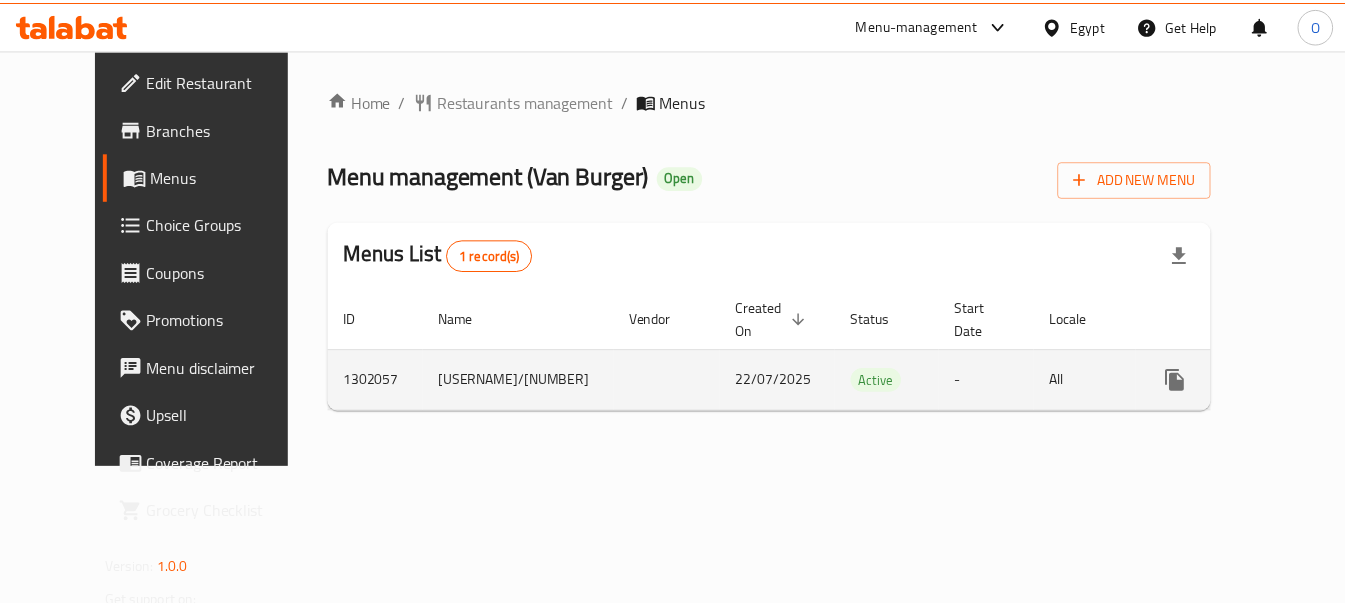 scroll, scrollTop: 0, scrollLeft: 0, axis: both 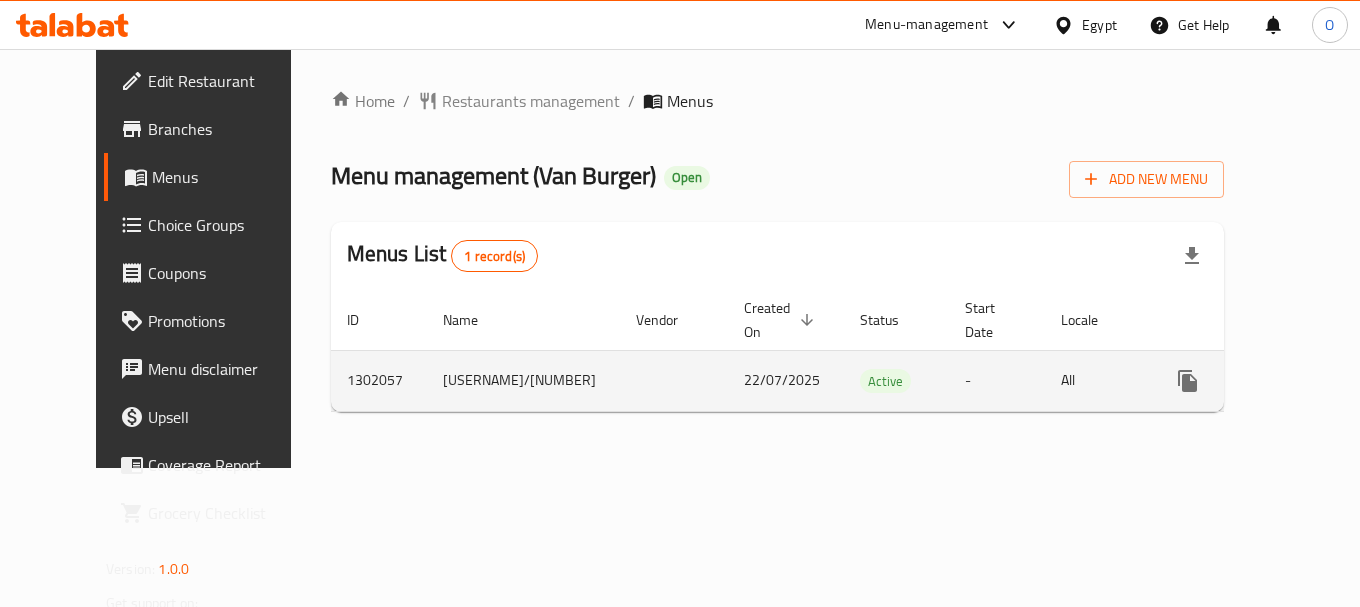 click at bounding box center [1260, 381] 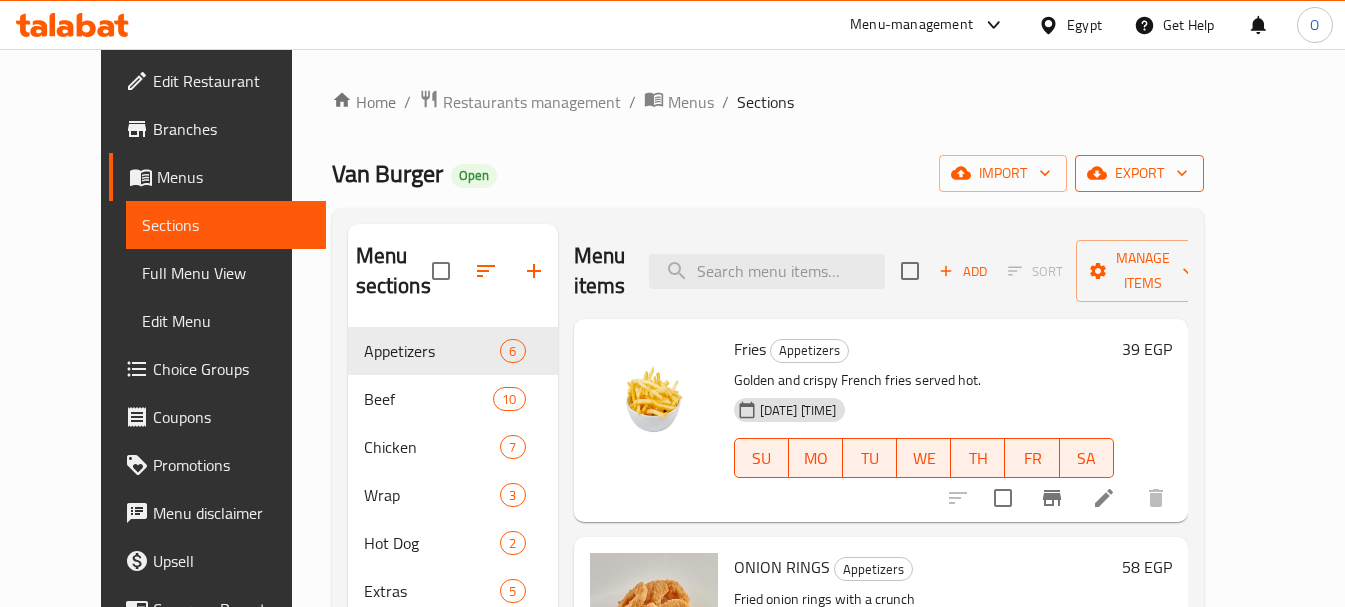 click on "export" at bounding box center (1139, 173) 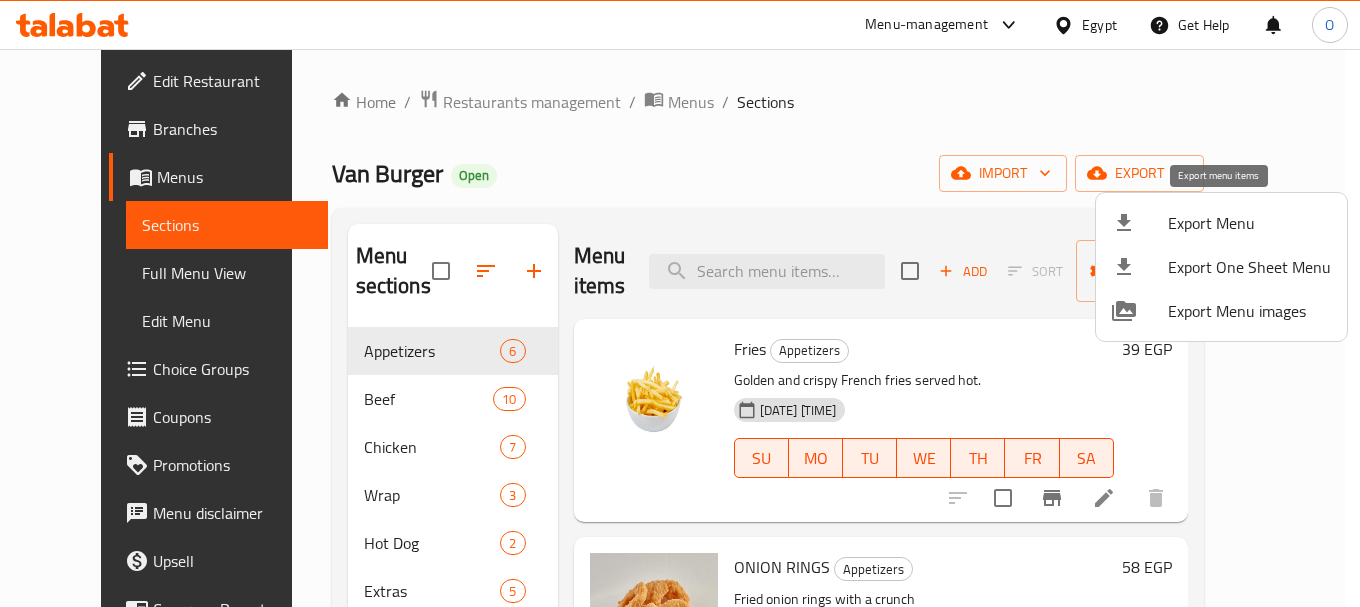 click on "Export Menu" at bounding box center (1249, 223) 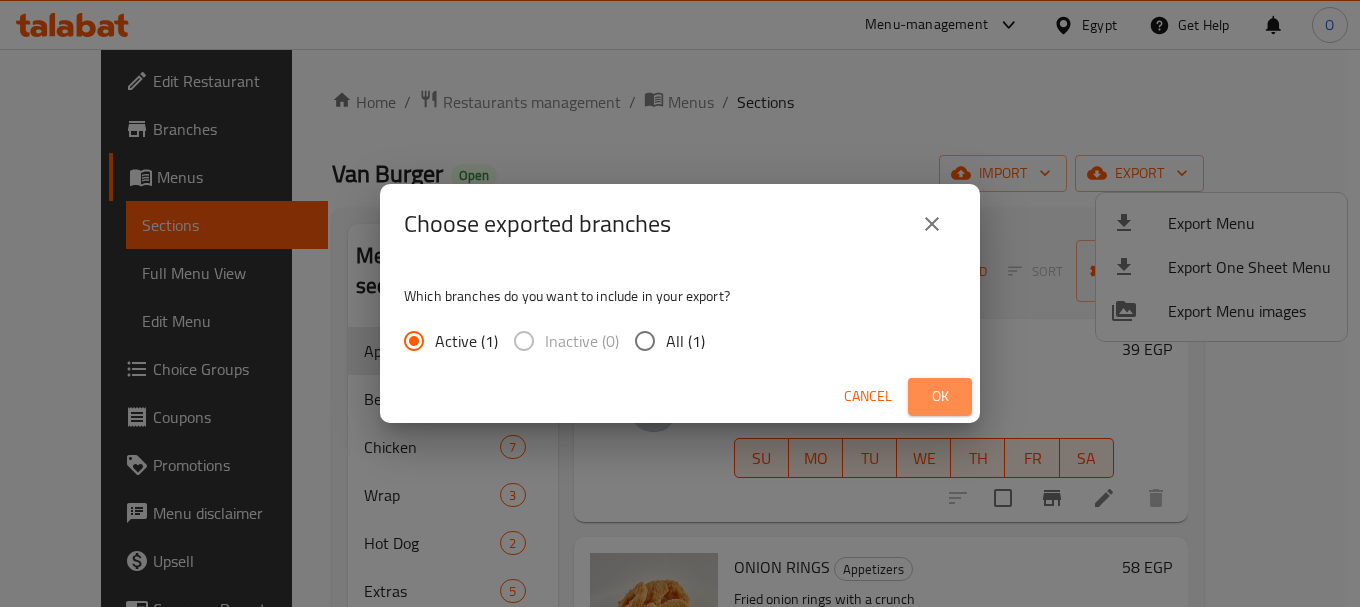 click on "Ok" at bounding box center [940, 396] 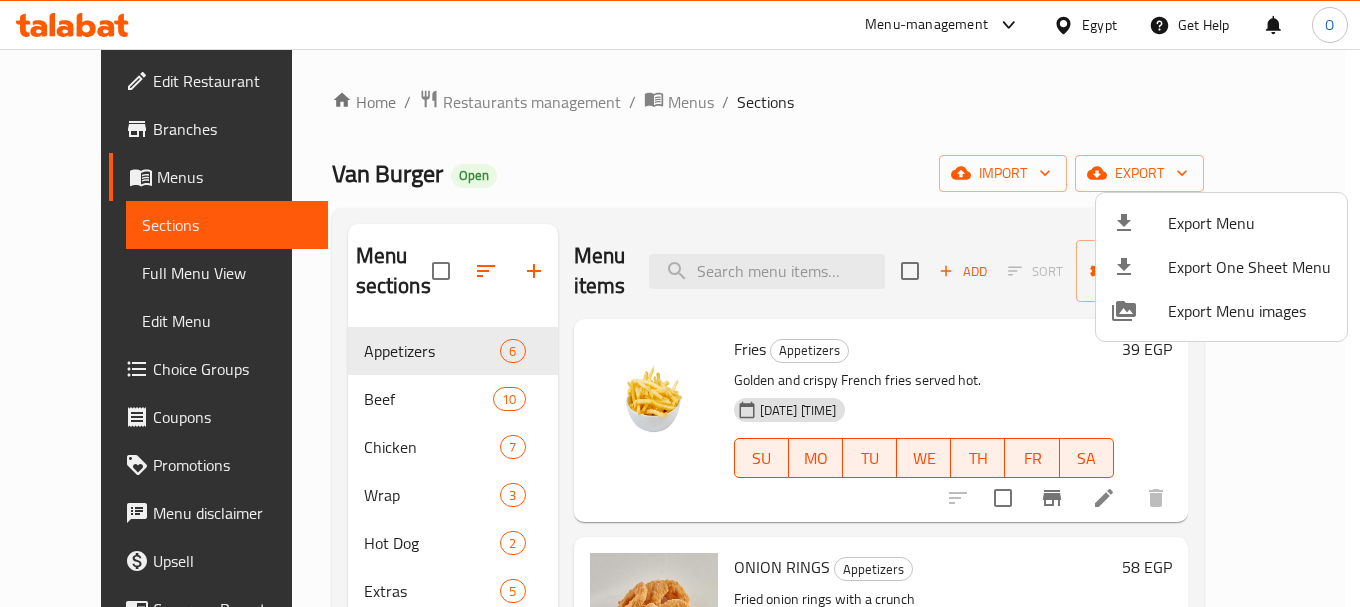 click at bounding box center (680, 303) 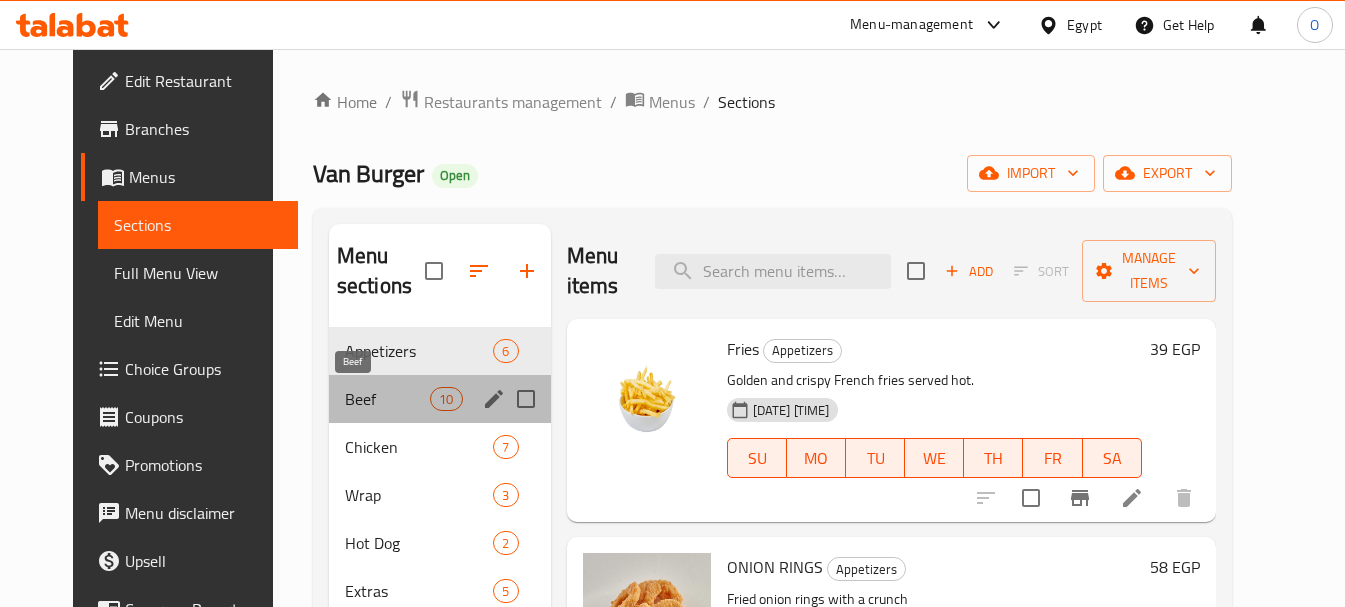 click on "Beef" at bounding box center [387, 399] 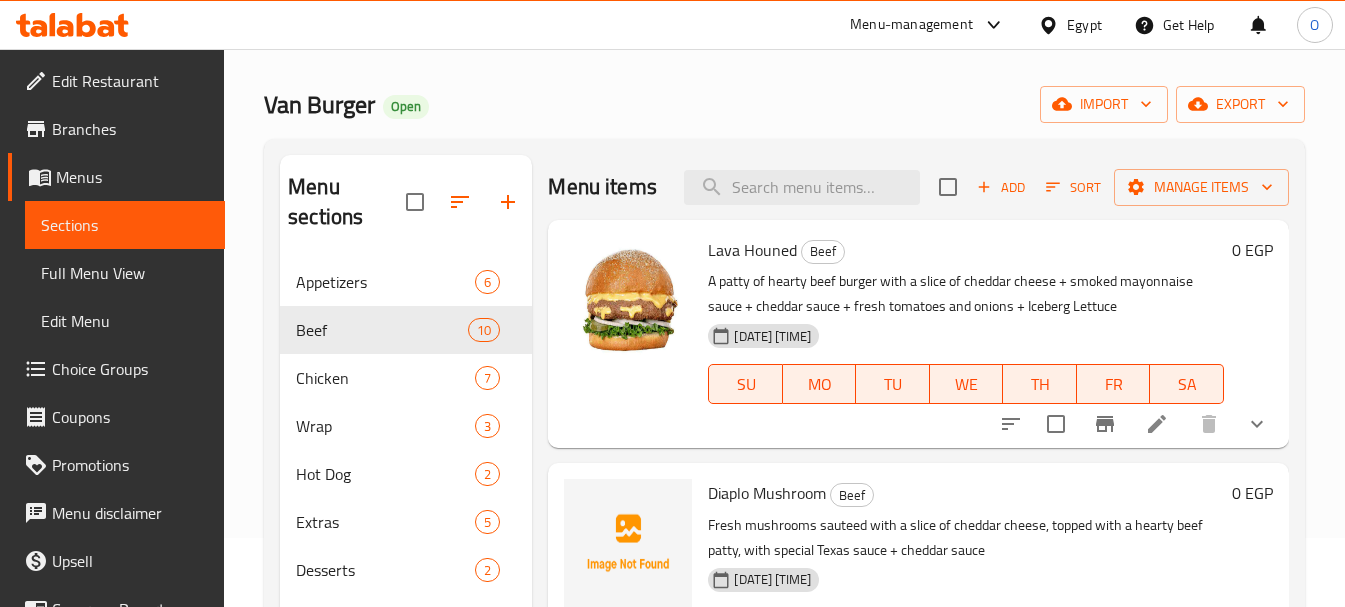 scroll, scrollTop: 100, scrollLeft: 0, axis: vertical 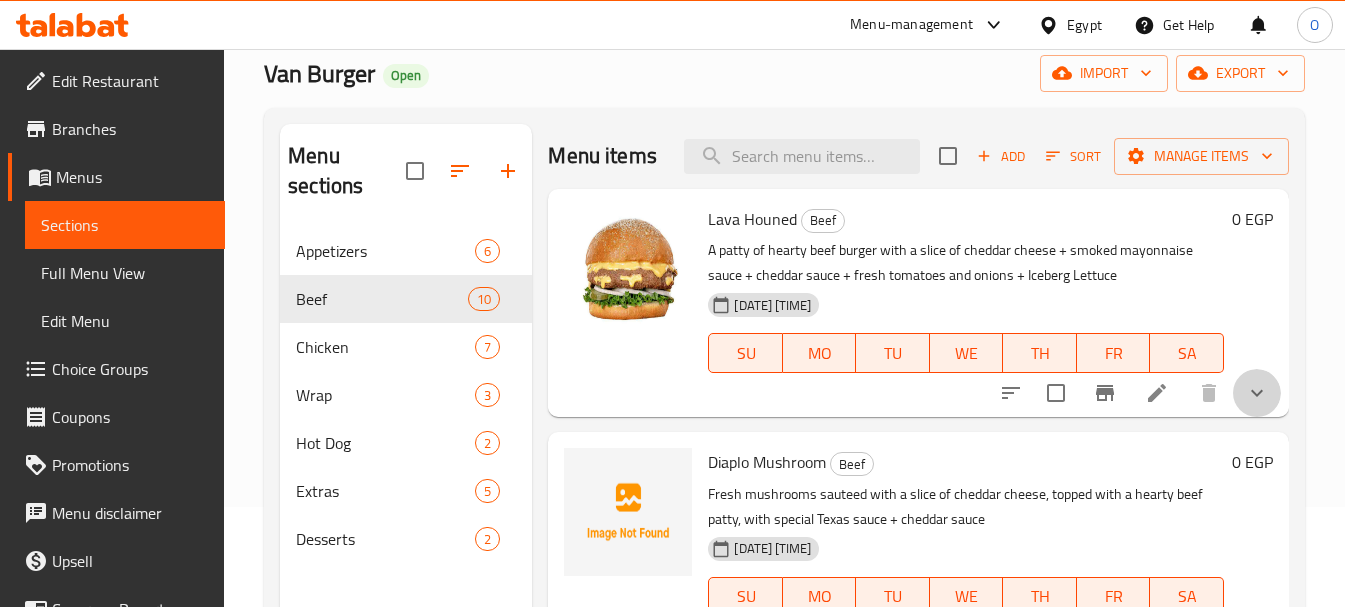 click at bounding box center (1257, 393) 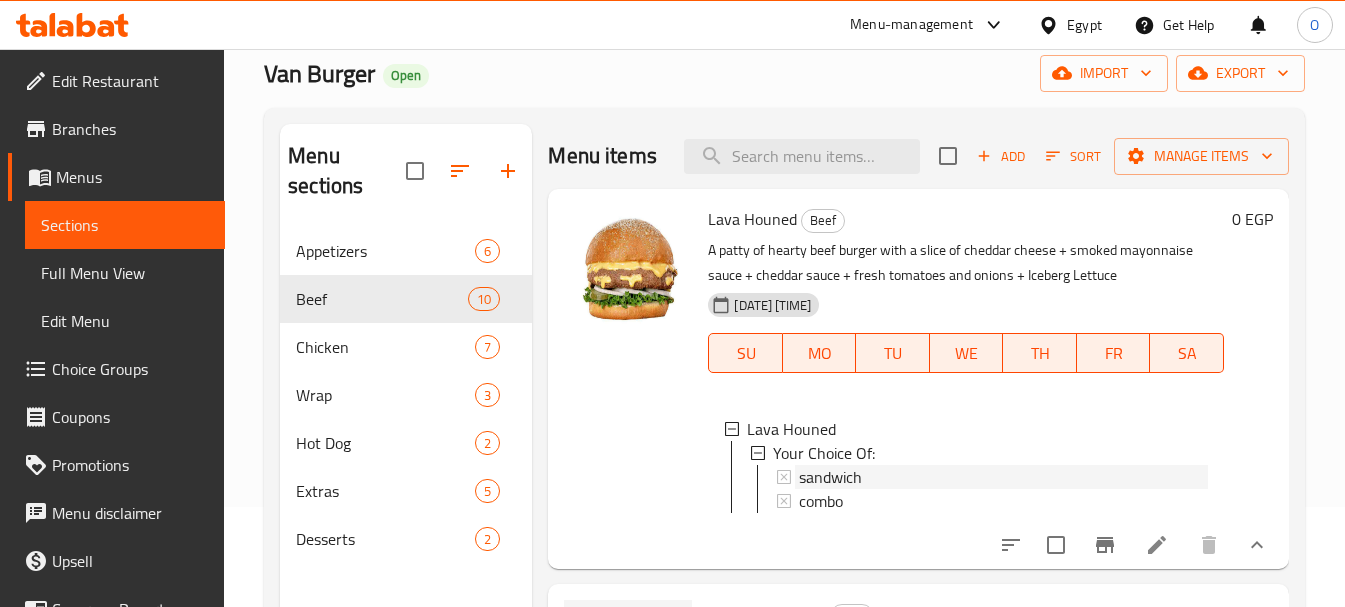 click on "sandwich" at bounding box center [830, 477] 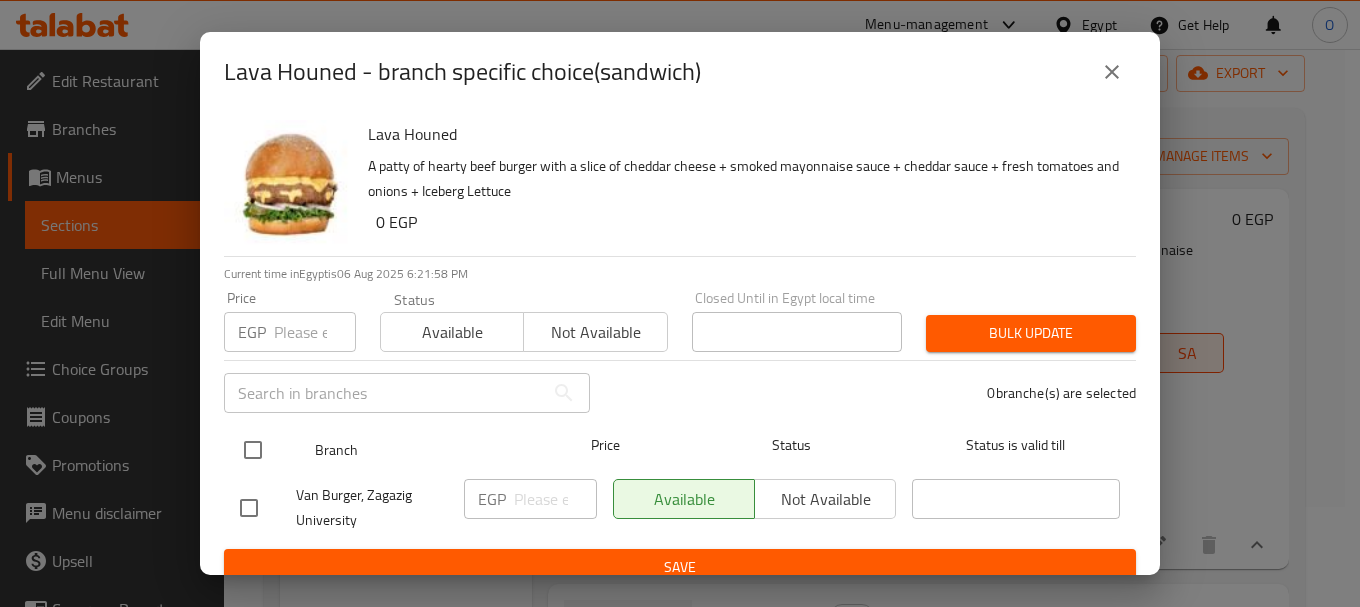 click at bounding box center [253, 450] 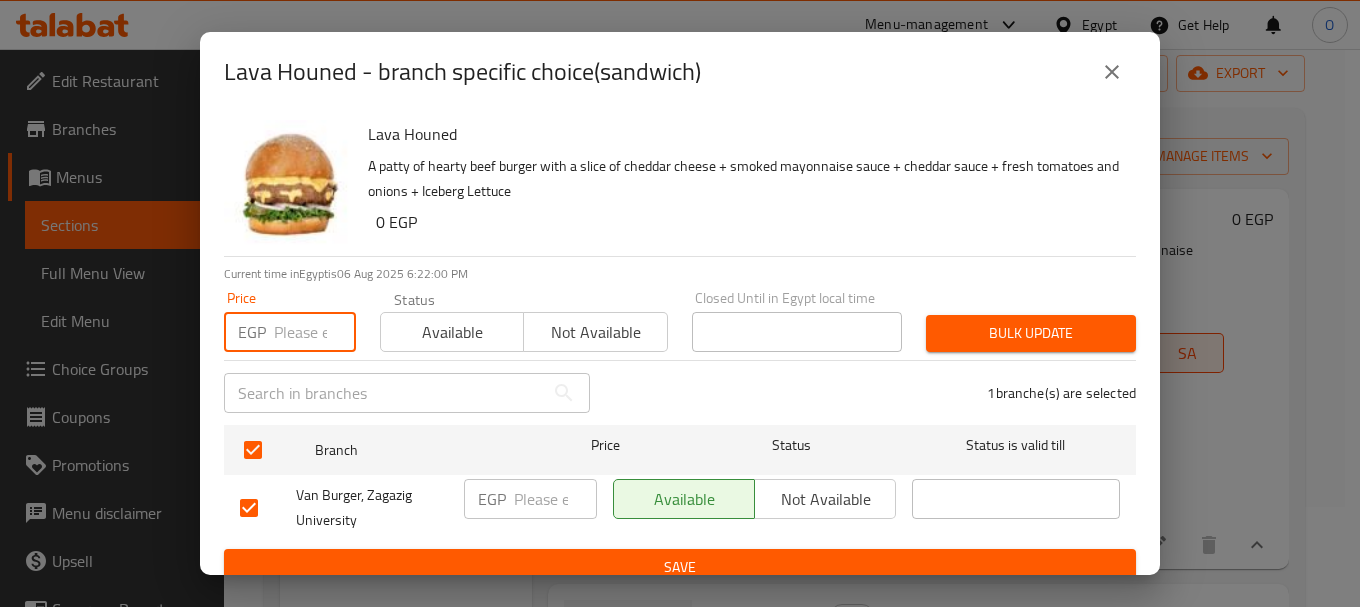 paste on "105" 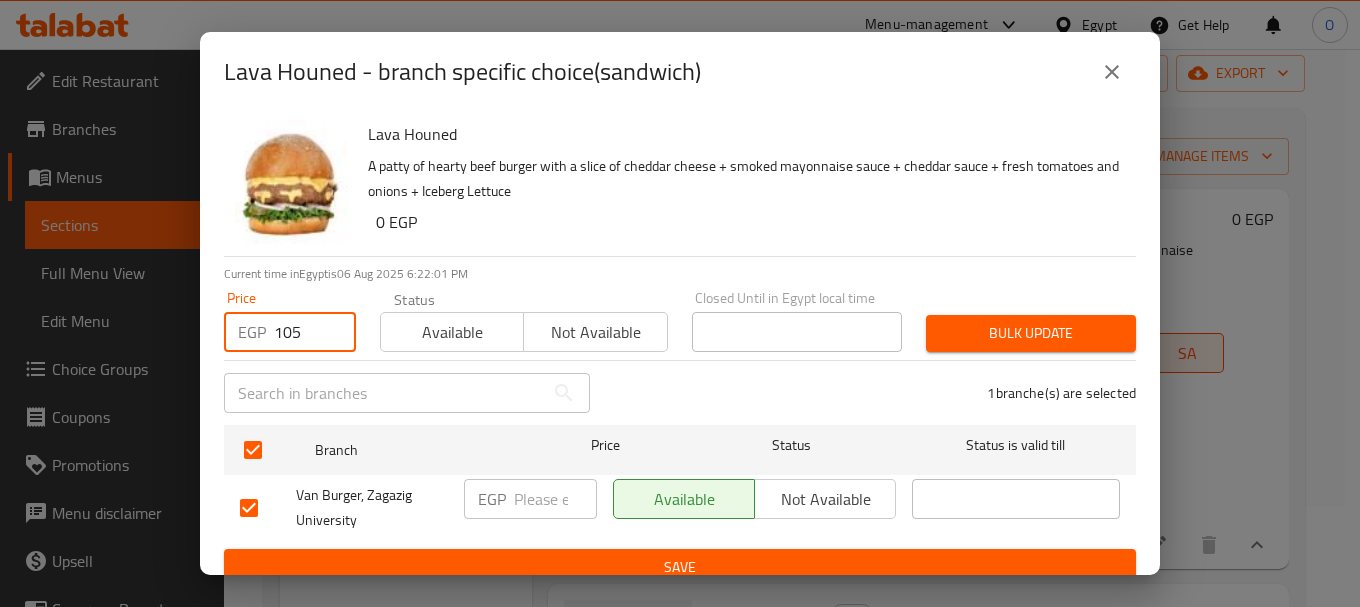 type on "105" 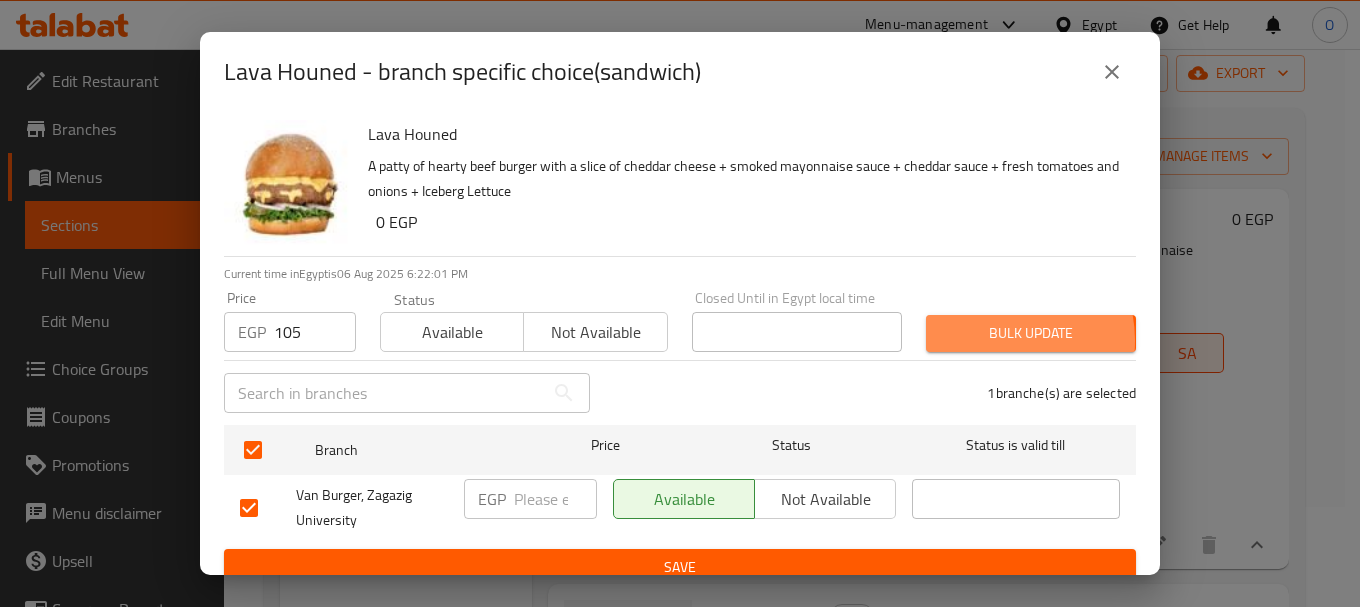 click on "Bulk update" at bounding box center (1031, 333) 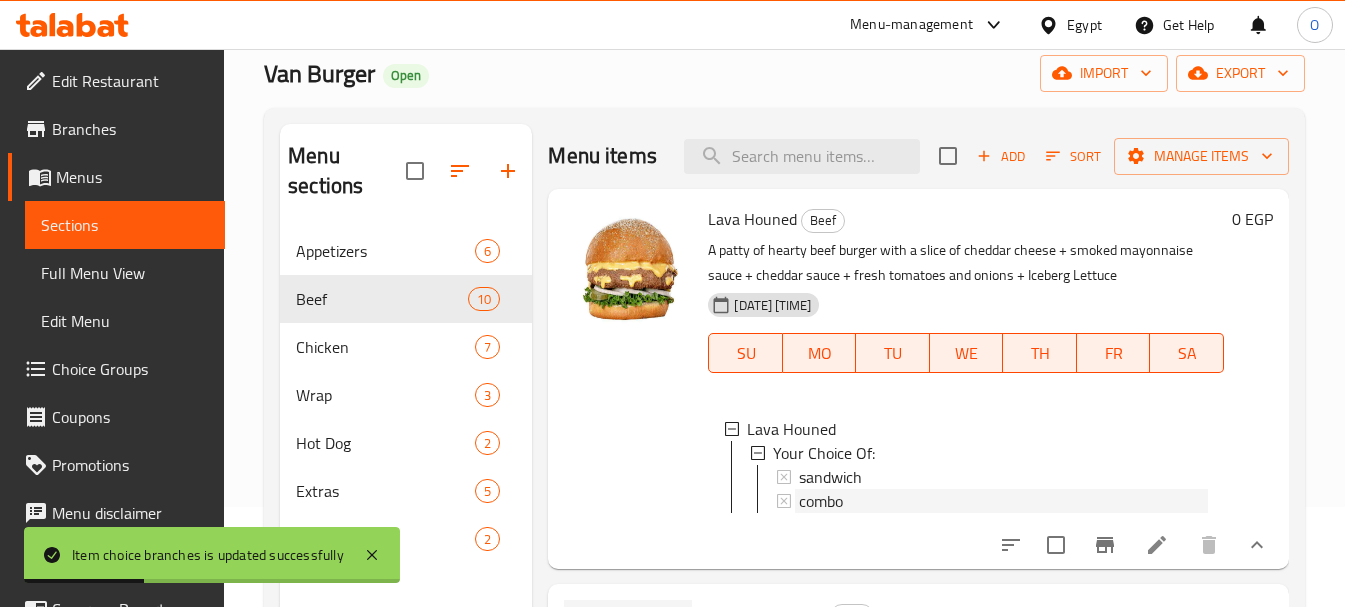 click on "combo" at bounding box center [821, 501] 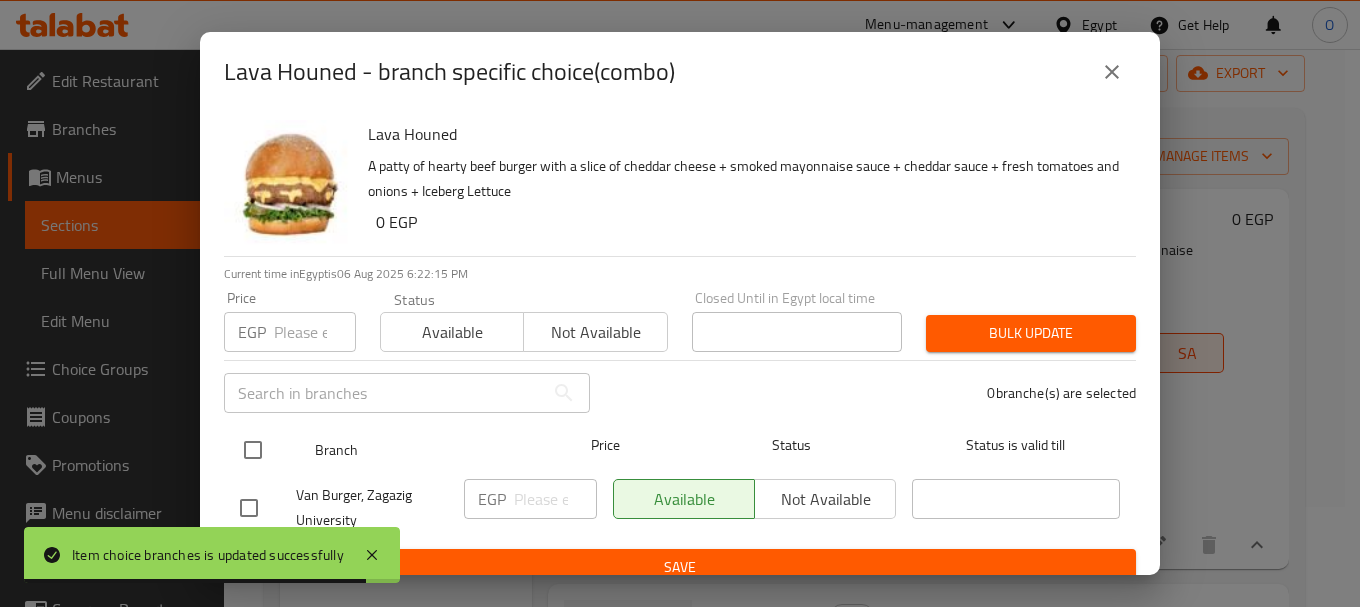 click at bounding box center [253, 450] 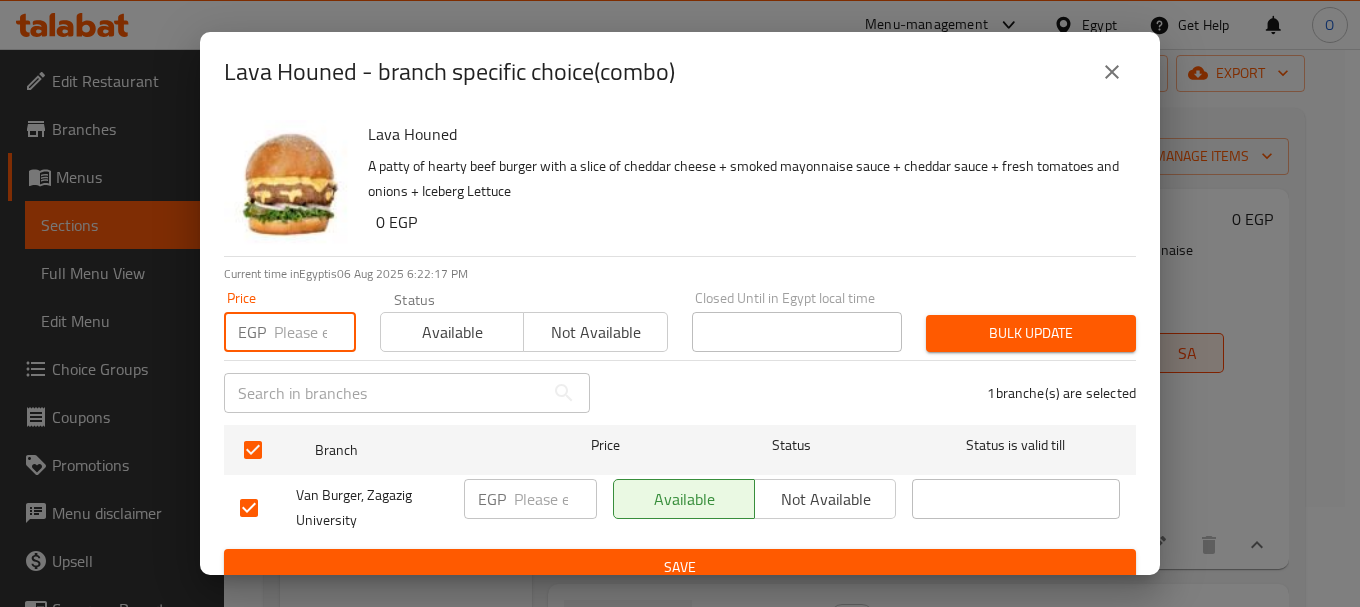 paste on "140" 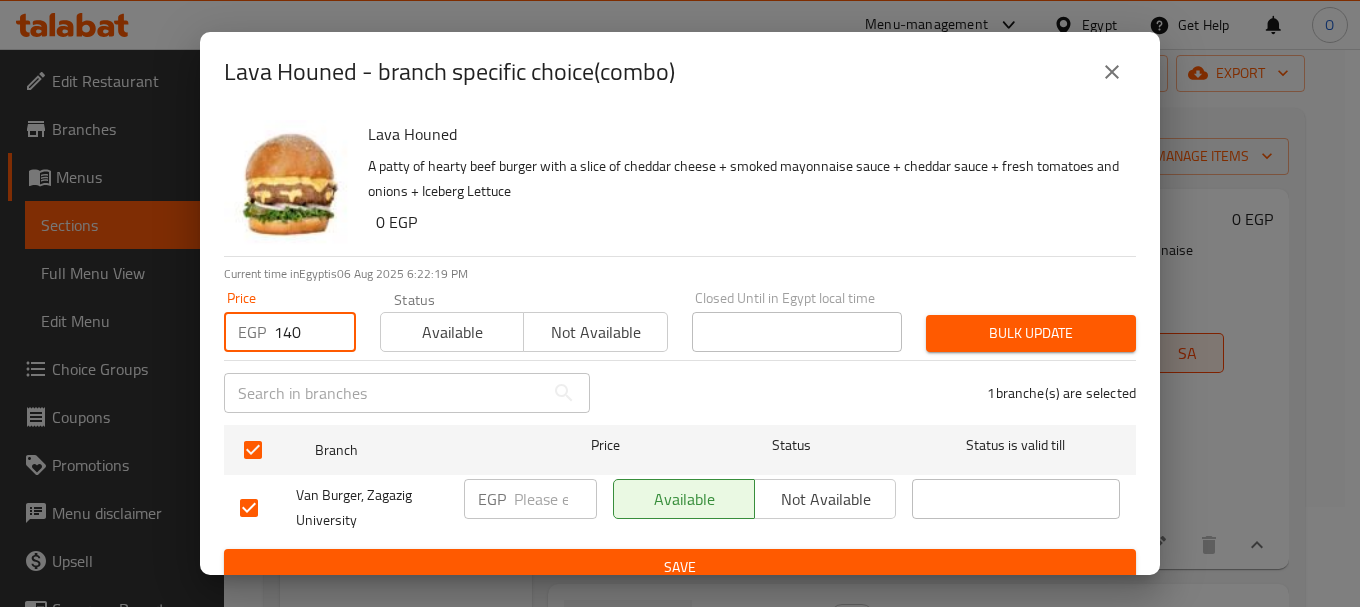 type on "140" 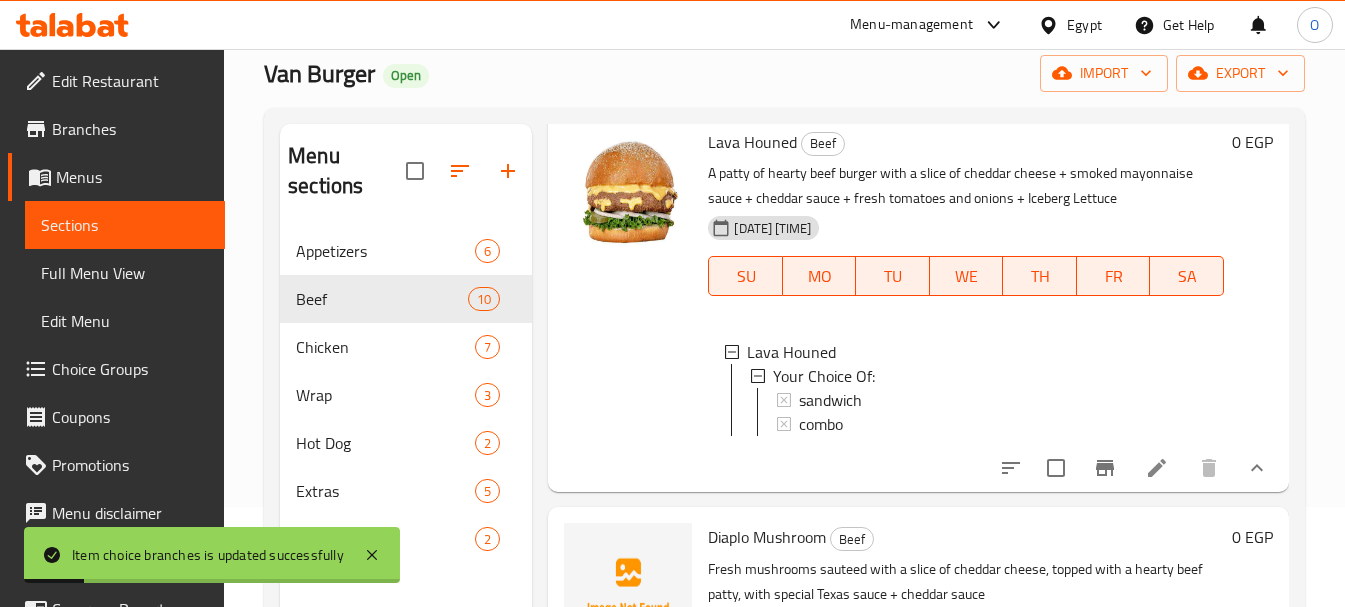 scroll, scrollTop: 300, scrollLeft: 0, axis: vertical 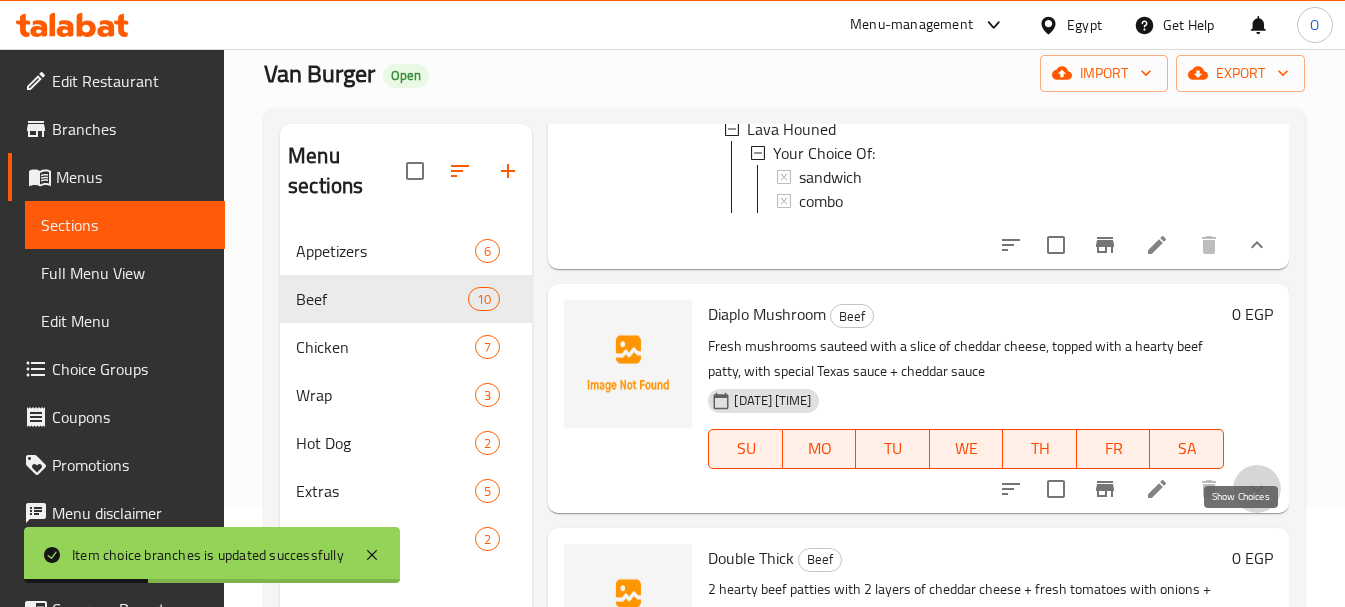 click 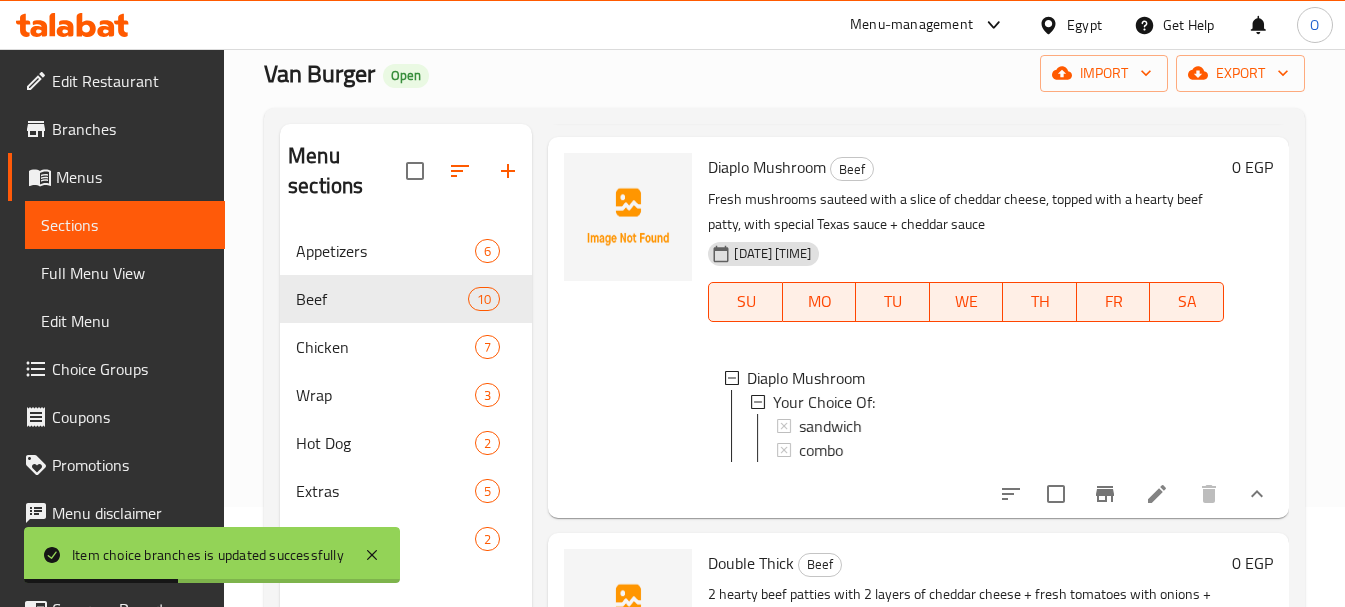 scroll, scrollTop: 500, scrollLeft: 0, axis: vertical 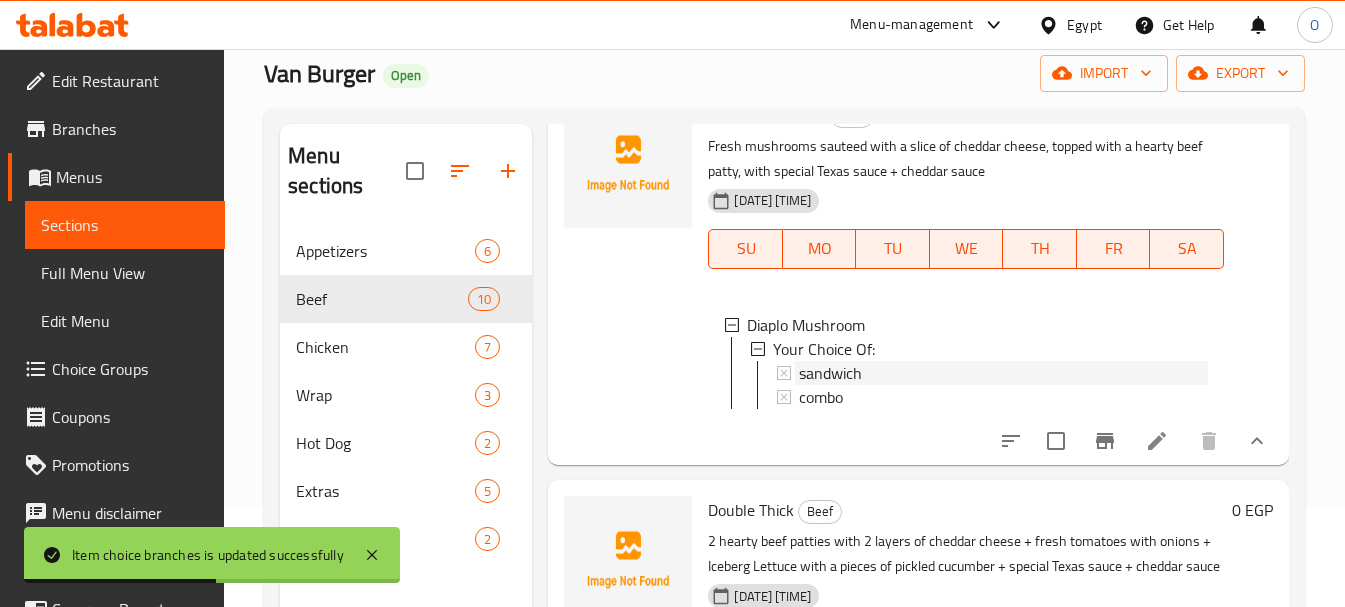 click on "sandwich" at bounding box center [1003, 373] 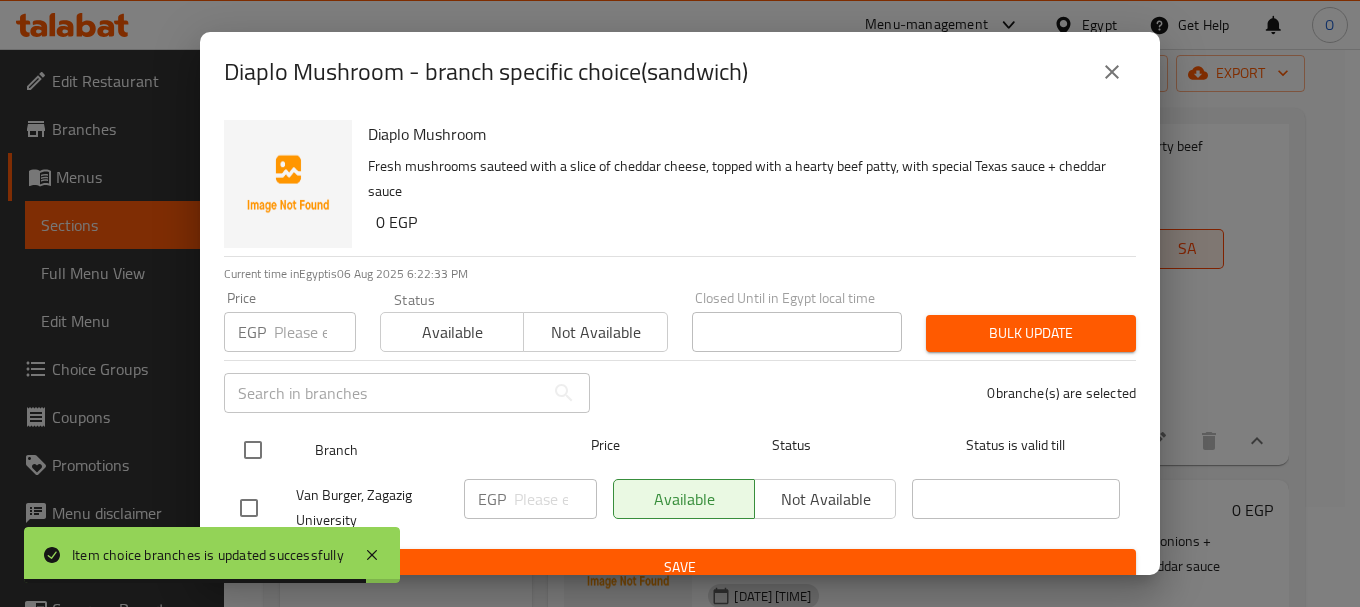 click at bounding box center (253, 450) 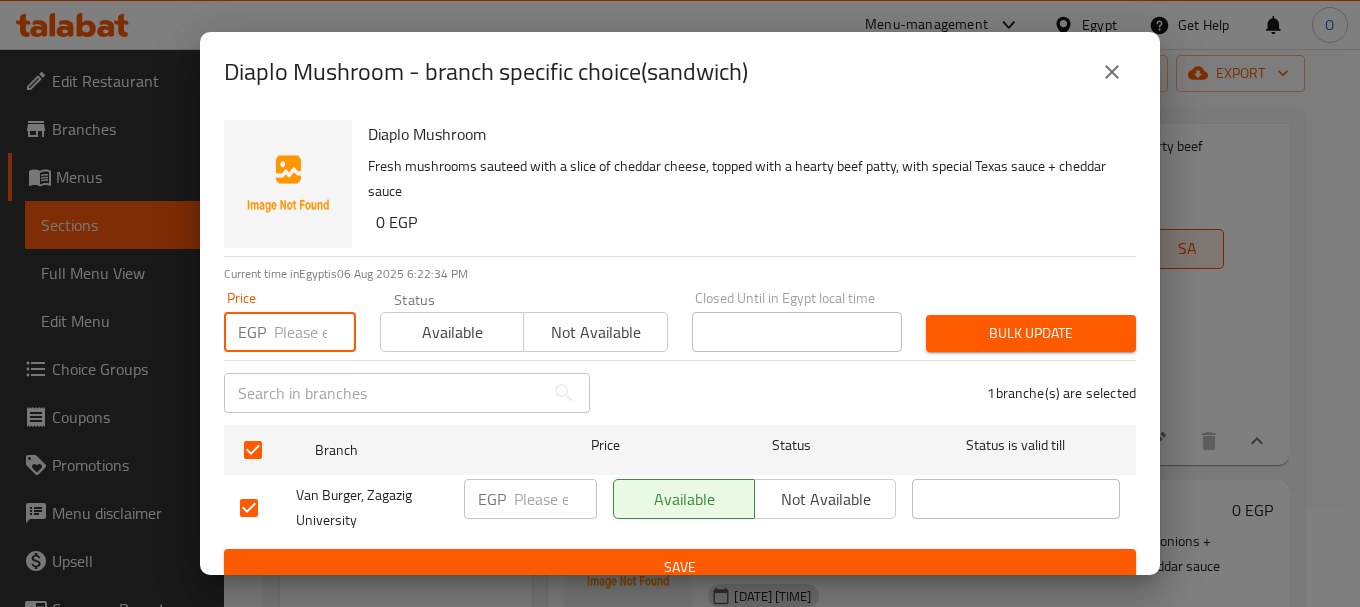click at bounding box center (315, 332) 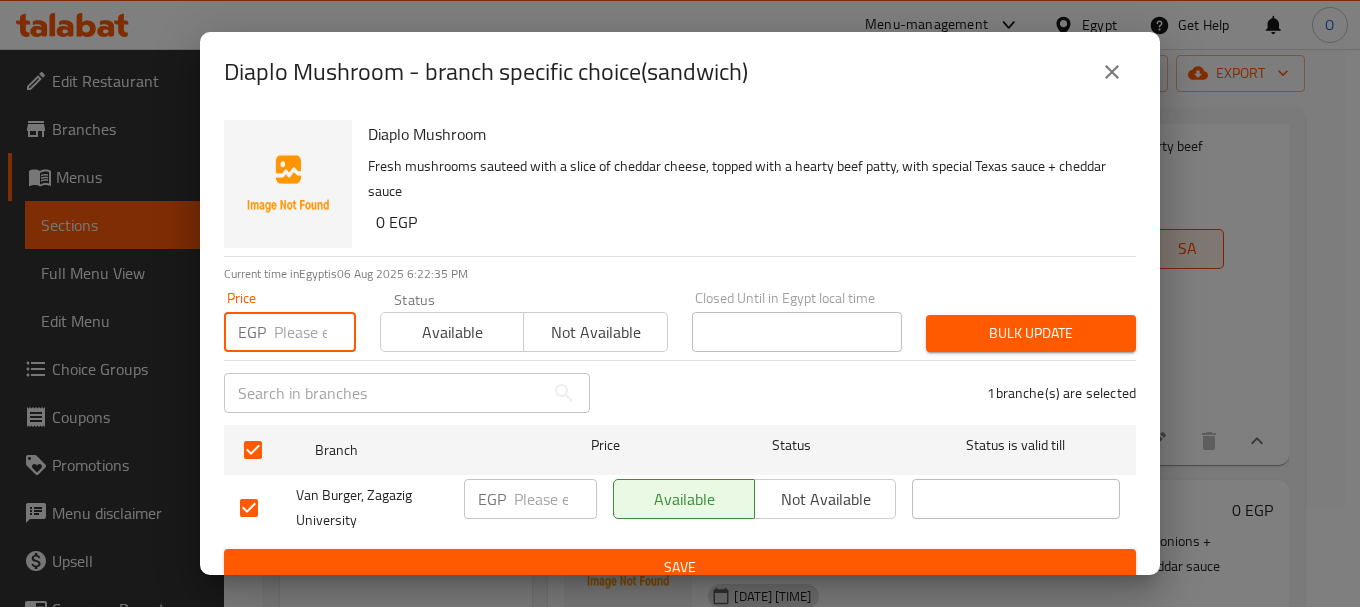 paste on "115" 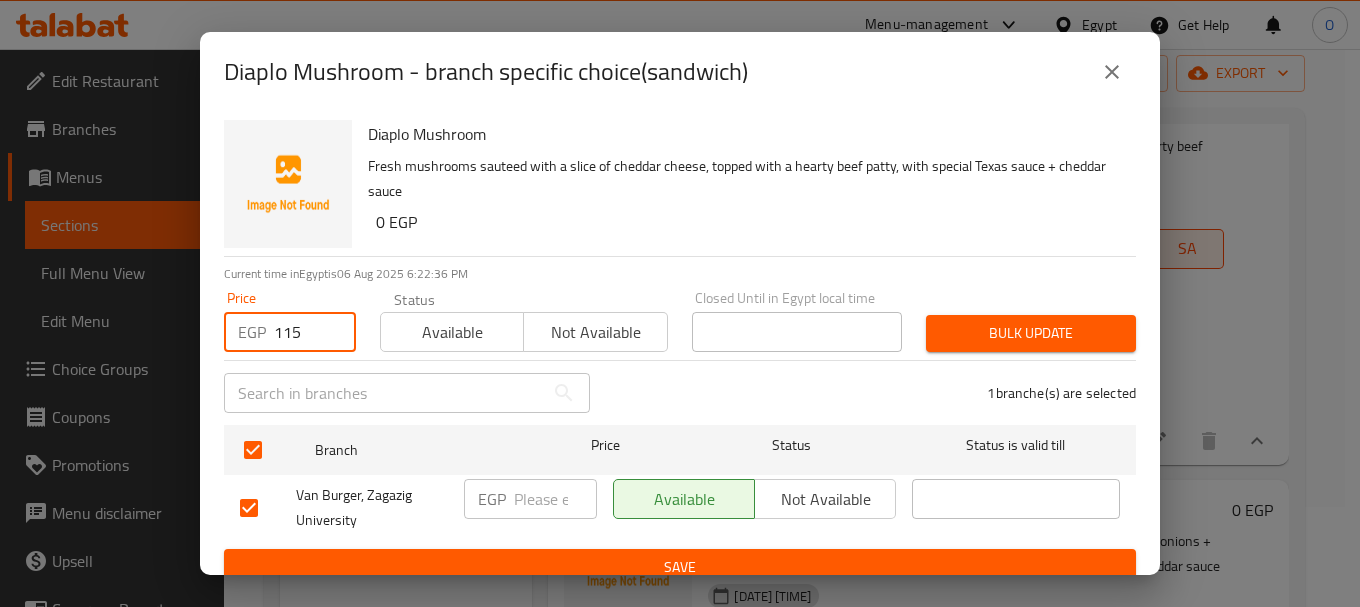 type on "115" 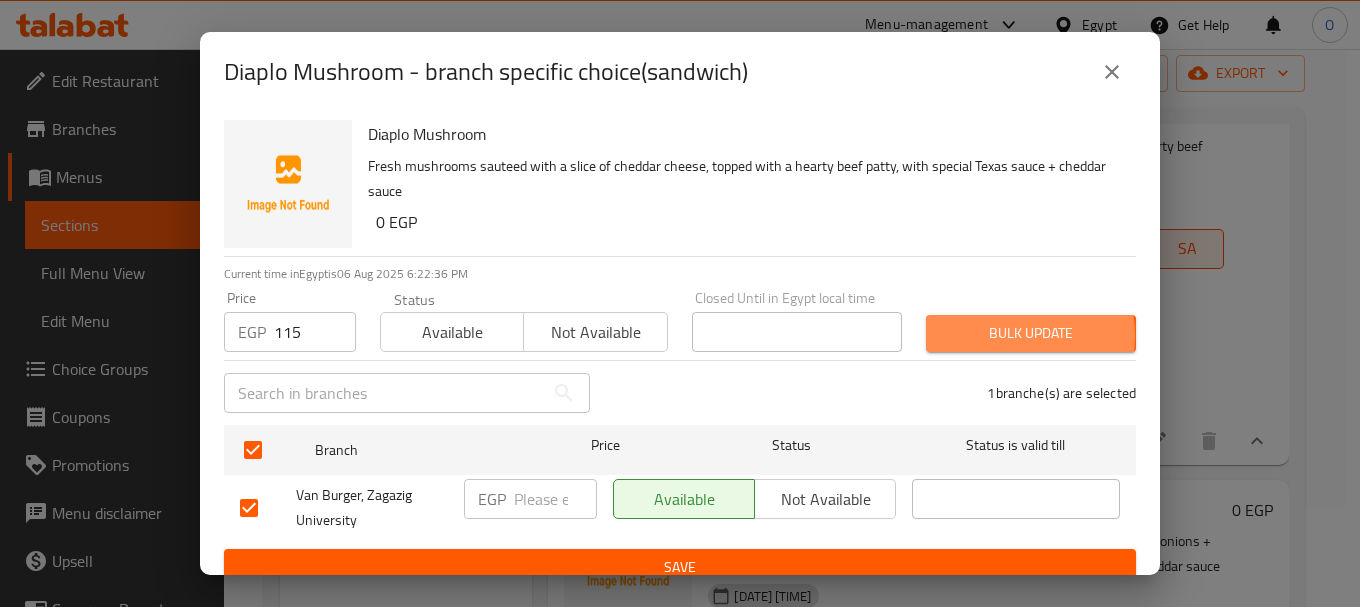 click on "Bulk update" at bounding box center (1031, 333) 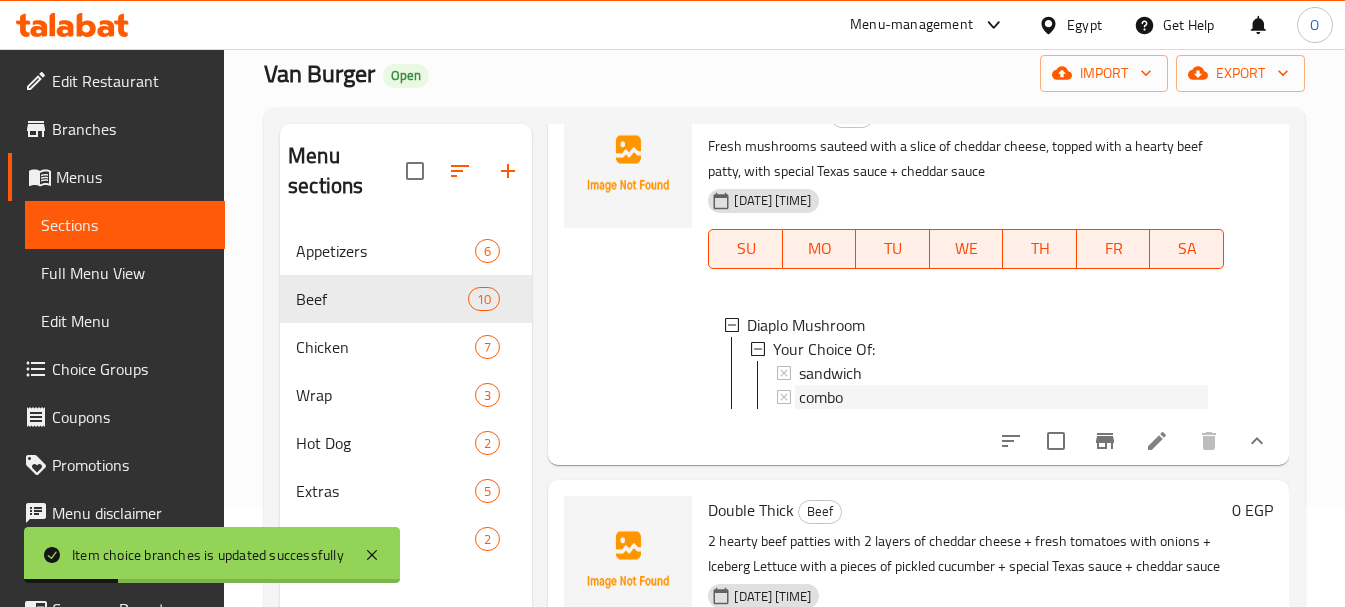 click on "combo" at bounding box center (821, 397) 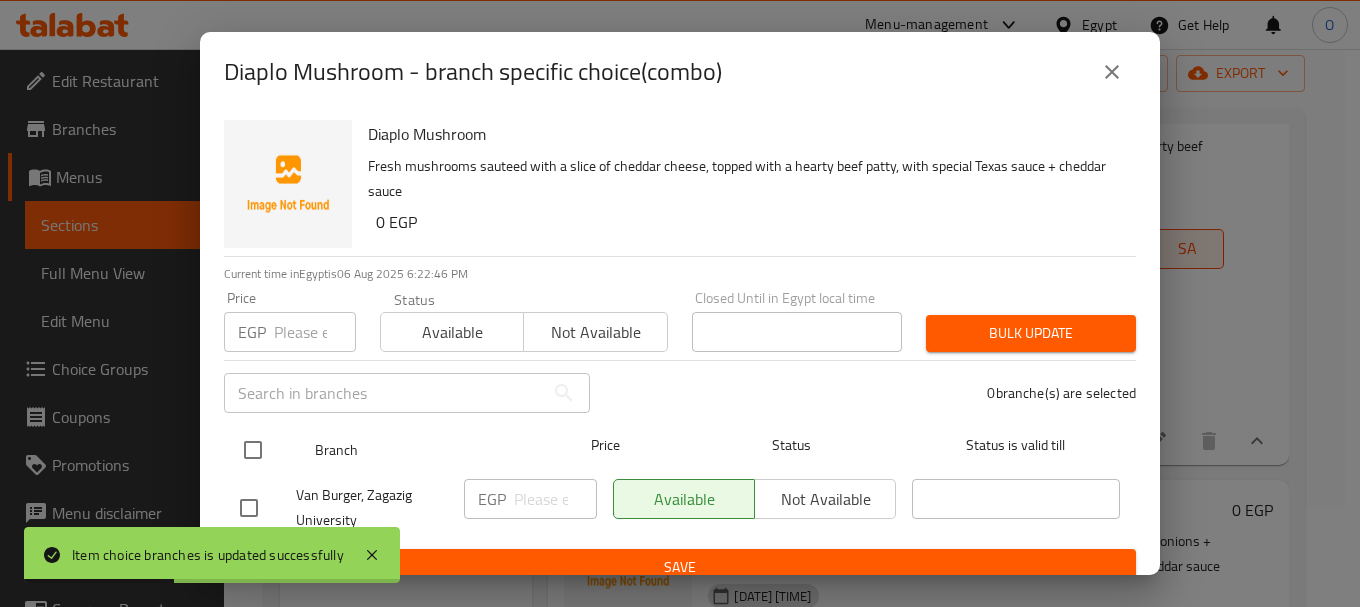 click at bounding box center [253, 450] 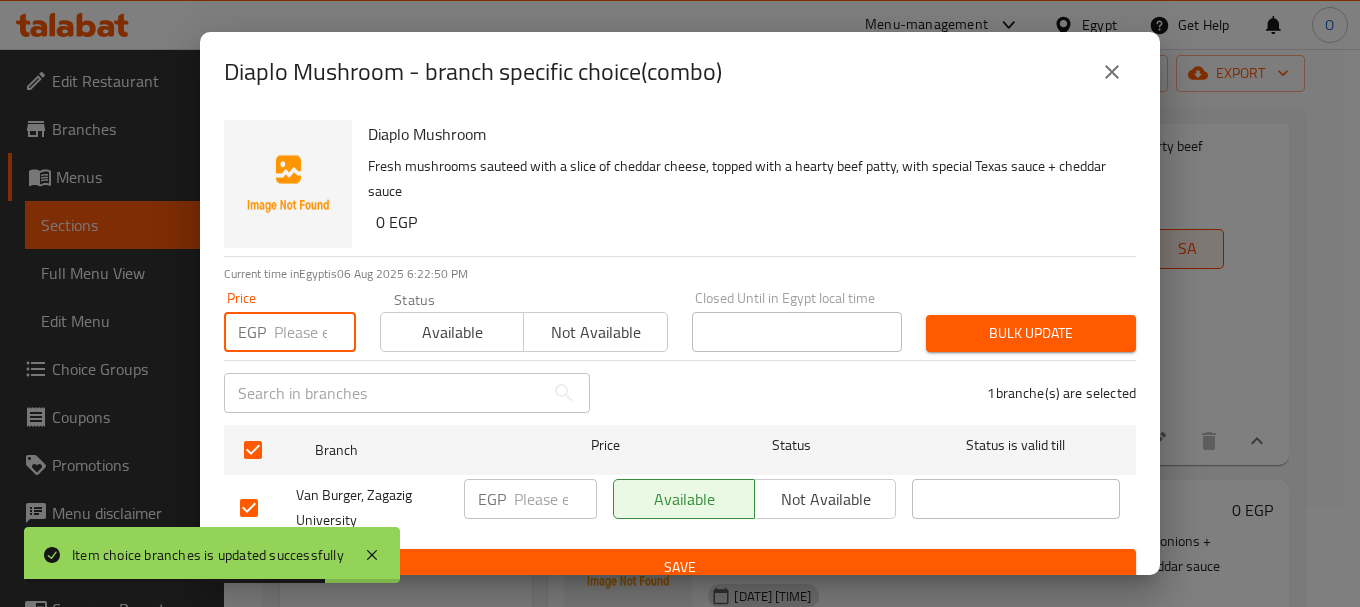 paste on "150" 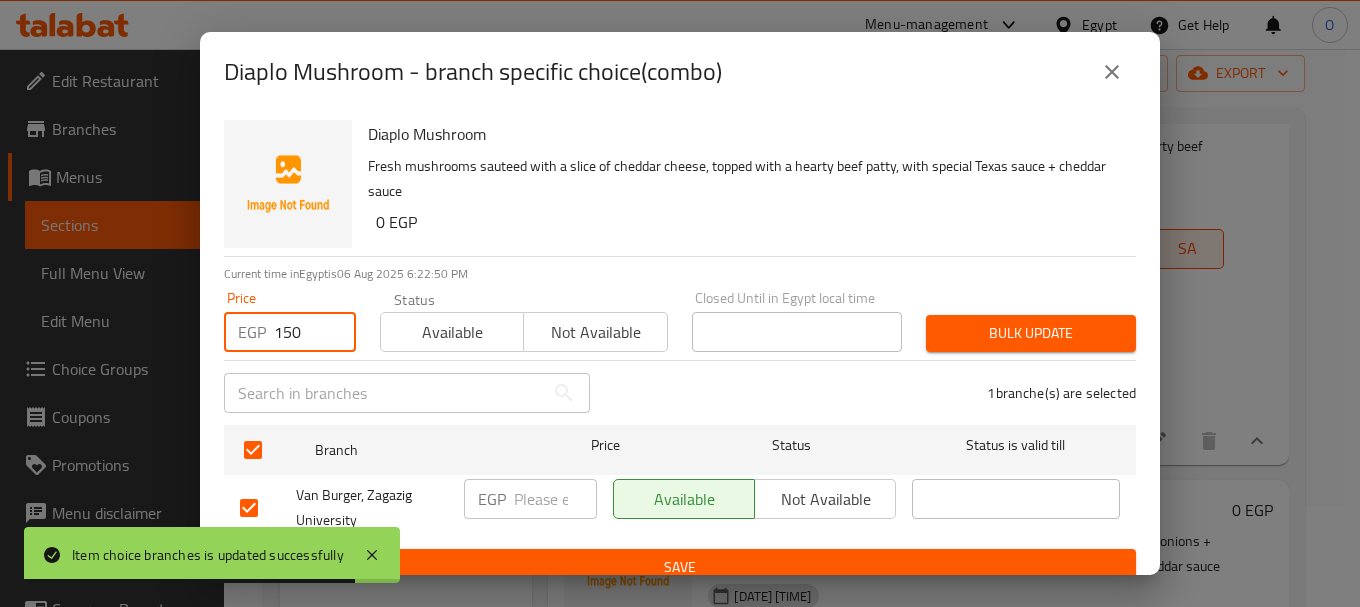 type on "150" 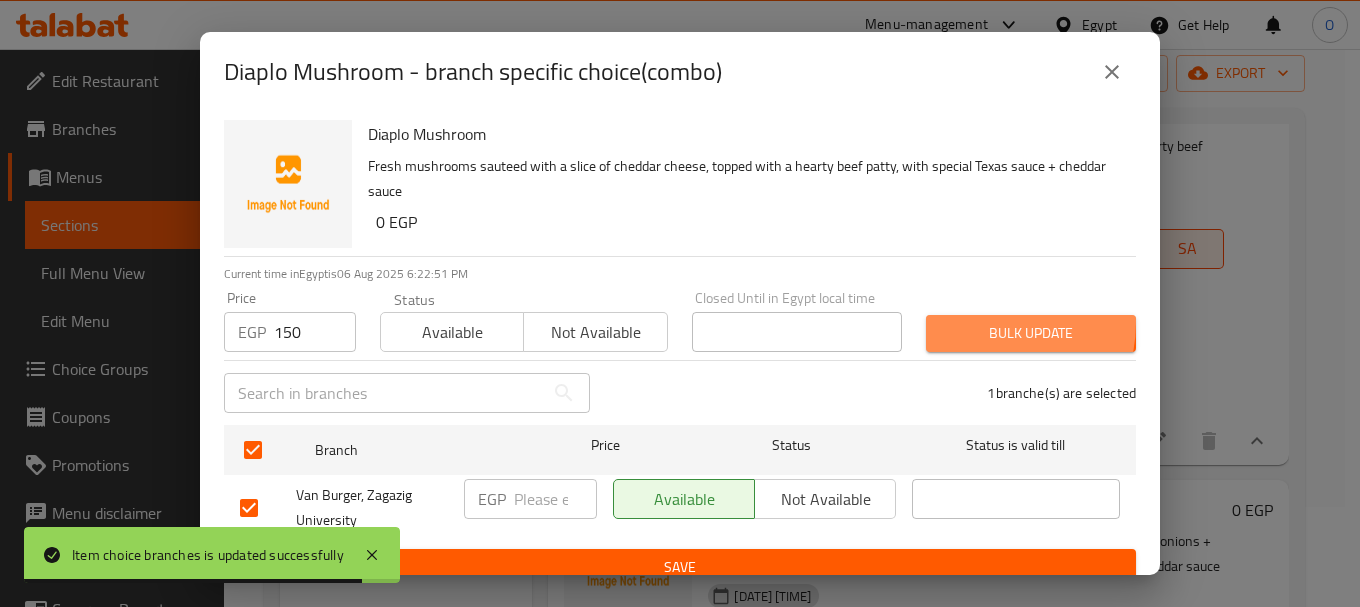 click on "Bulk update" at bounding box center [1031, 333] 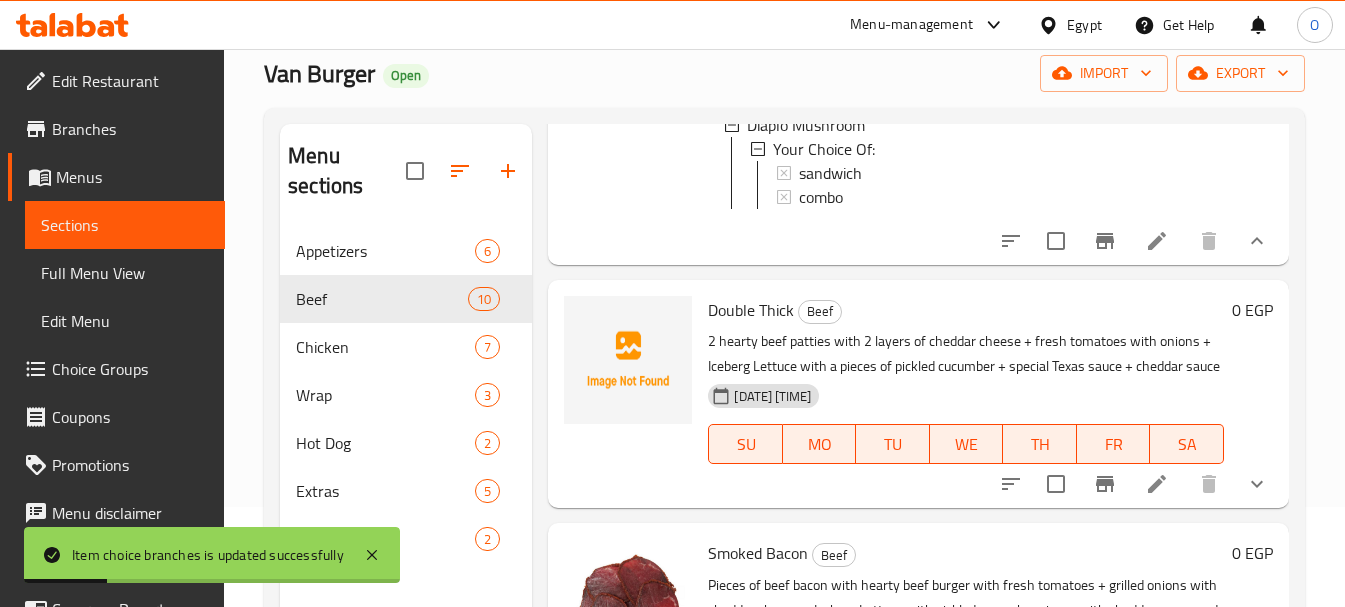 scroll, scrollTop: 800, scrollLeft: 0, axis: vertical 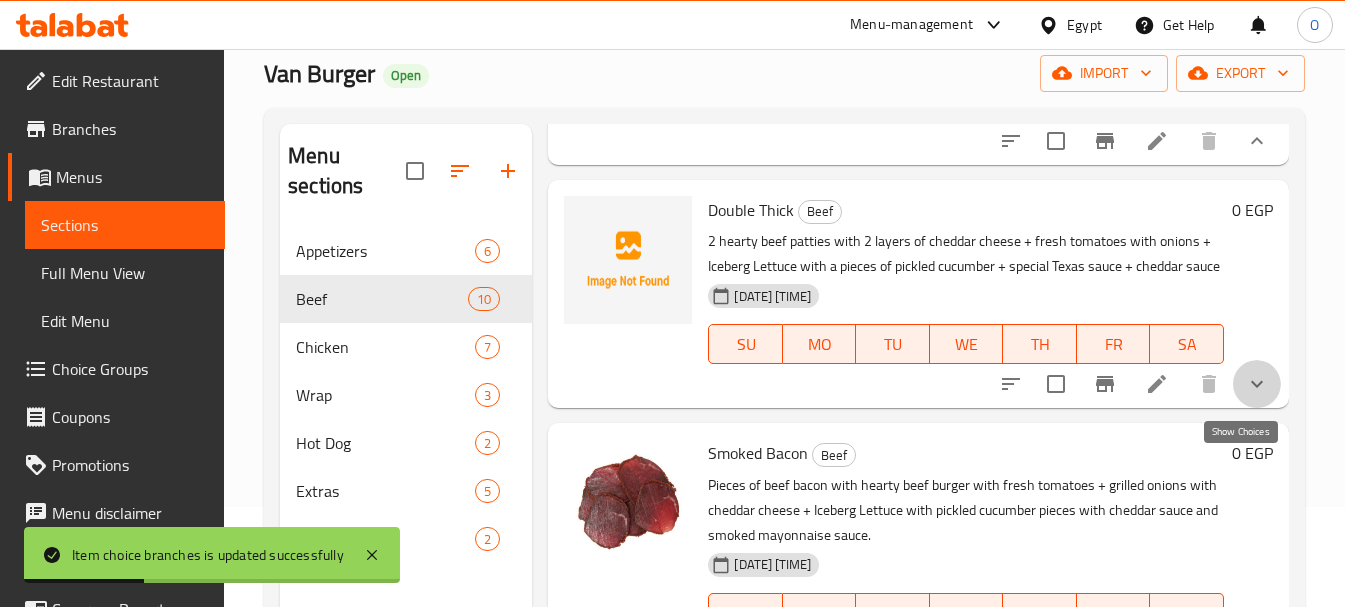 click 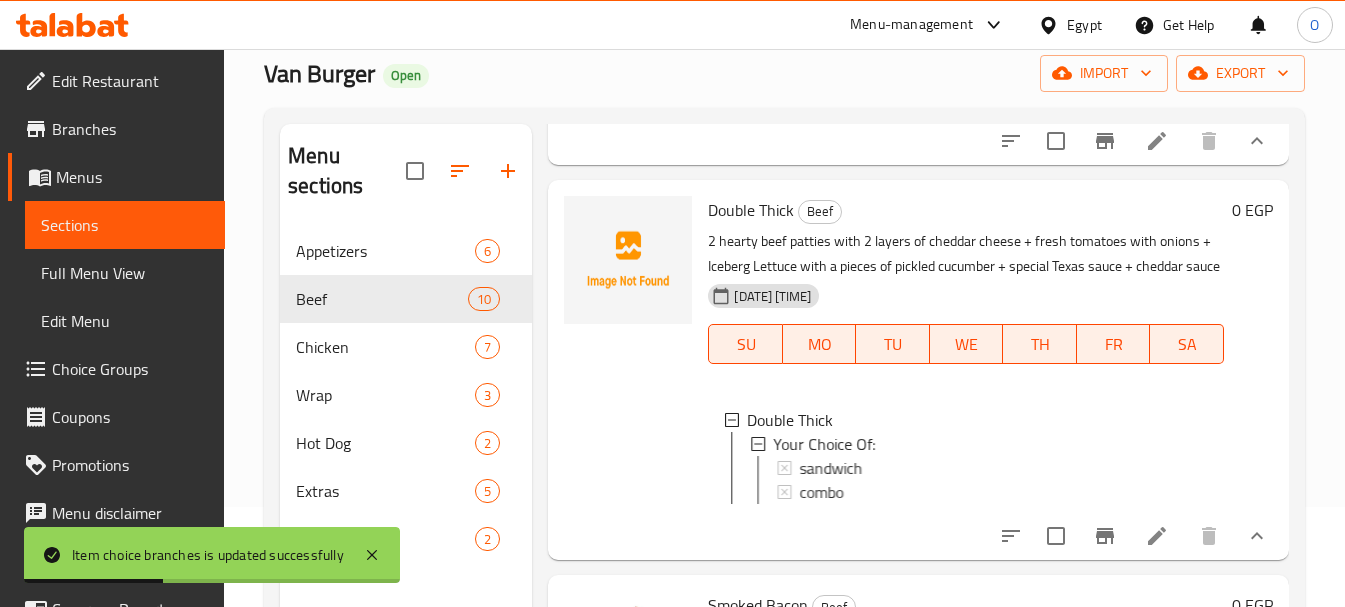scroll, scrollTop: 900, scrollLeft: 0, axis: vertical 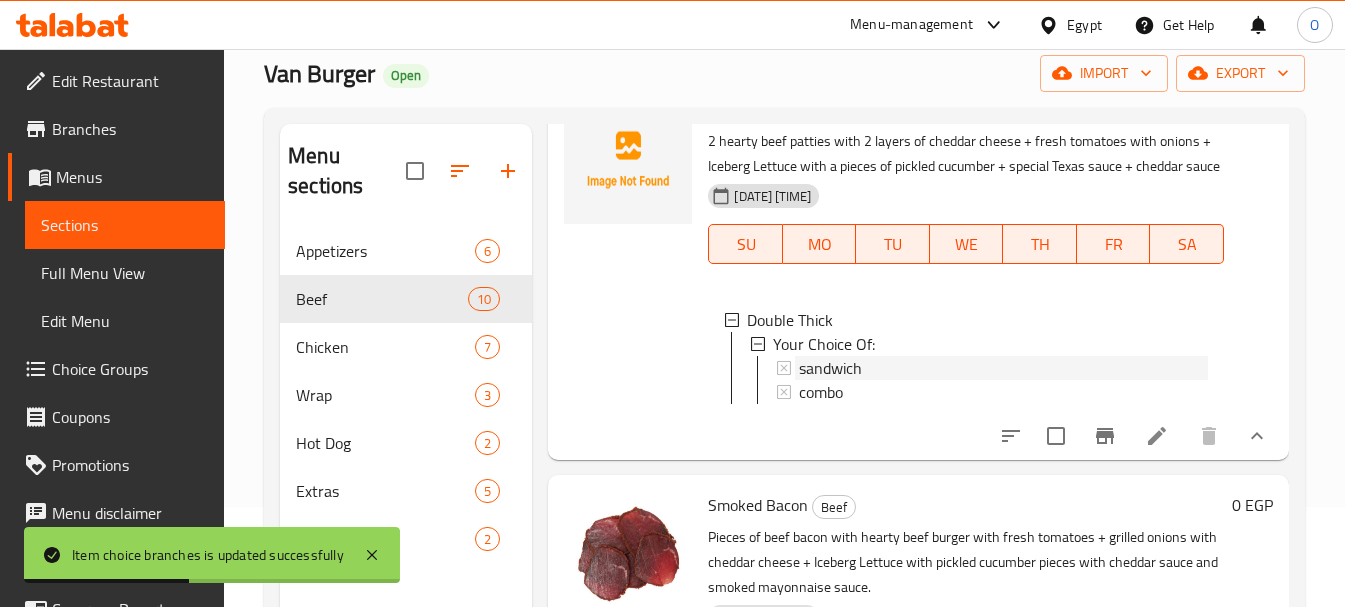 click on "sandwich" at bounding box center [1003, 368] 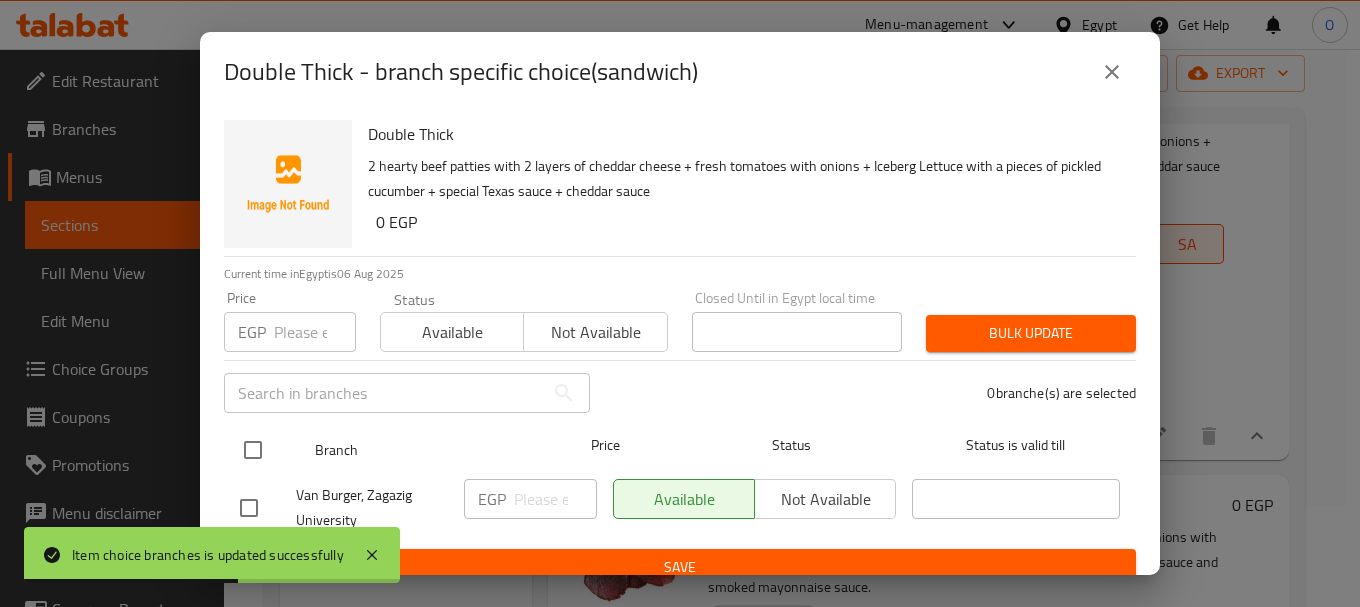 click at bounding box center (253, 450) 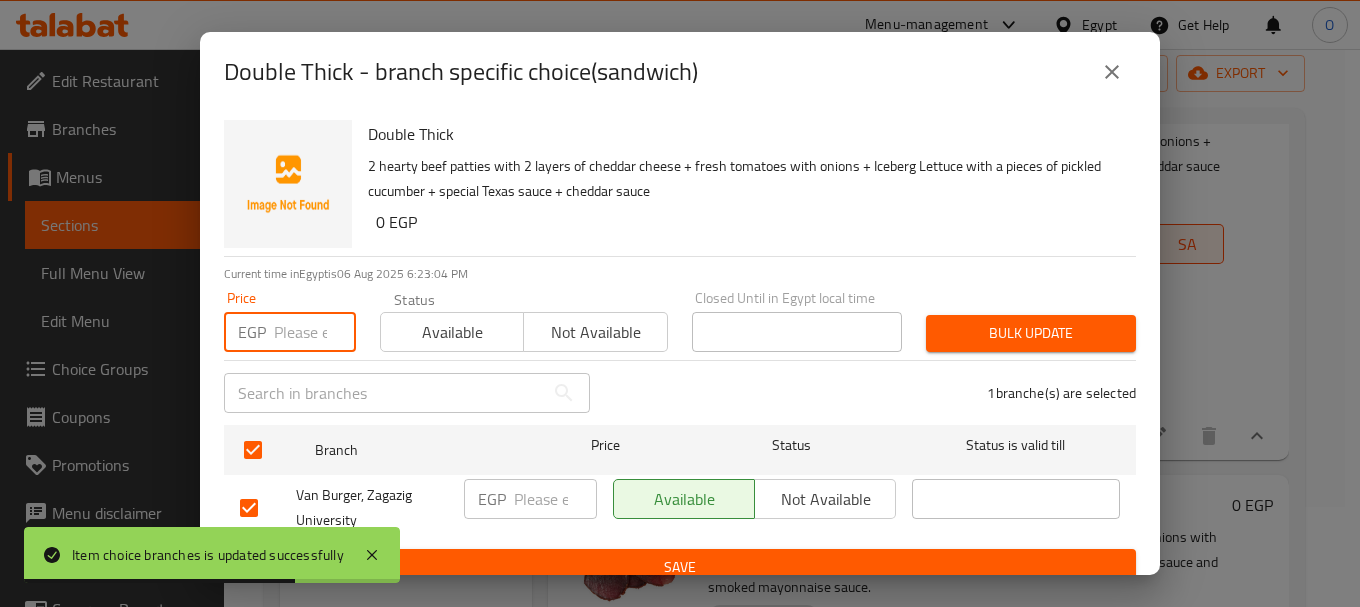 paste on "161" 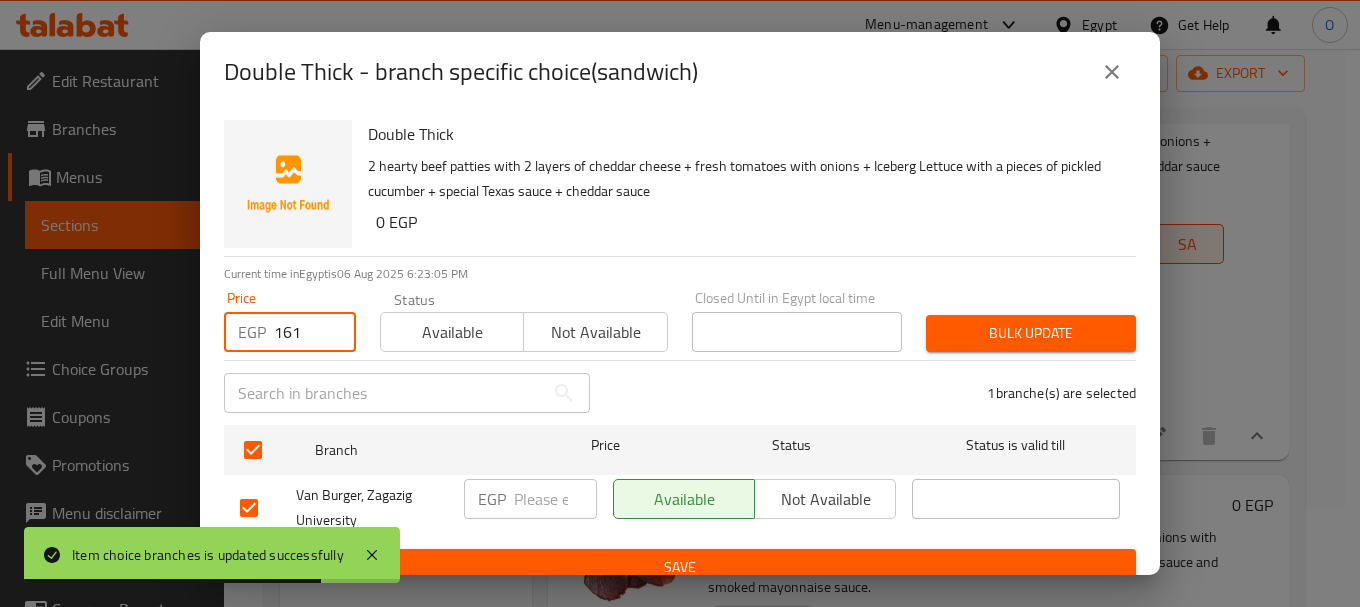 type on "161" 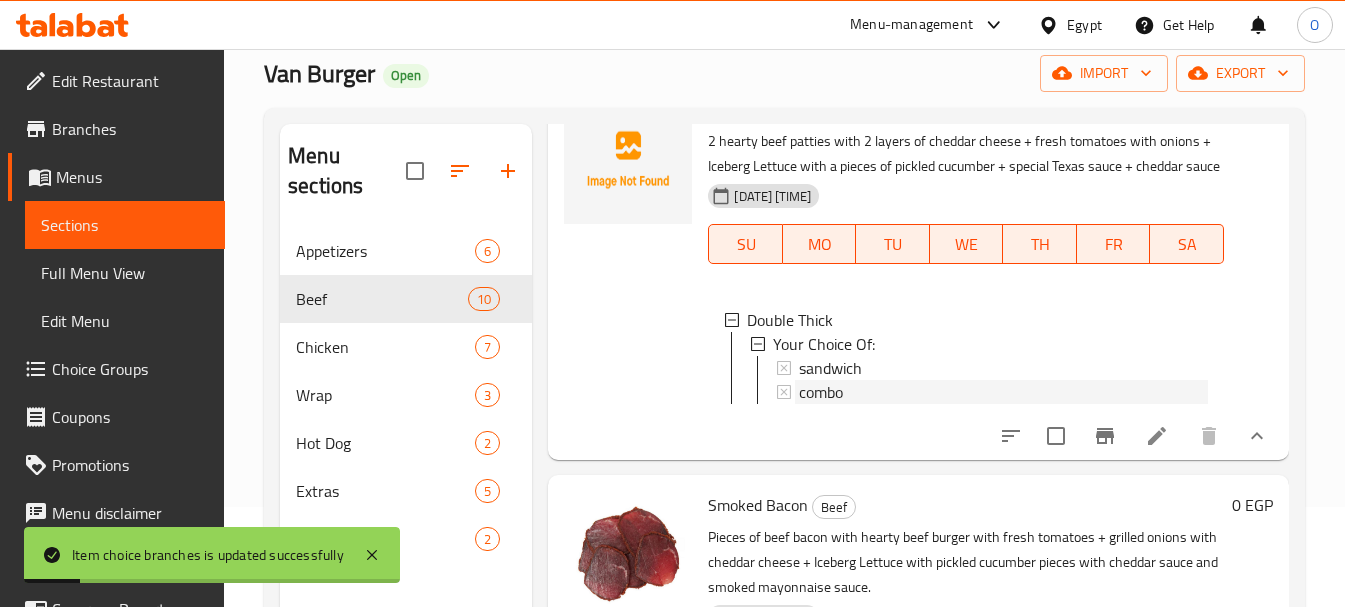 click on "combo" at bounding box center (821, 392) 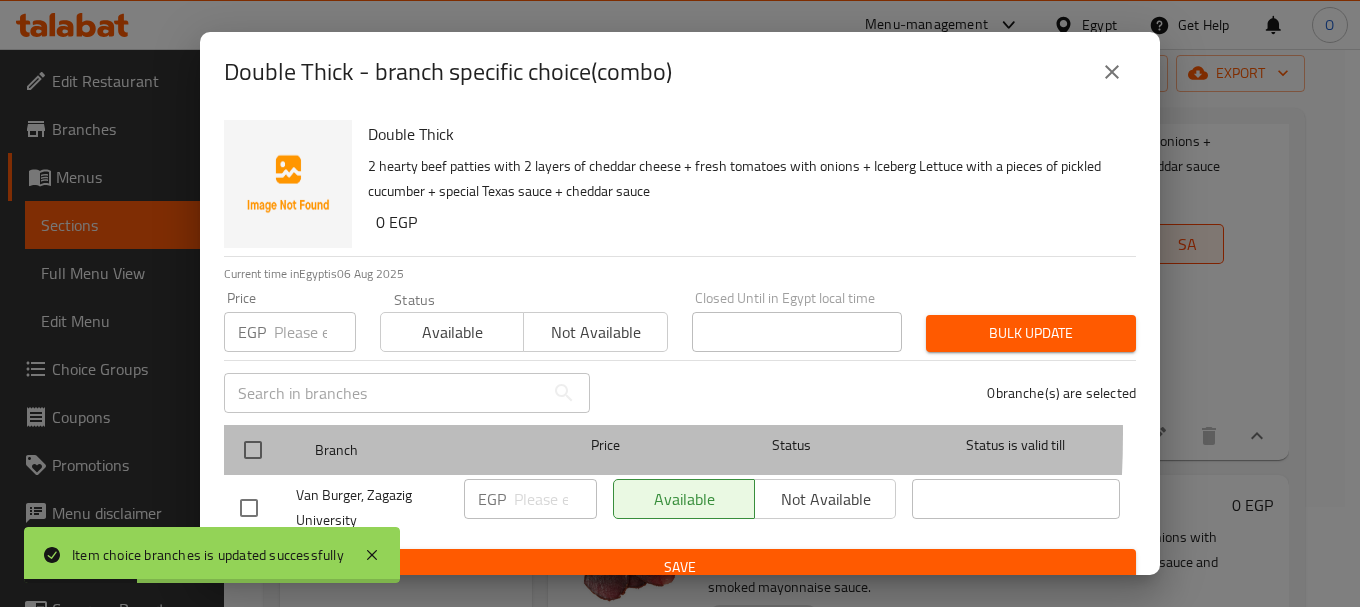 click at bounding box center [269, 450] 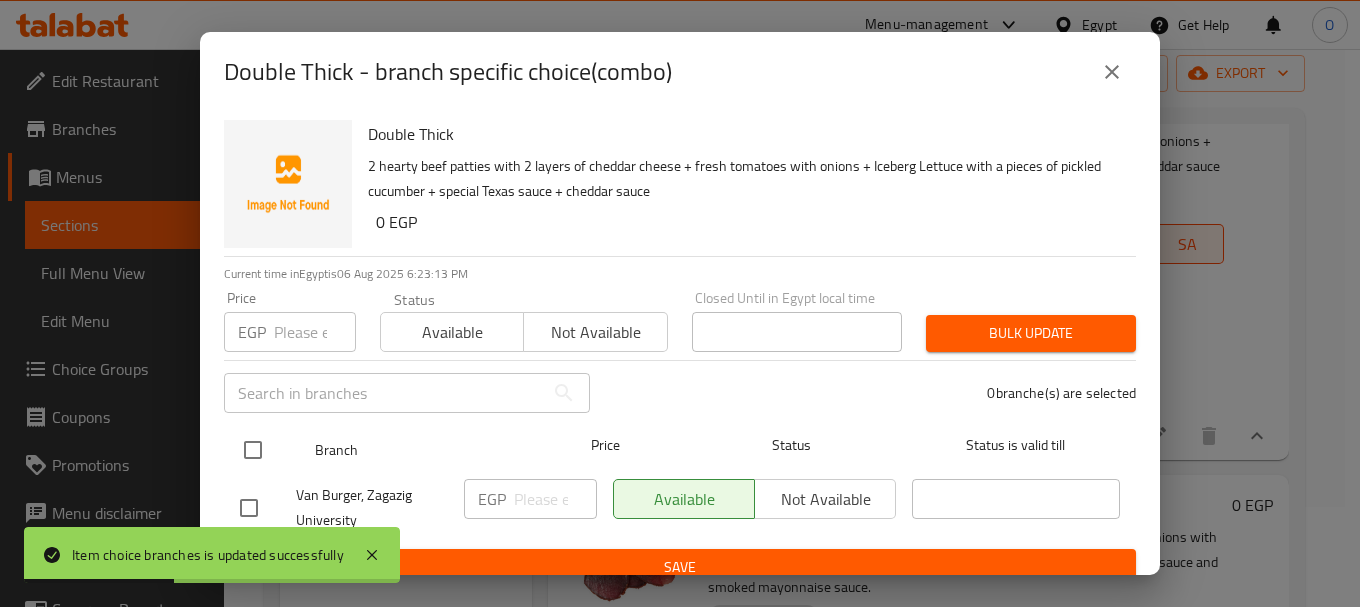 click at bounding box center (253, 450) 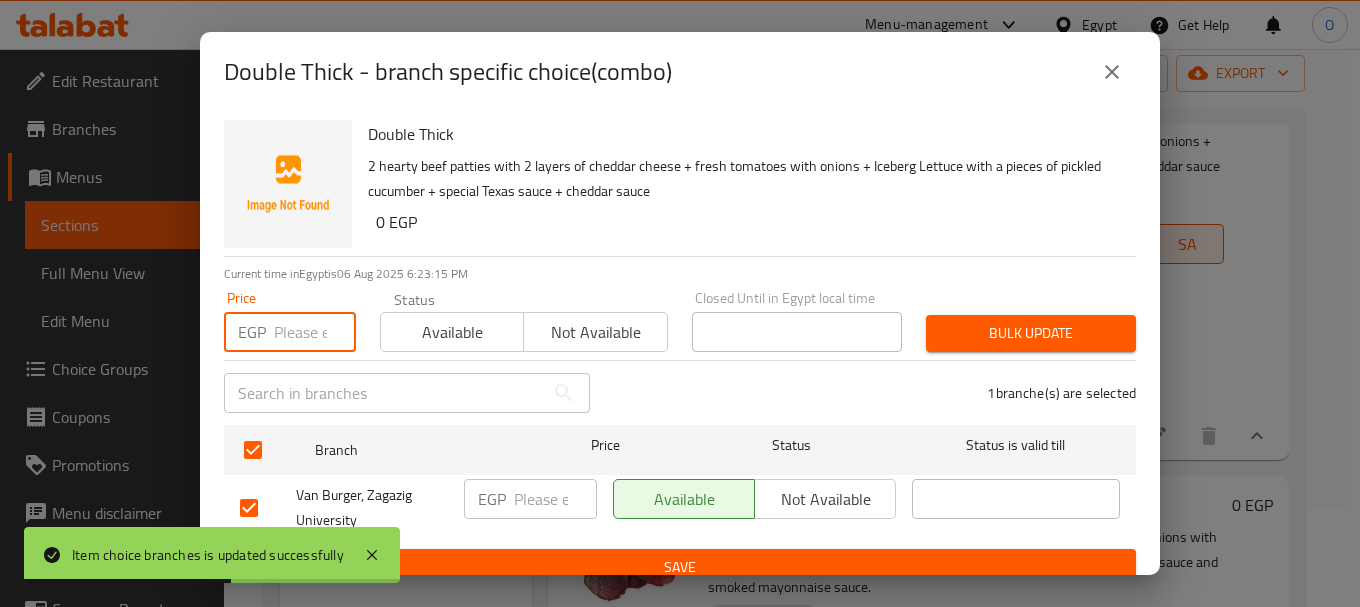 paste on "195" 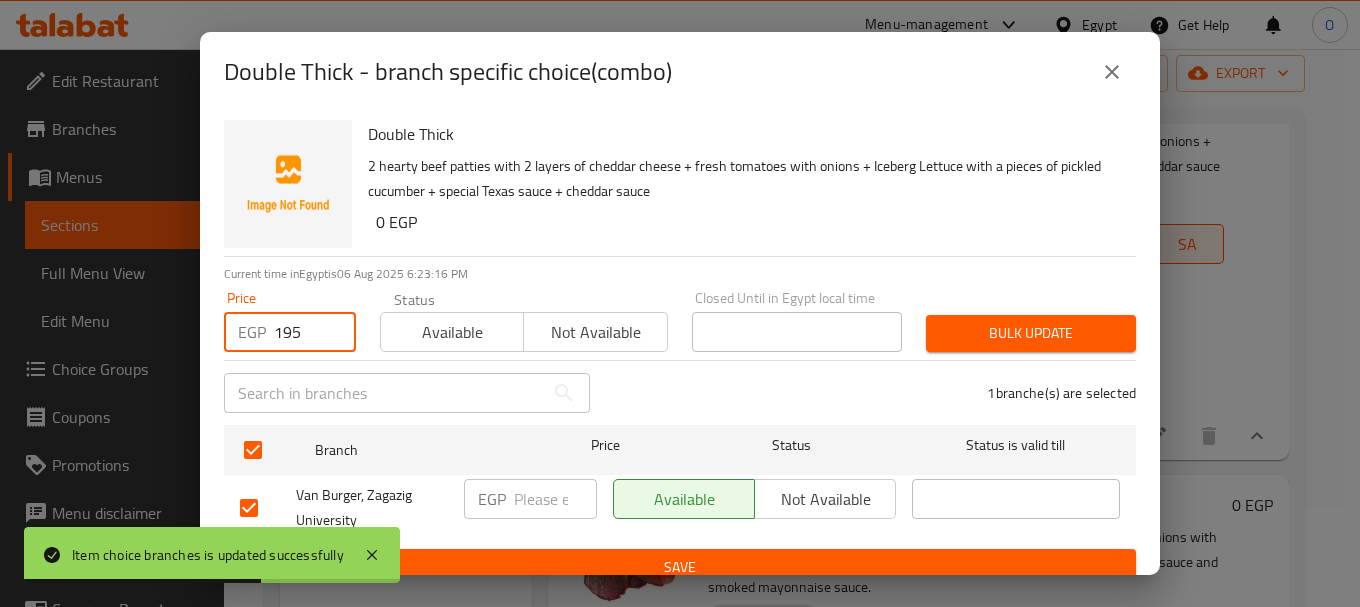 type on "195" 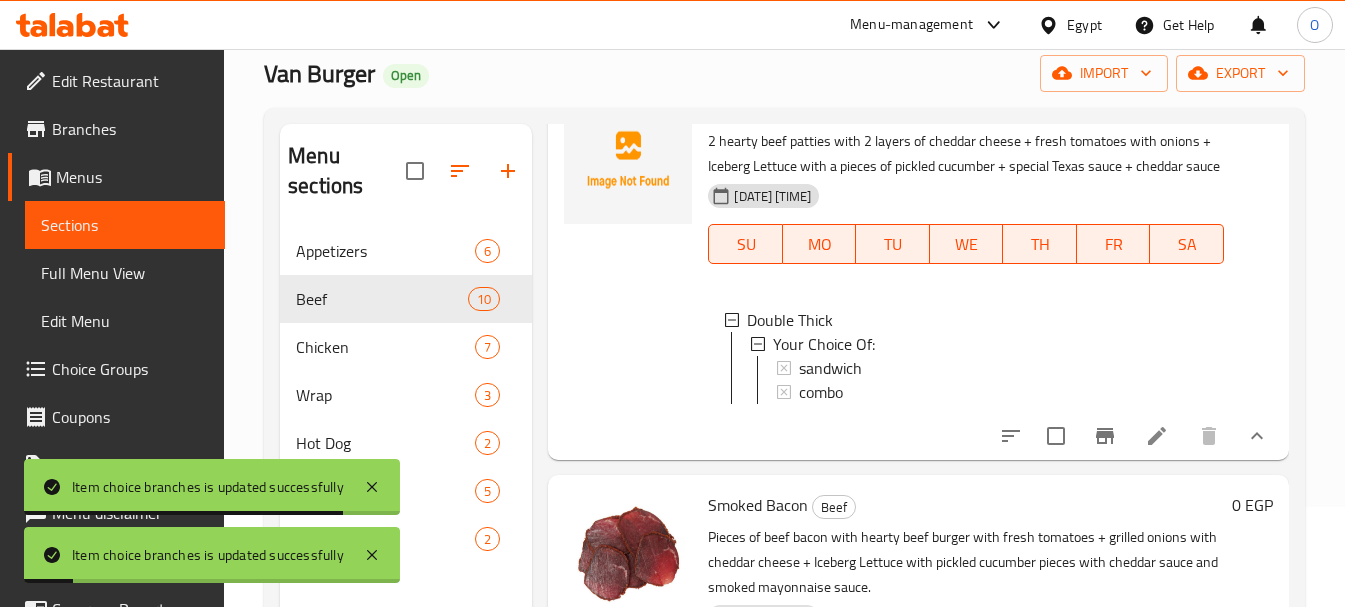 scroll, scrollTop: 3, scrollLeft: 0, axis: vertical 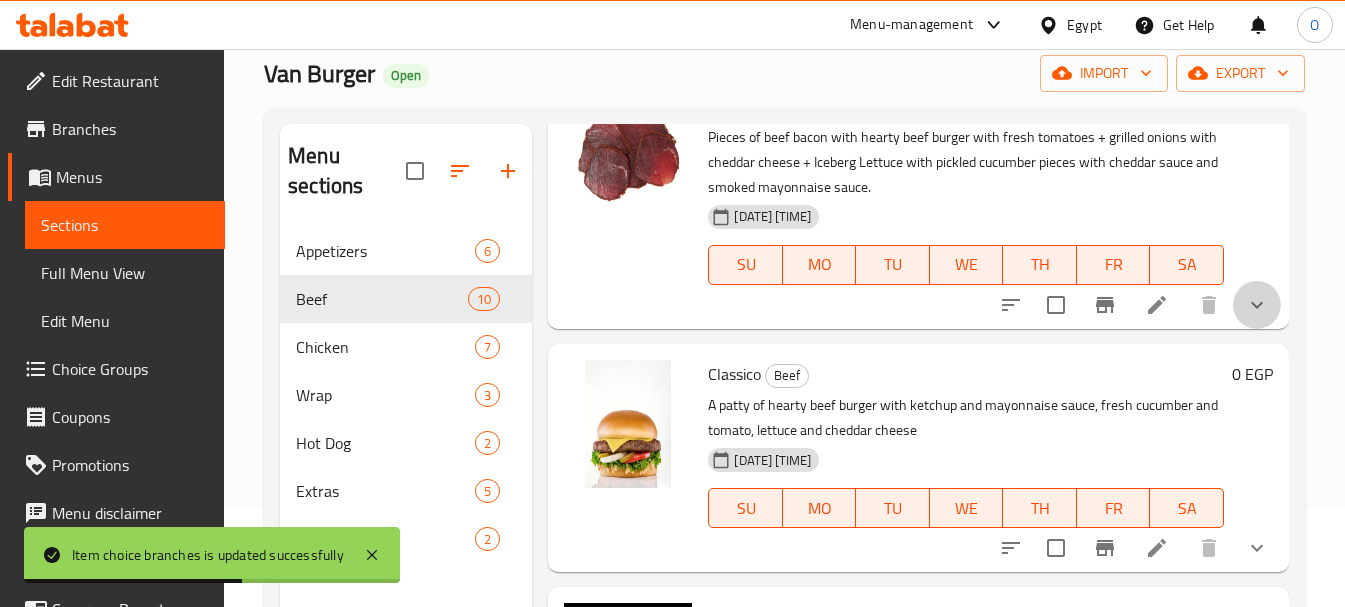 click at bounding box center (1257, 305) 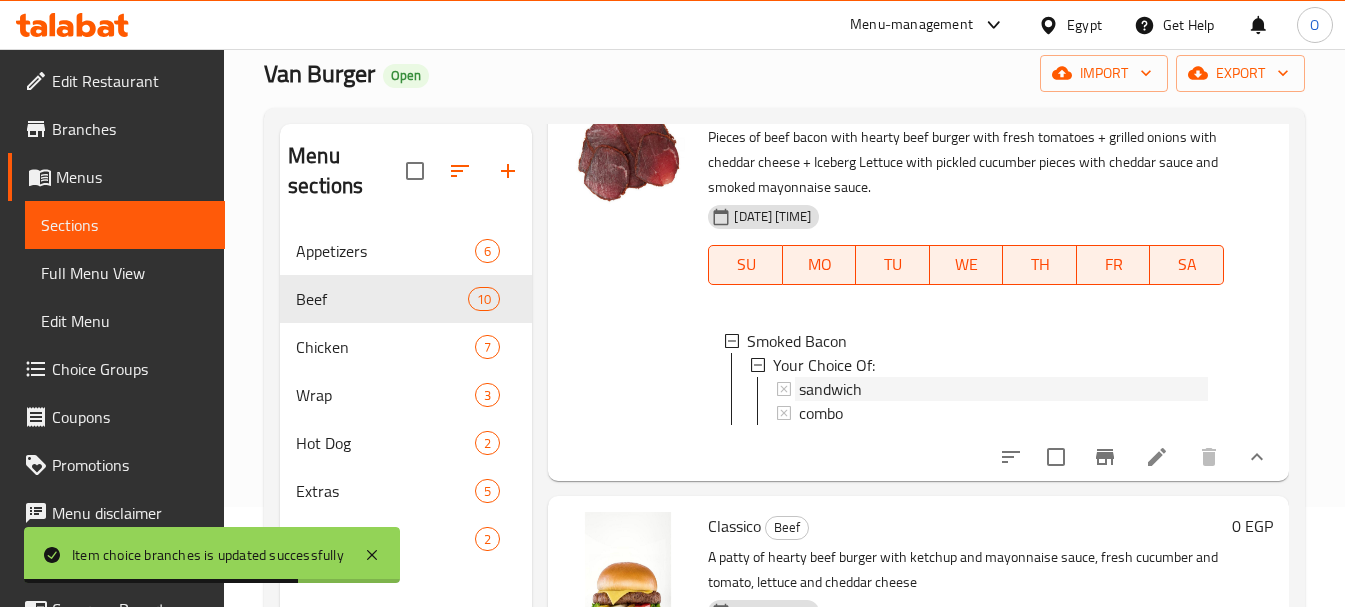 click on "sandwich" at bounding box center (830, 389) 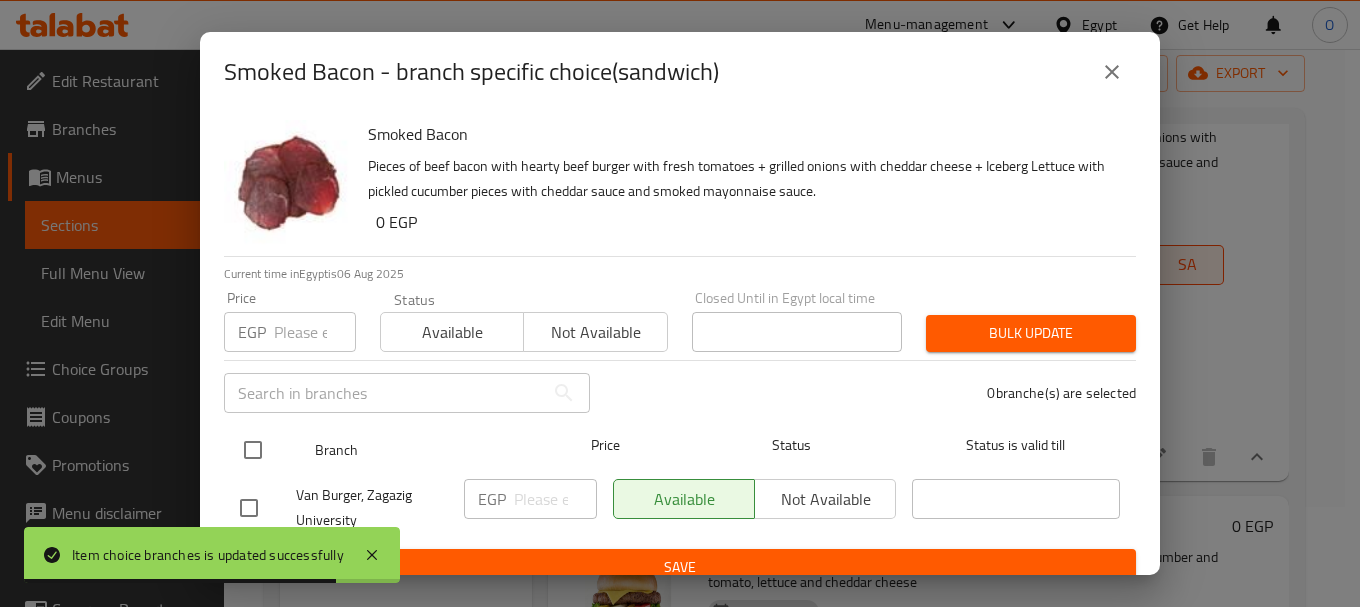 click at bounding box center (253, 450) 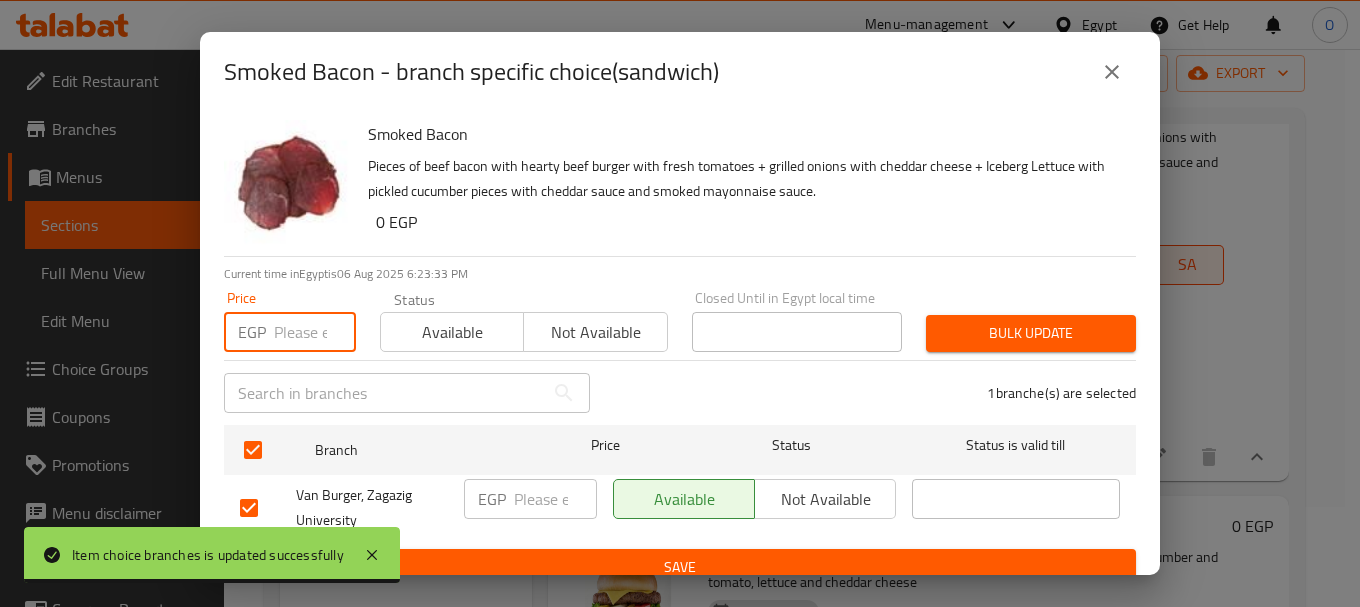 paste on "121" 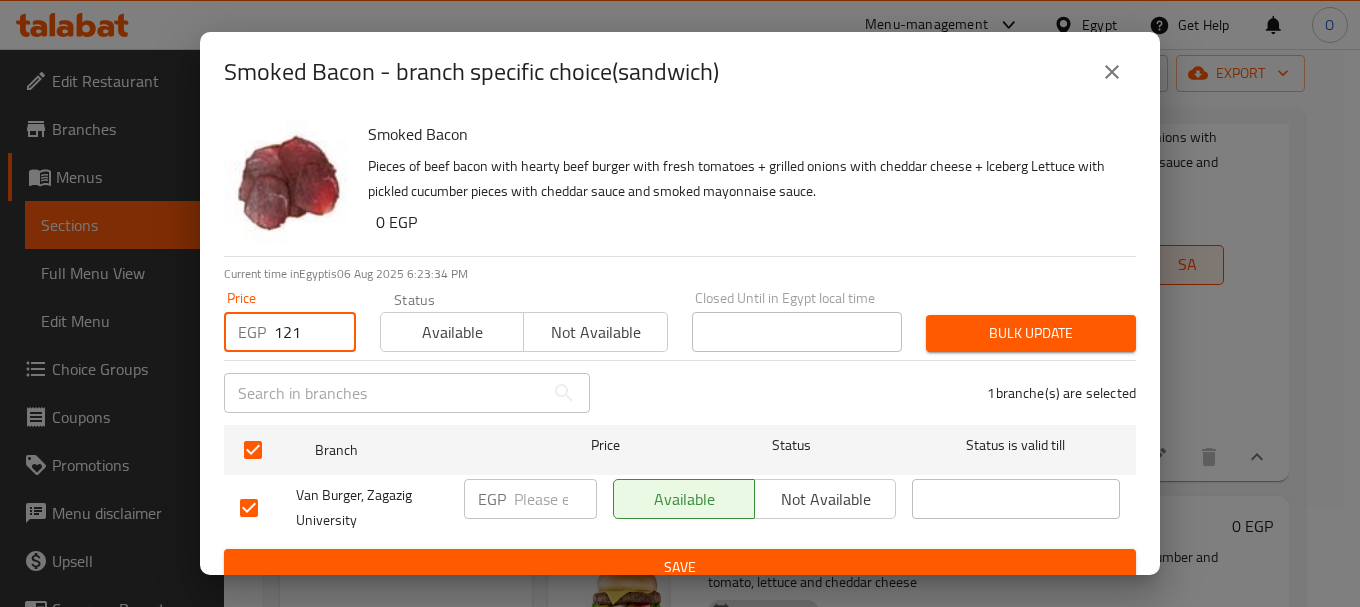 type on "121" 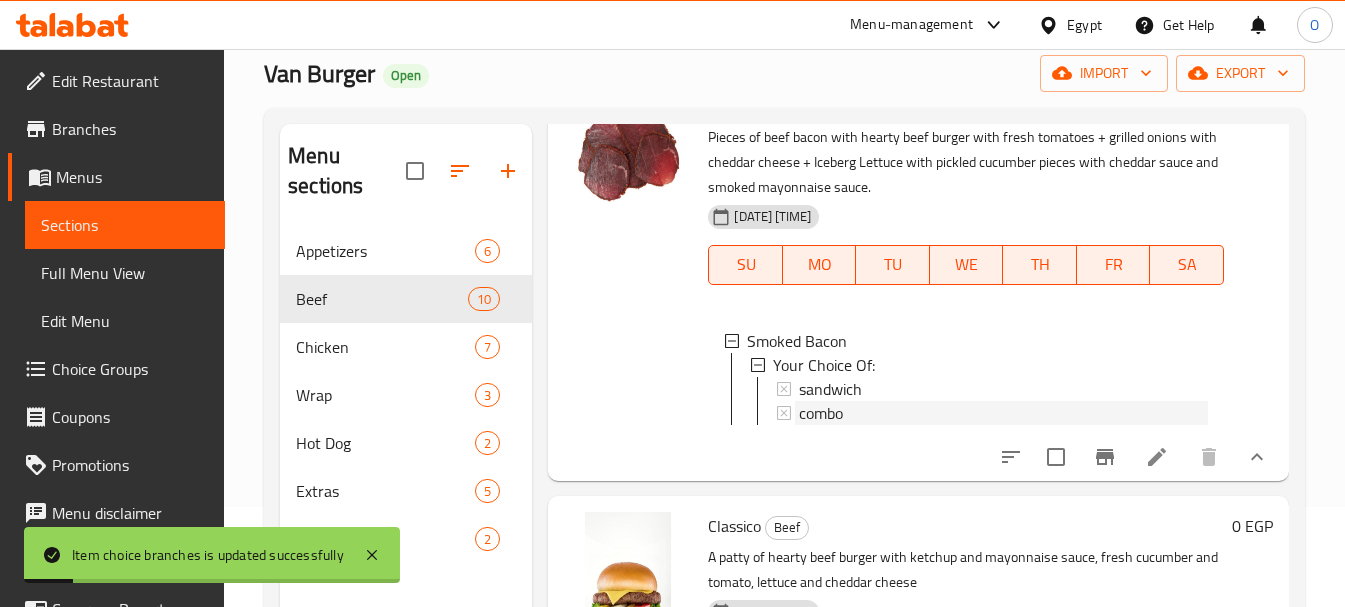 click on "combo" at bounding box center [821, 413] 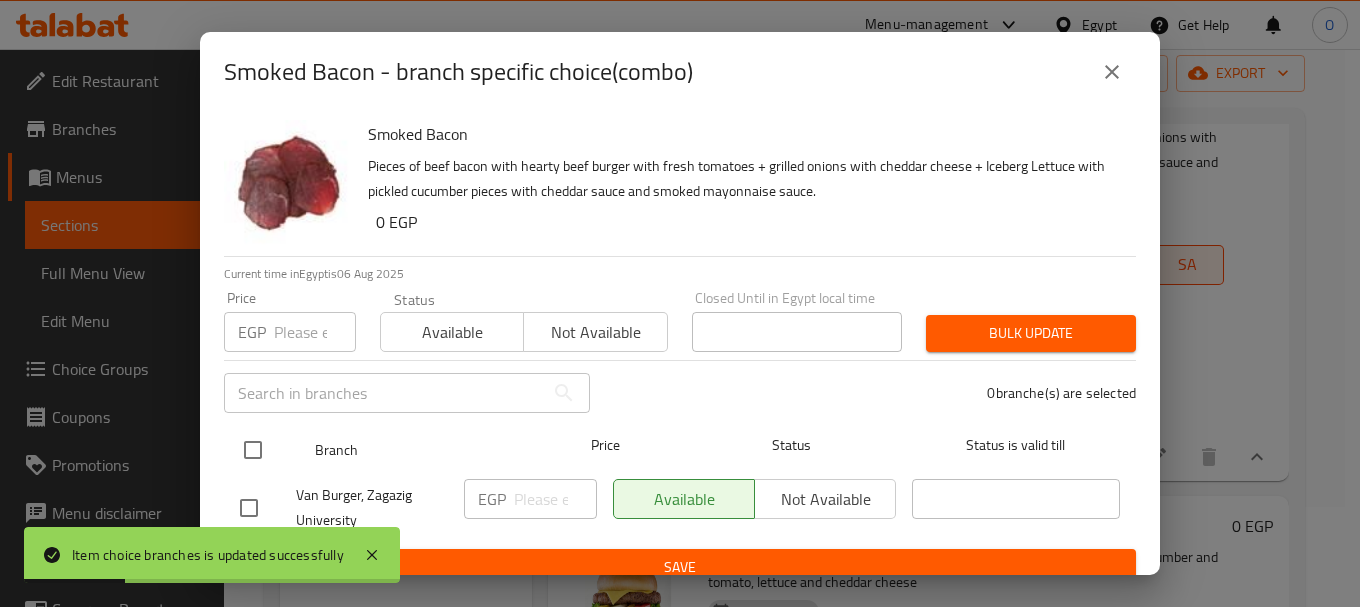 click at bounding box center [253, 450] 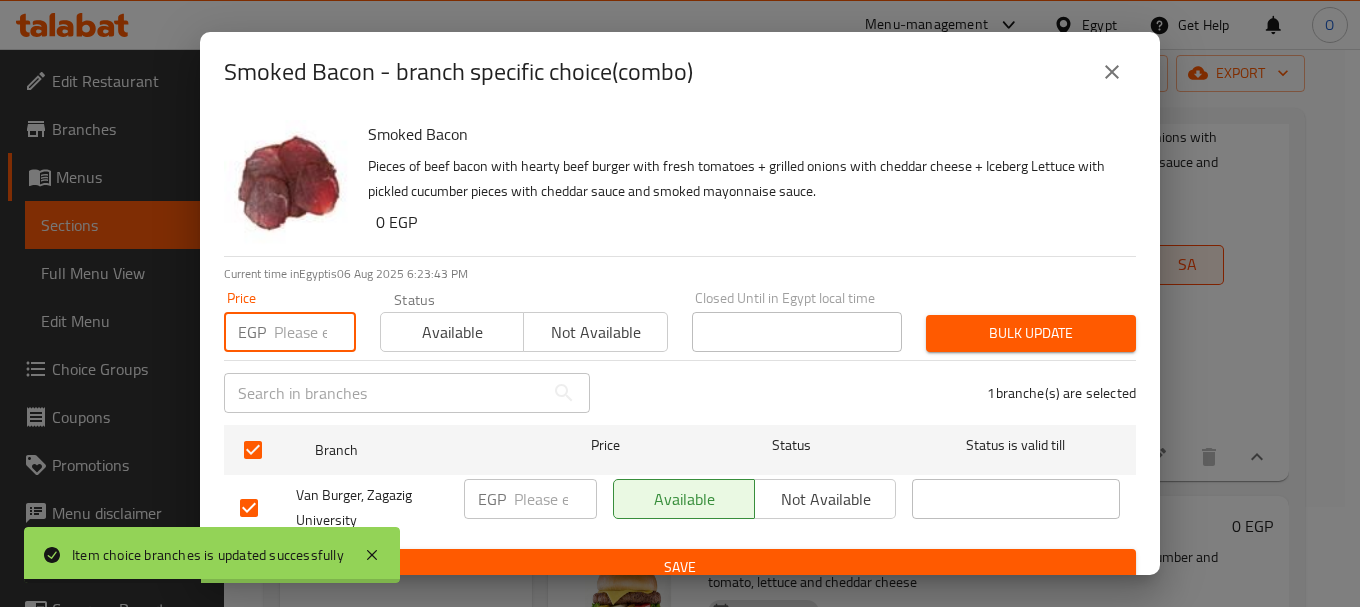 paste on "155" 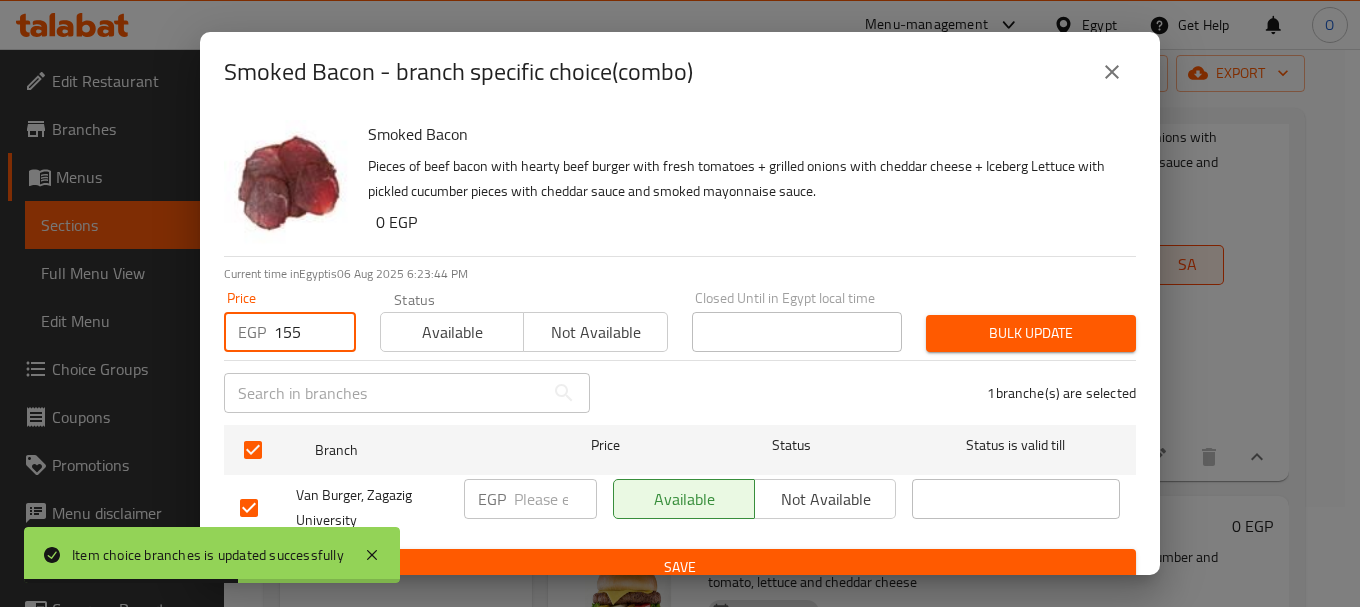type on "155" 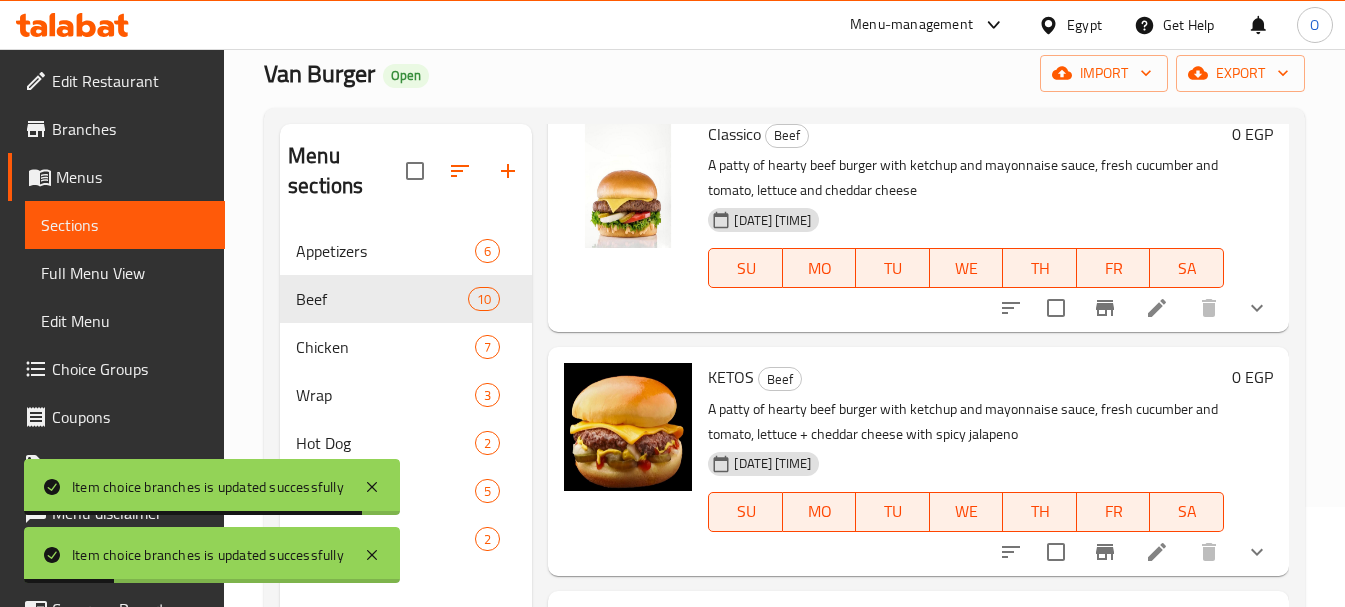 scroll, scrollTop: 1700, scrollLeft: 0, axis: vertical 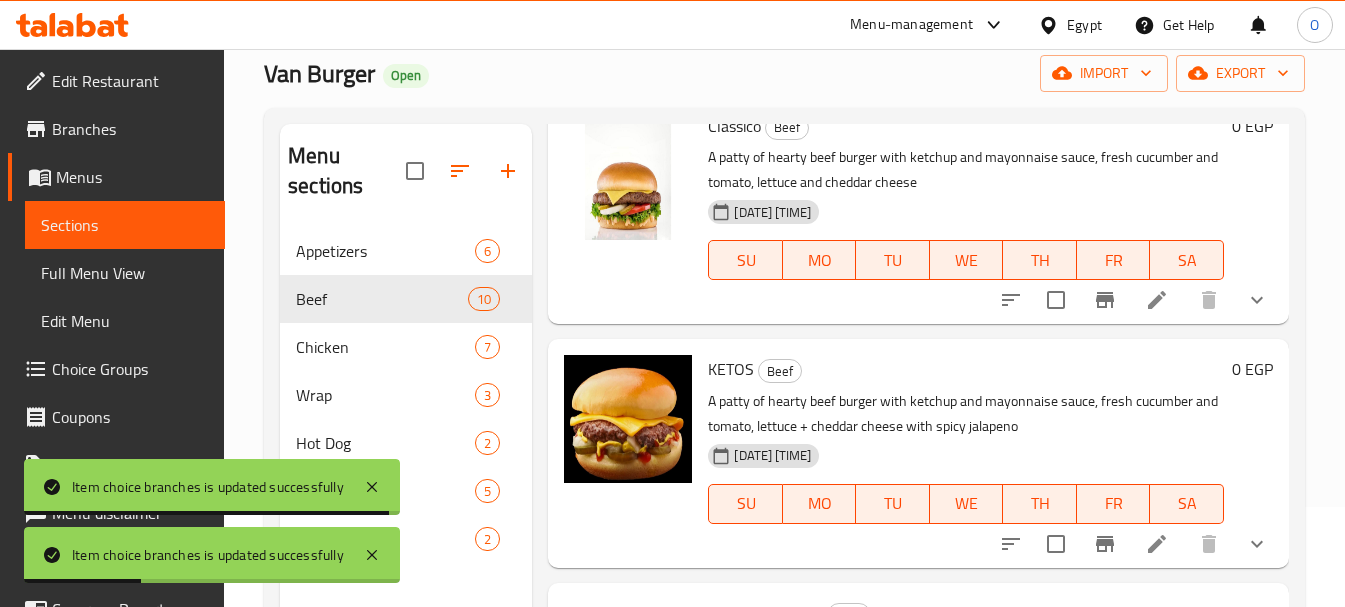 click 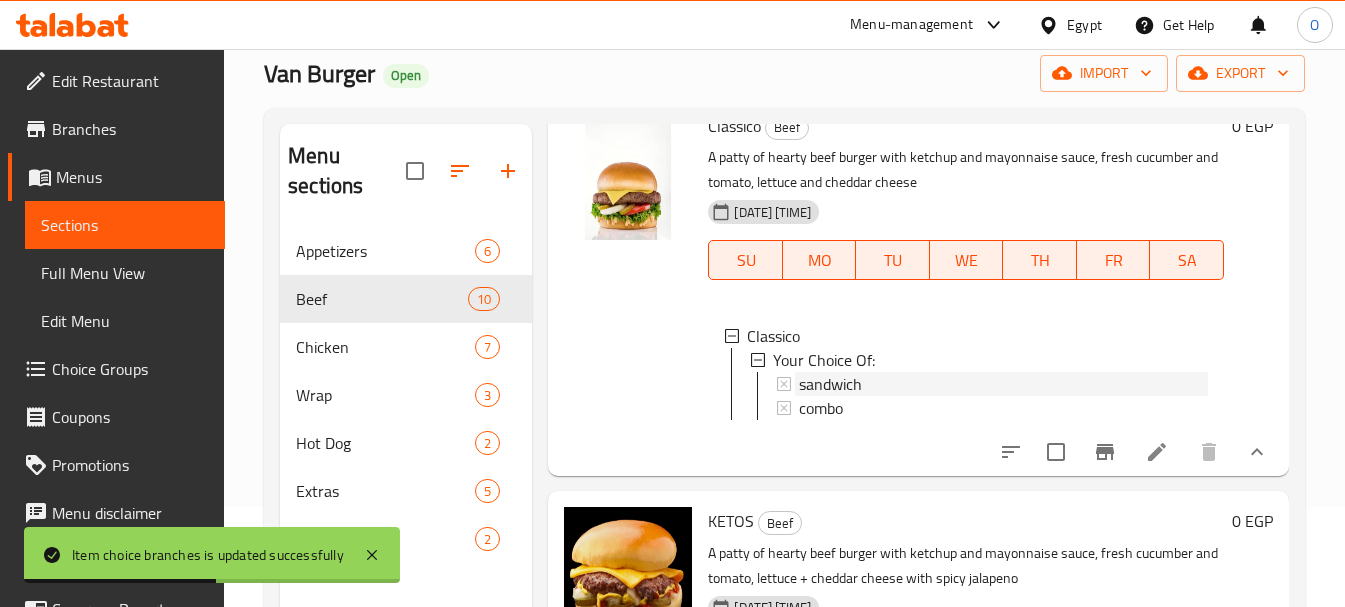 click on "sandwich" at bounding box center (830, 384) 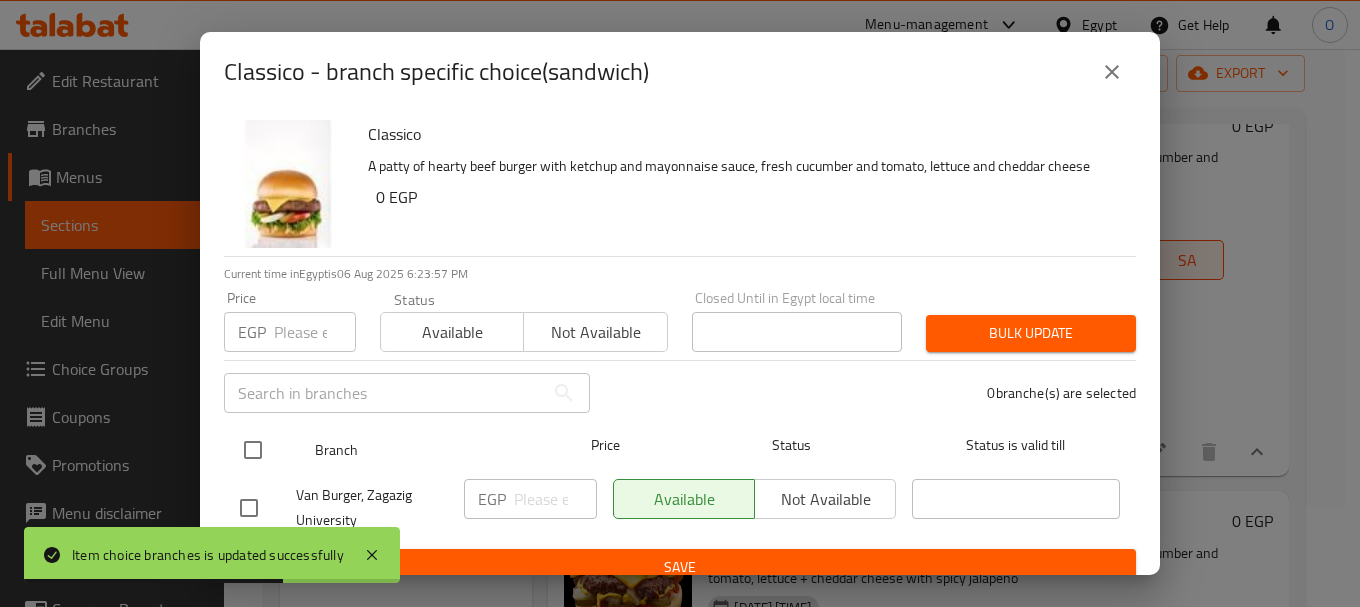 click at bounding box center (253, 450) 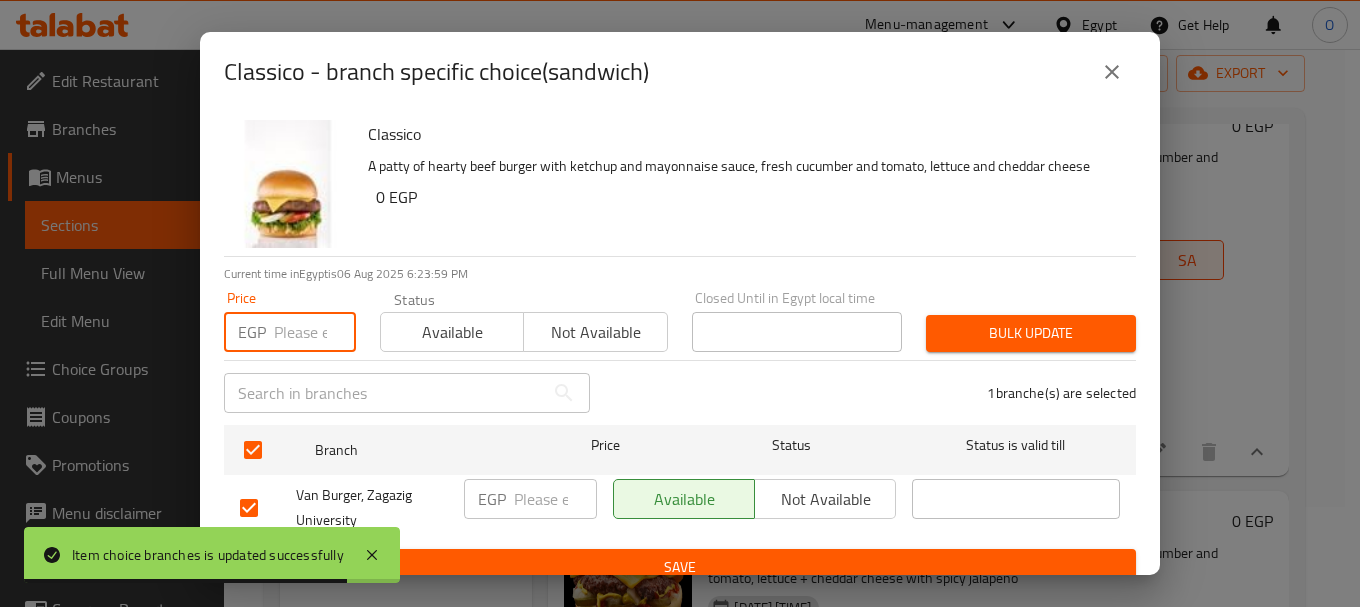 paste on "110" 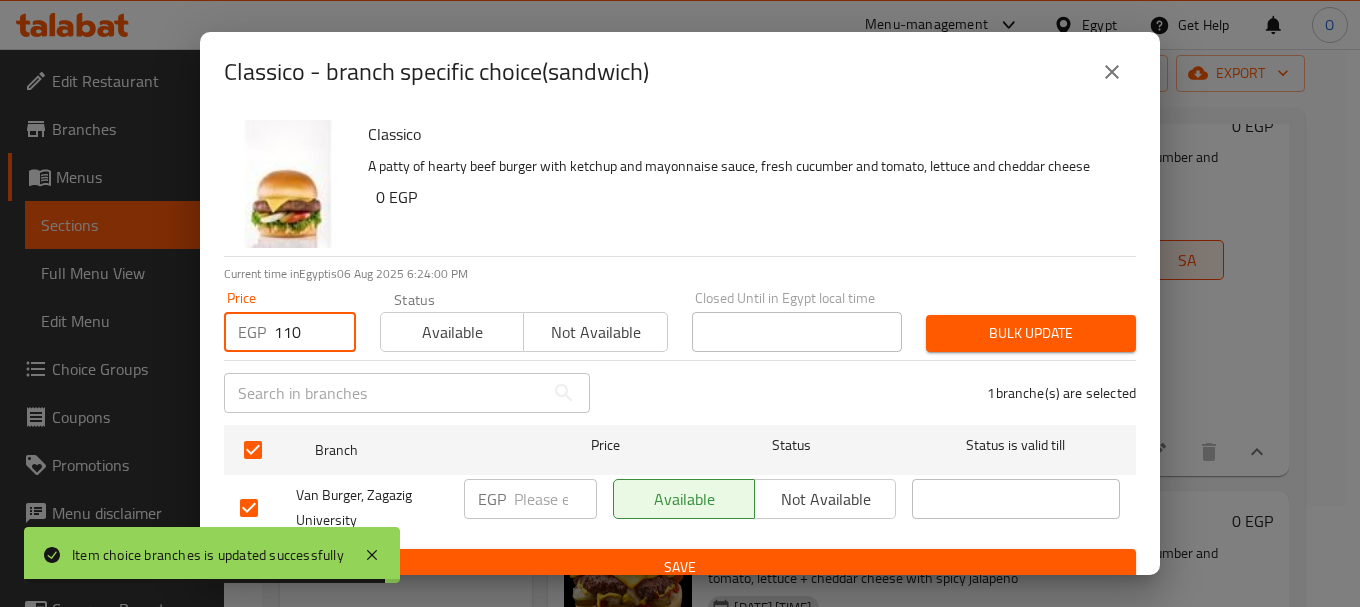 type on "110" 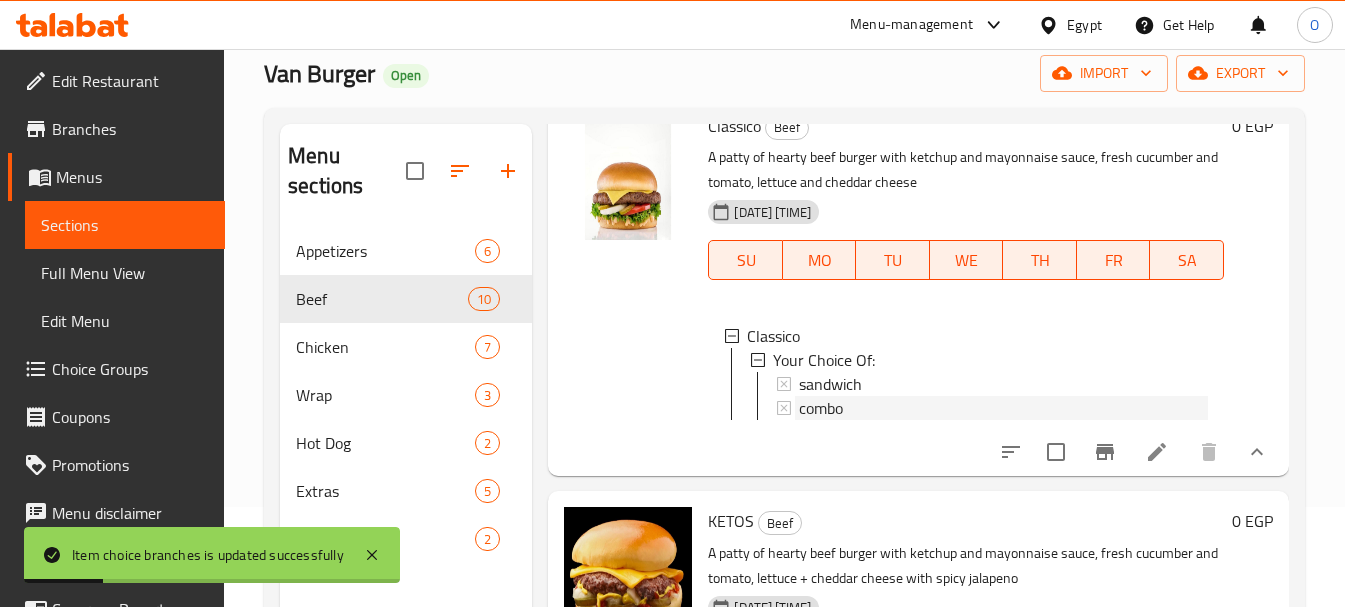 click on "combo" at bounding box center [821, 408] 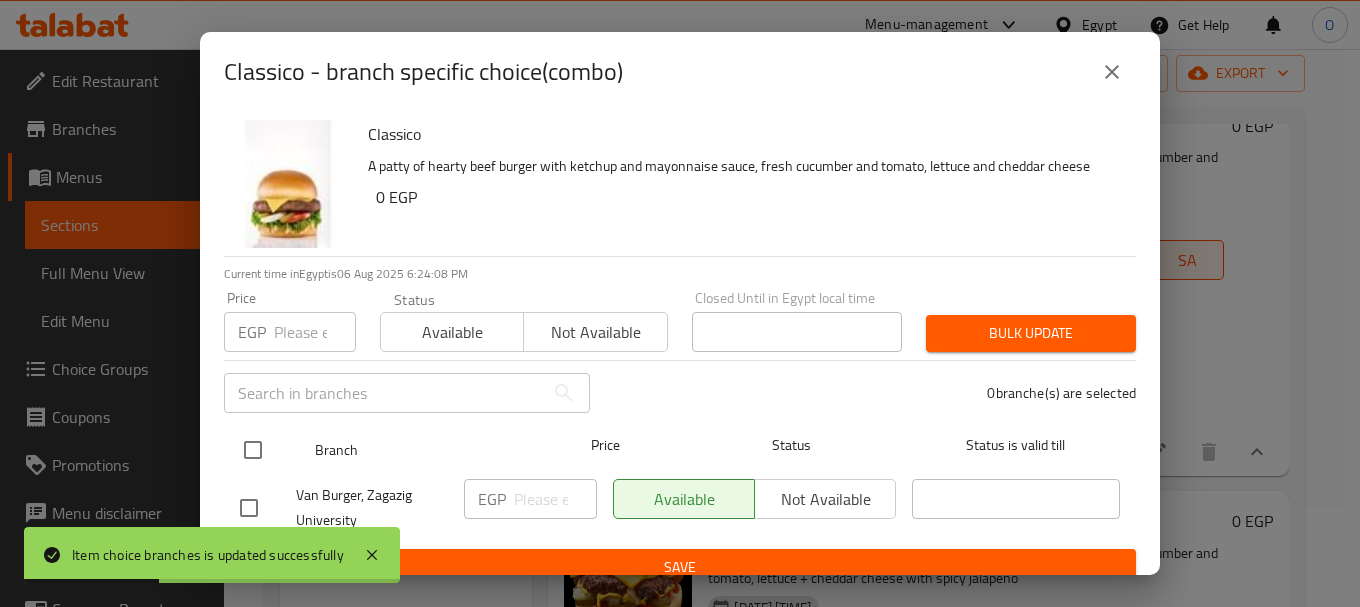 click at bounding box center (253, 450) 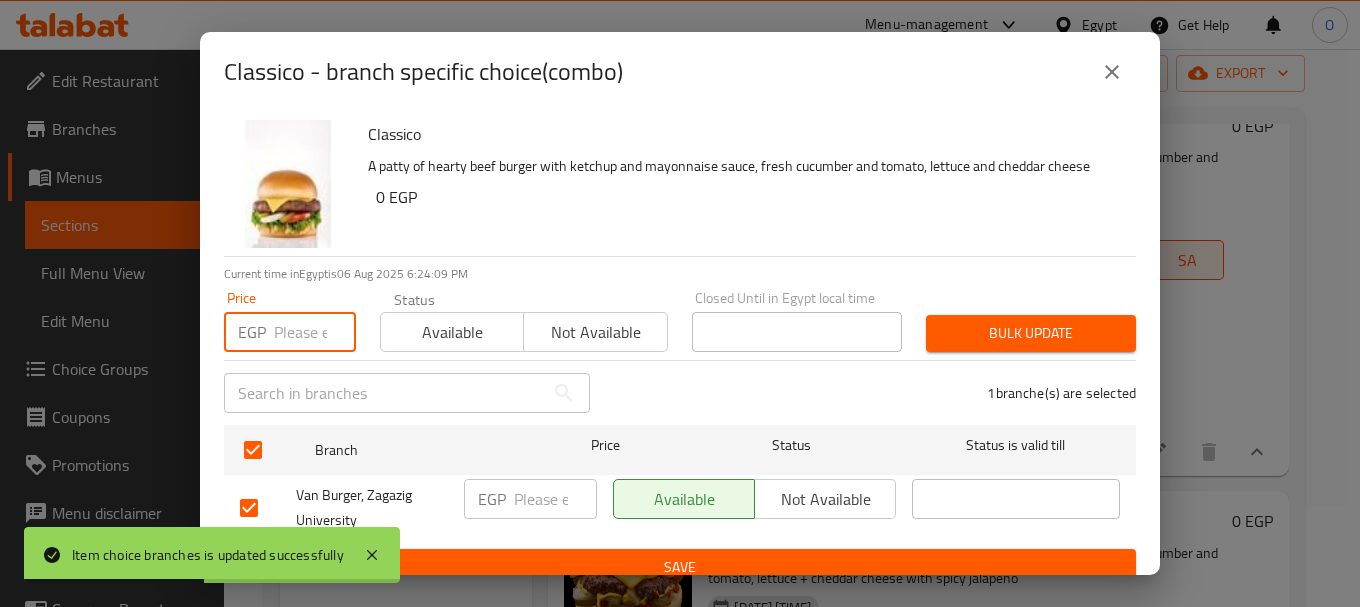 paste on "145" 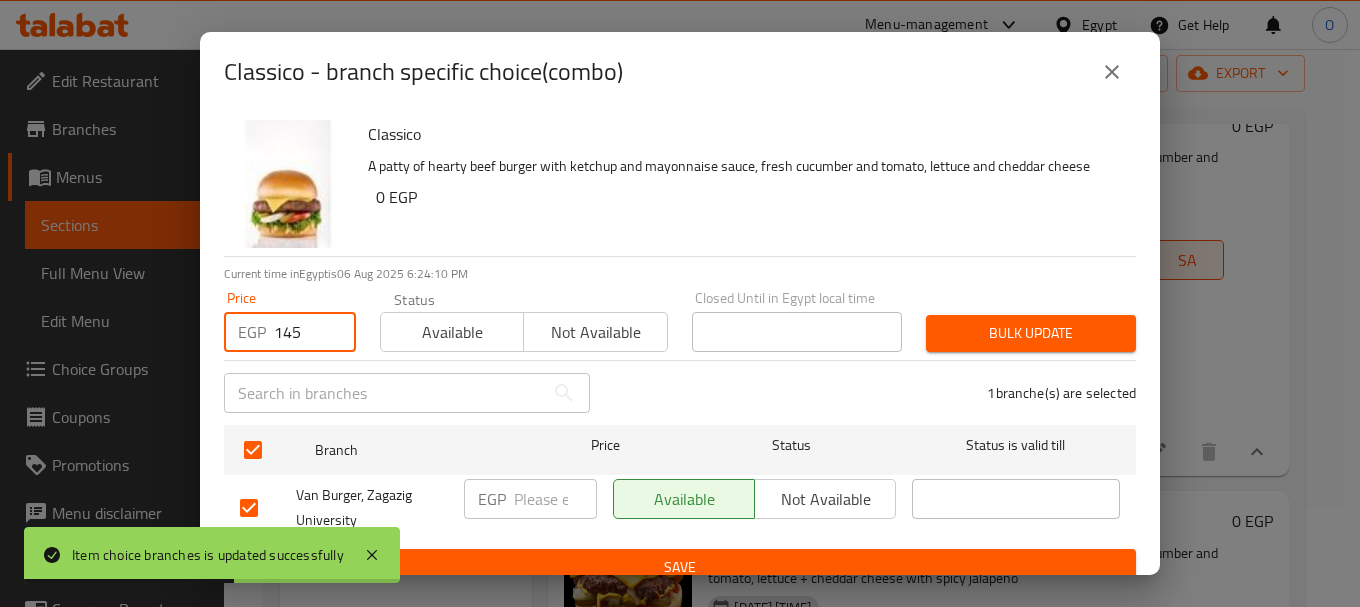 type on "145" 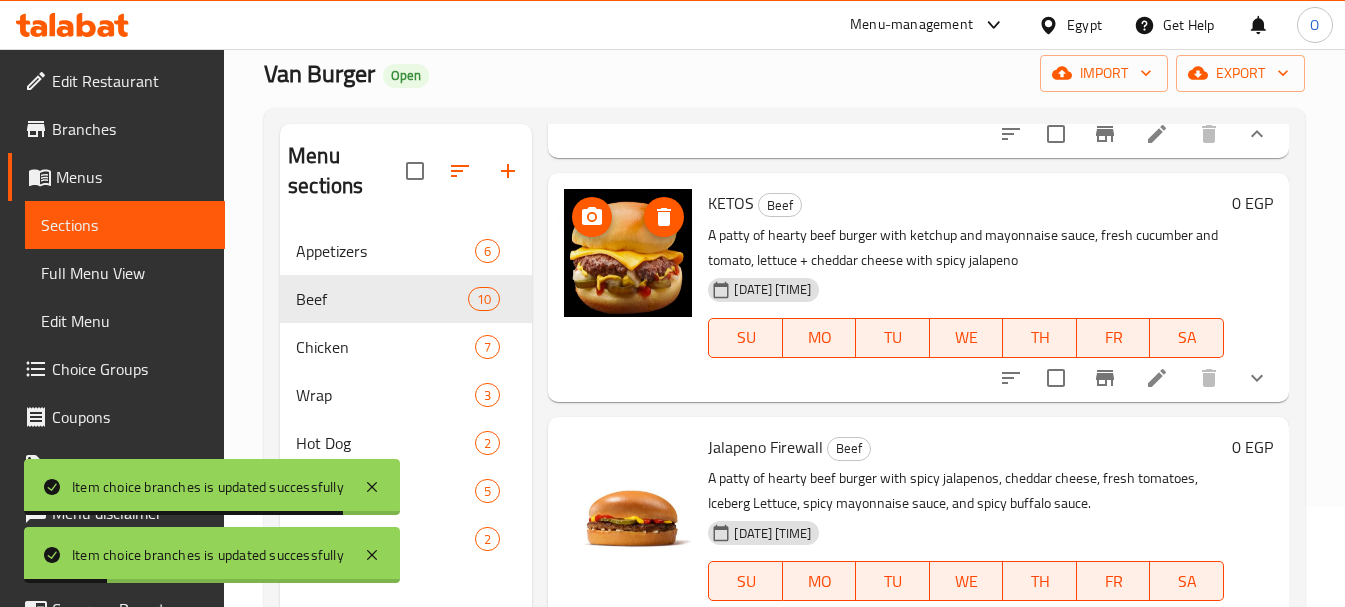 scroll, scrollTop: 2100, scrollLeft: 0, axis: vertical 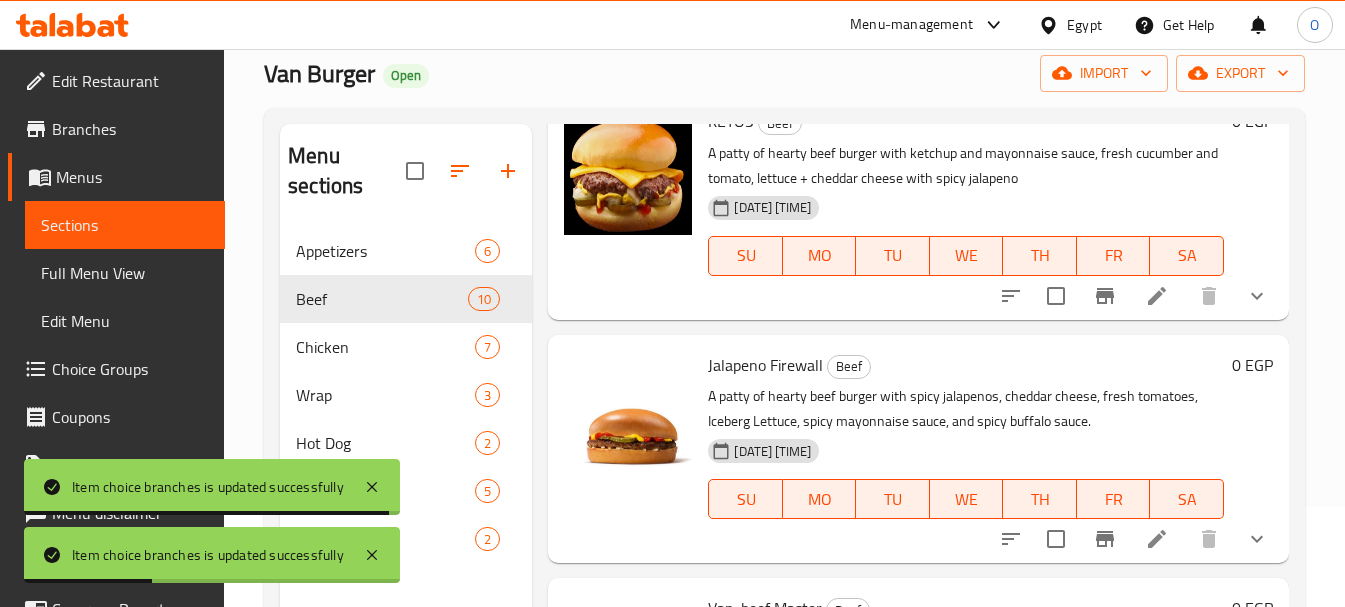 click at bounding box center (1257, 296) 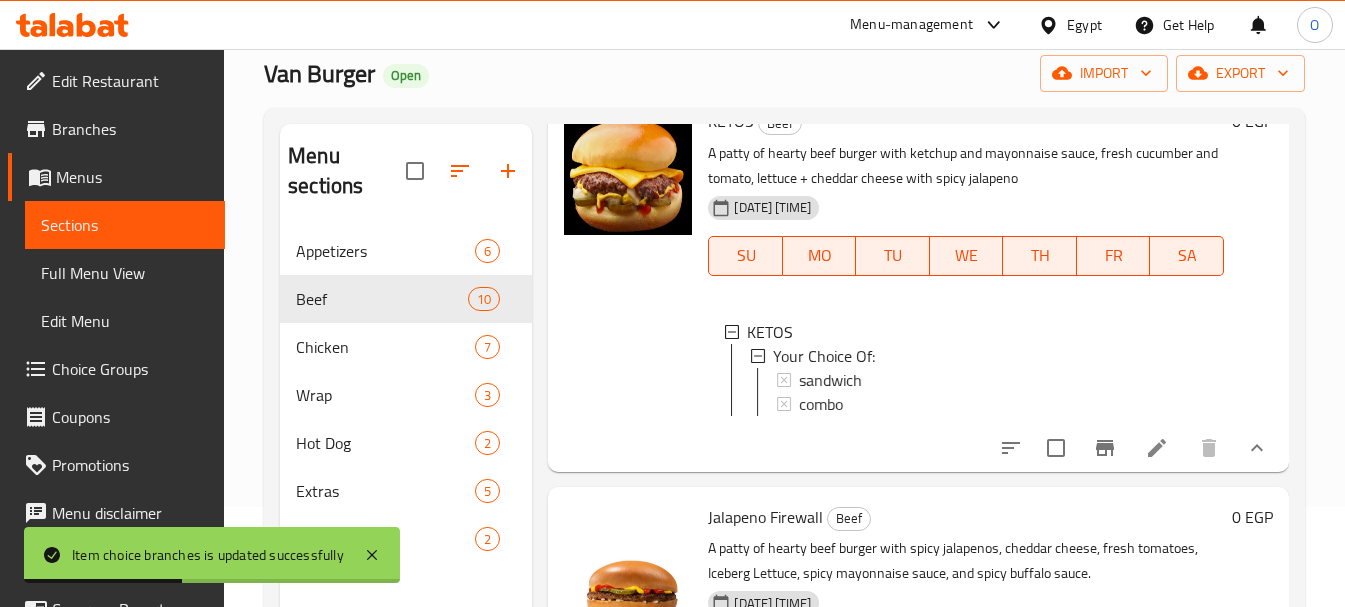scroll, scrollTop: 3, scrollLeft: 0, axis: vertical 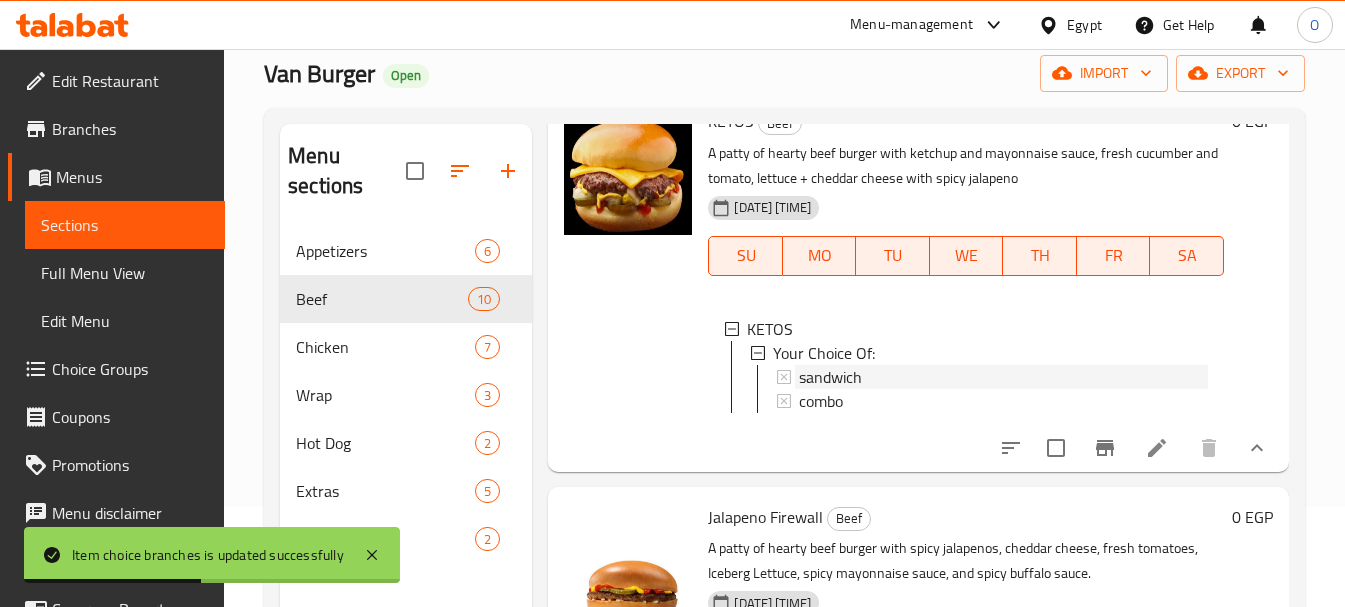 click on "sandwich" at bounding box center [830, 377] 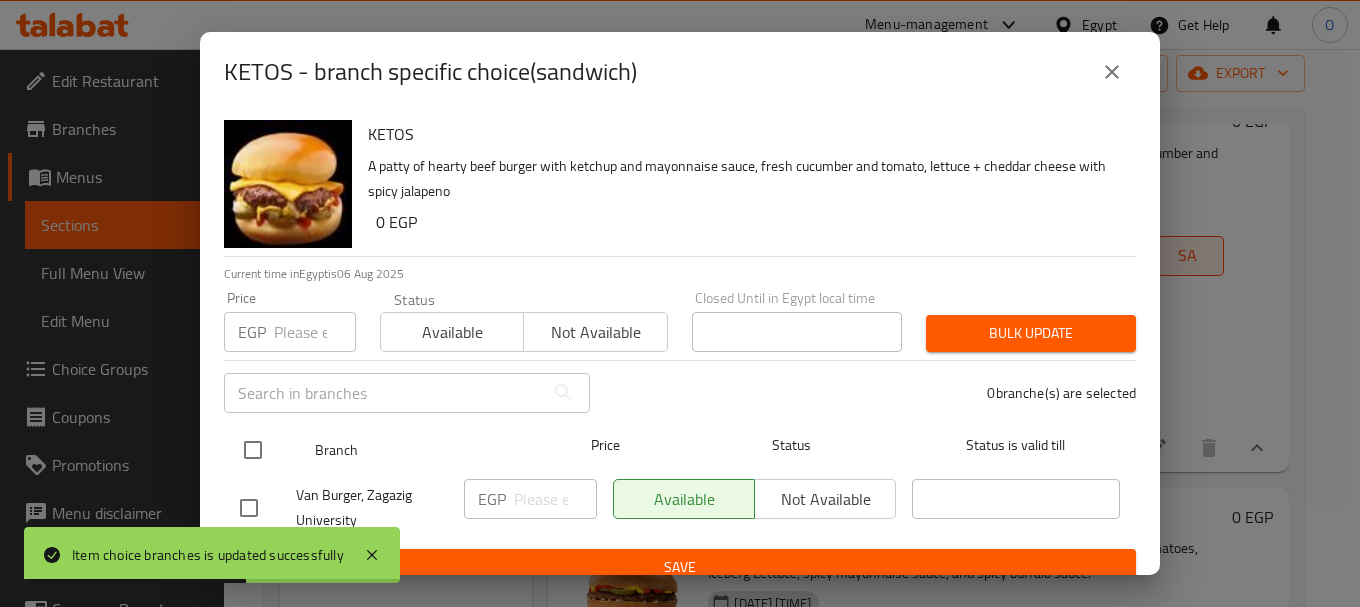 click at bounding box center (253, 450) 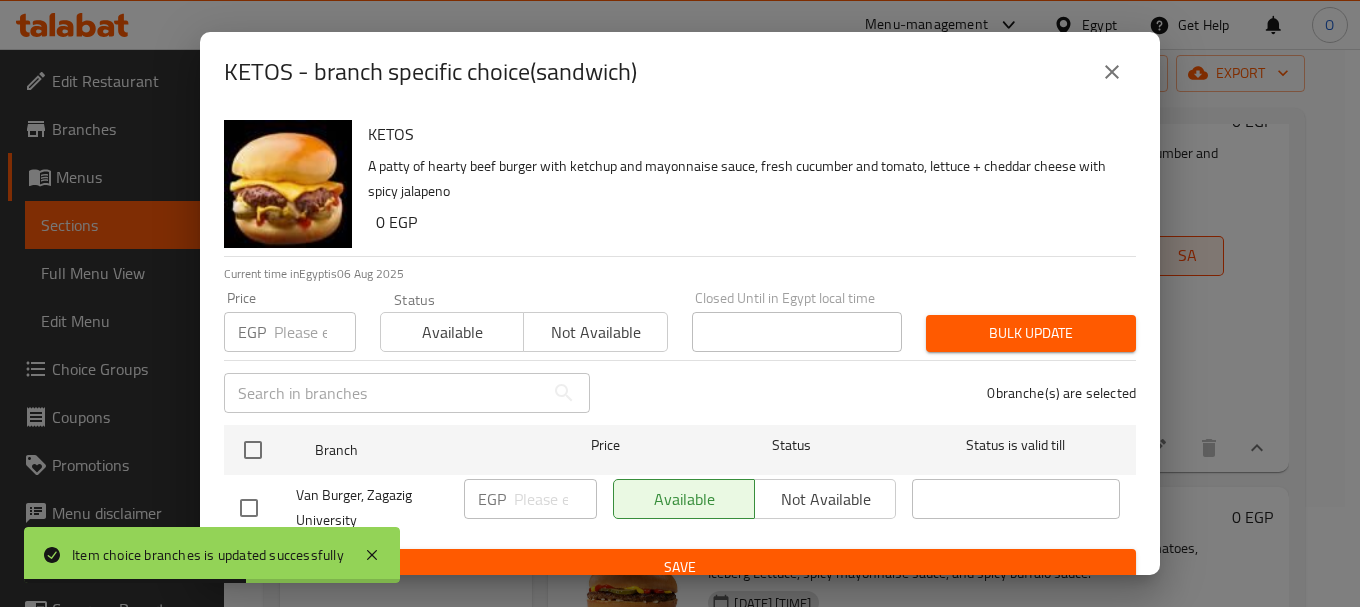checkbox on "true" 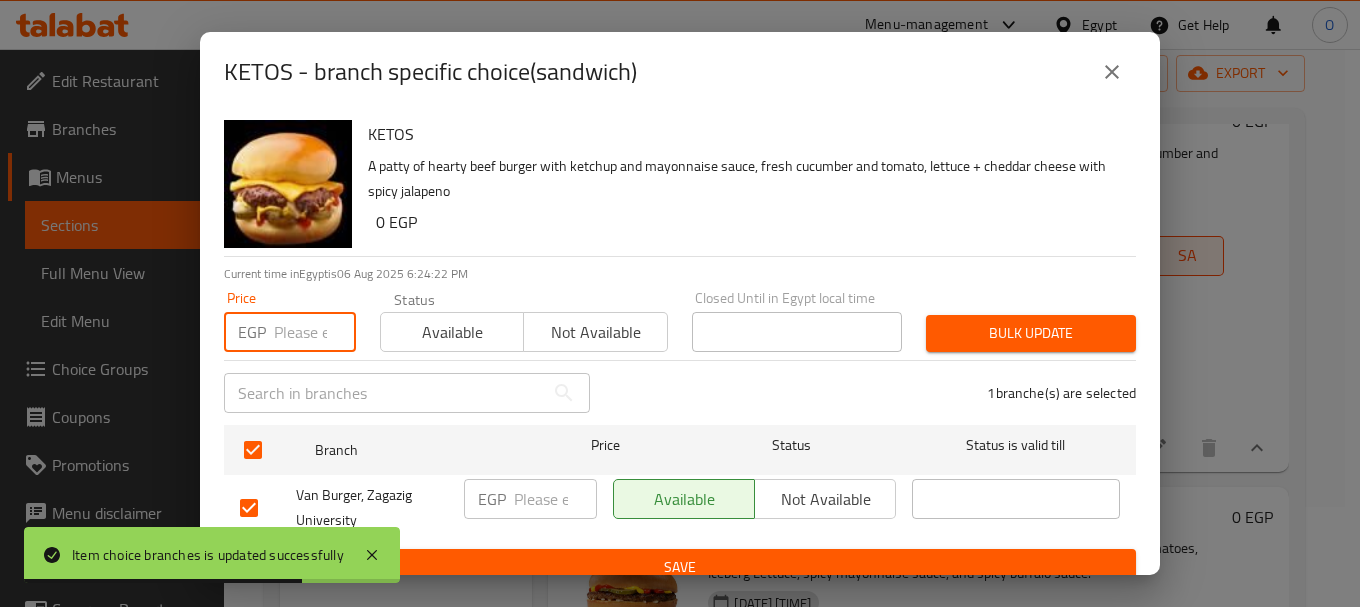 paste on "110" 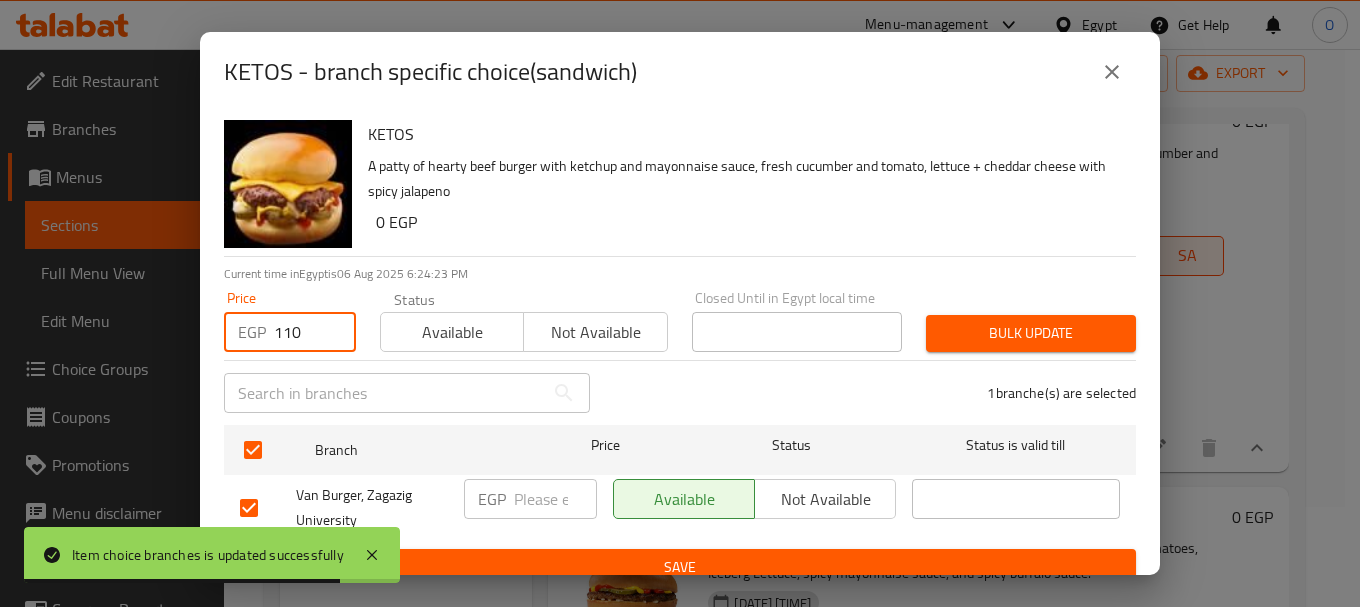type on "110" 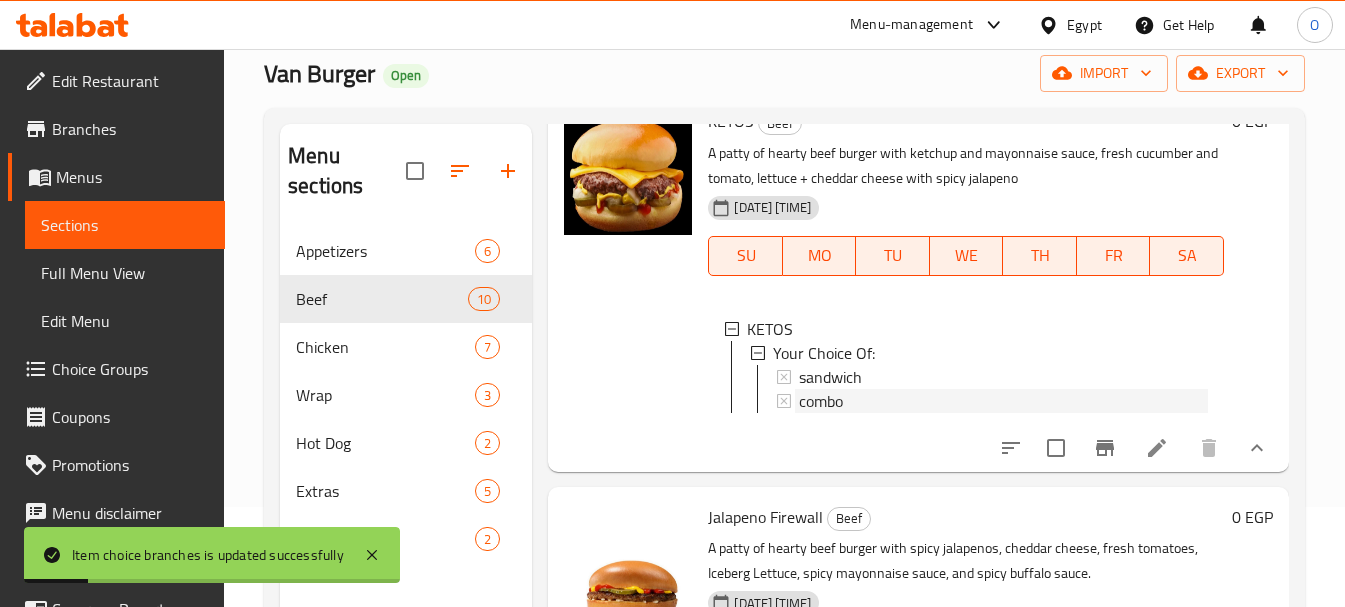 click on "combo" at bounding box center (1003, 401) 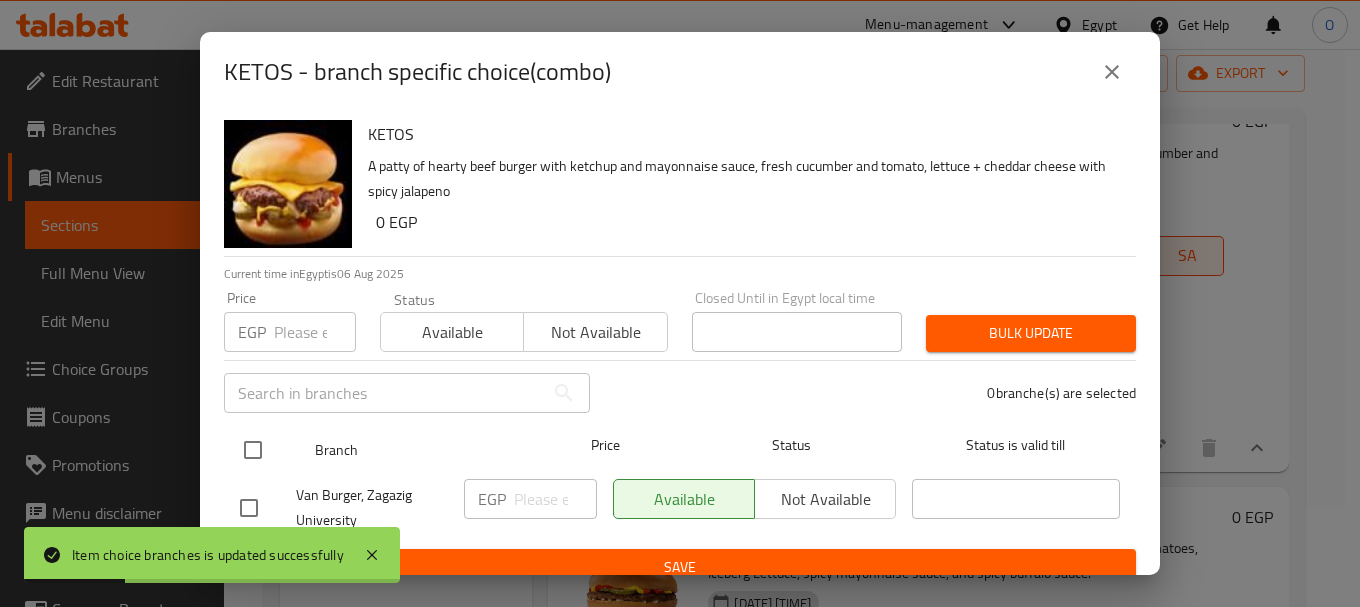 click at bounding box center [269, 450] 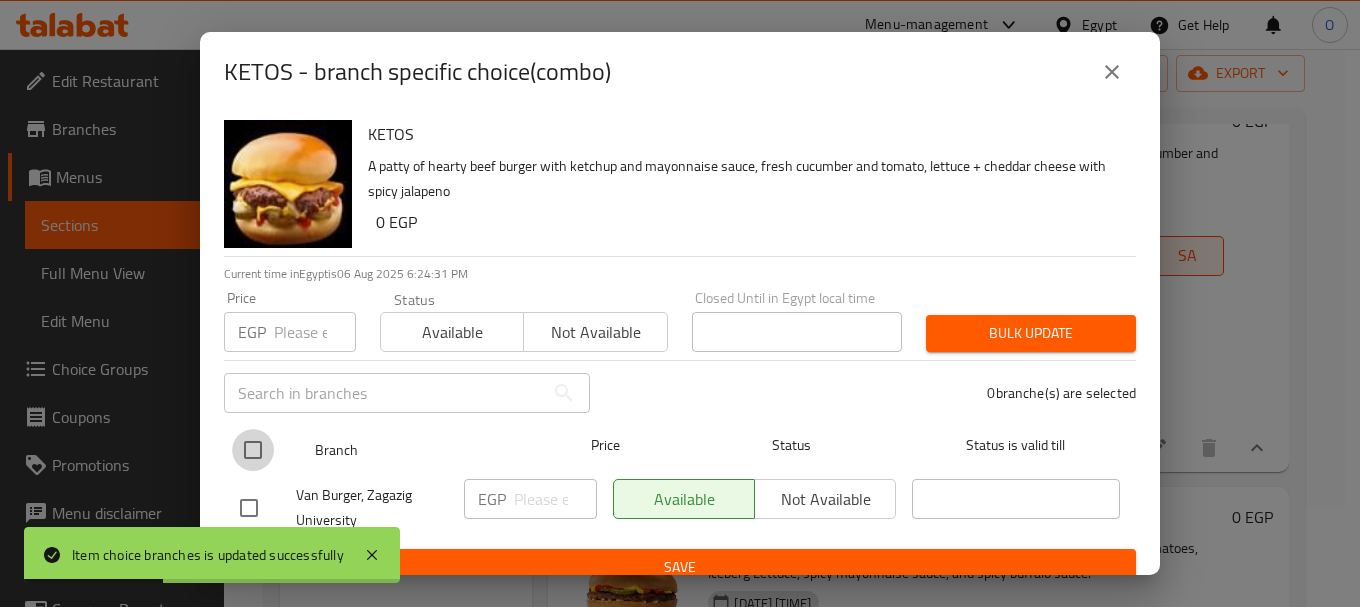 click at bounding box center [253, 450] 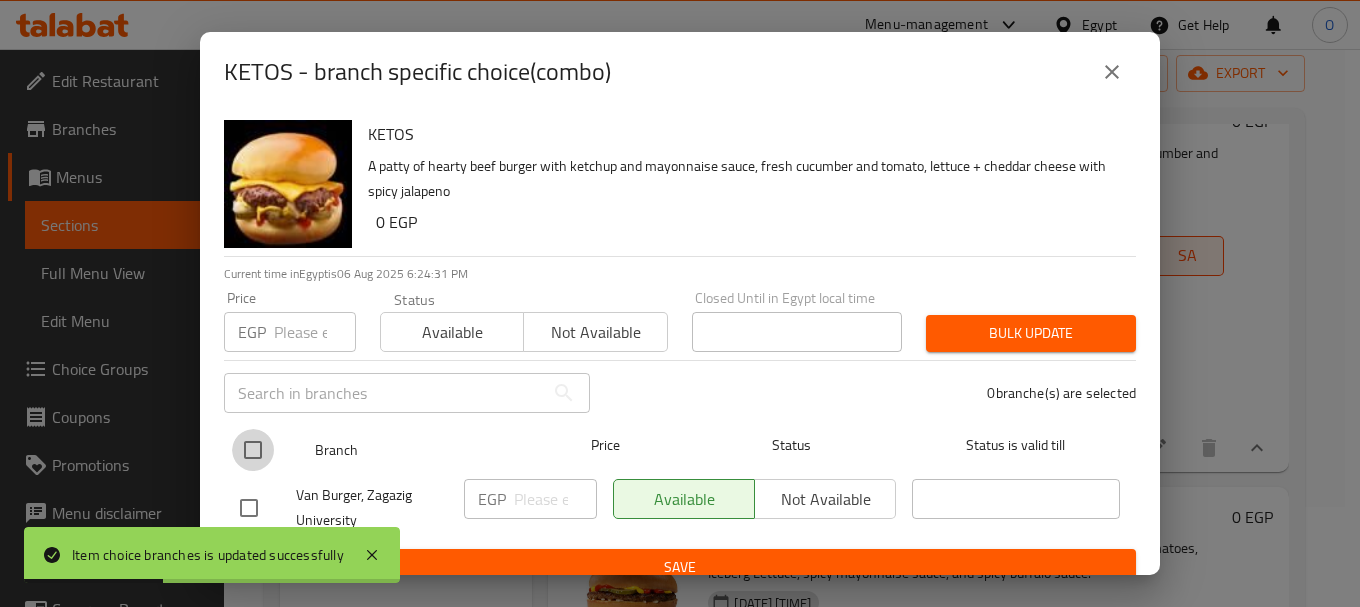 checkbox on "true" 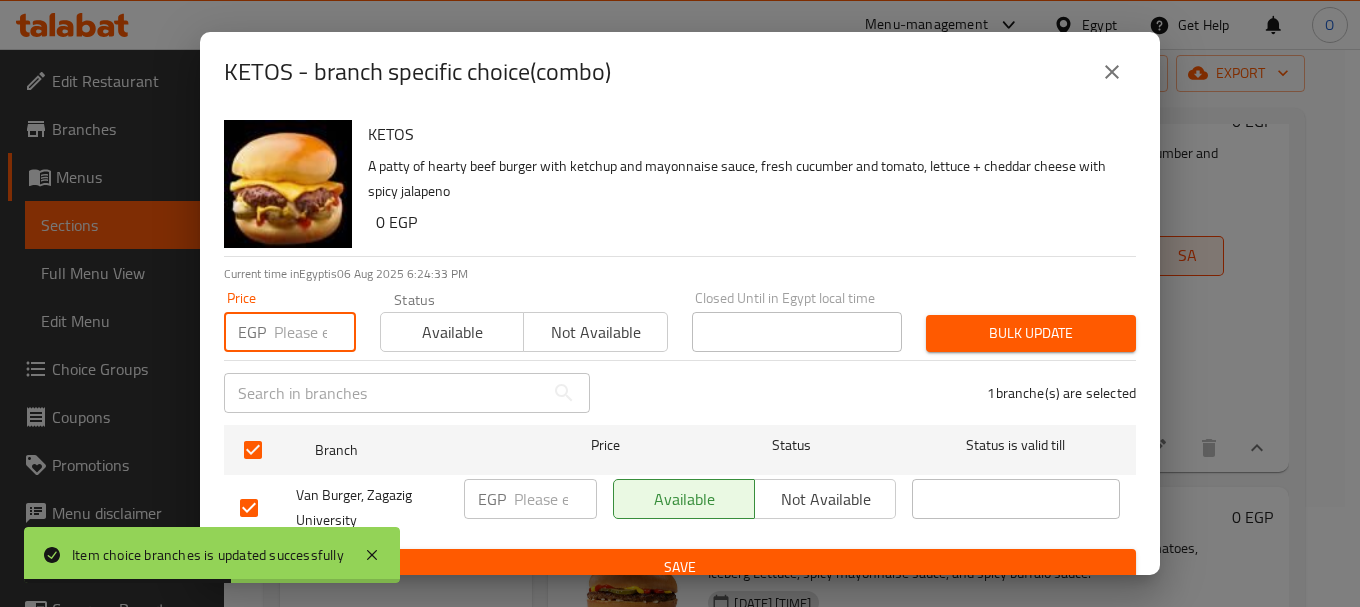 paste on "145" 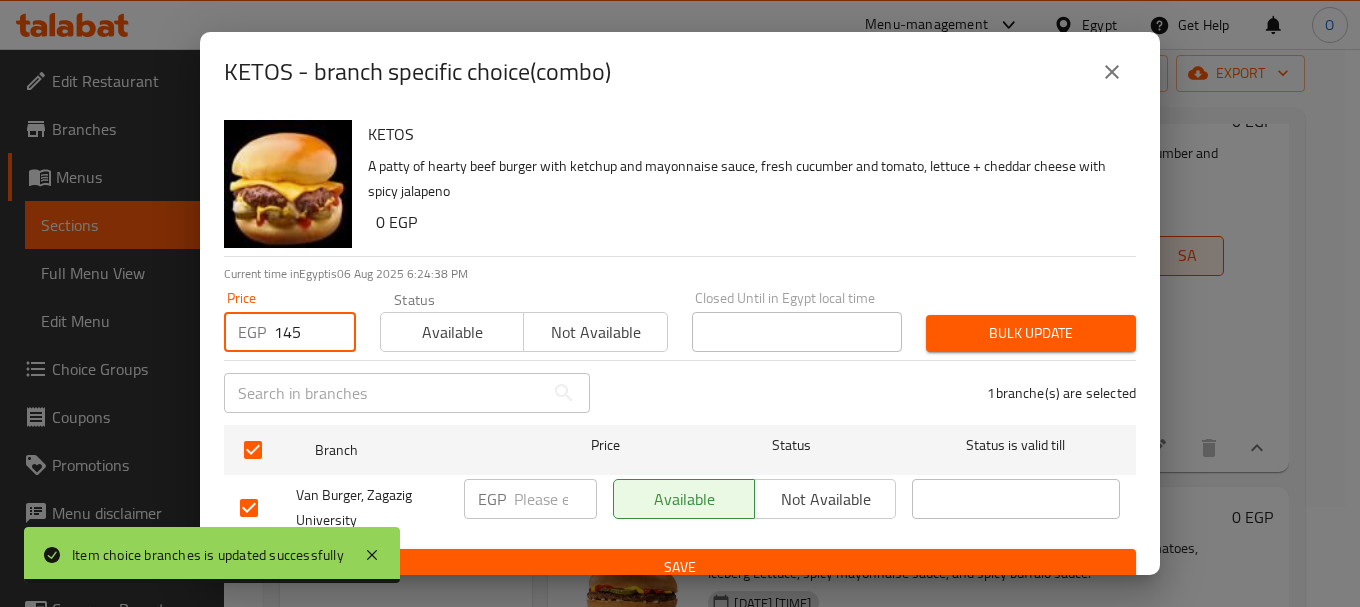 type on "145" 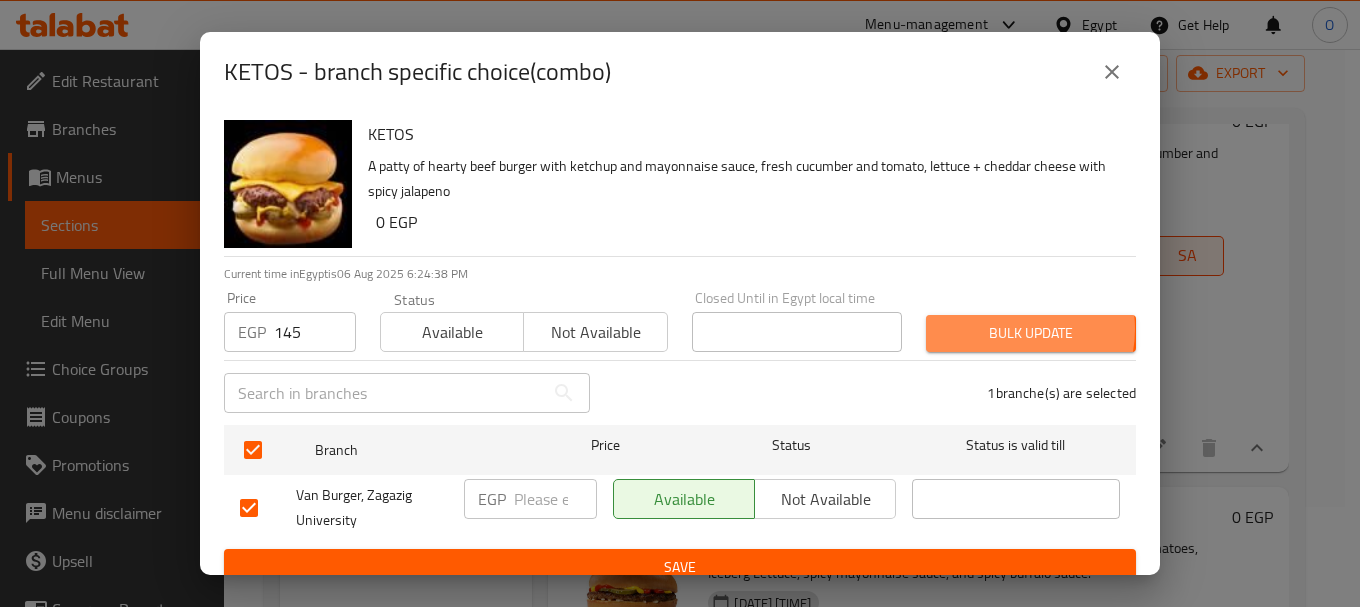 click on "Bulk update" at bounding box center (1031, 333) 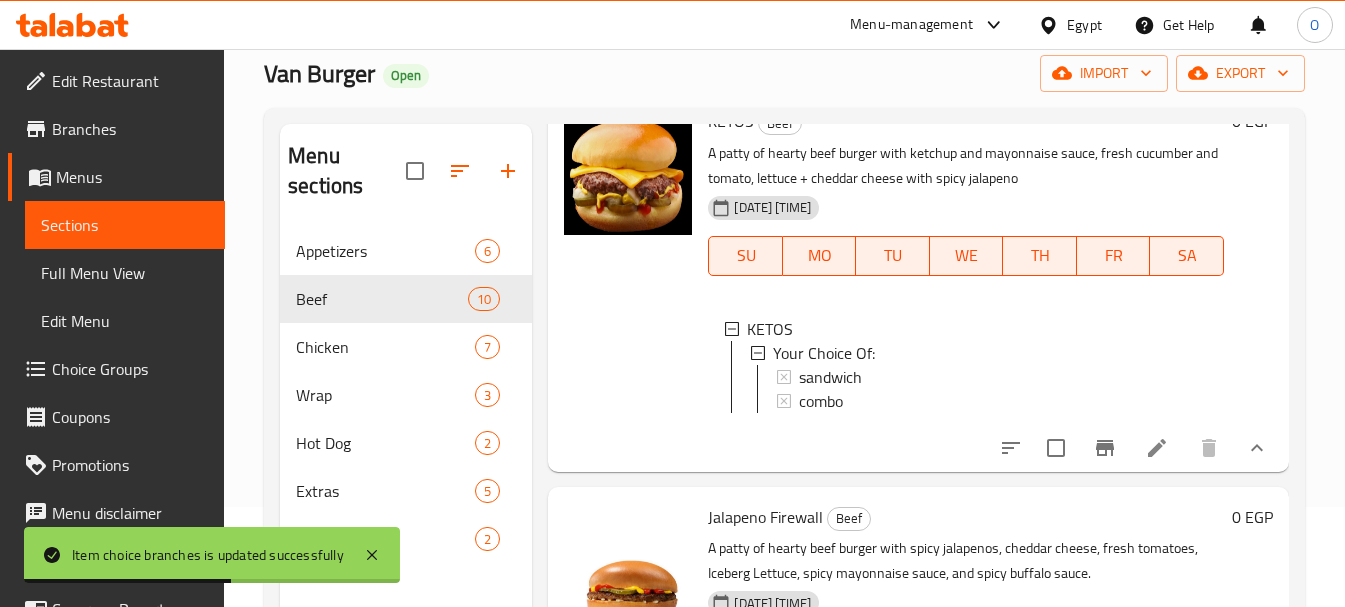 click at bounding box center [628, 281] 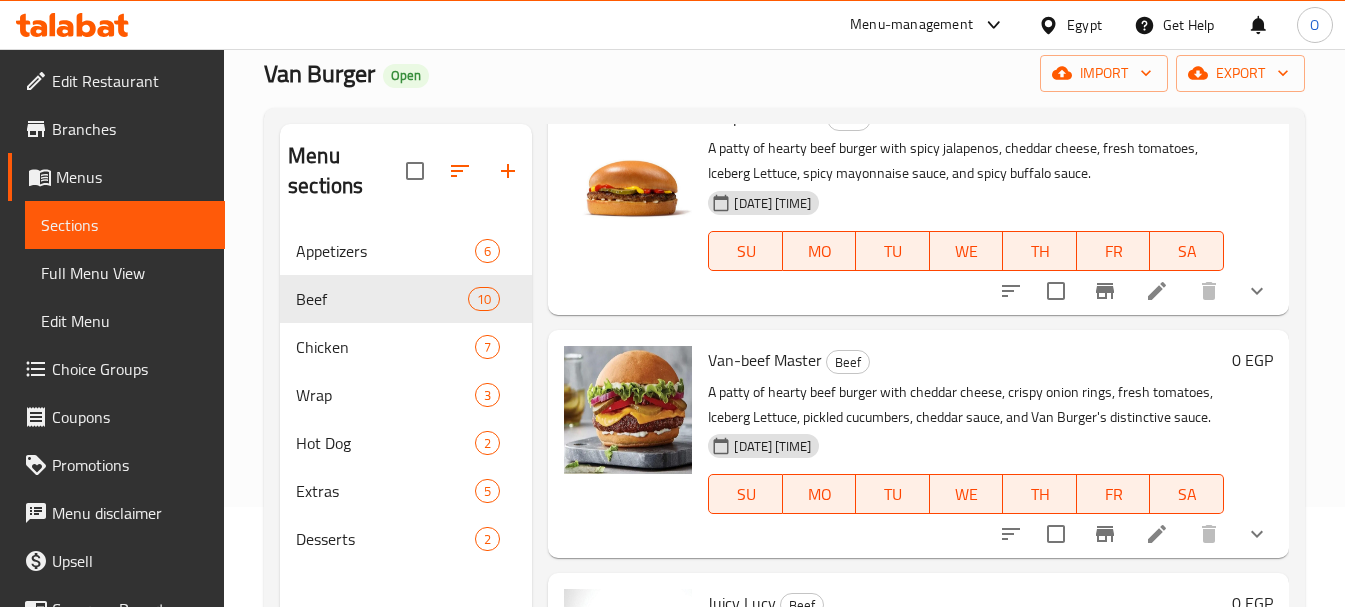 scroll, scrollTop: 2600, scrollLeft: 0, axis: vertical 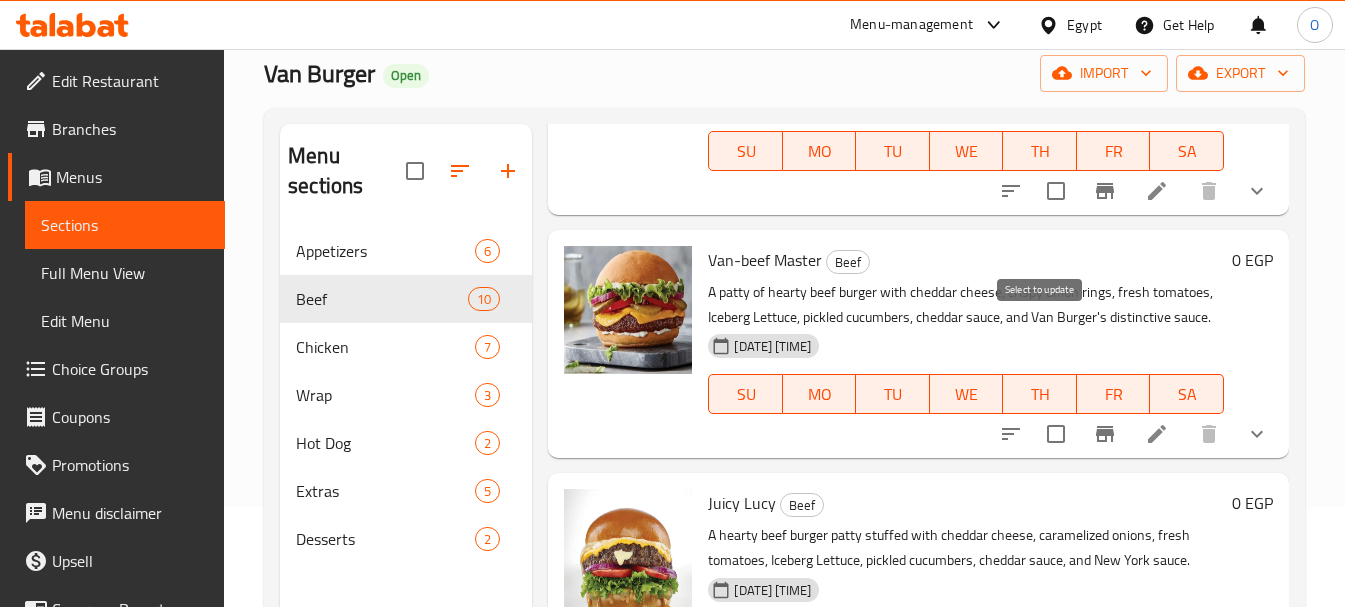 click at bounding box center [1056, 191] 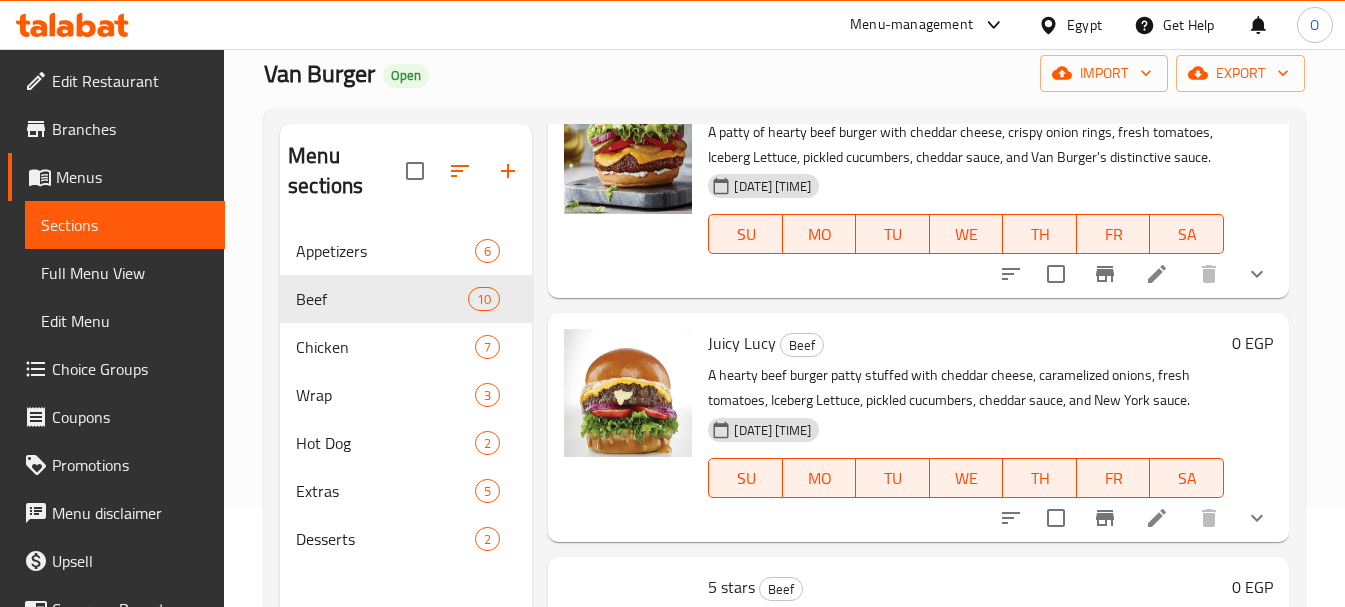 scroll, scrollTop: 2800, scrollLeft: 0, axis: vertical 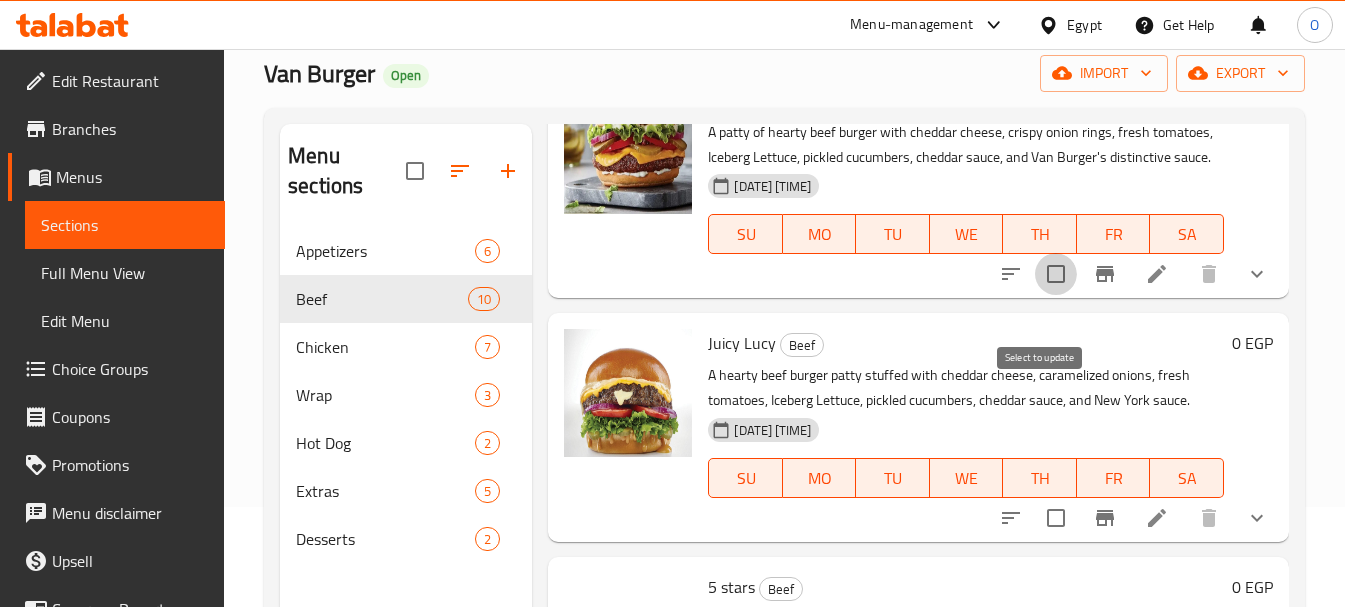 click at bounding box center (1056, 274) 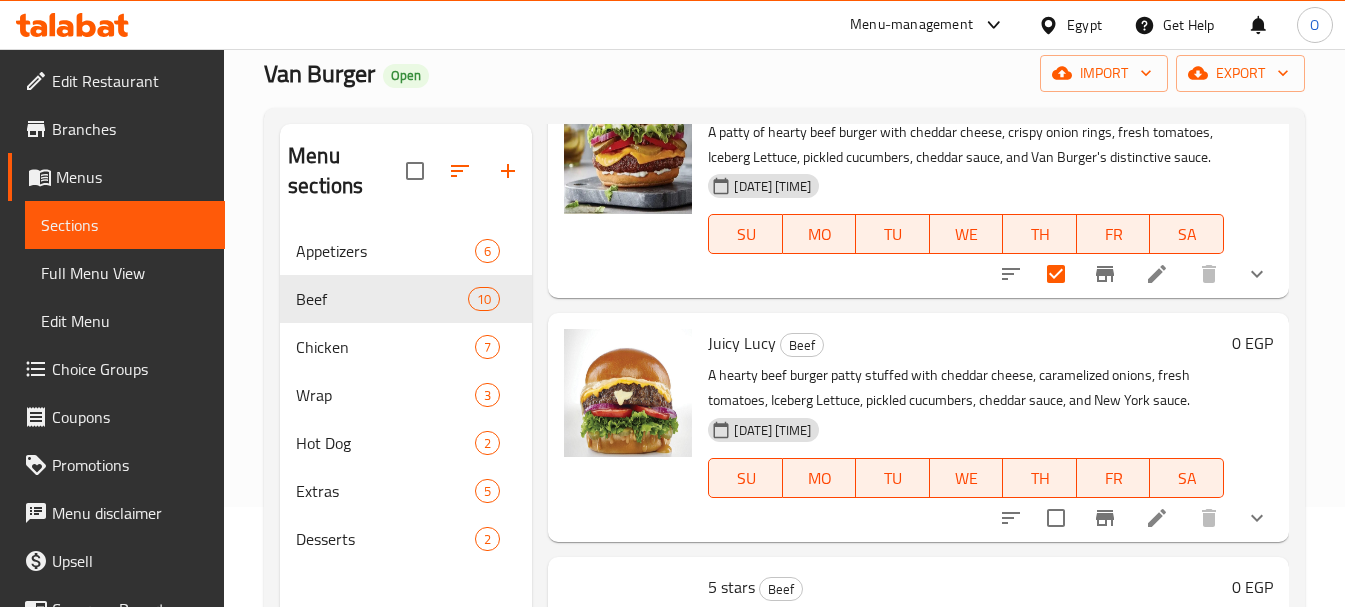 scroll, scrollTop: 2929, scrollLeft: 0, axis: vertical 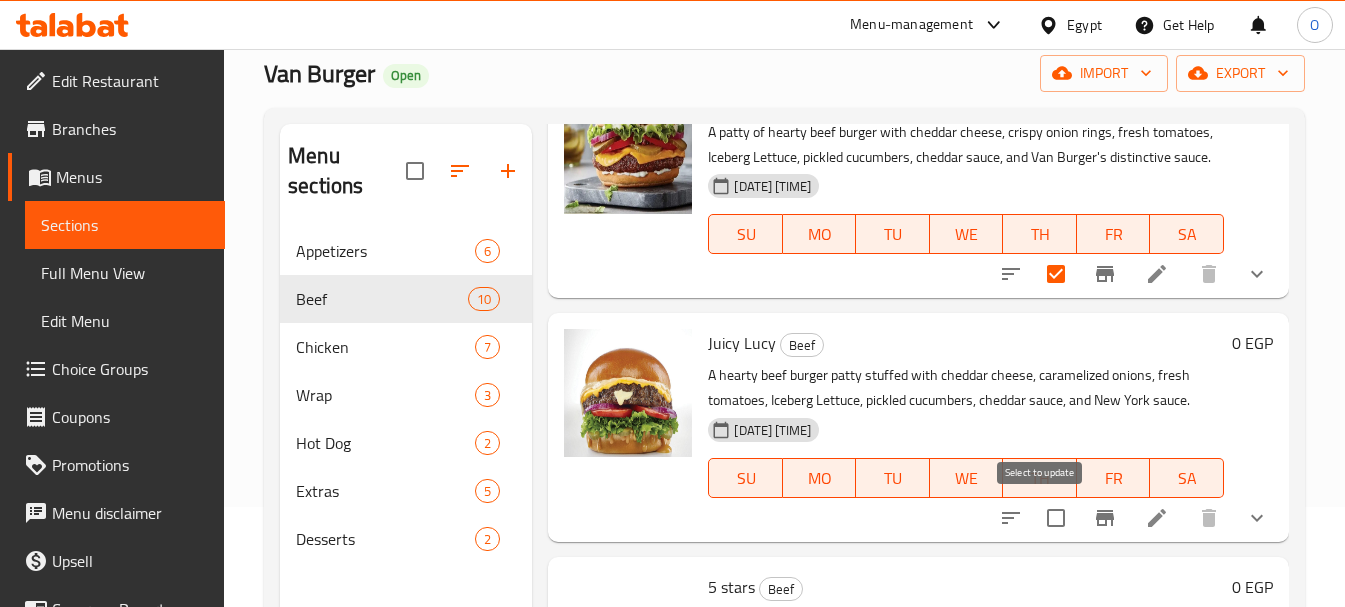 click at bounding box center (1056, 518) 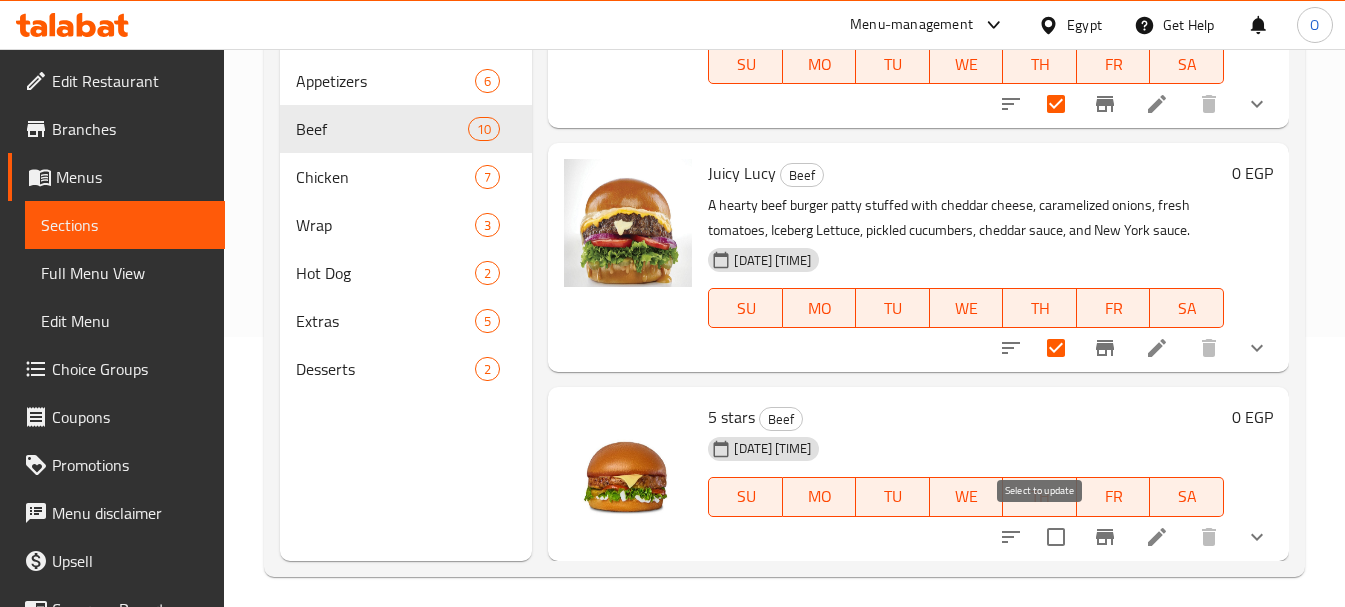 scroll, scrollTop: 280, scrollLeft: 0, axis: vertical 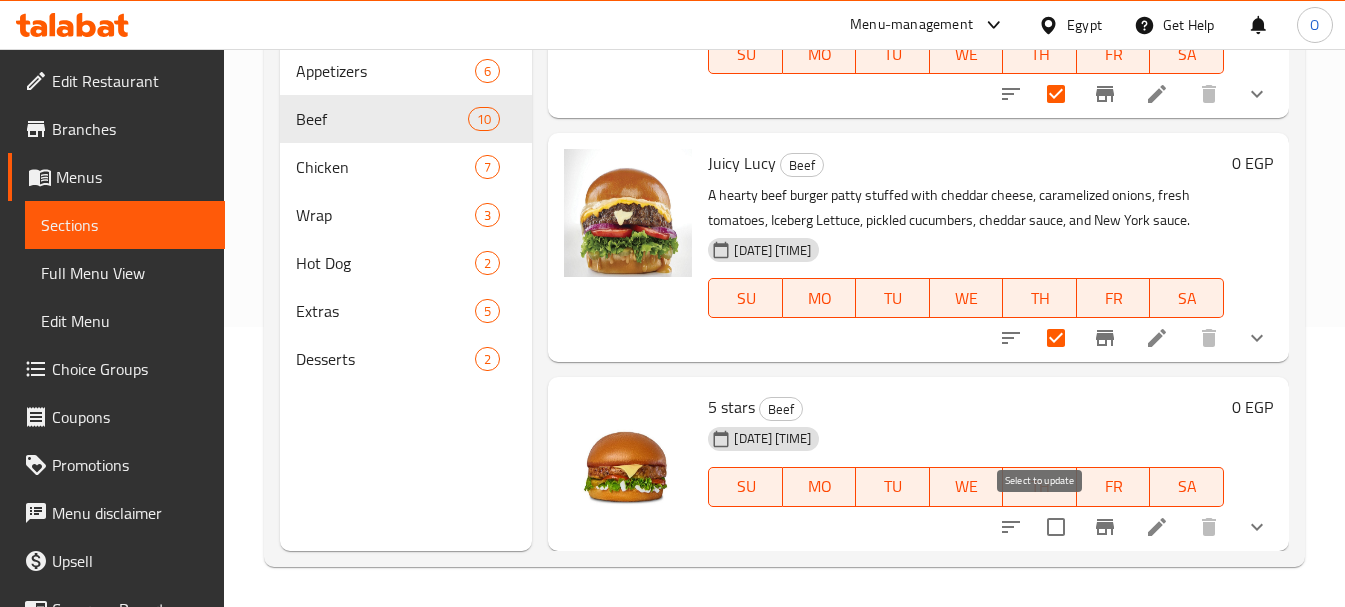 click at bounding box center [1056, 527] 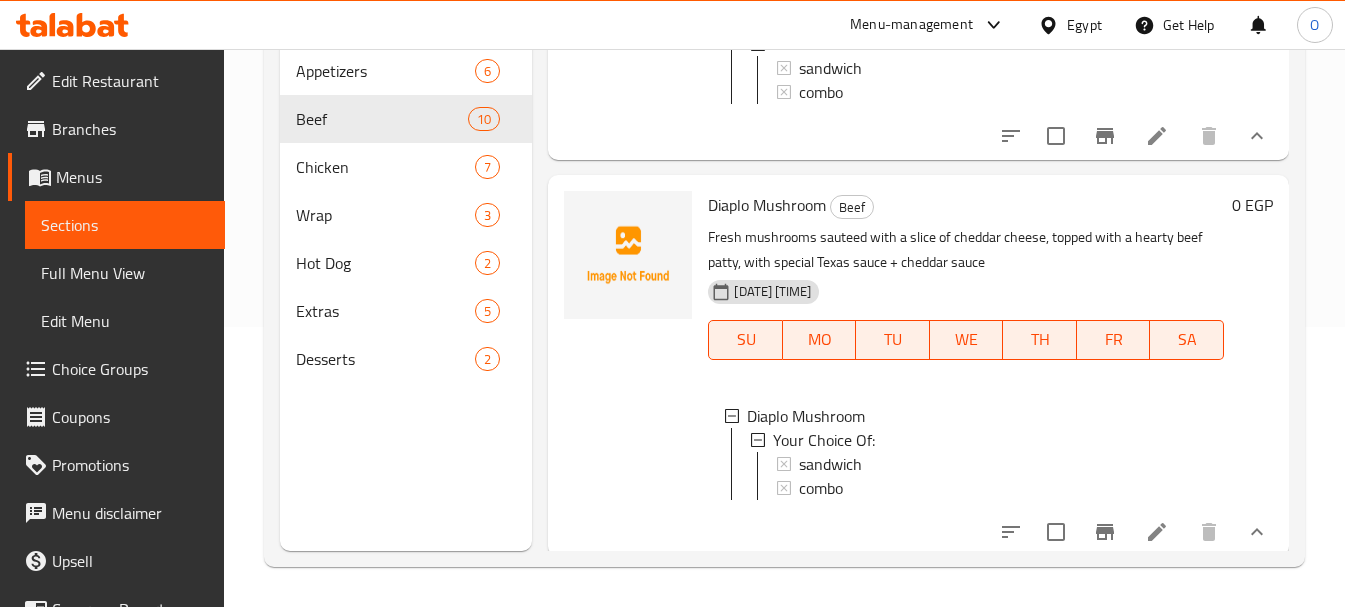 scroll, scrollTop: 0, scrollLeft: 0, axis: both 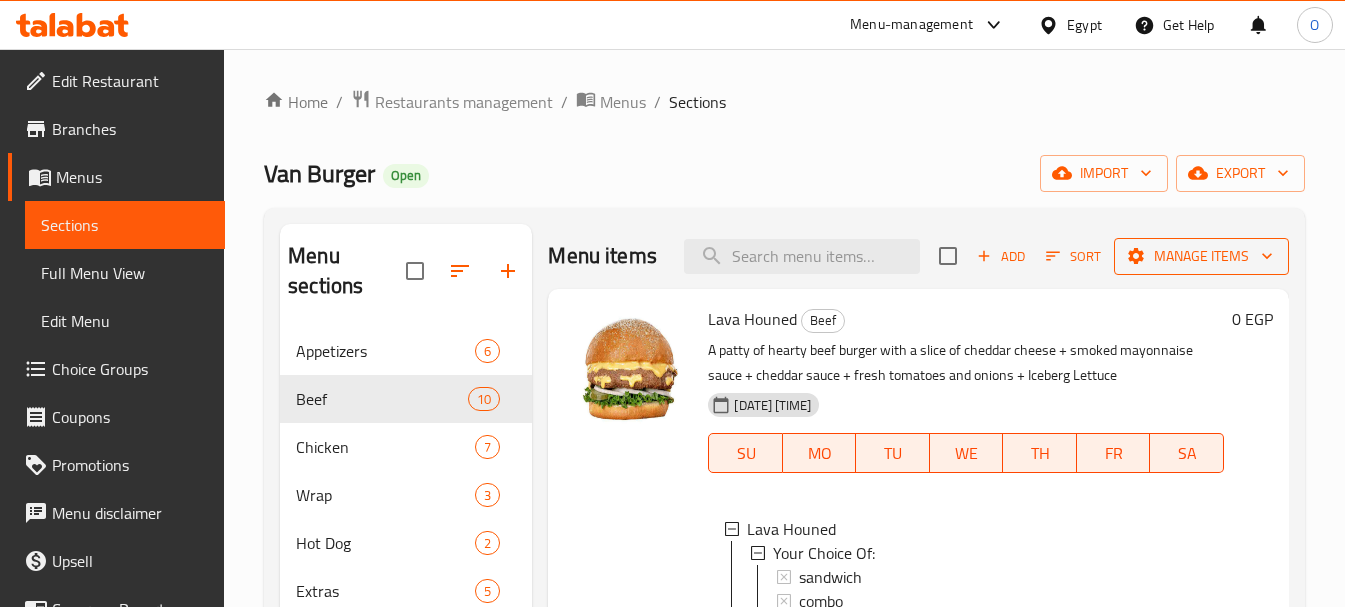 click on "Manage items" at bounding box center [1201, 256] 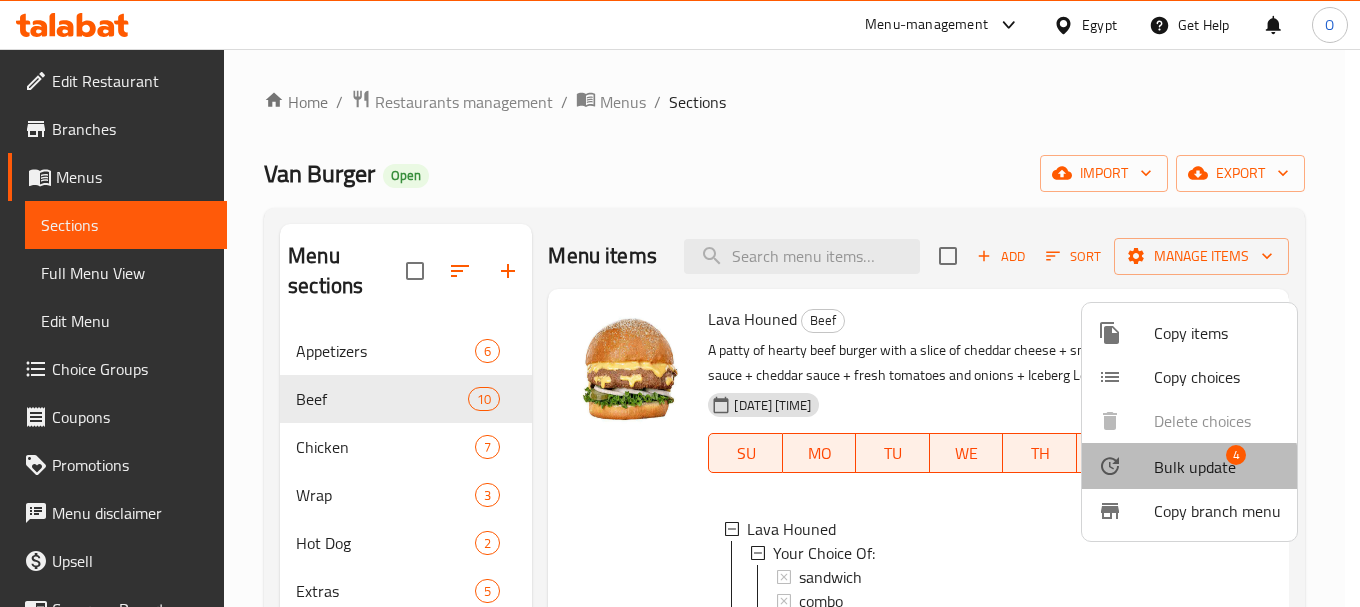 click on "Bulk update" at bounding box center (1195, 467) 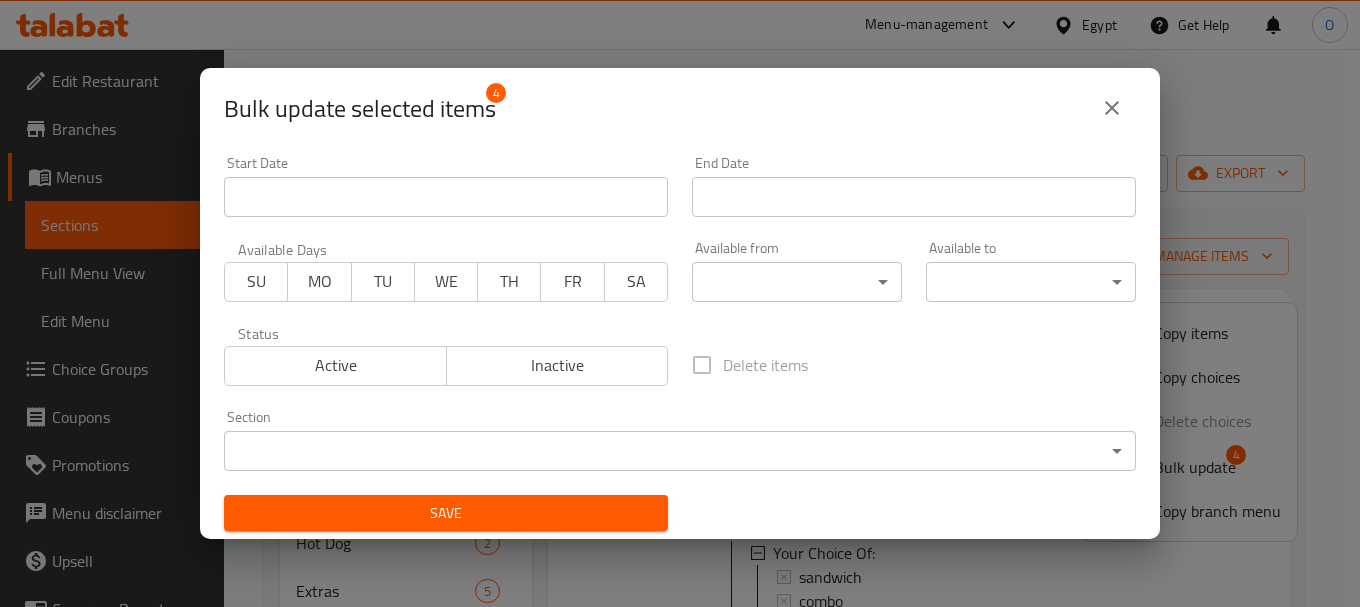 click on "Inactive" at bounding box center [558, 365] 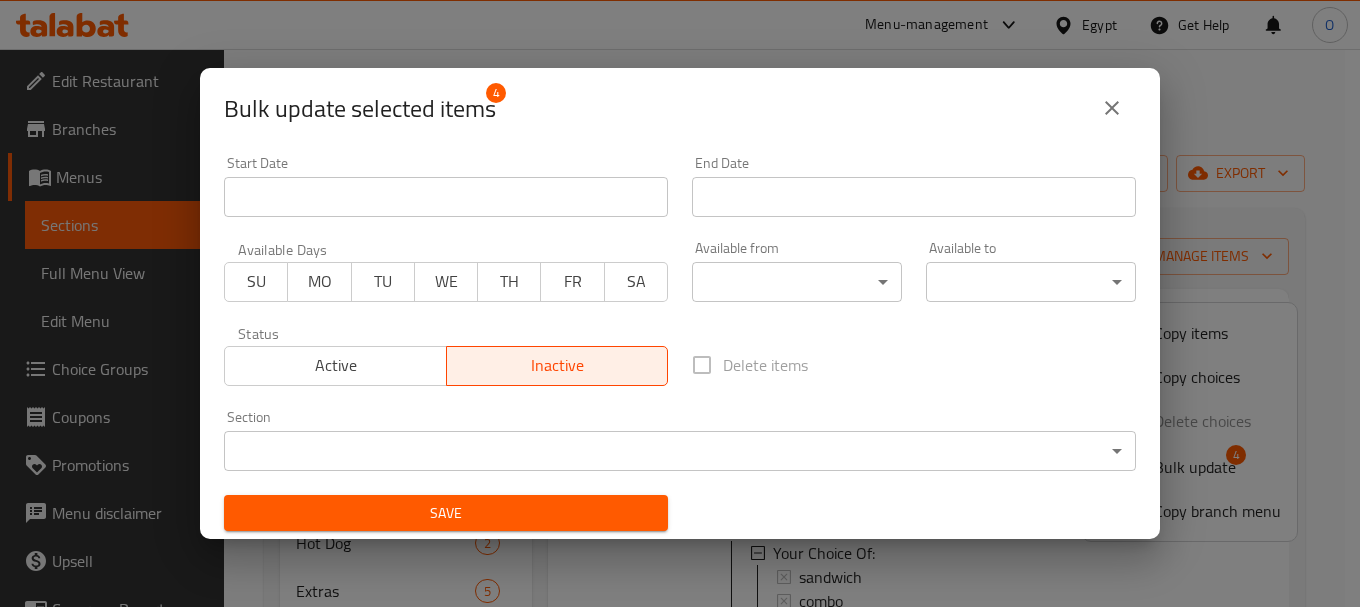 click on "Save" at bounding box center [446, 513] 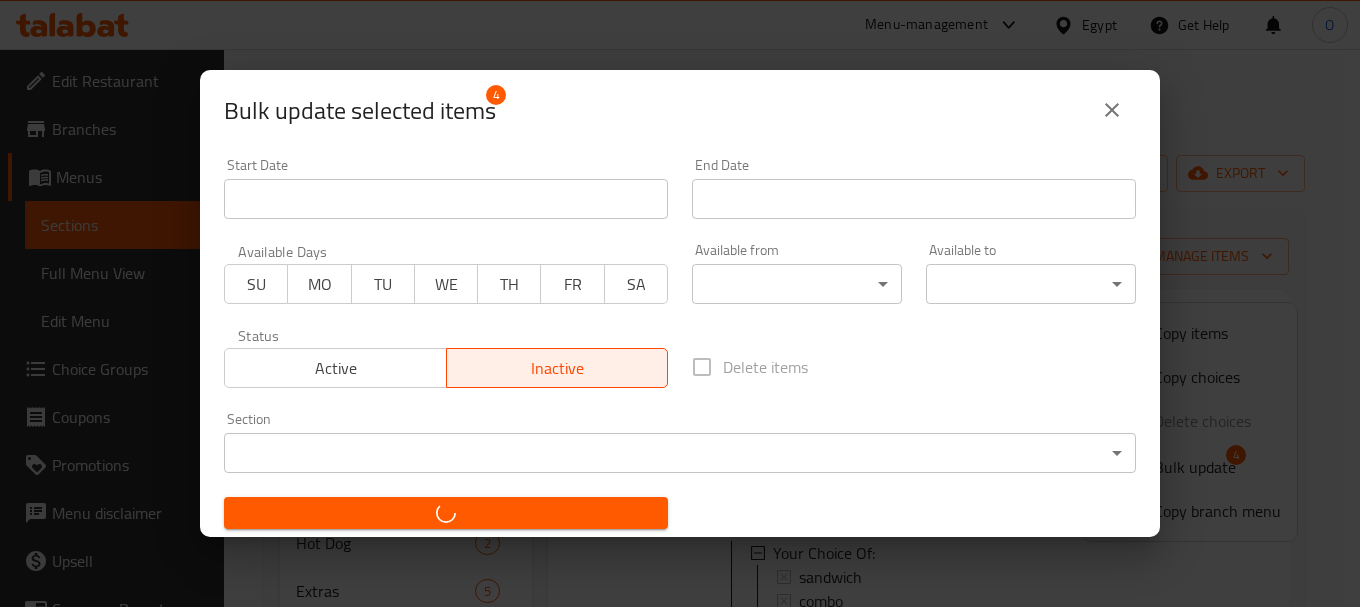 checkbox on "false" 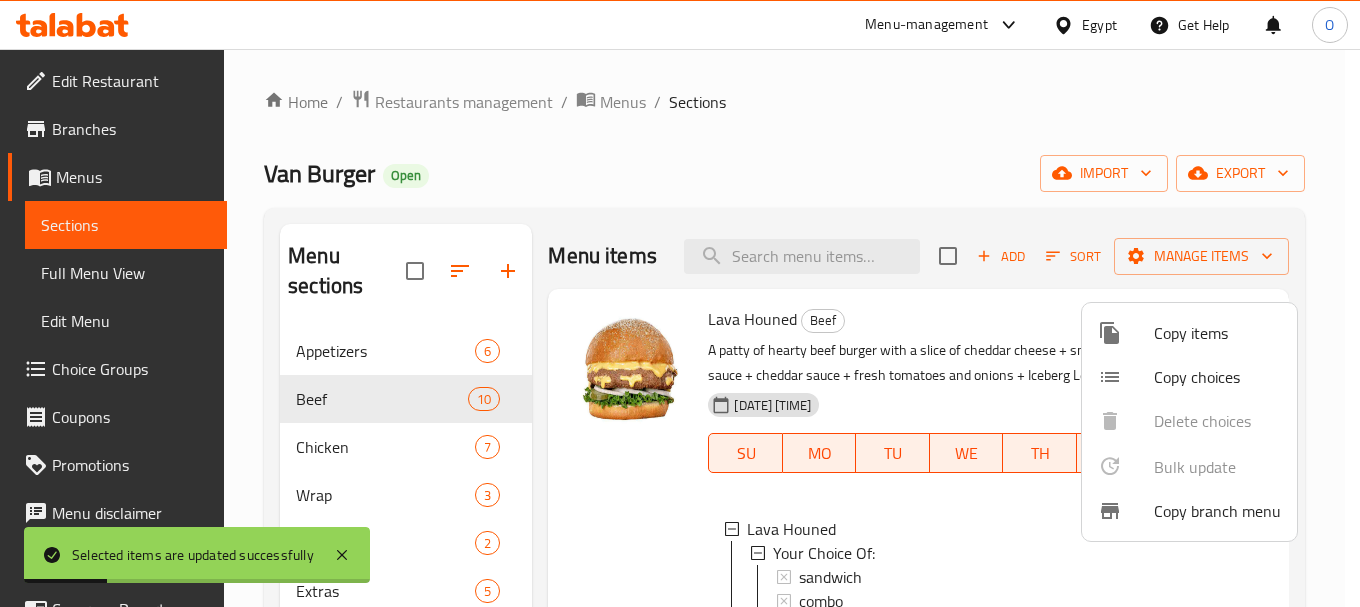 click at bounding box center [680, 303] 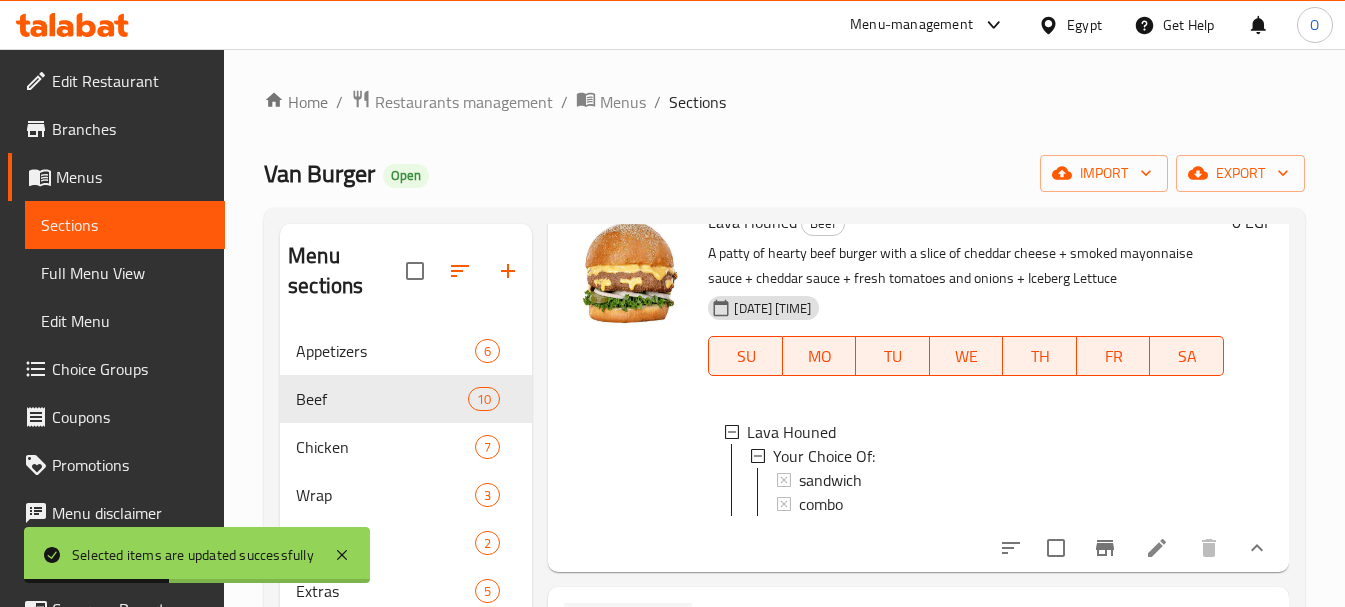 scroll, scrollTop: 0, scrollLeft: 0, axis: both 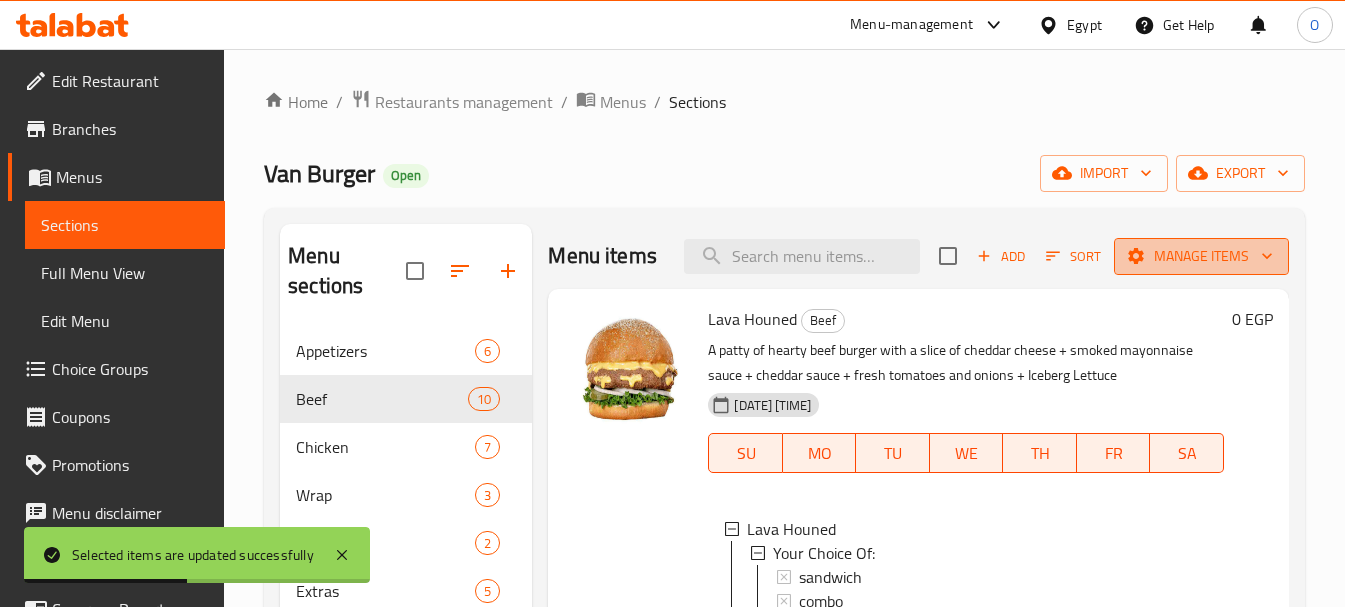 click on "Manage items" at bounding box center (1201, 256) 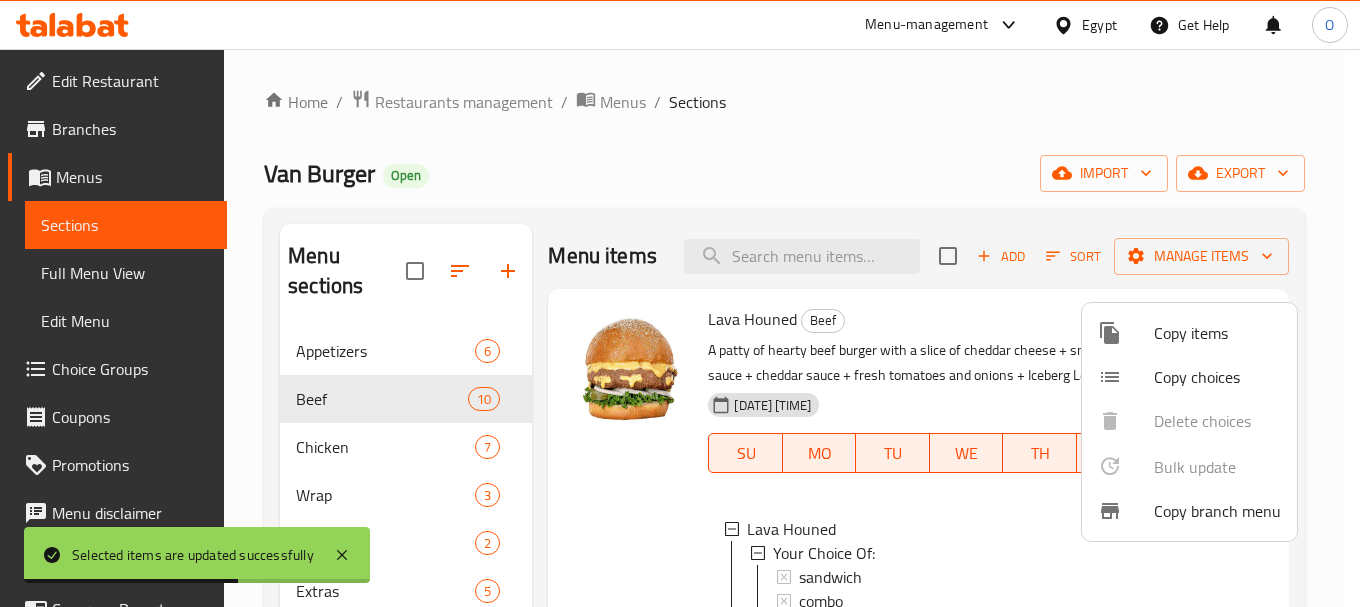click at bounding box center [680, 303] 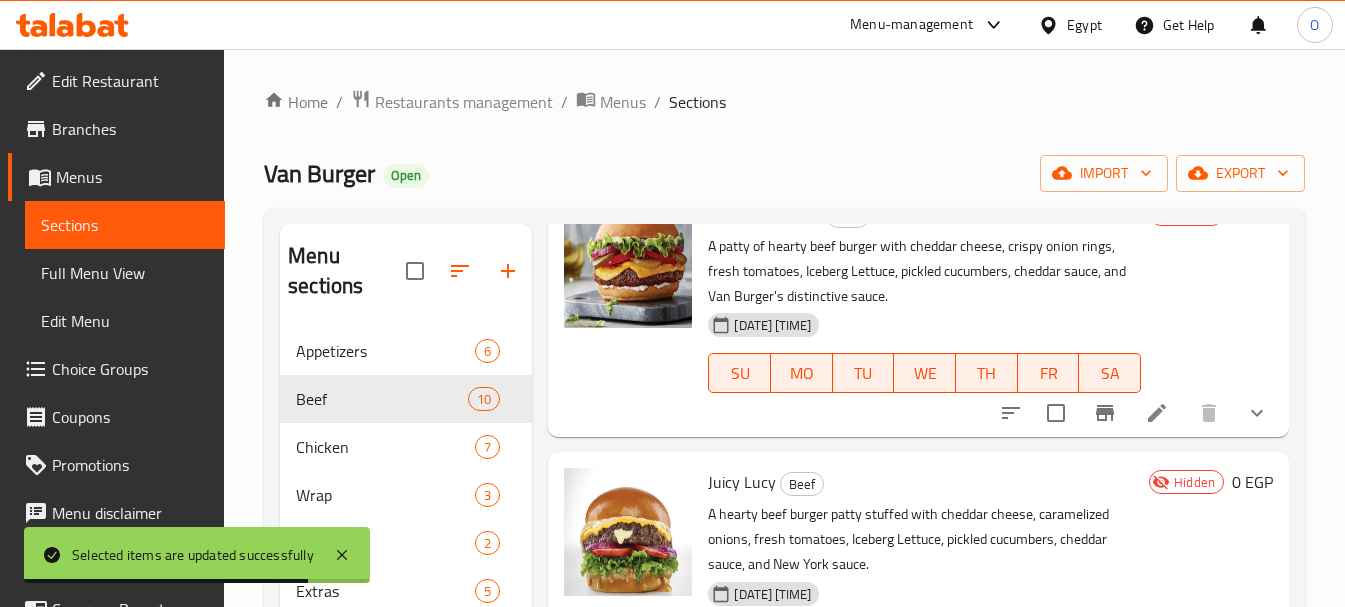 scroll, scrollTop: 2979, scrollLeft: 0, axis: vertical 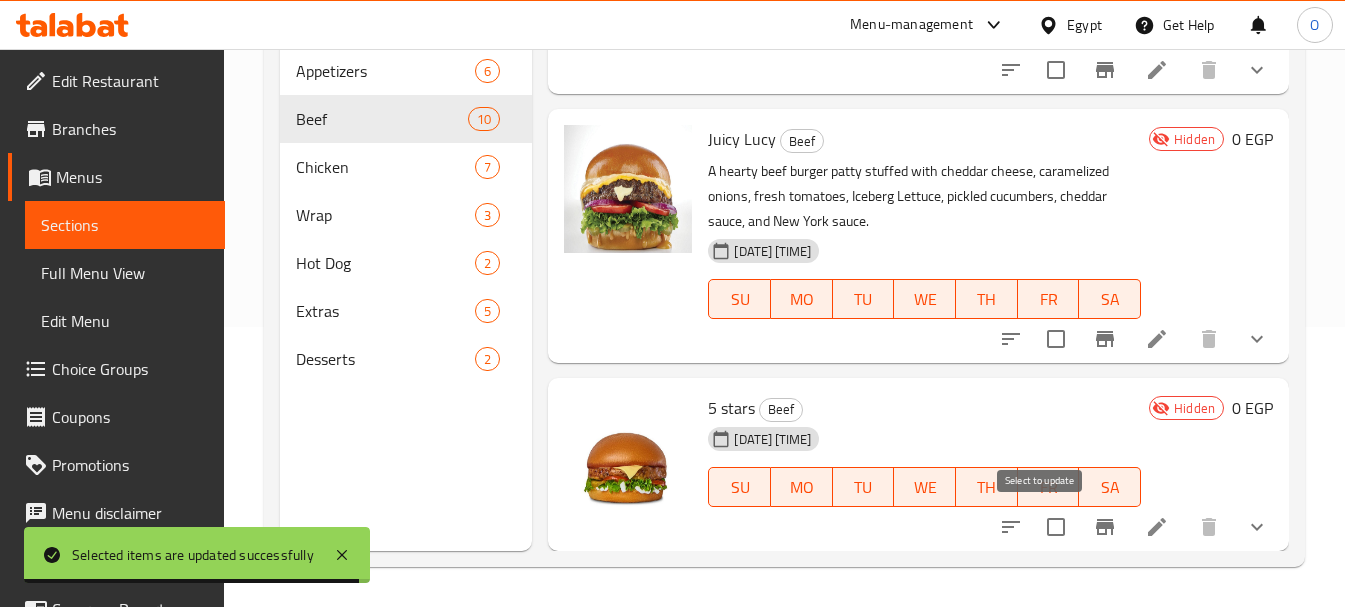 click at bounding box center [1056, 527] 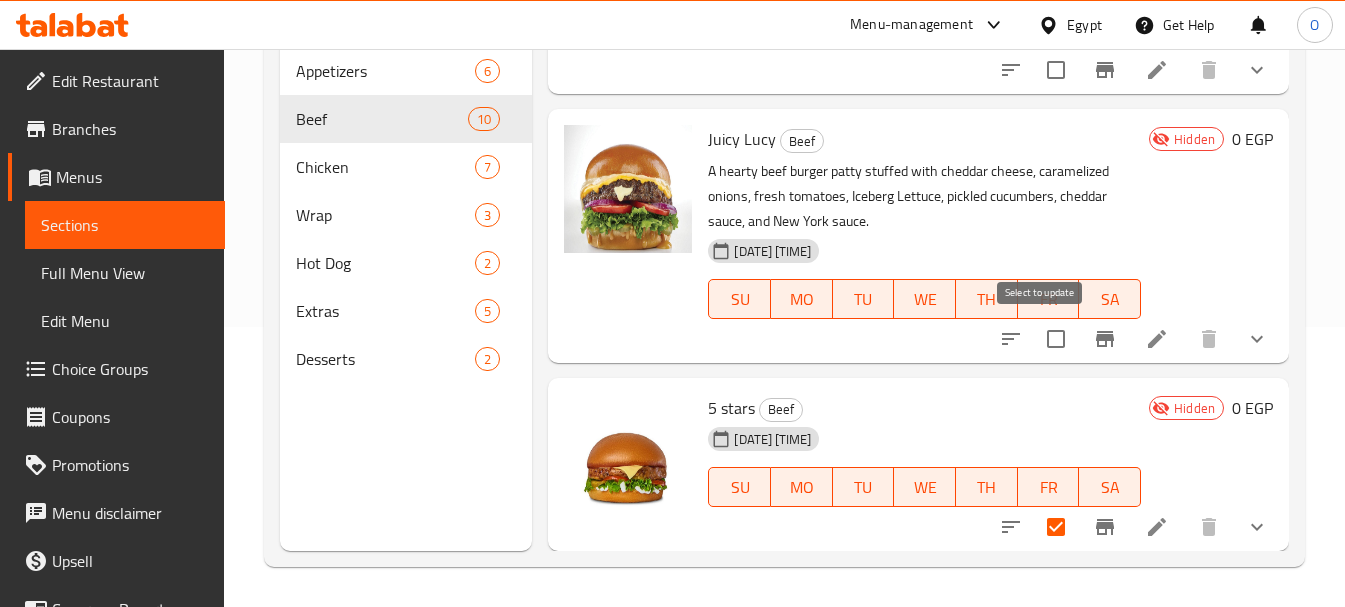 click at bounding box center (1056, 339) 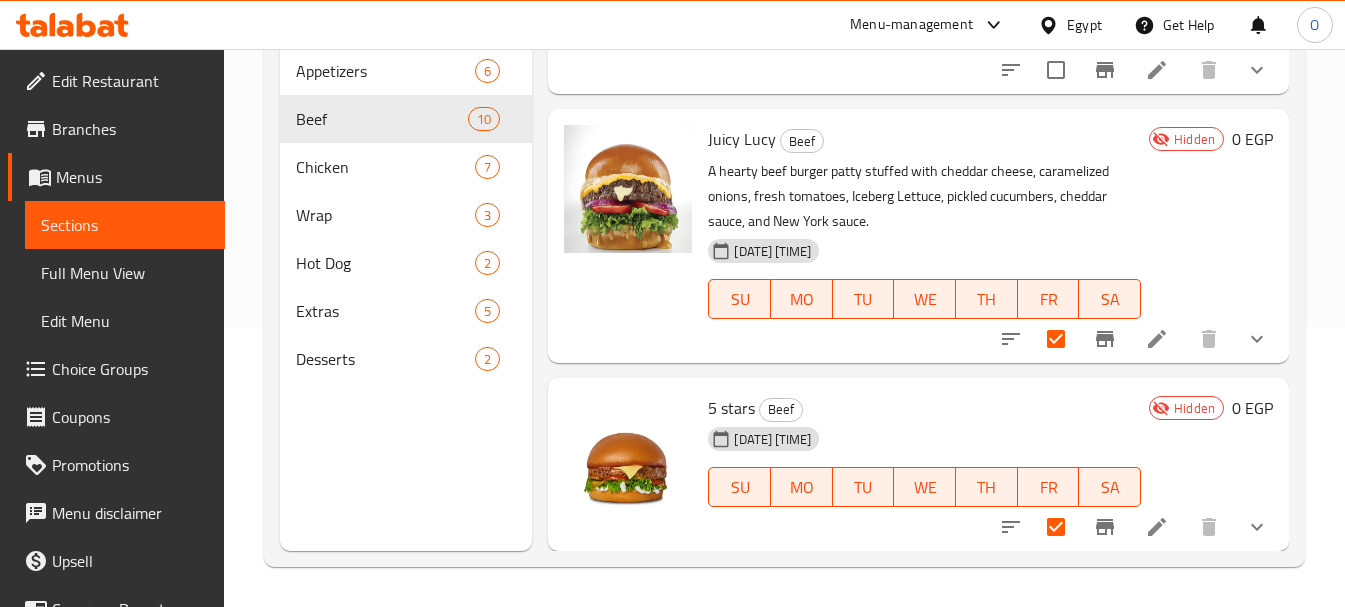 scroll, scrollTop: 2779, scrollLeft: 0, axis: vertical 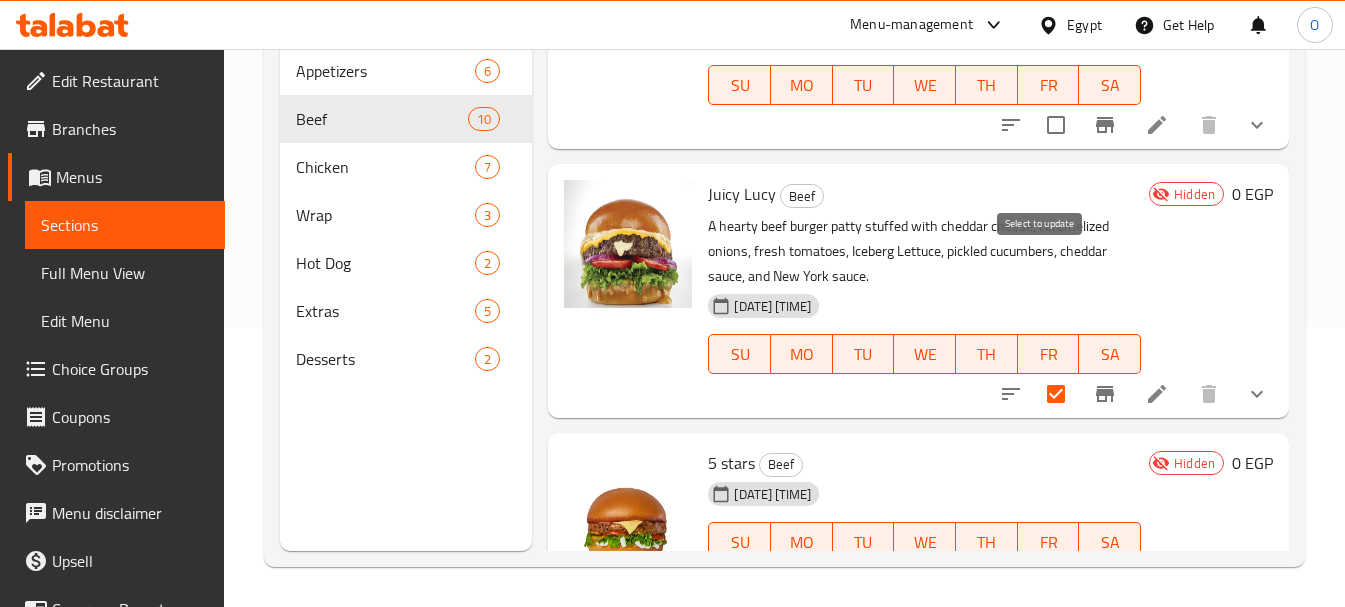 click at bounding box center [1056, 125] 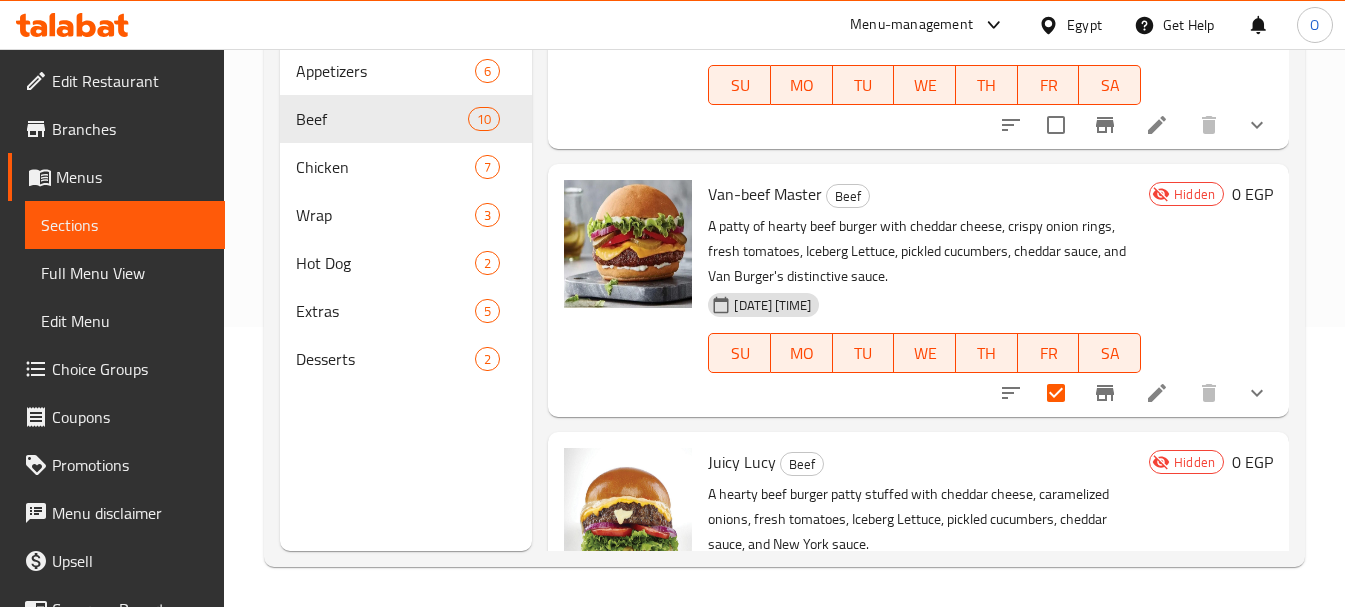 scroll, scrollTop: 2379, scrollLeft: 0, axis: vertical 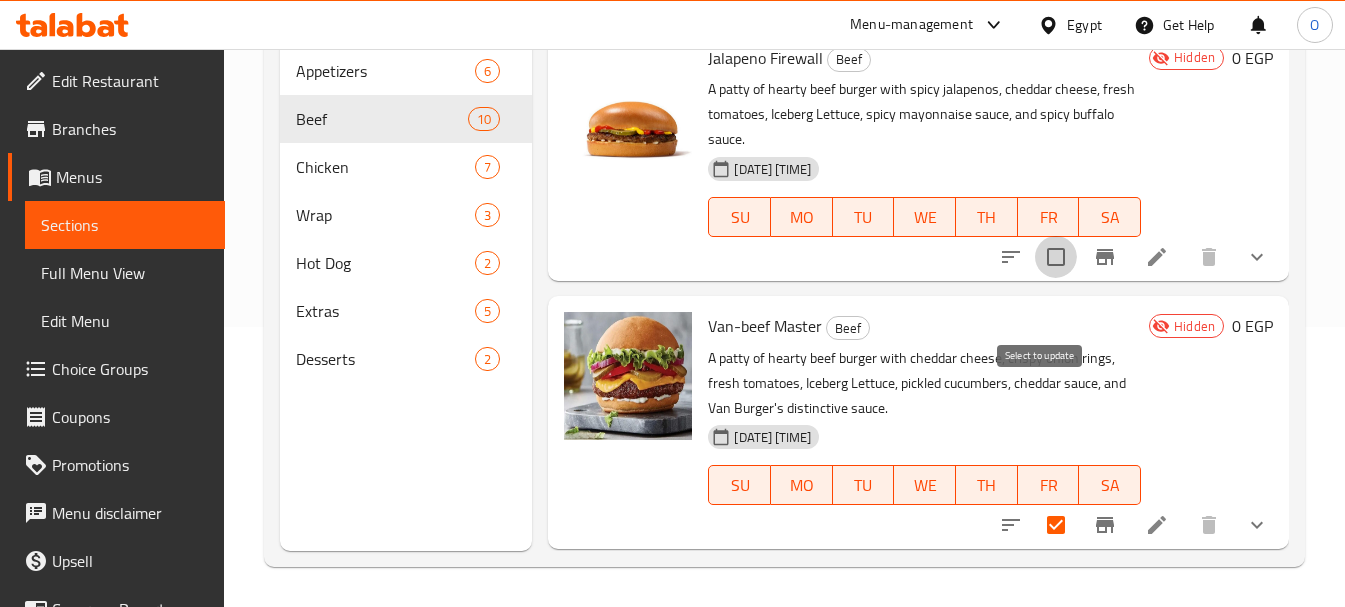 click at bounding box center [1056, 257] 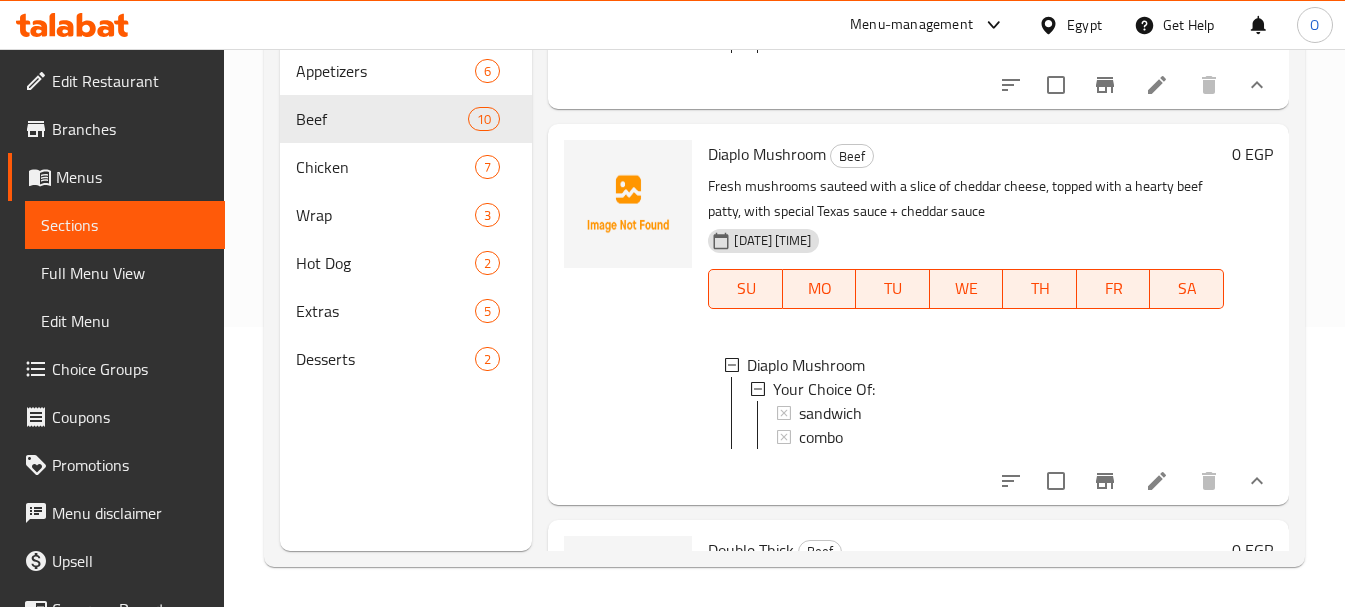 scroll, scrollTop: 279, scrollLeft: 0, axis: vertical 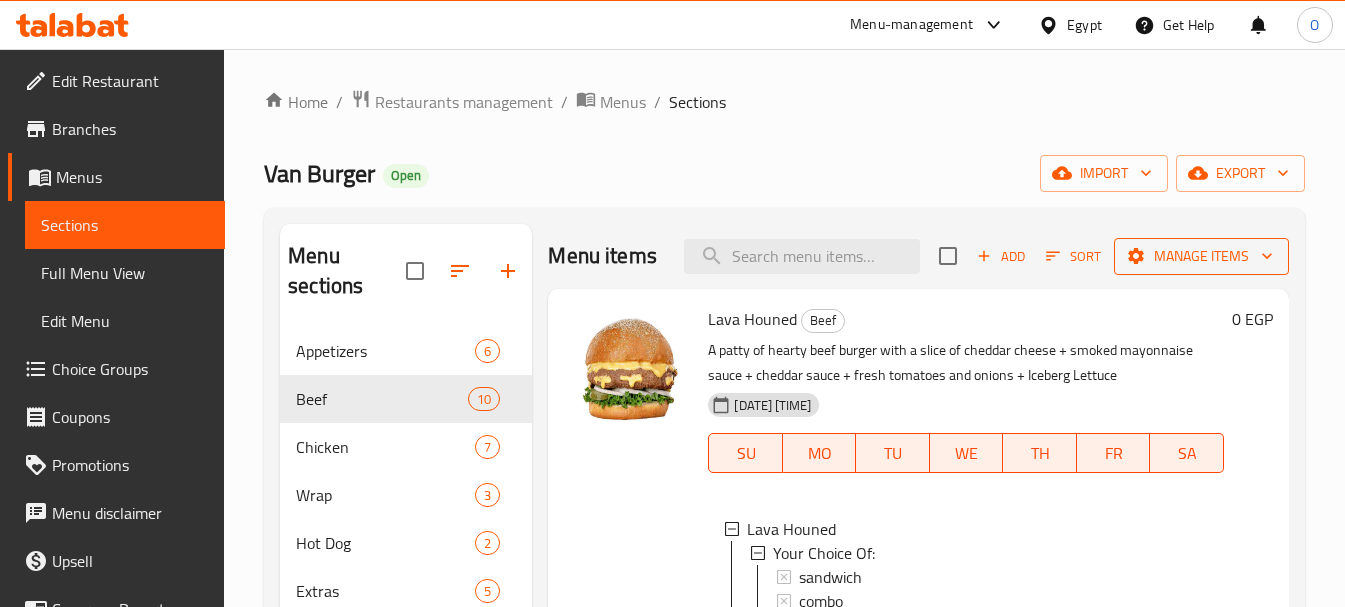 click on "Manage items" at bounding box center [1201, 256] 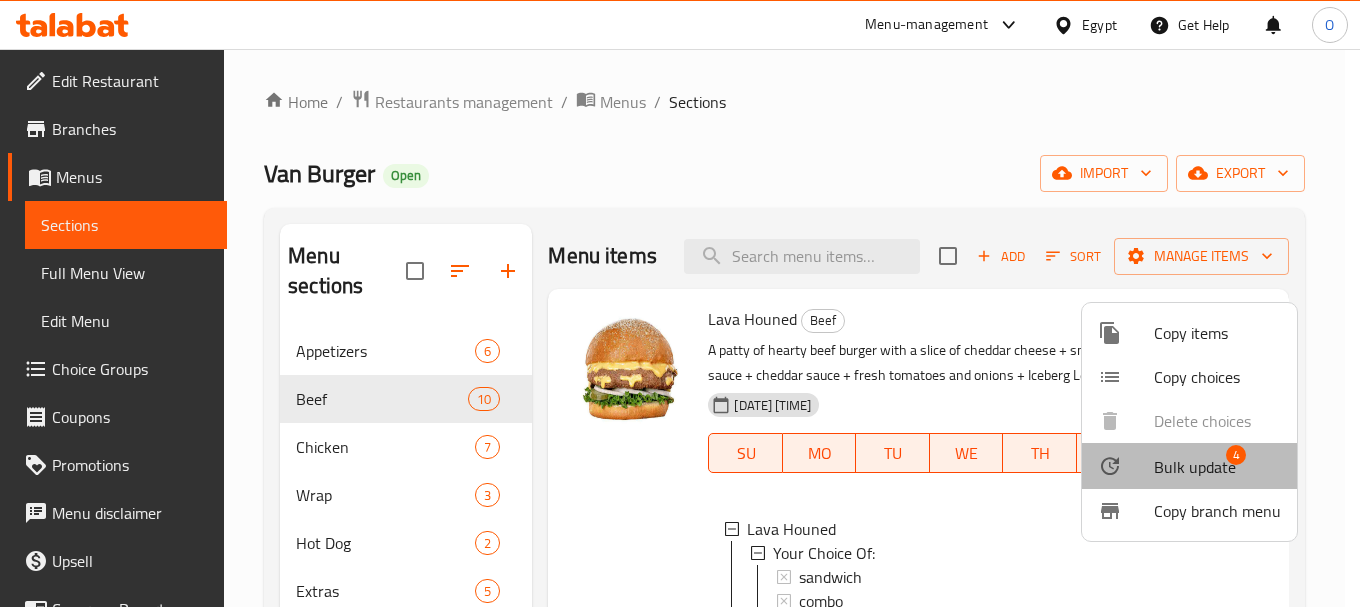 click on "Bulk update" at bounding box center (1195, 467) 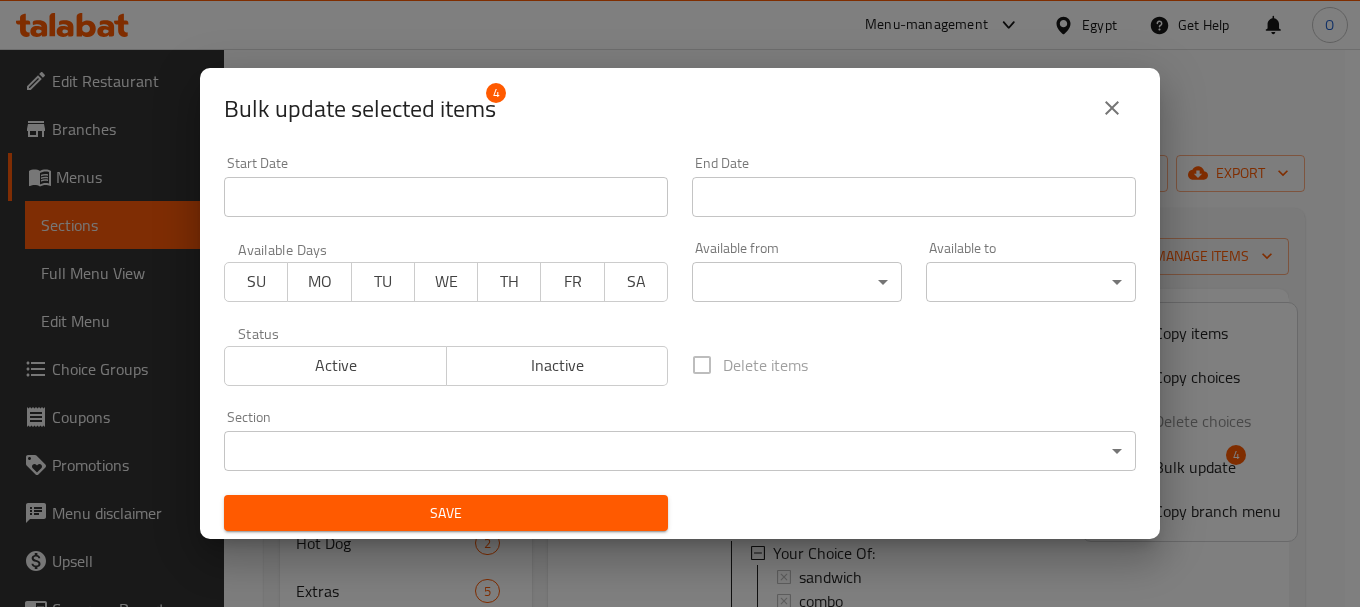 click on "Active" at bounding box center [336, 365] 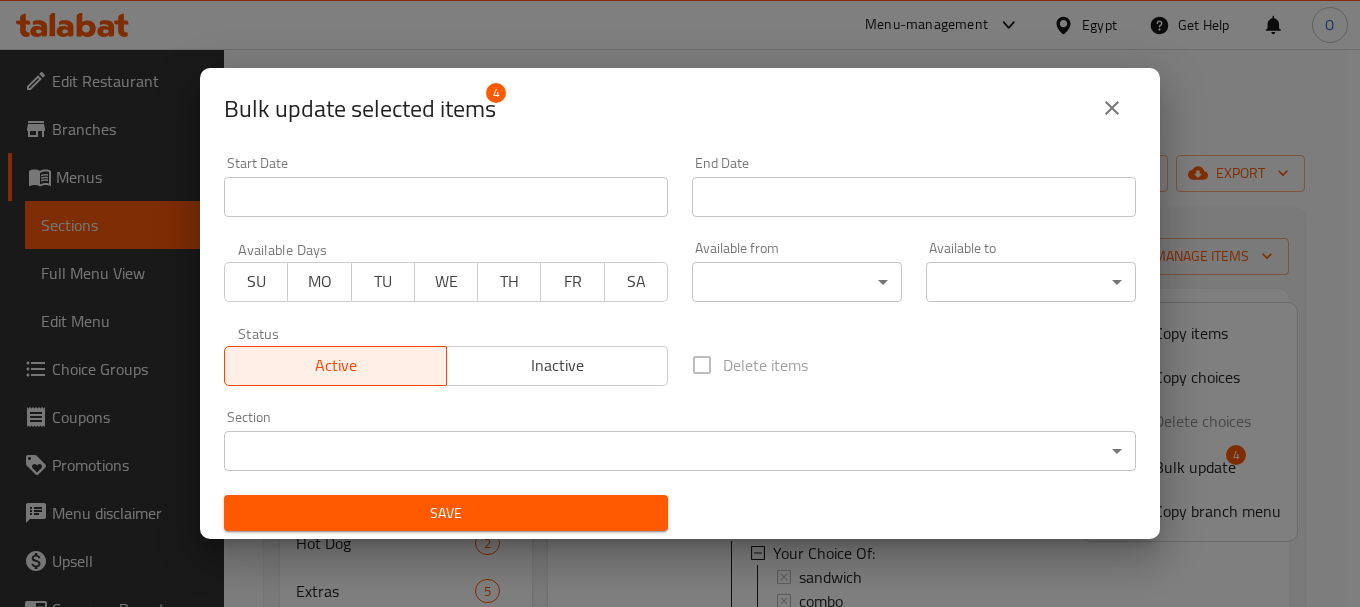 click on "Save" at bounding box center (446, 513) 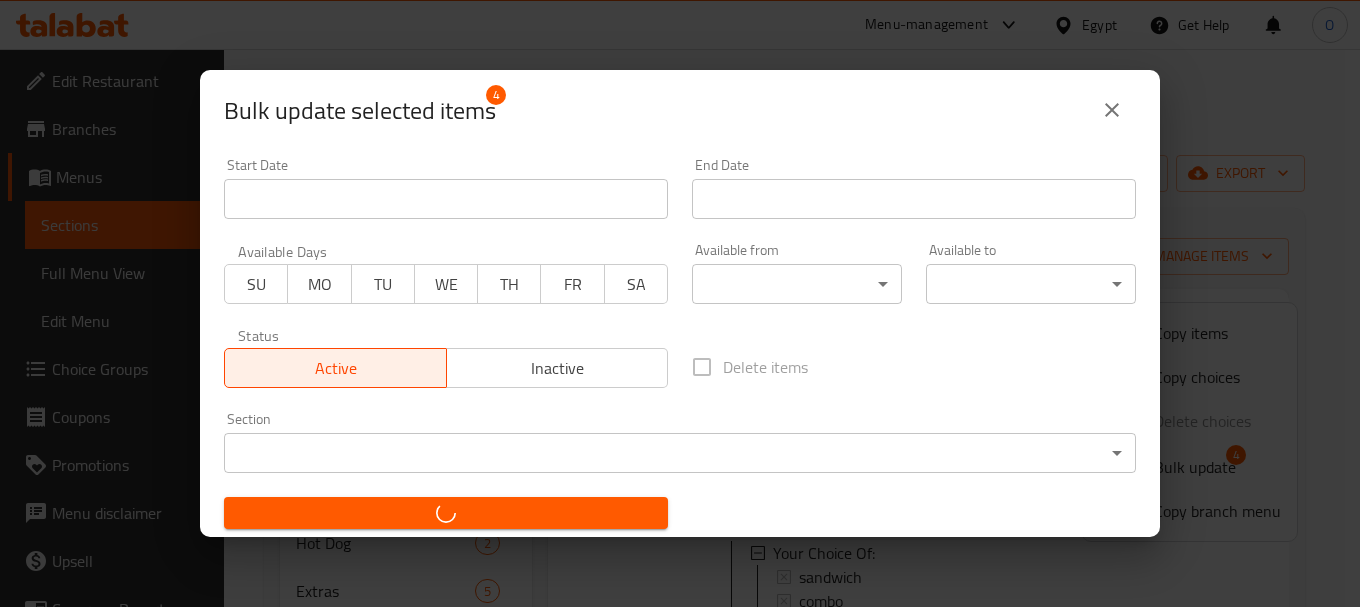 checkbox on "false" 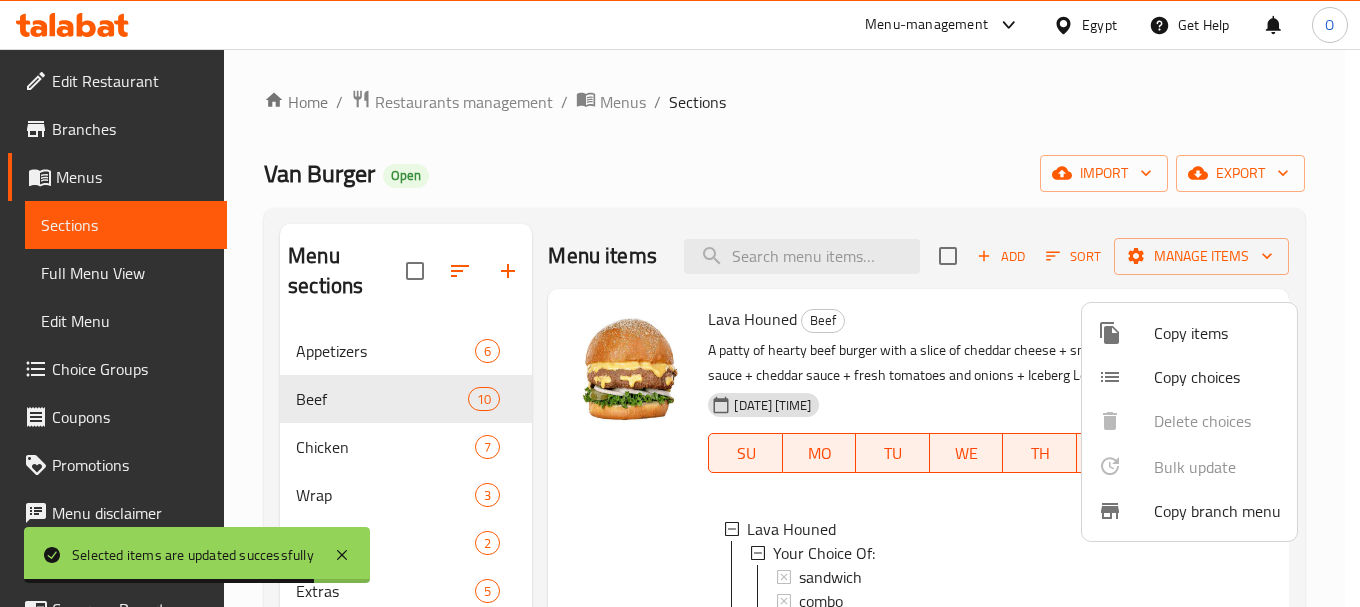 click at bounding box center [680, 303] 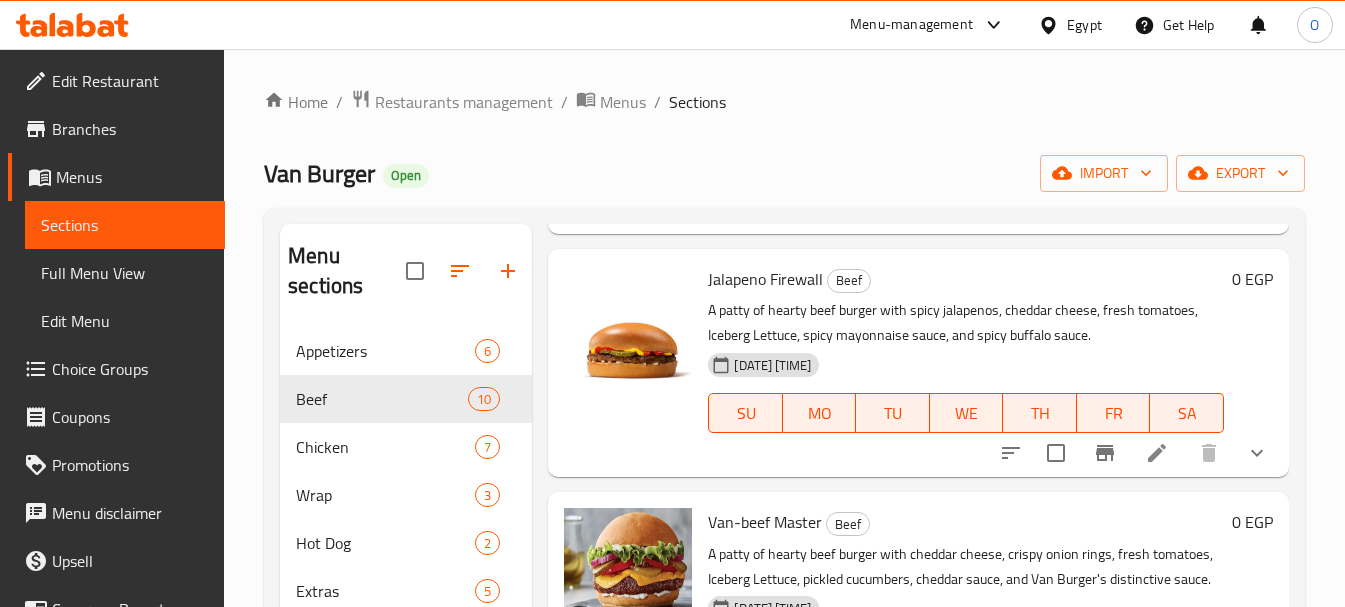 scroll, scrollTop: 2500, scrollLeft: 0, axis: vertical 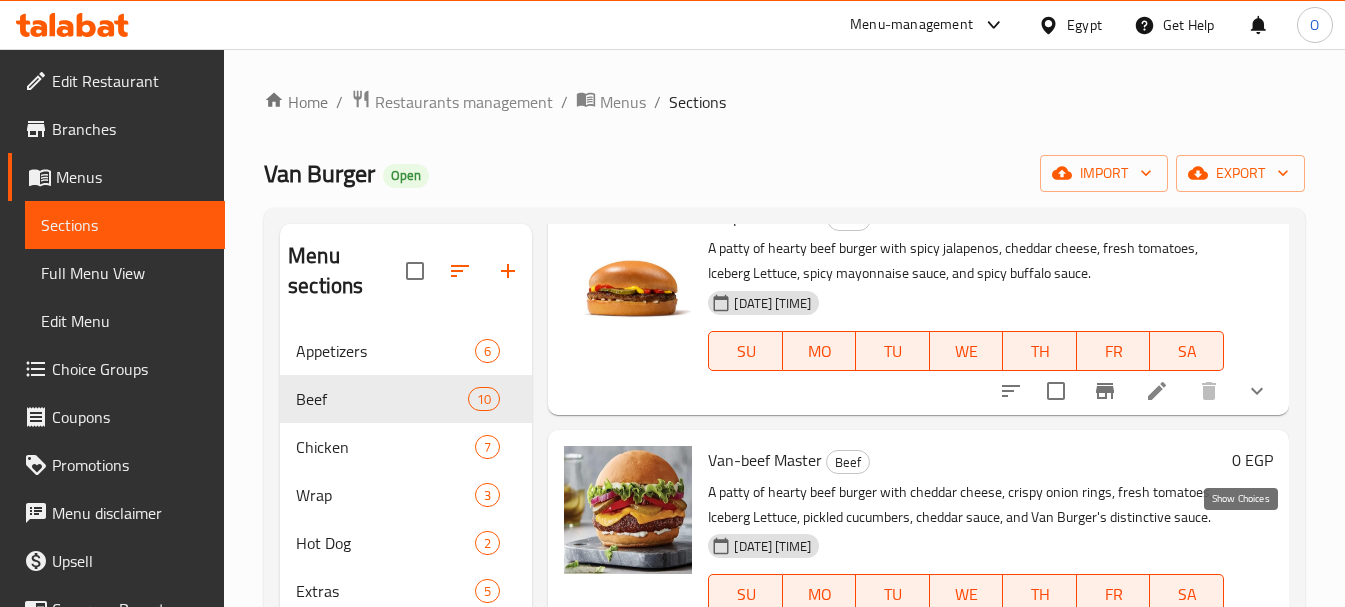 click 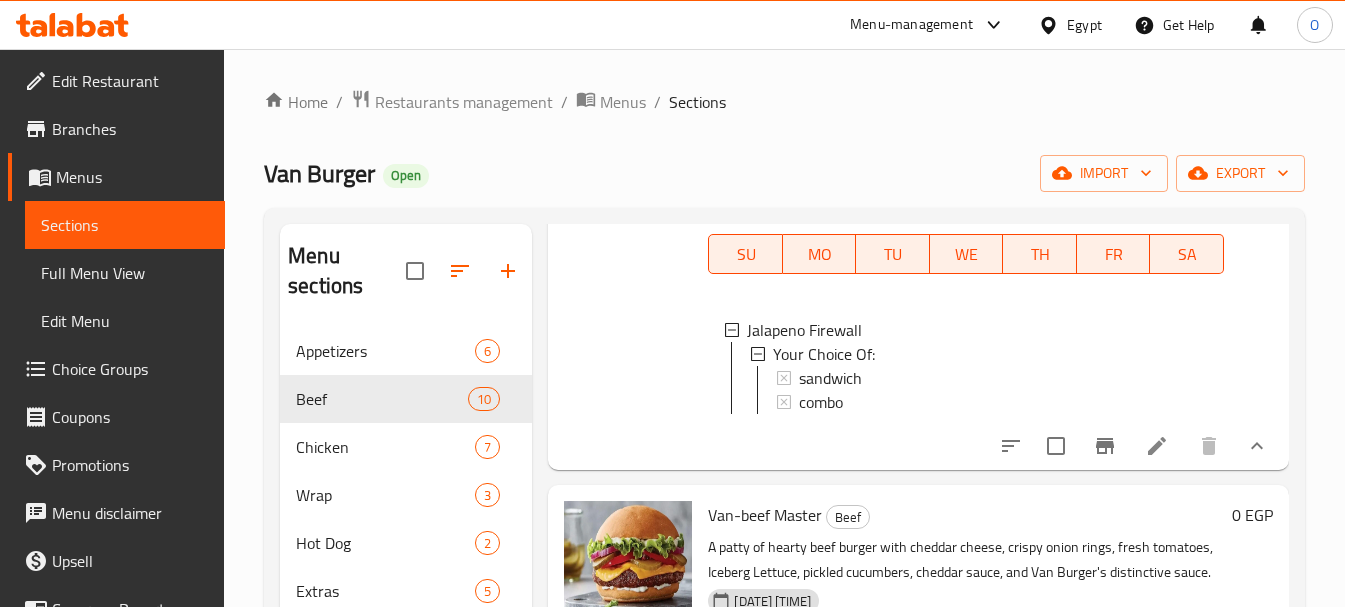 scroll, scrollTop: 2700, scrollLeft: 0, axis: vertical 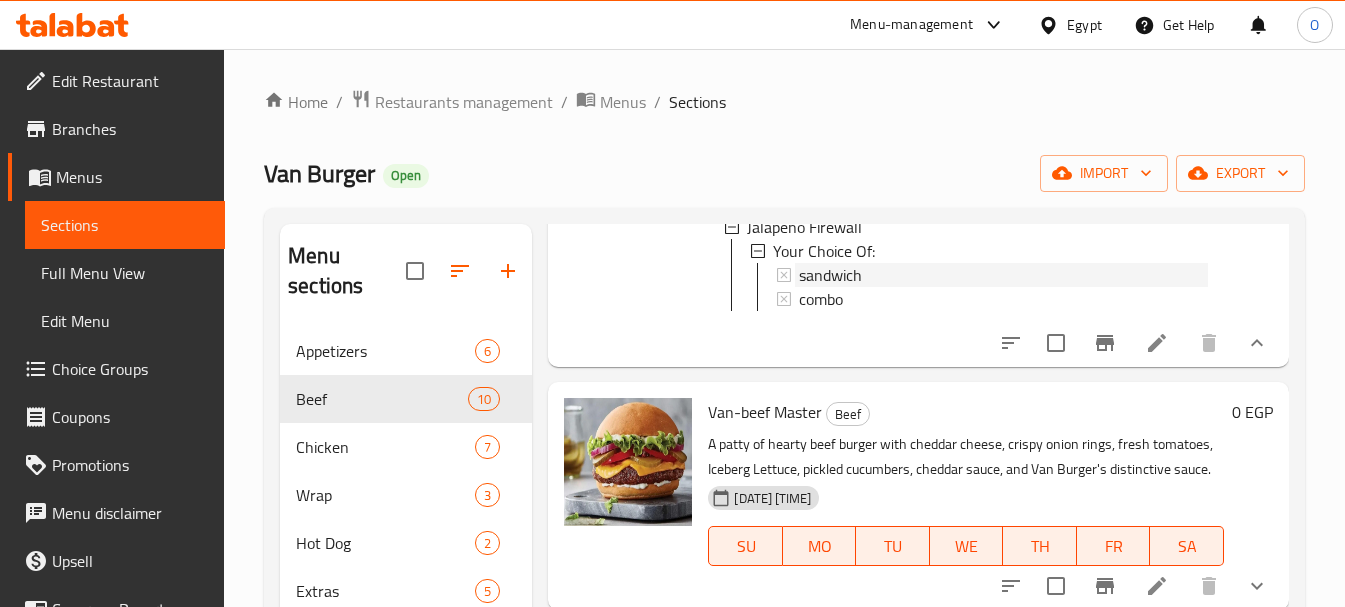 click on "sandwich" at bounding box center (830, 275) 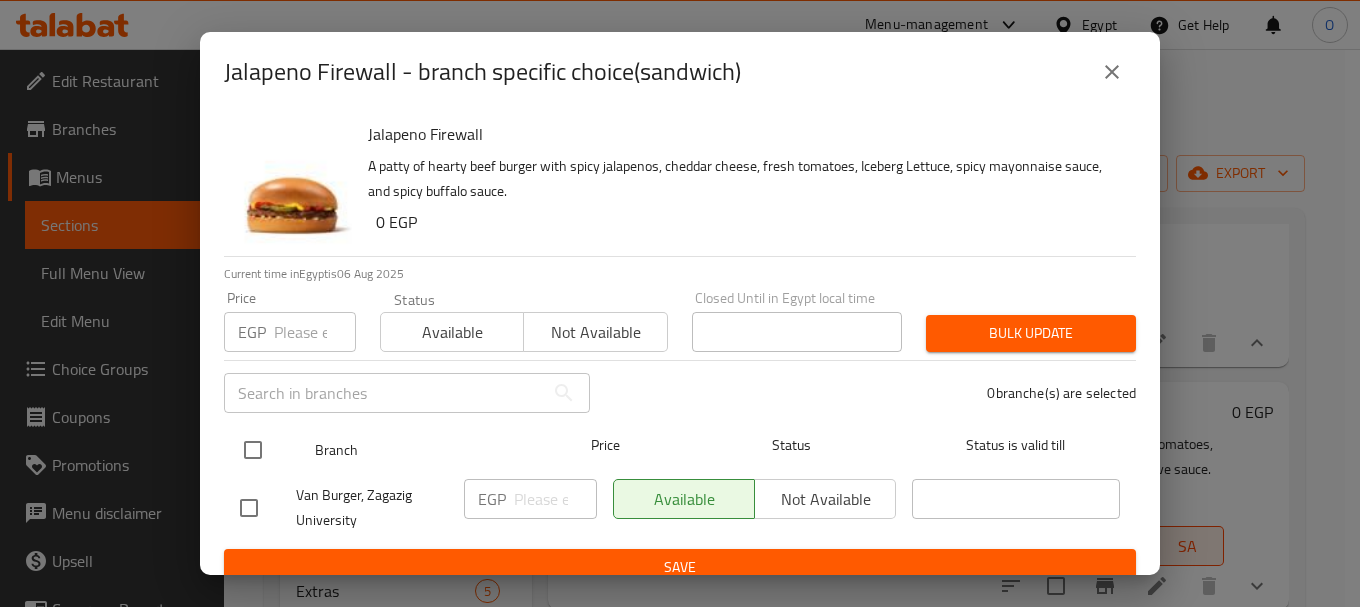 click at bounding box center [253, 450] 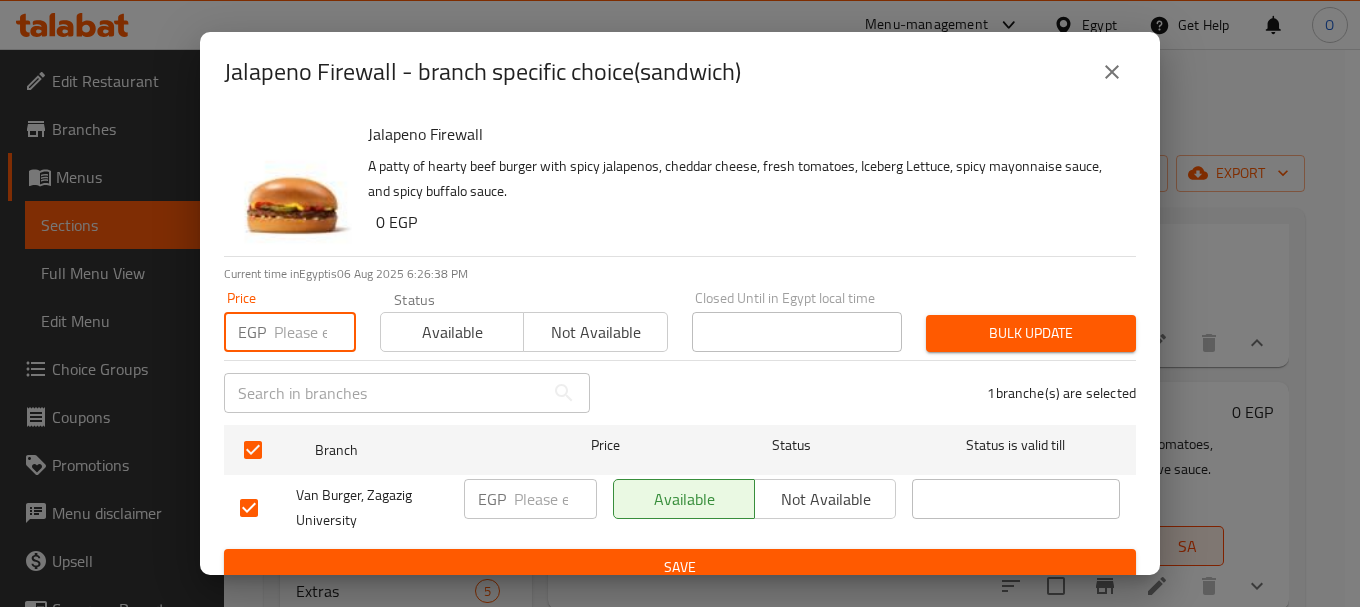 paste on "115" 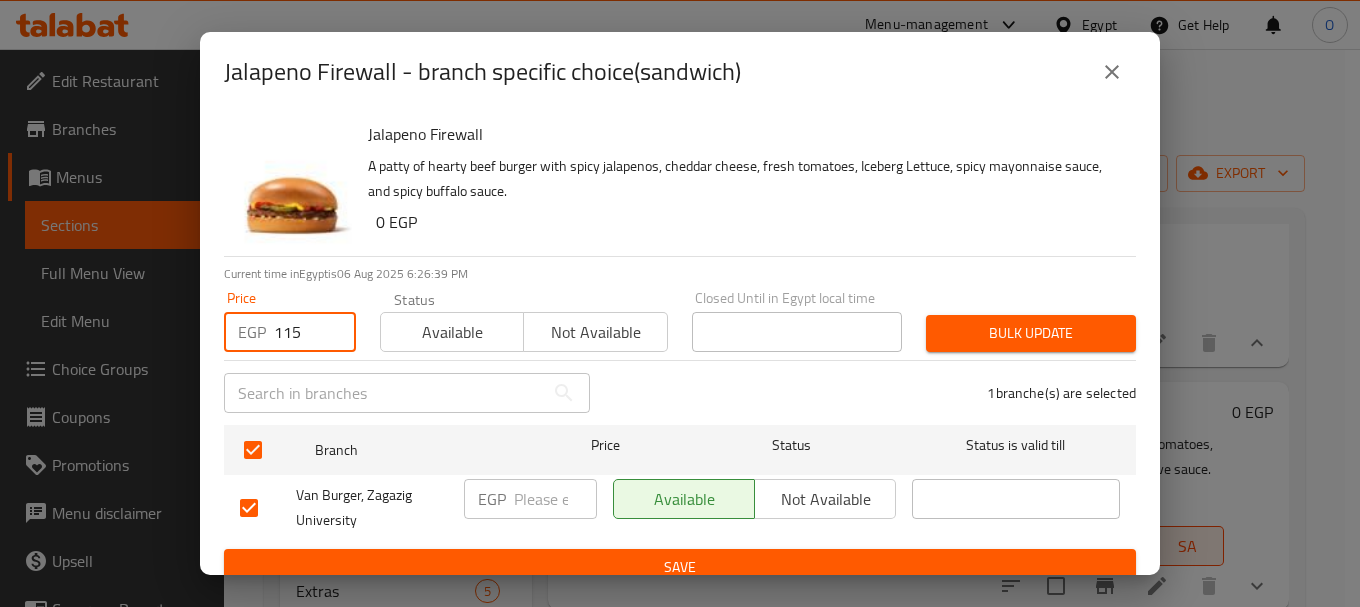 type on "115" 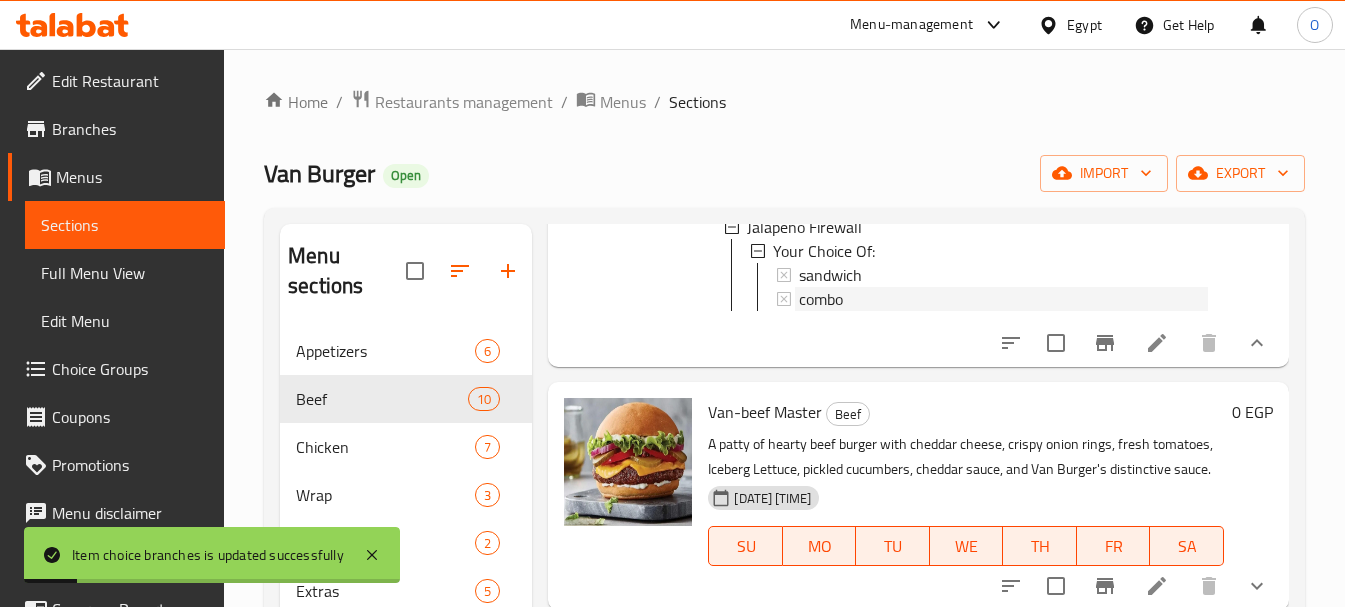click on "combo" at bounding box center (821, 299) 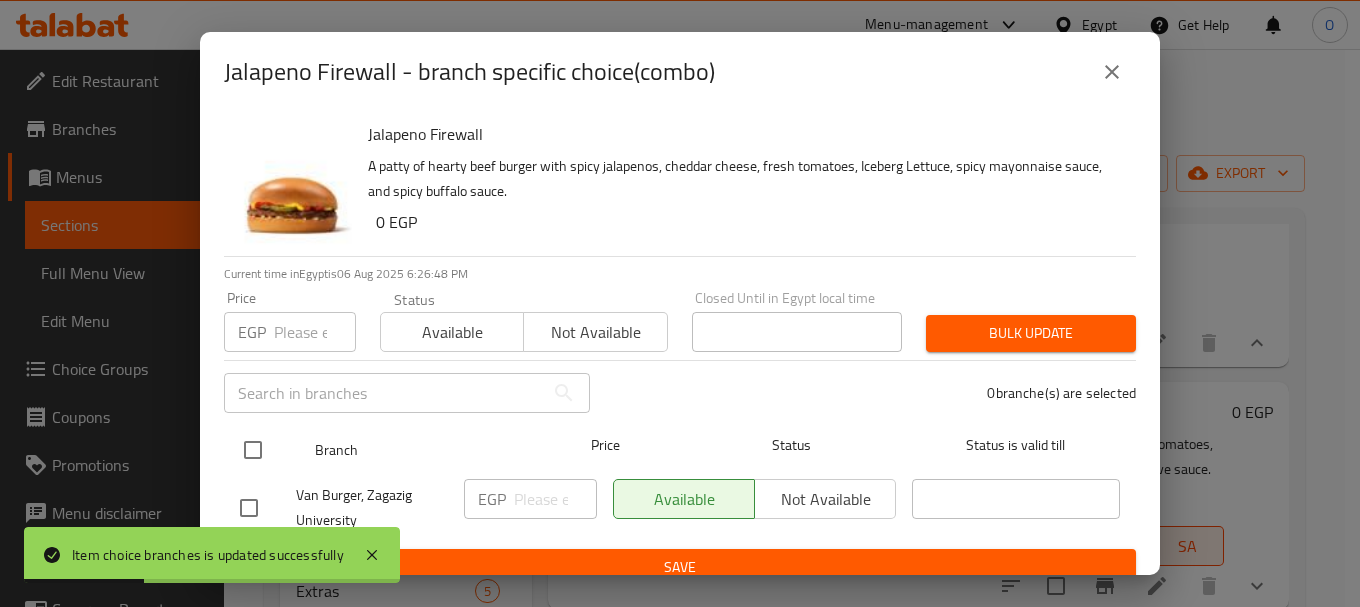 click at bounding box center (253, 450) 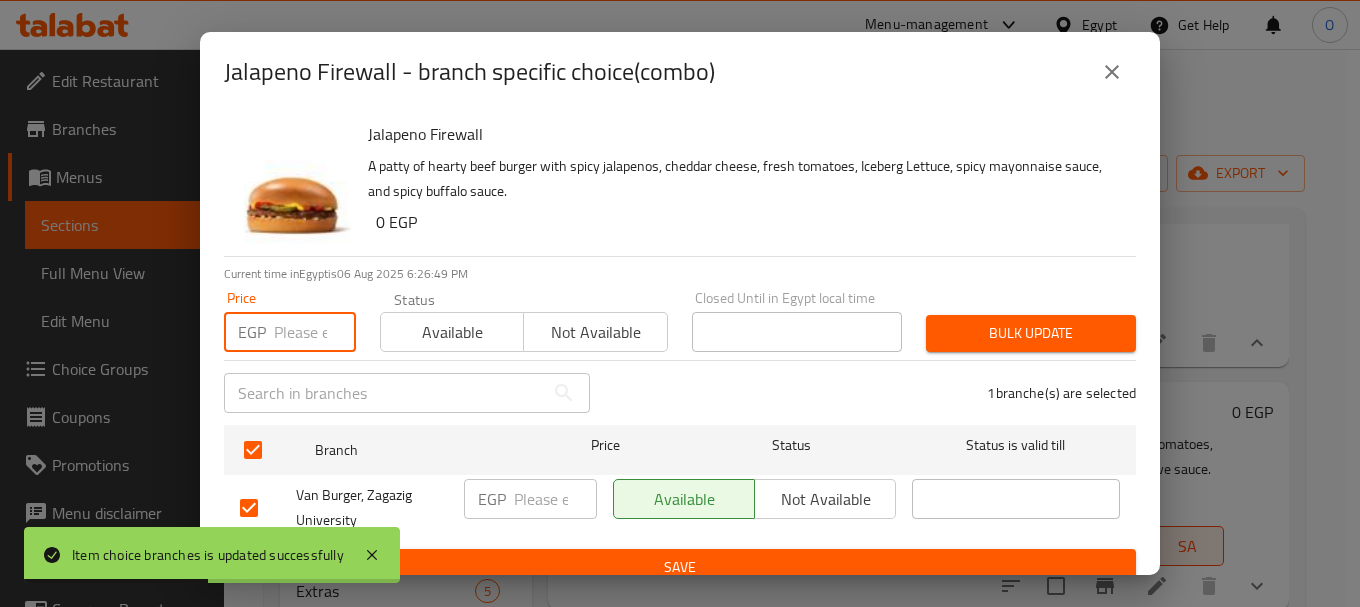 paste on "146" 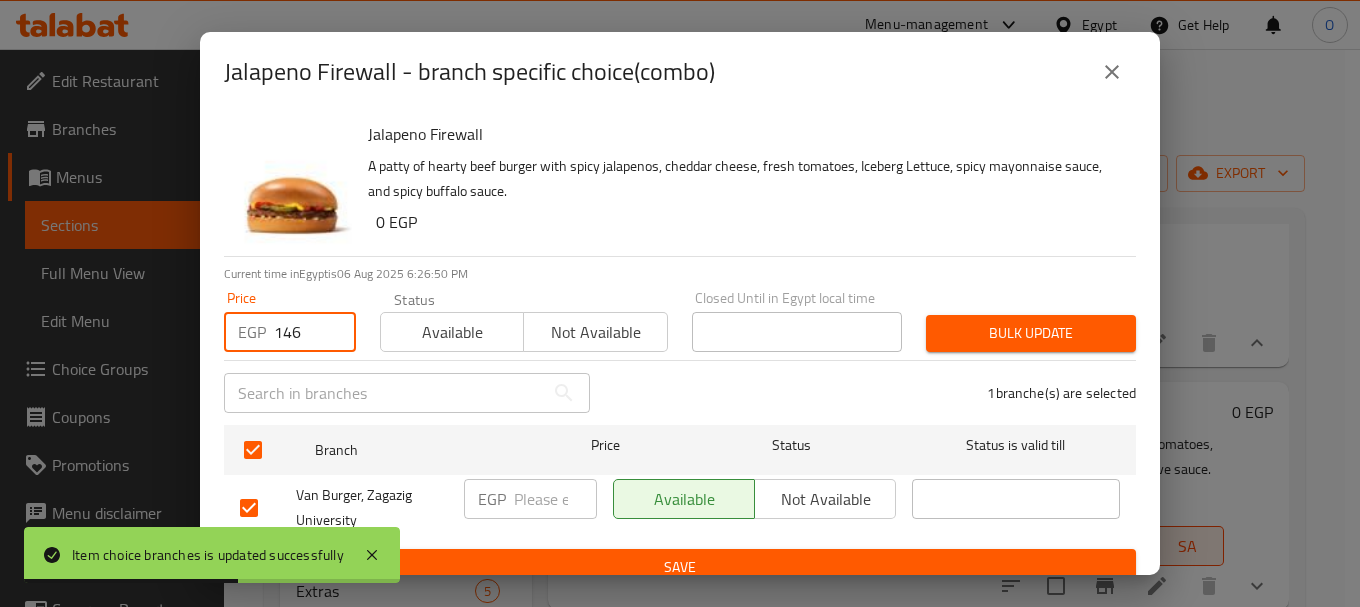 type on "146" 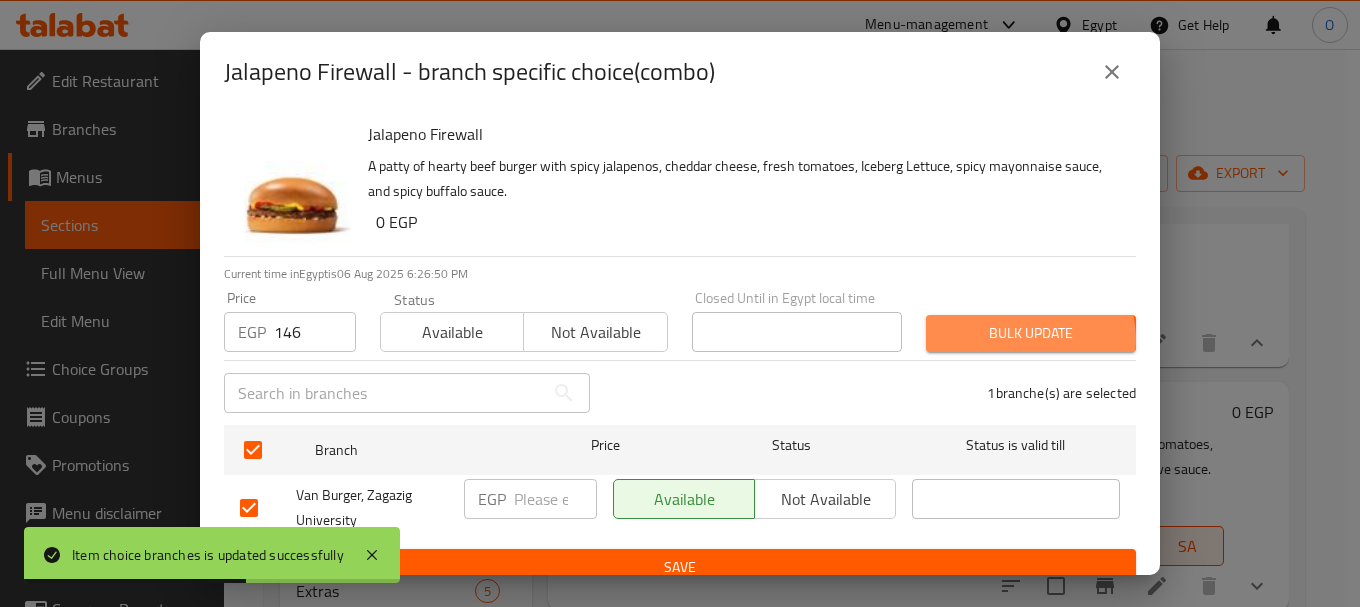 click on "Bulk update" at bounding box center [1031, 333] 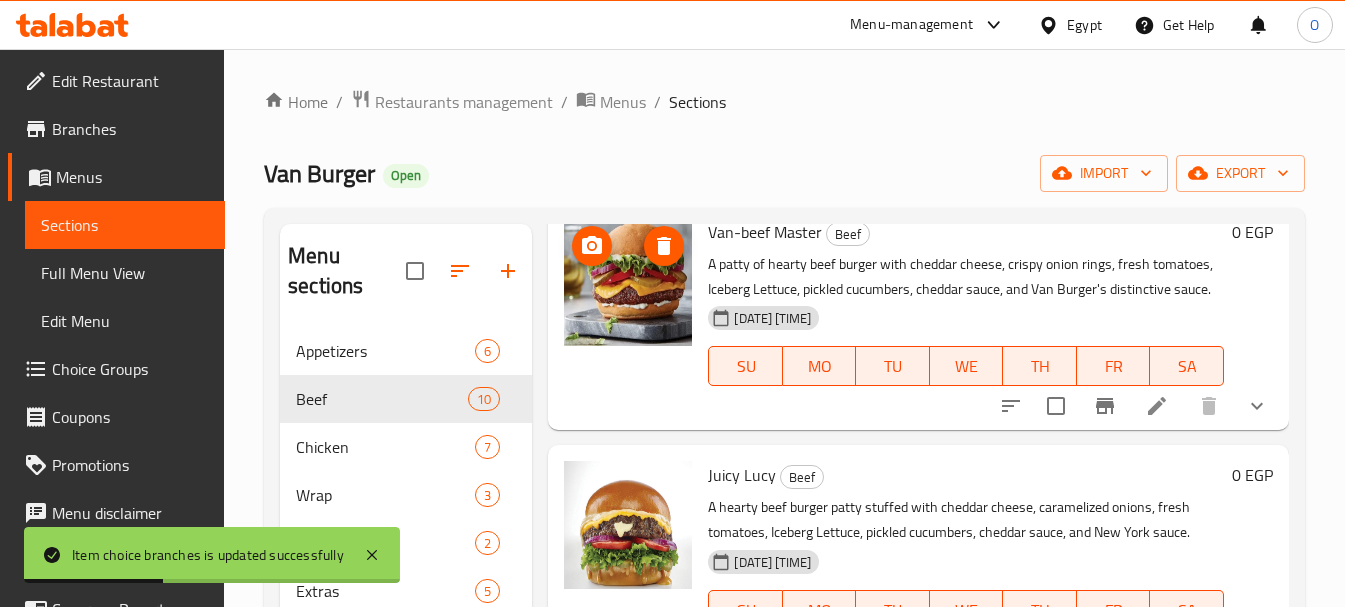 scroll, scrollTop: 2900, scrollLeft: 0, axis: vertical 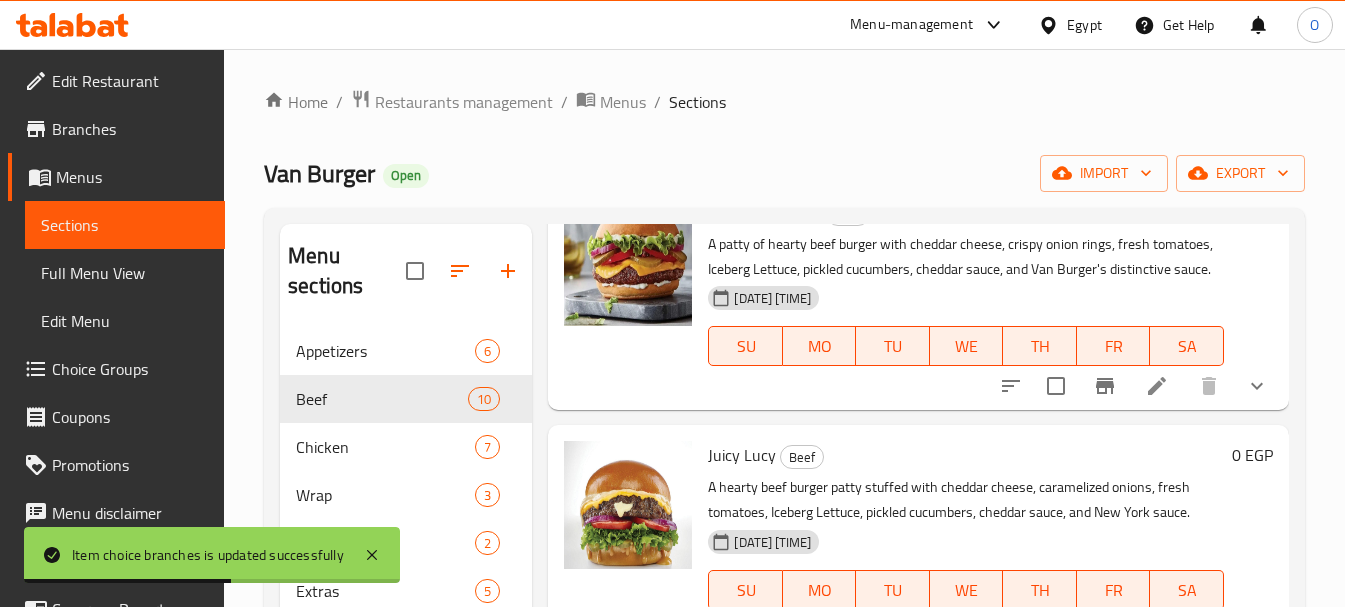 click at bounding box center [1257, 386] 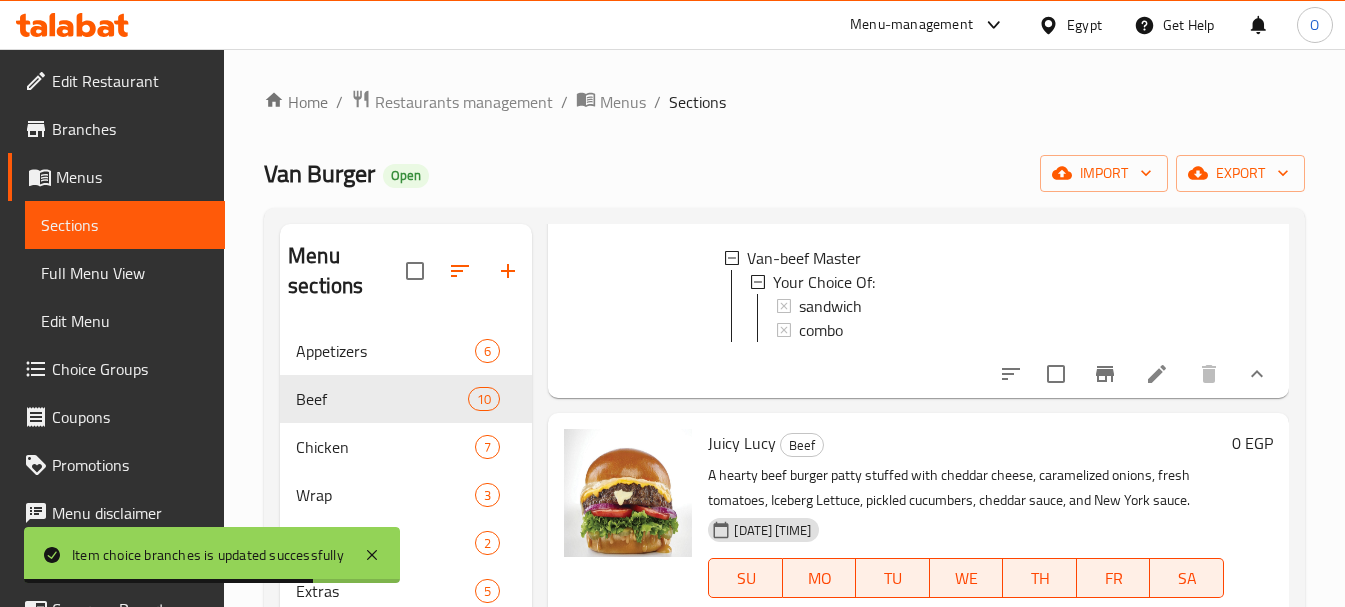scroll, scrollTop: 3100, scrollLeft: 0, axis: vertical 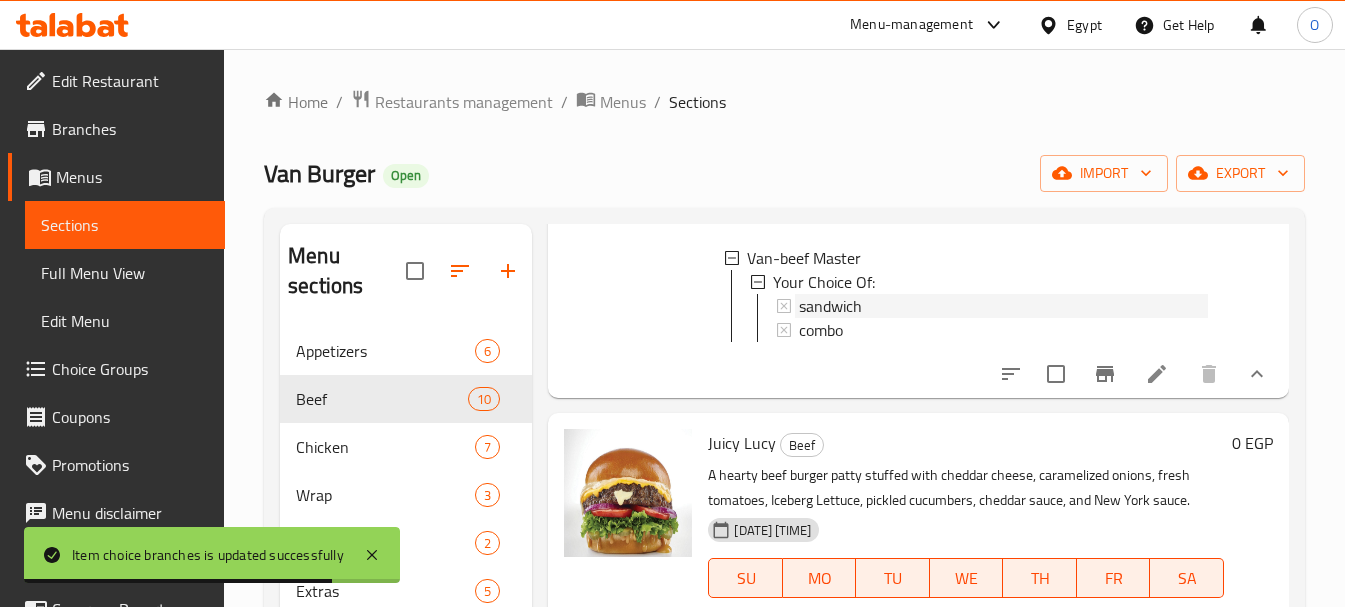 click on "sandwich" at bounding box center (1003, 306) 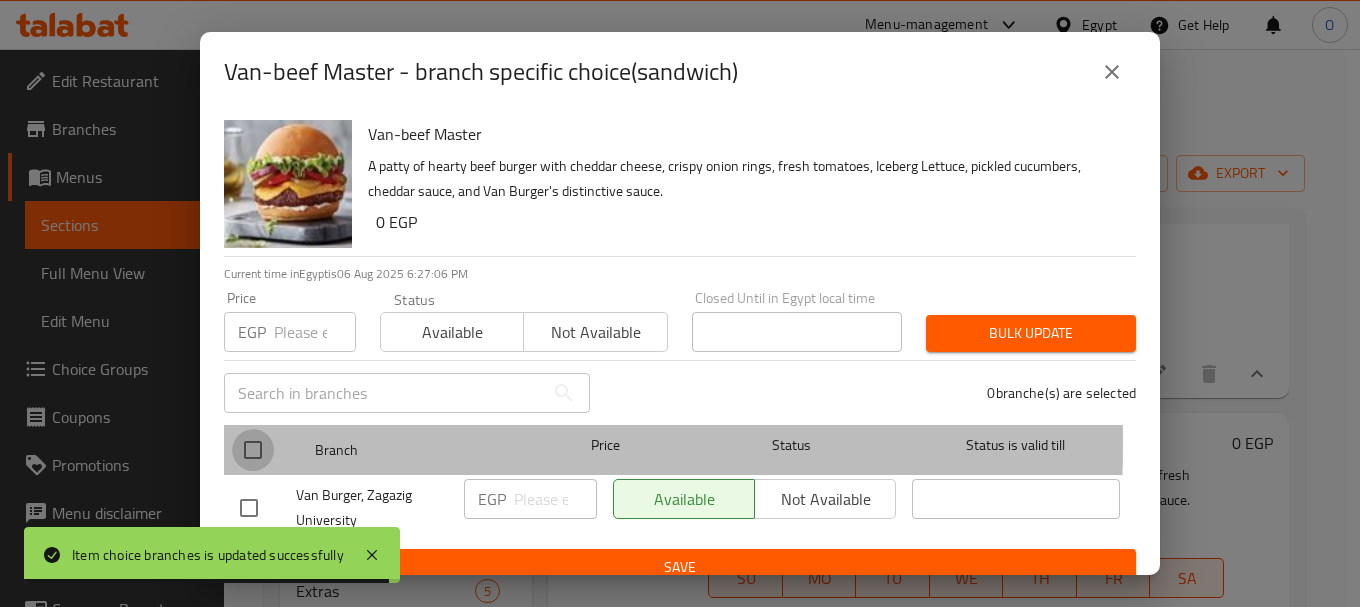 click at bounding box center [253, 450] 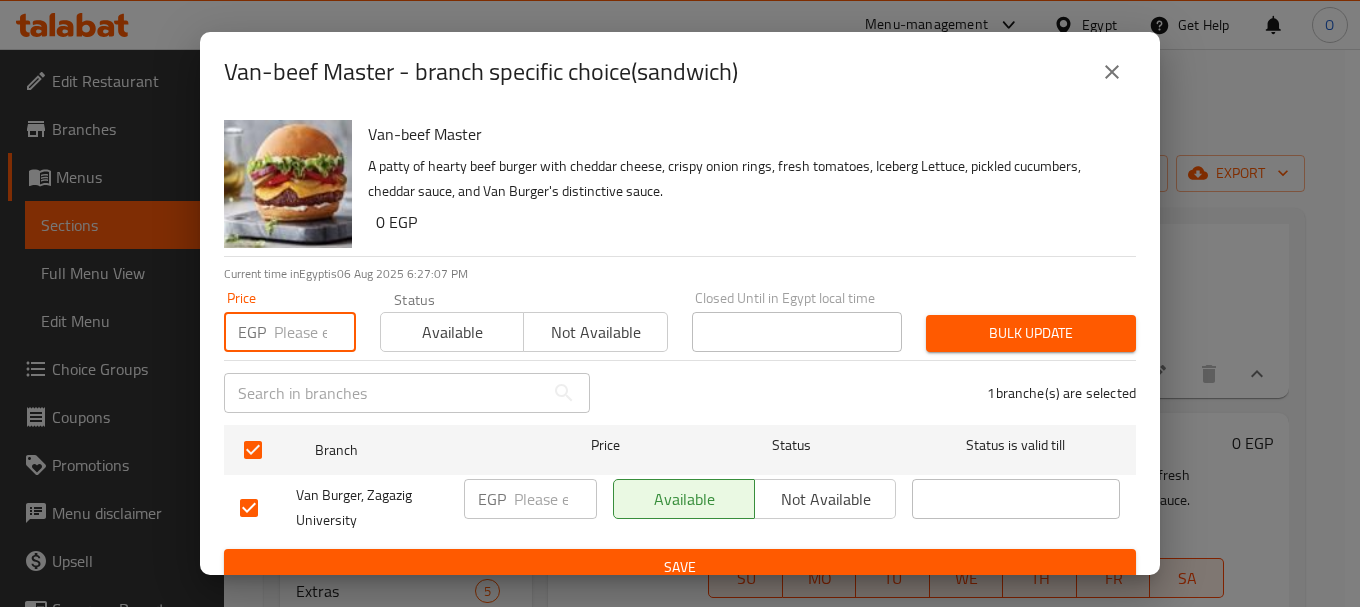 paste on "115" 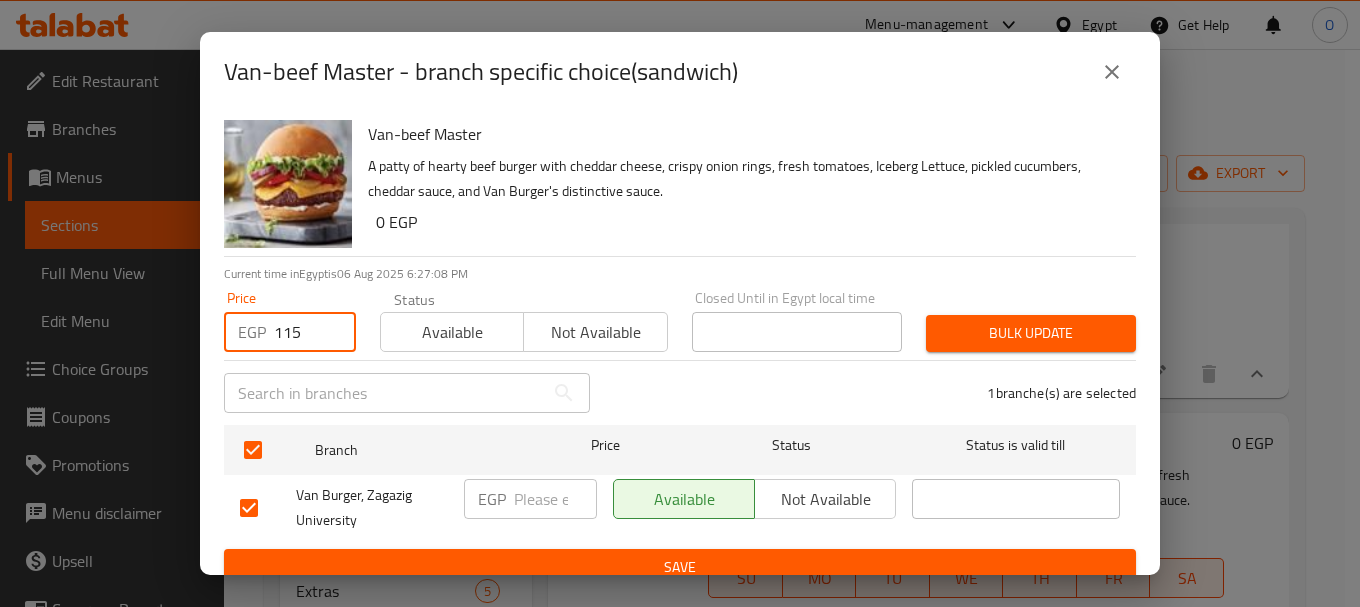 type on "115" 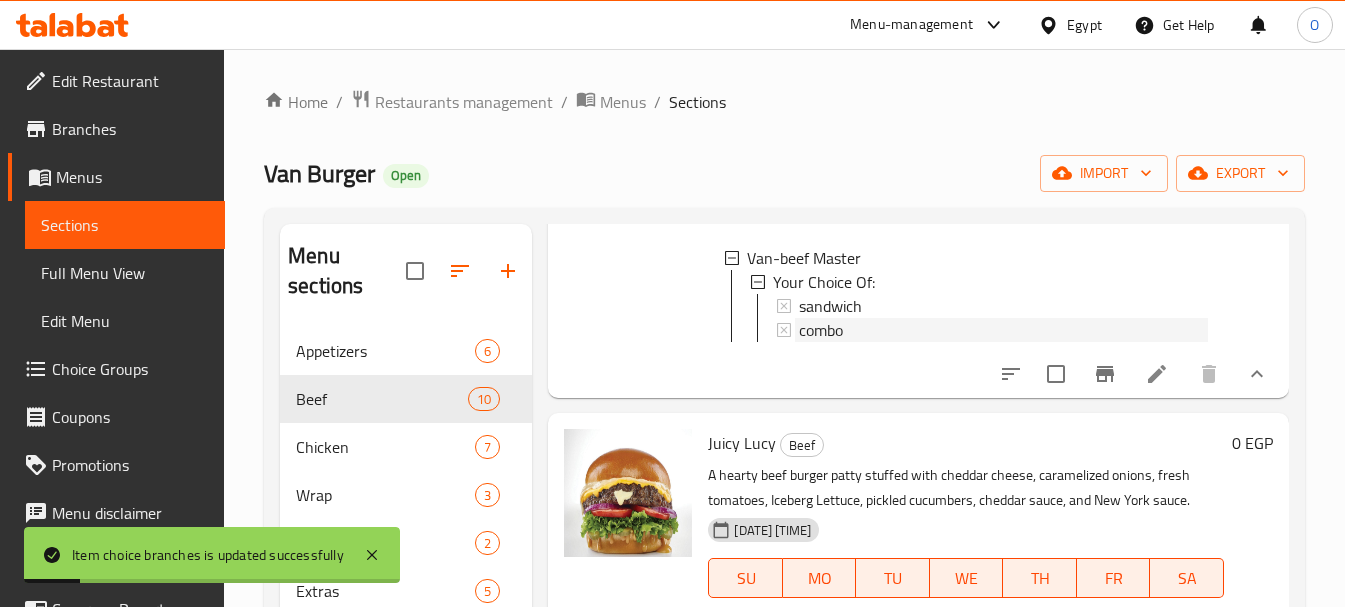 click on "combo" at bounding box center [821, 330] 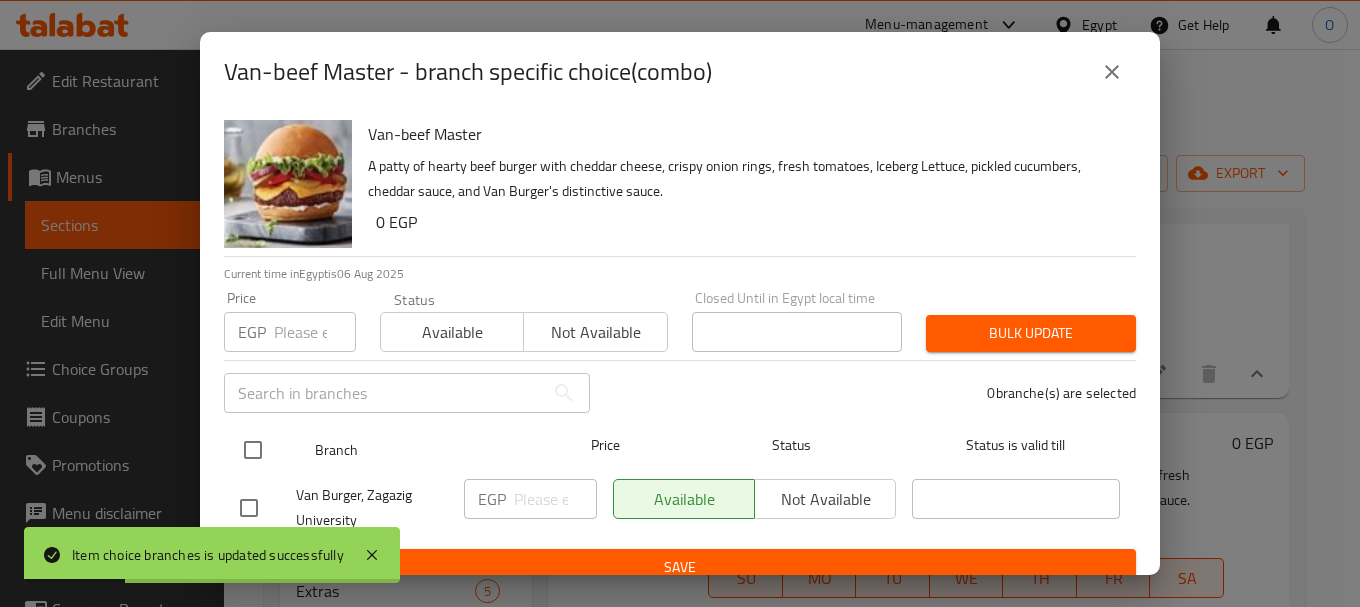 click at bounding box center [253, 450] 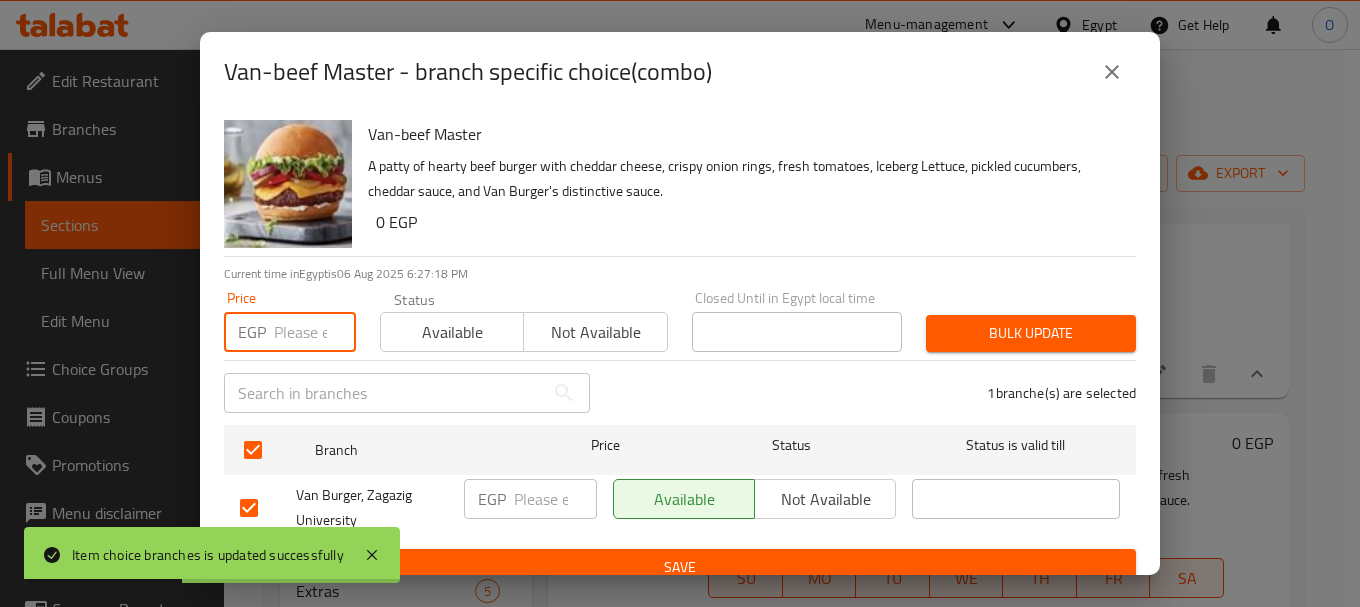 paste on "148" 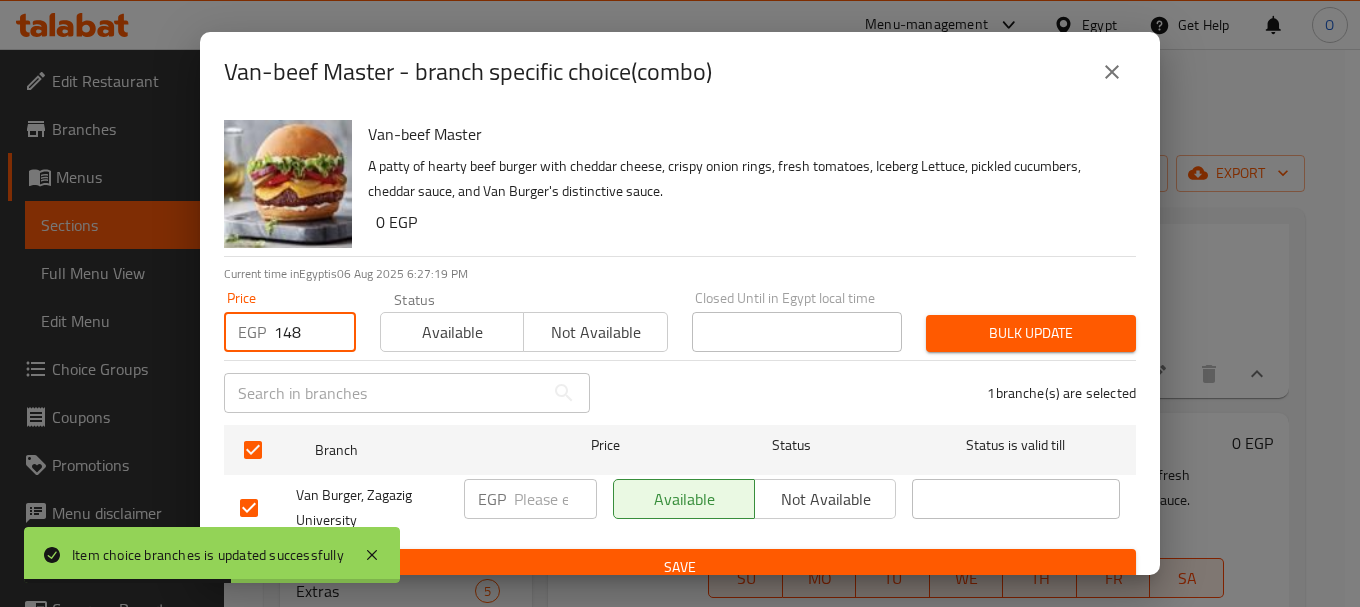 type on "148" 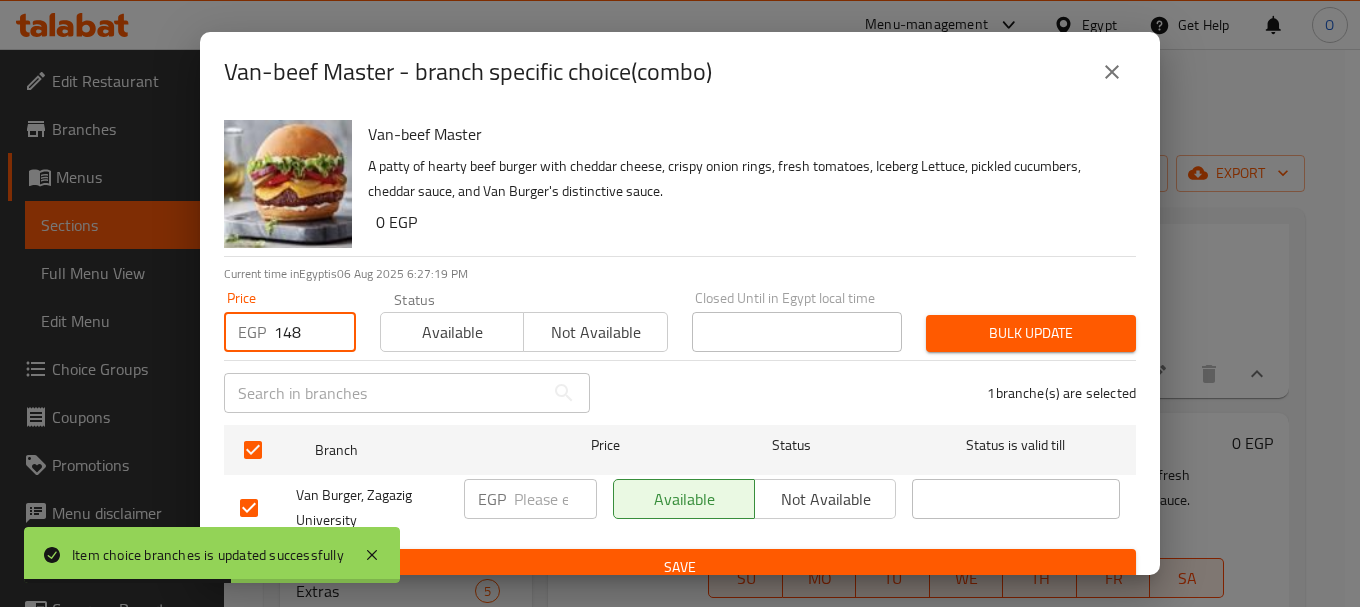 click on "Bulk update" at bounding box center [1031, 333] 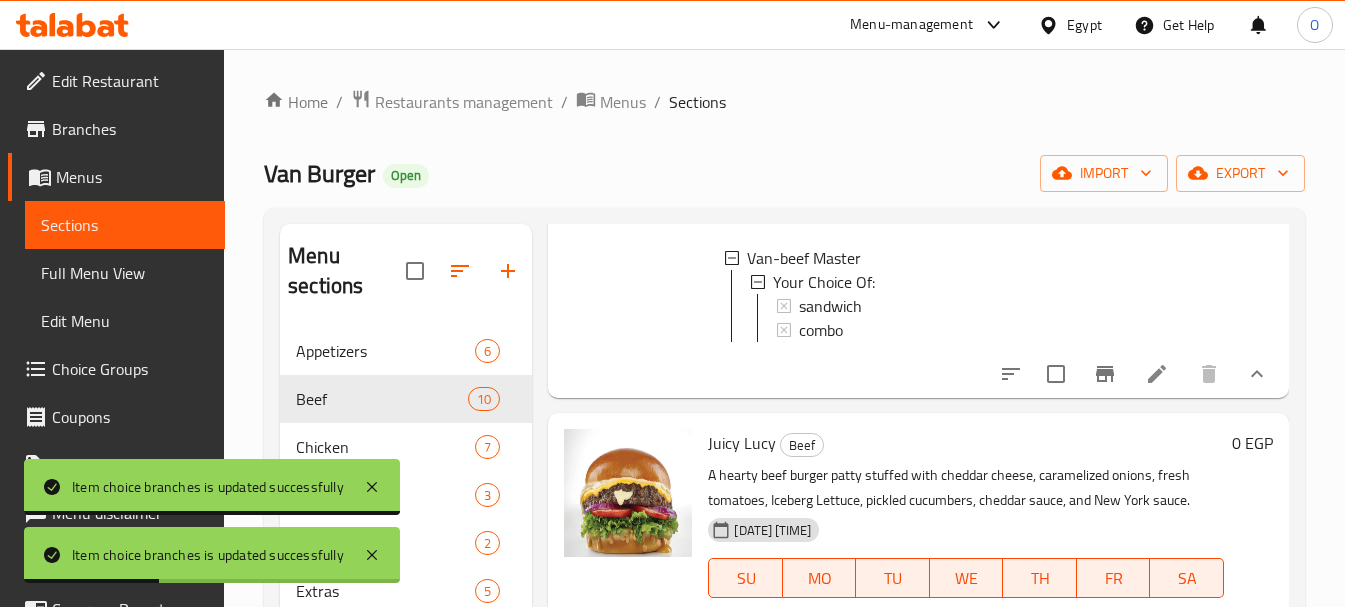 scroll, scrollTop: 3263, scrollLeft: 0, axis: vertical 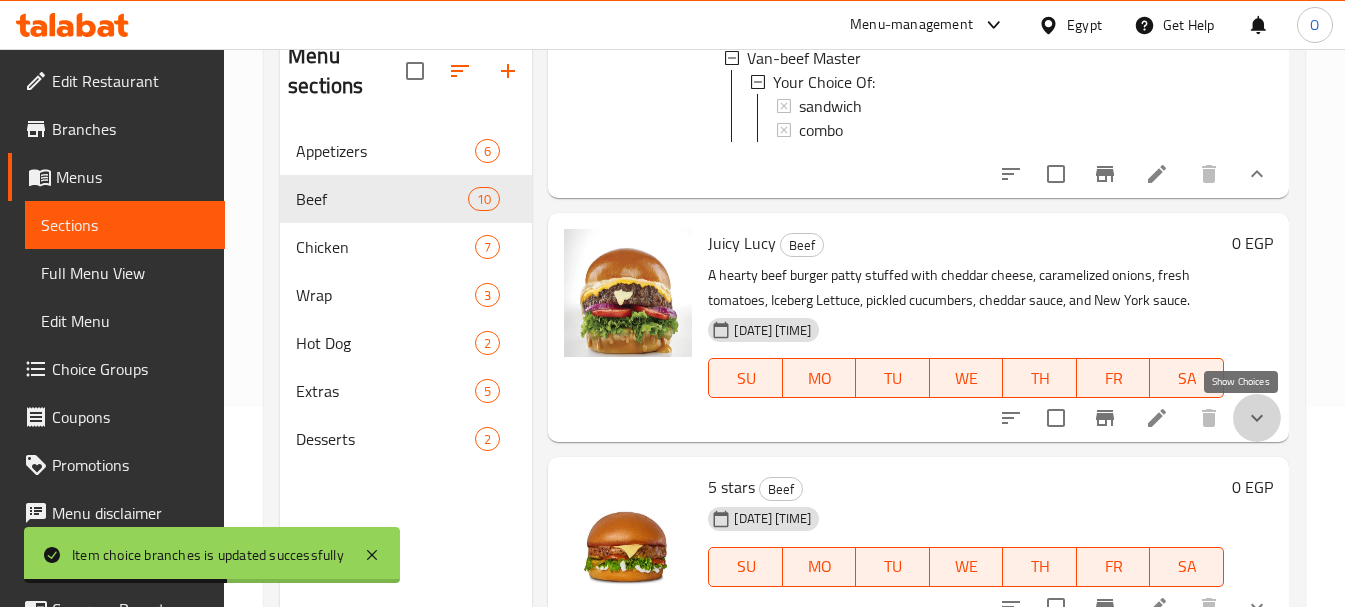 click 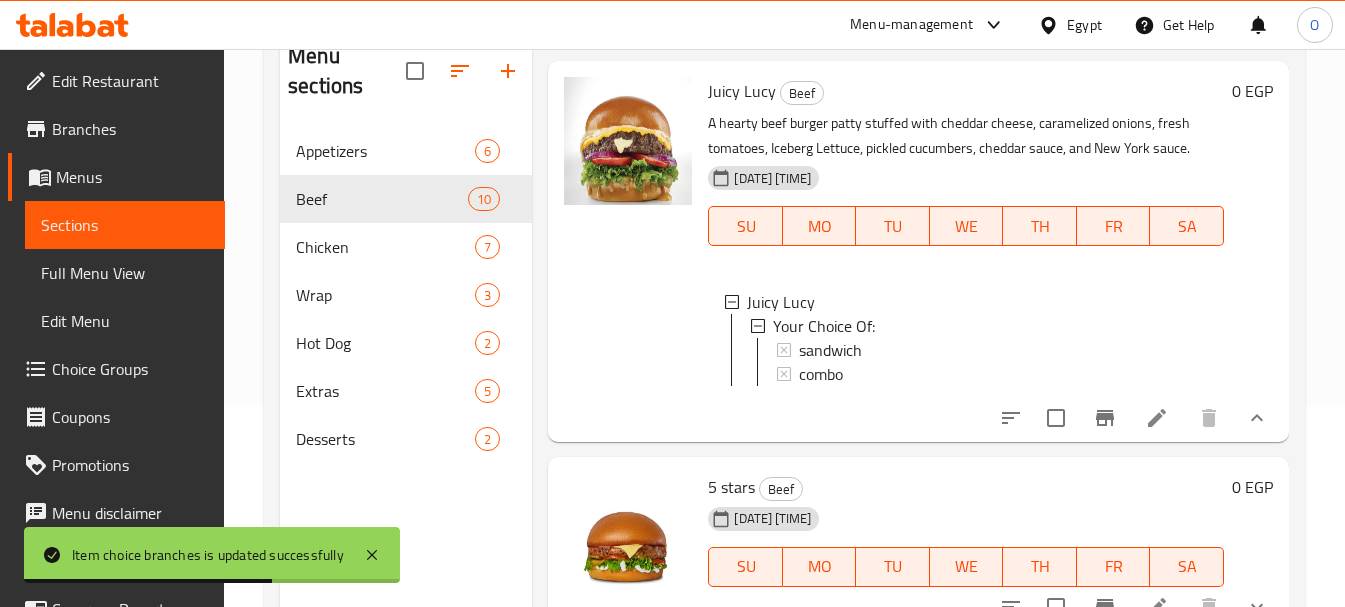 scroll, scrollTop: 3363, scrollLeft: 0, axis: vertical 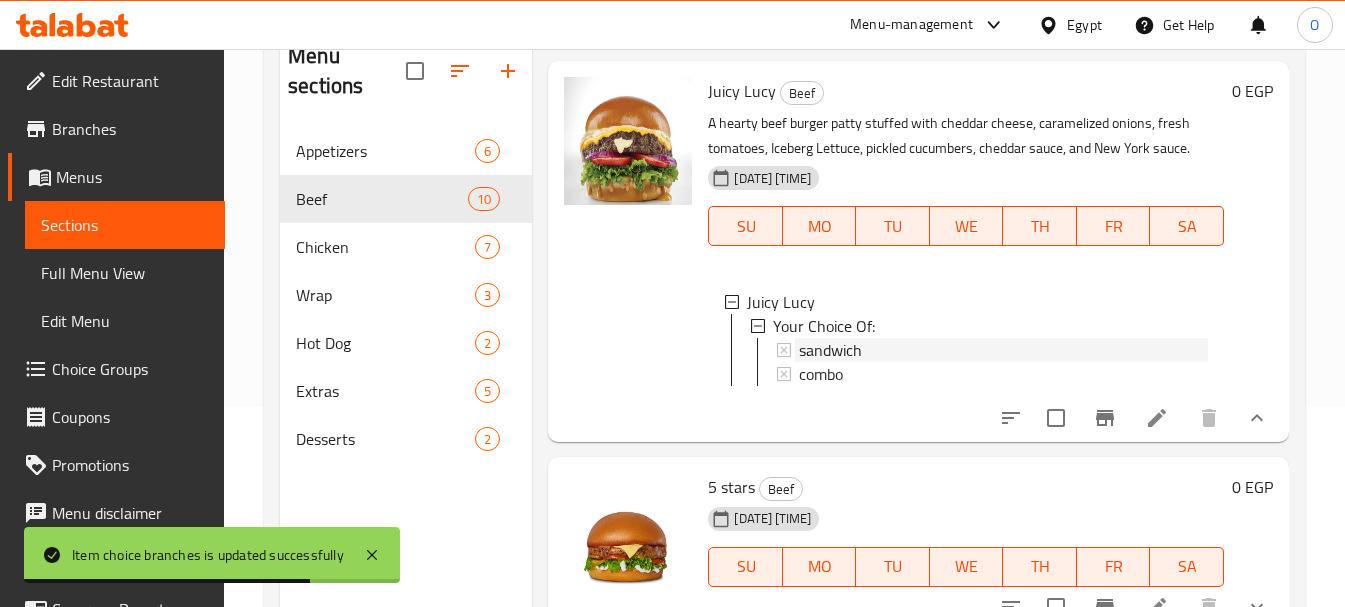 click on "sandwich" at bounding box center (830, 350) 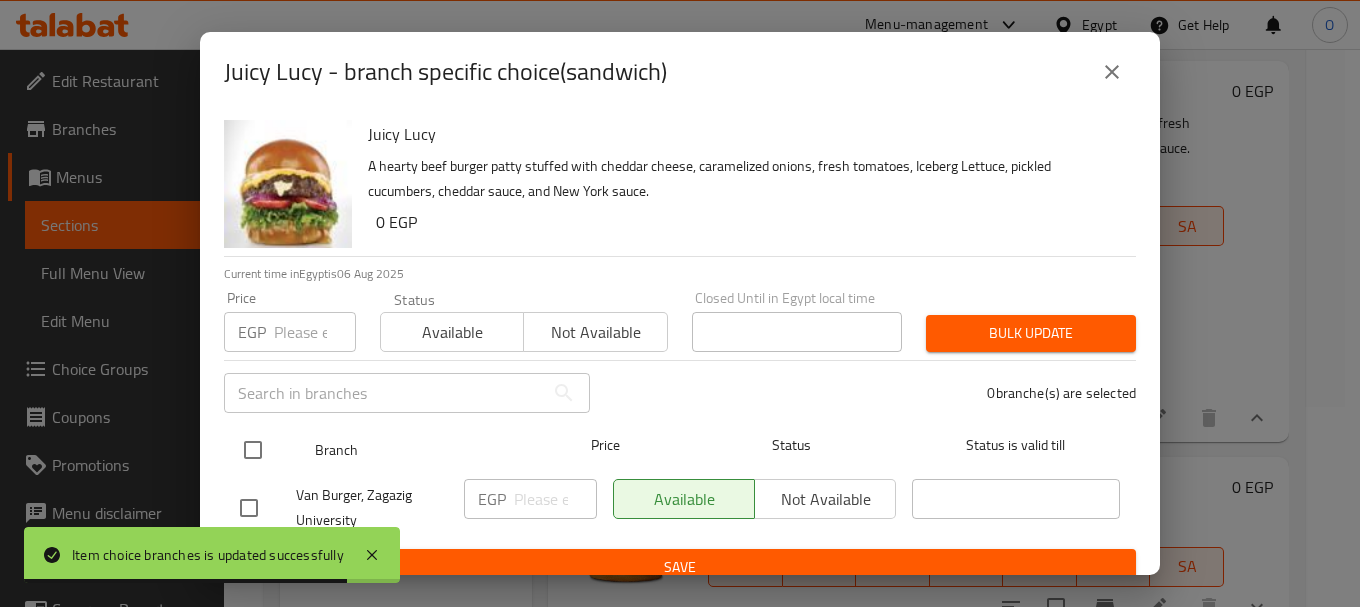 click at bounding box center (253, 450) 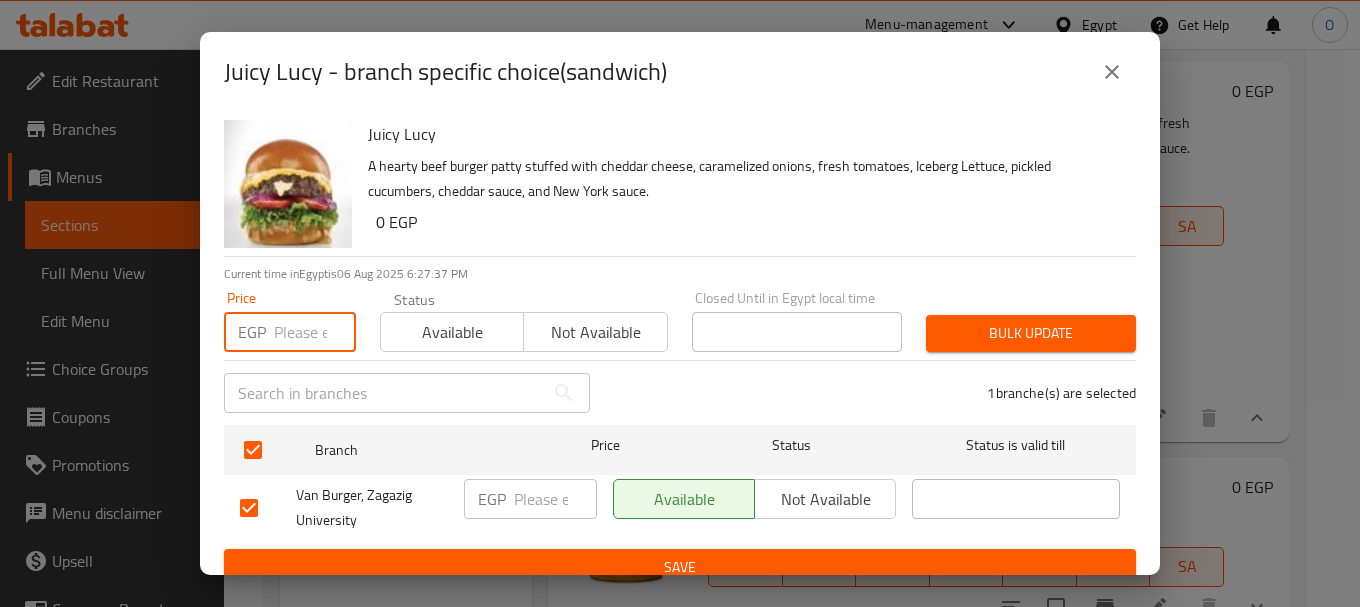 paste on "150" 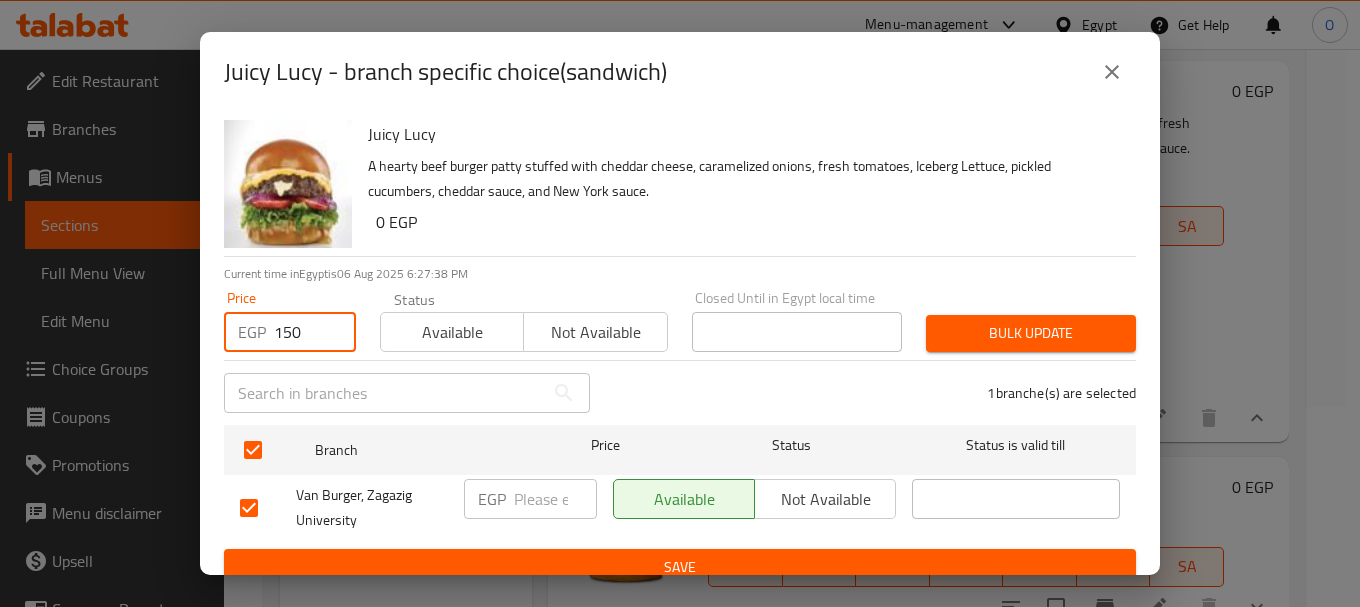 type on "150" 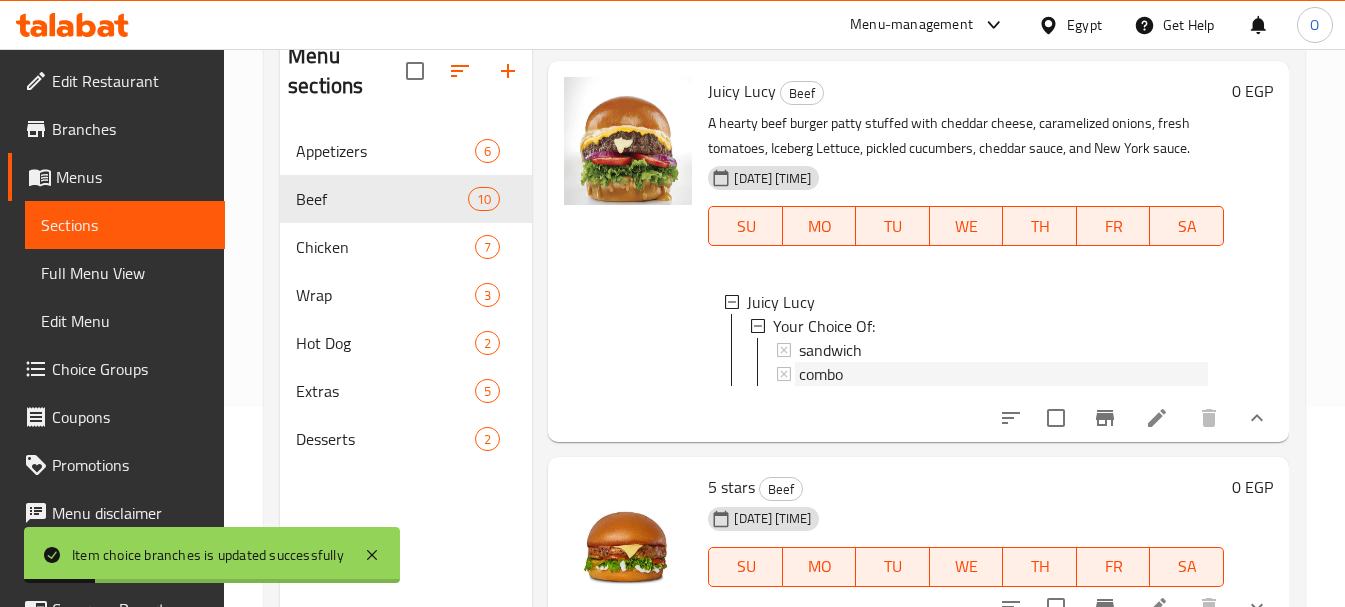 click on "combo" at bounding box center [821, 374] 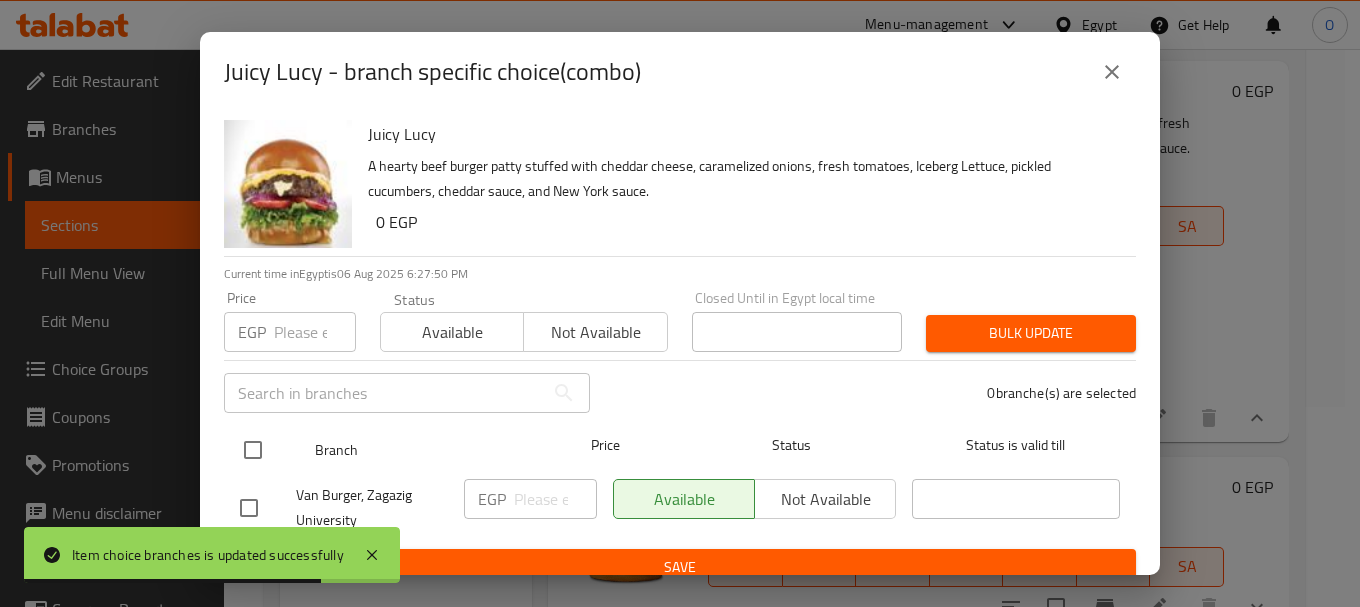 click at bounding box center [253, 450] 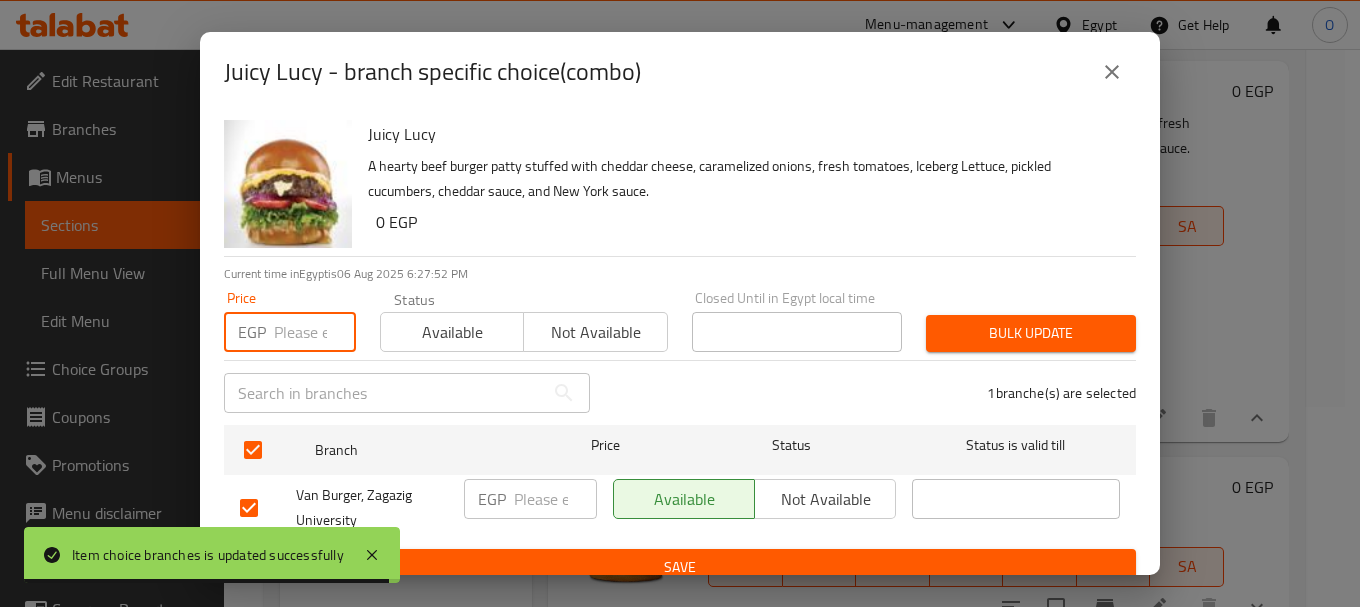 paste on "185" 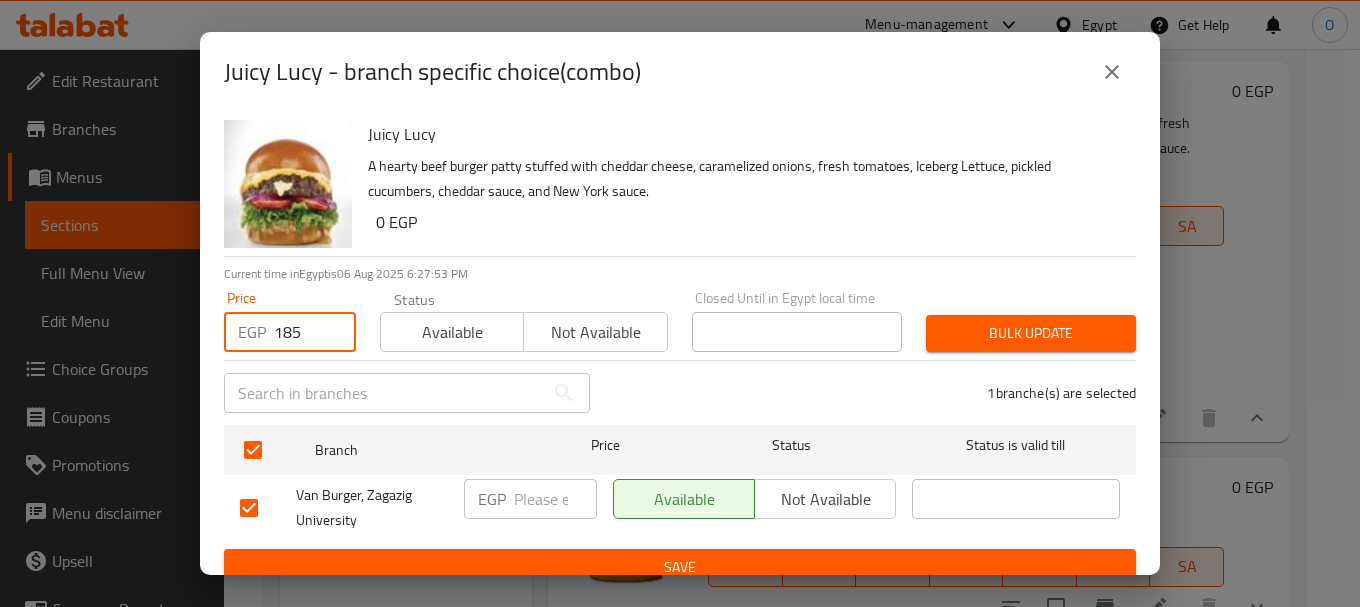 type on "185" 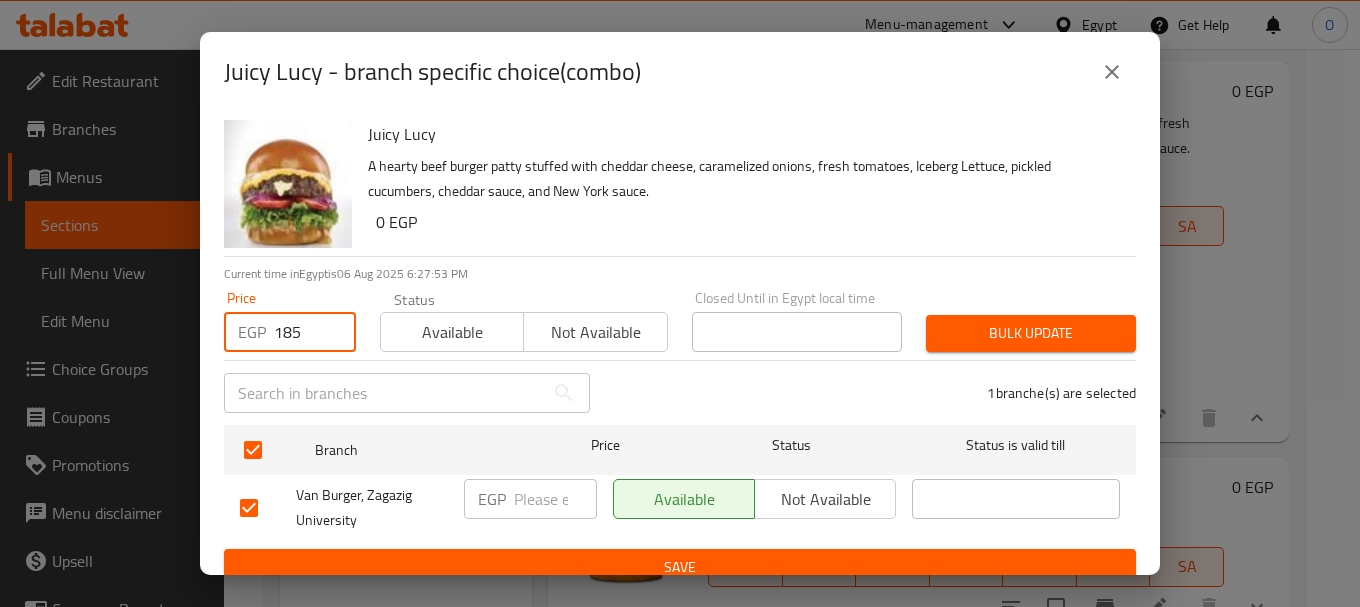 click on "Bulk update" at bounding box center (1031, 333) 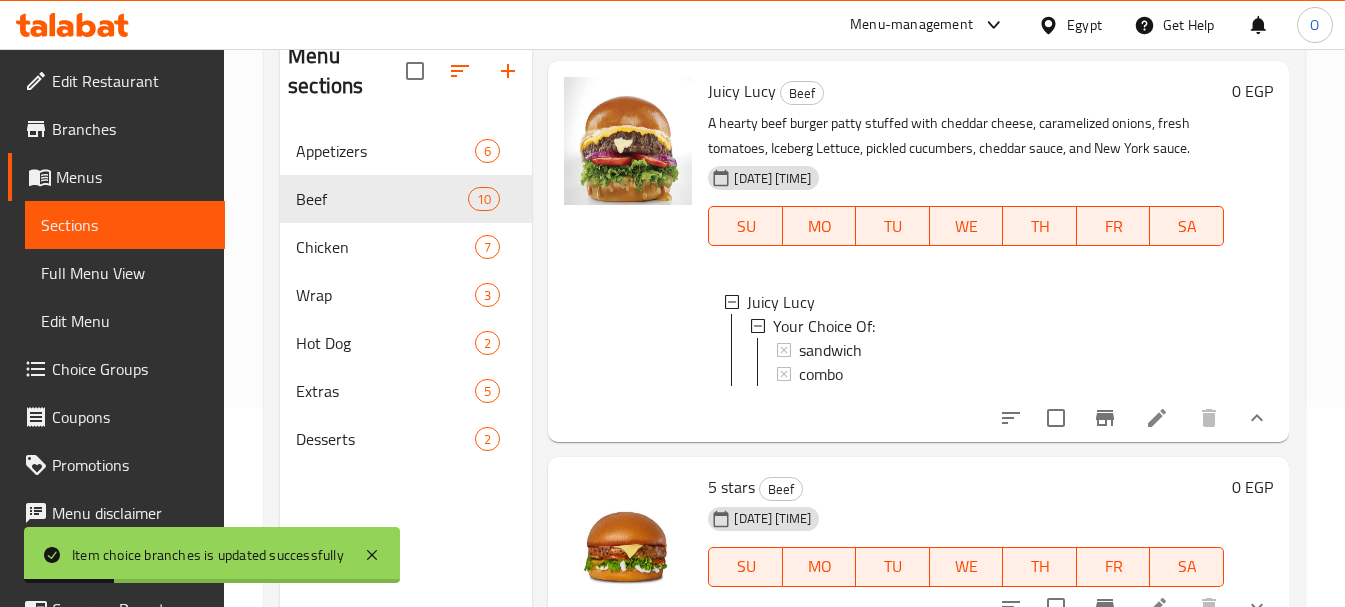 scroll, scrollTop: 3430, scrollLeft: 0, axis: vertical 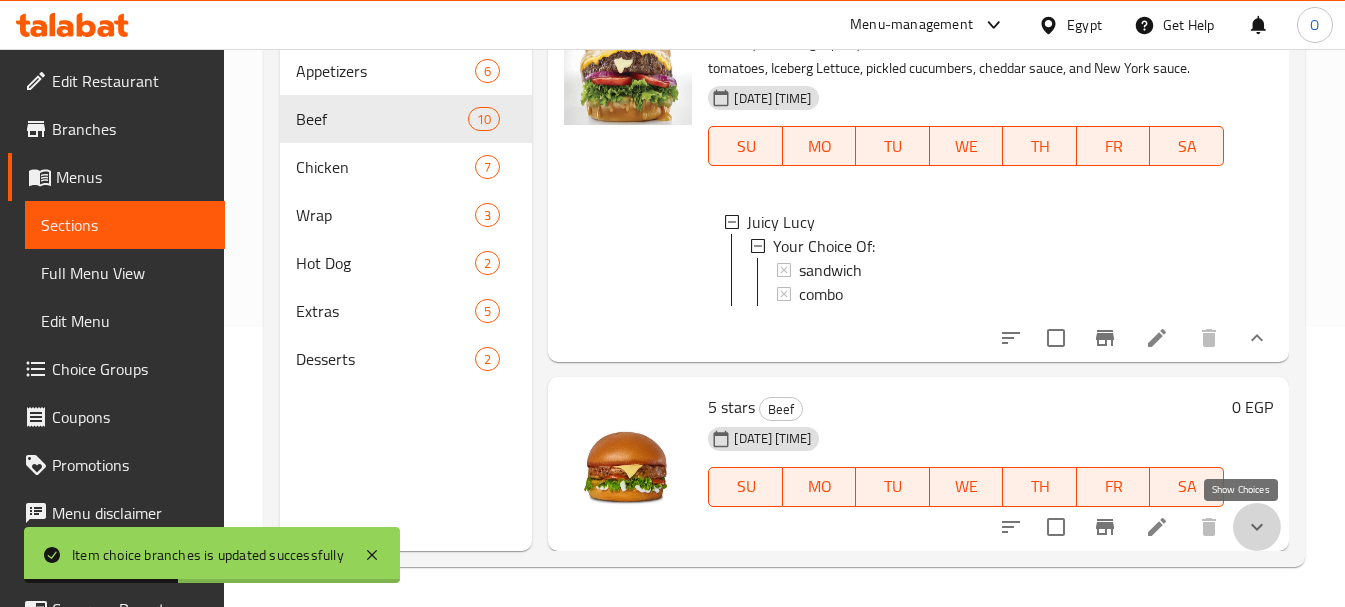 click 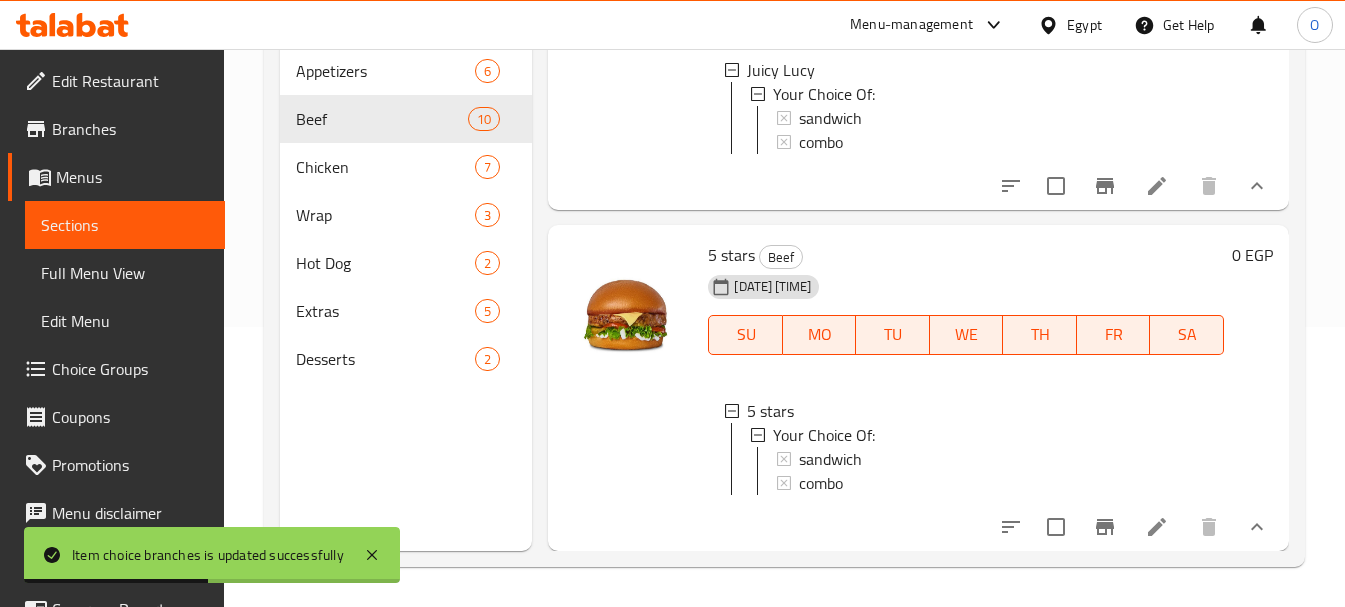 scroll, scrollTop: 3597, scrollLeft: 0, axis: vertical 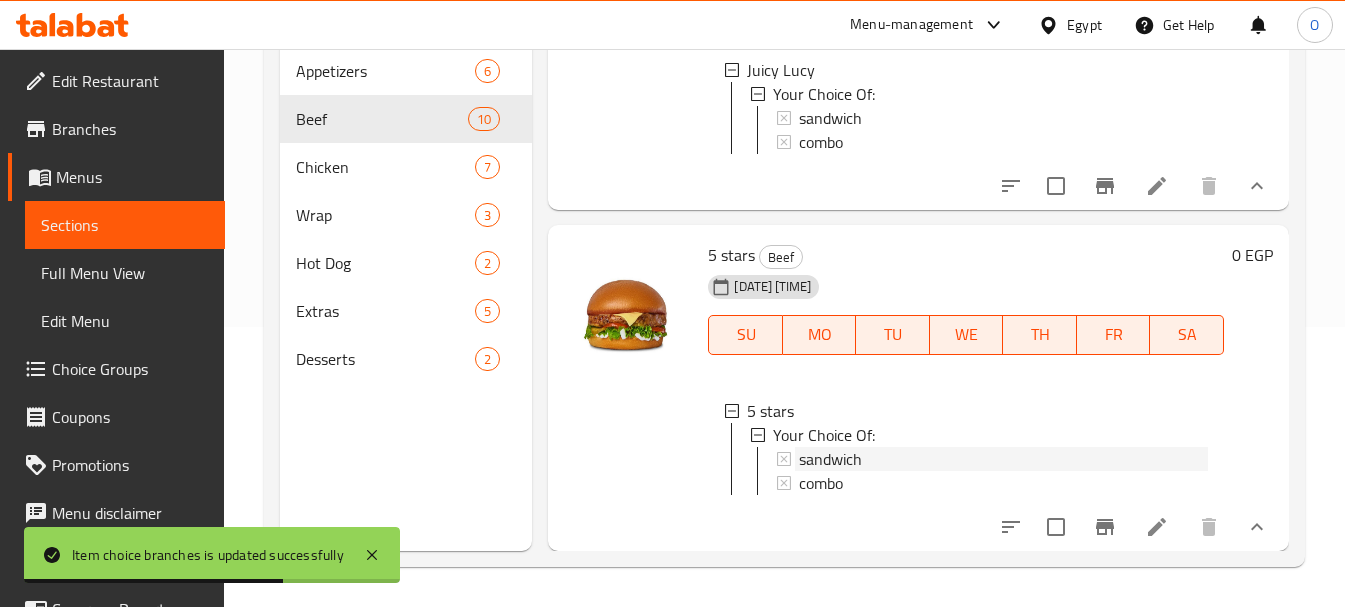 click on "sandwich" at bounding box center (830, 459) 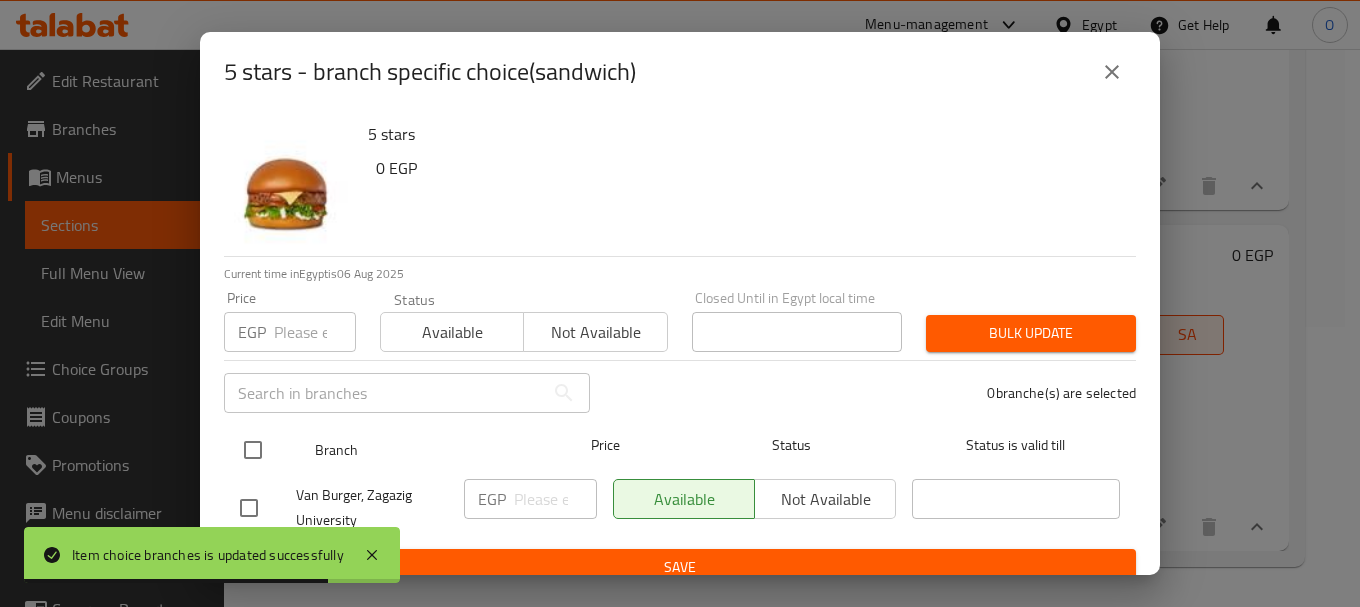 click at bounding box center [253, 450] 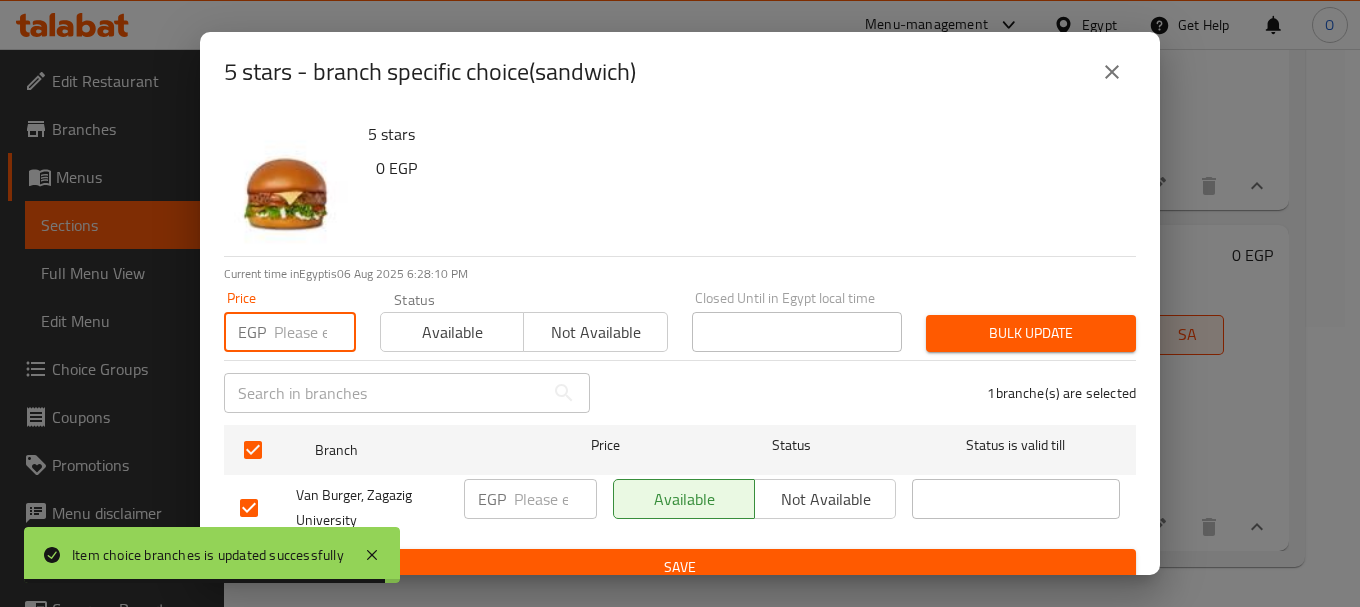 paste on "138" 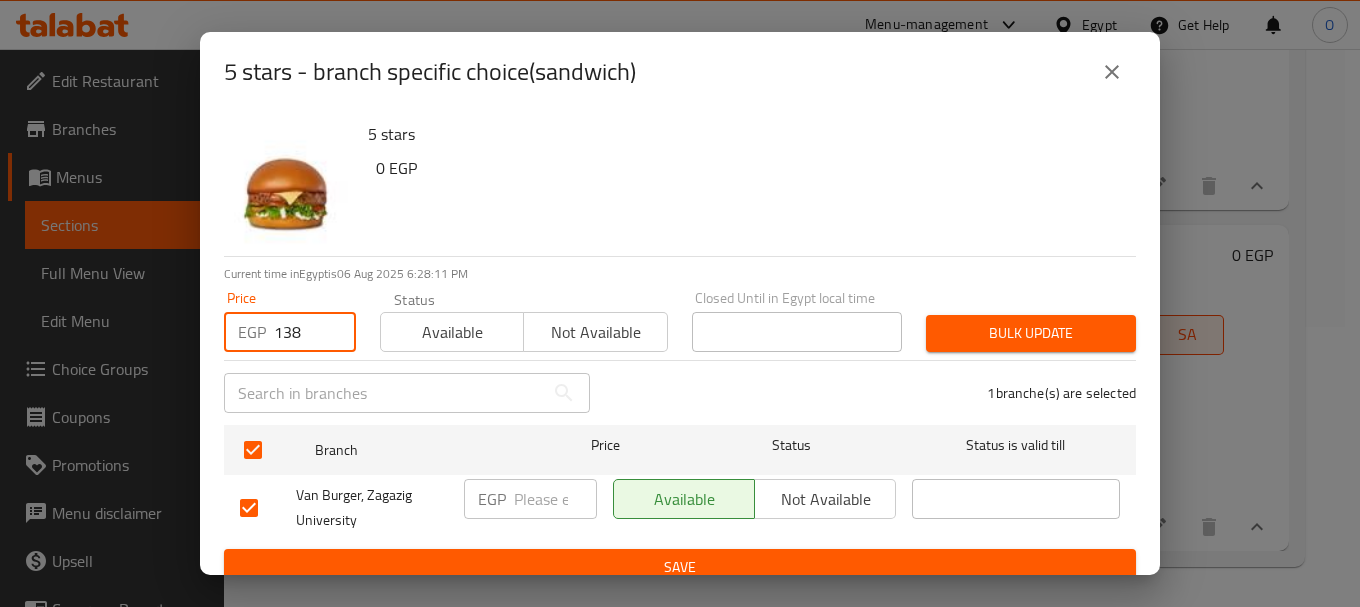 type on "138" 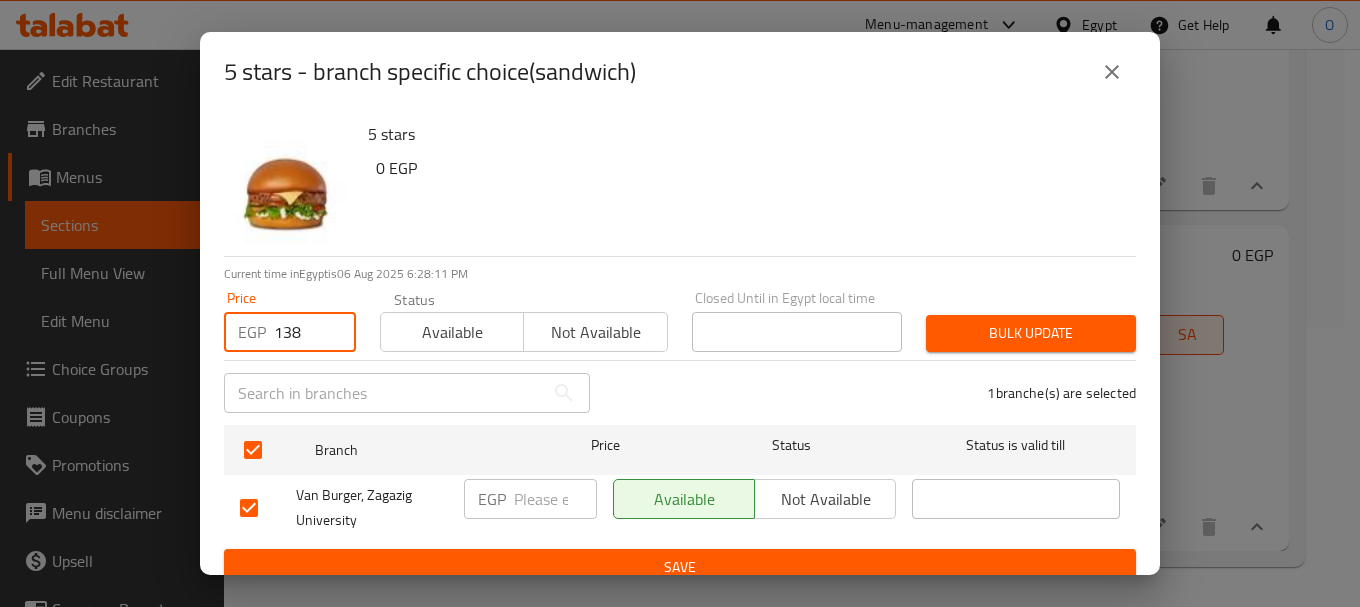 click on "Bulk update" at bounding box center (1031, 333) 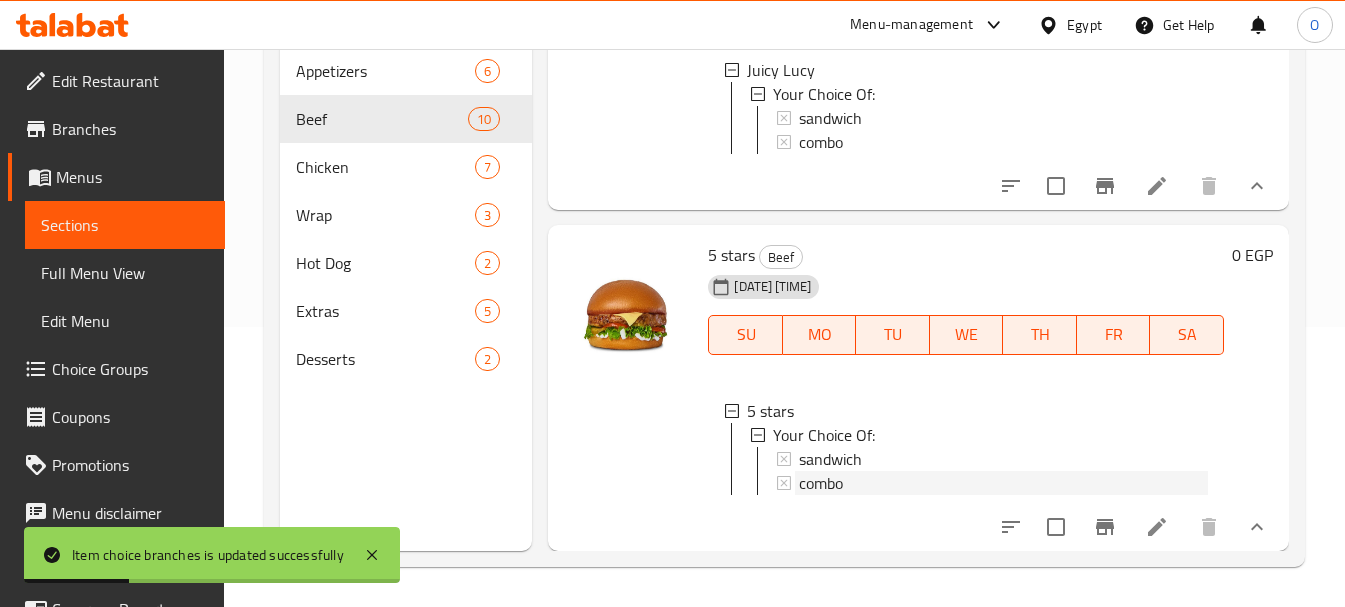 click on "combo" at bounding box center (821, 483) 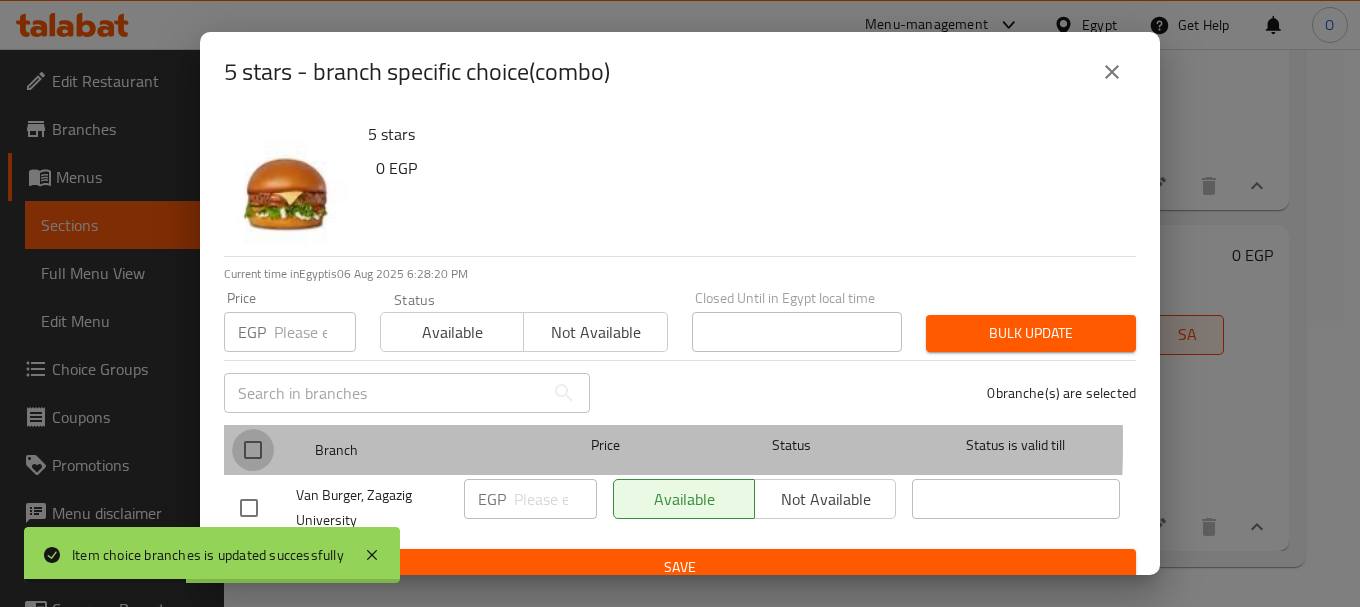 click at bounding box center (253, 450) 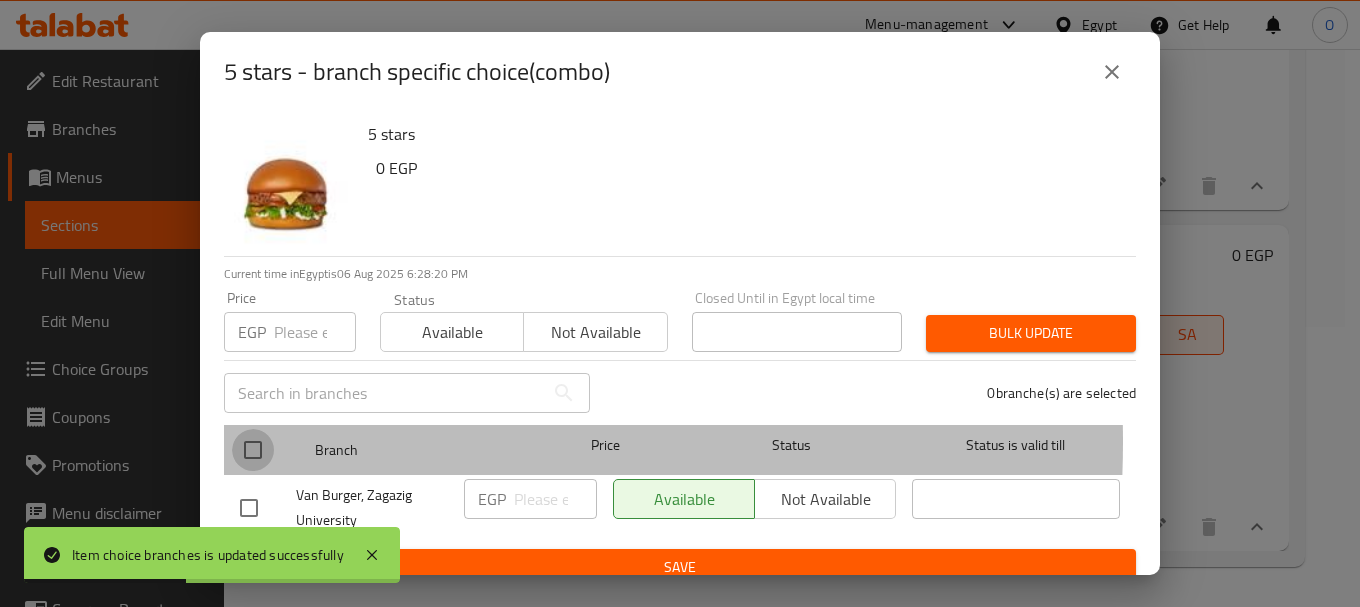 checkbox on "true" 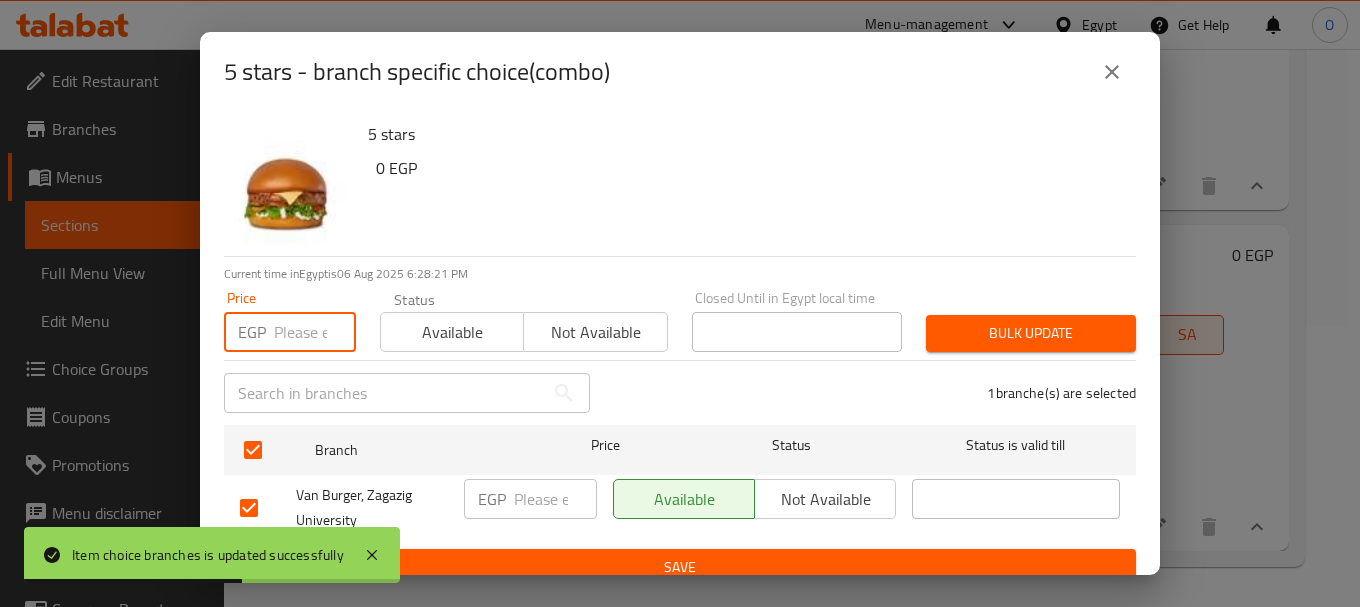 paste on "172" 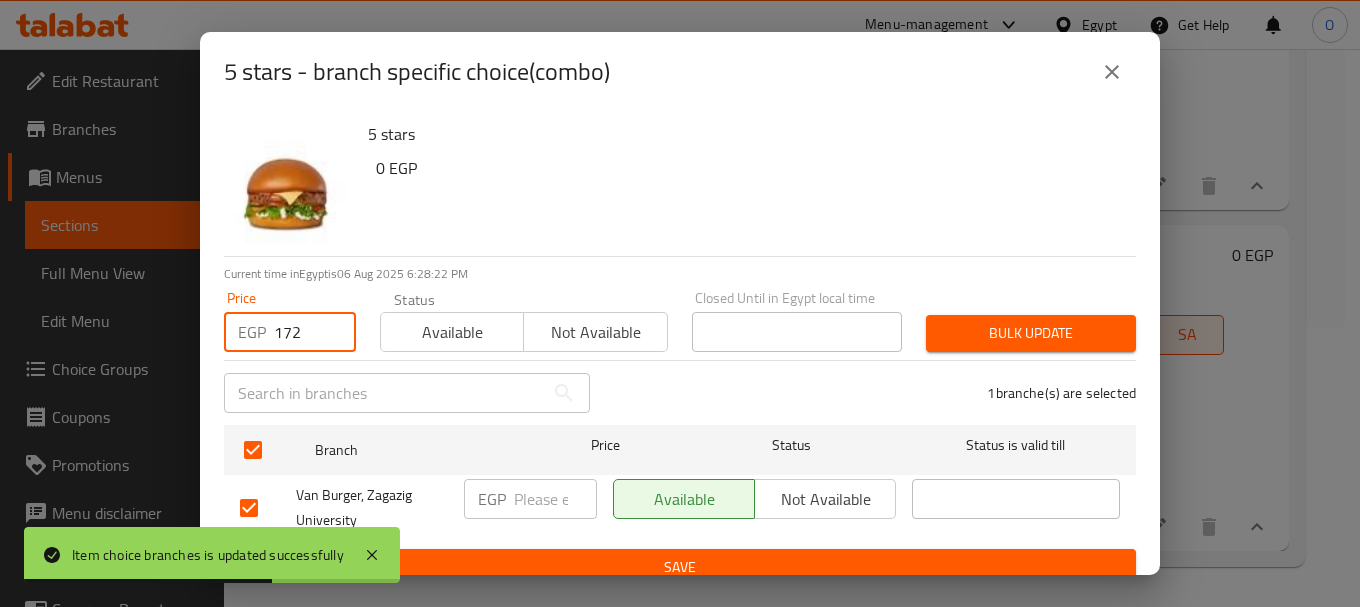 type on "172" 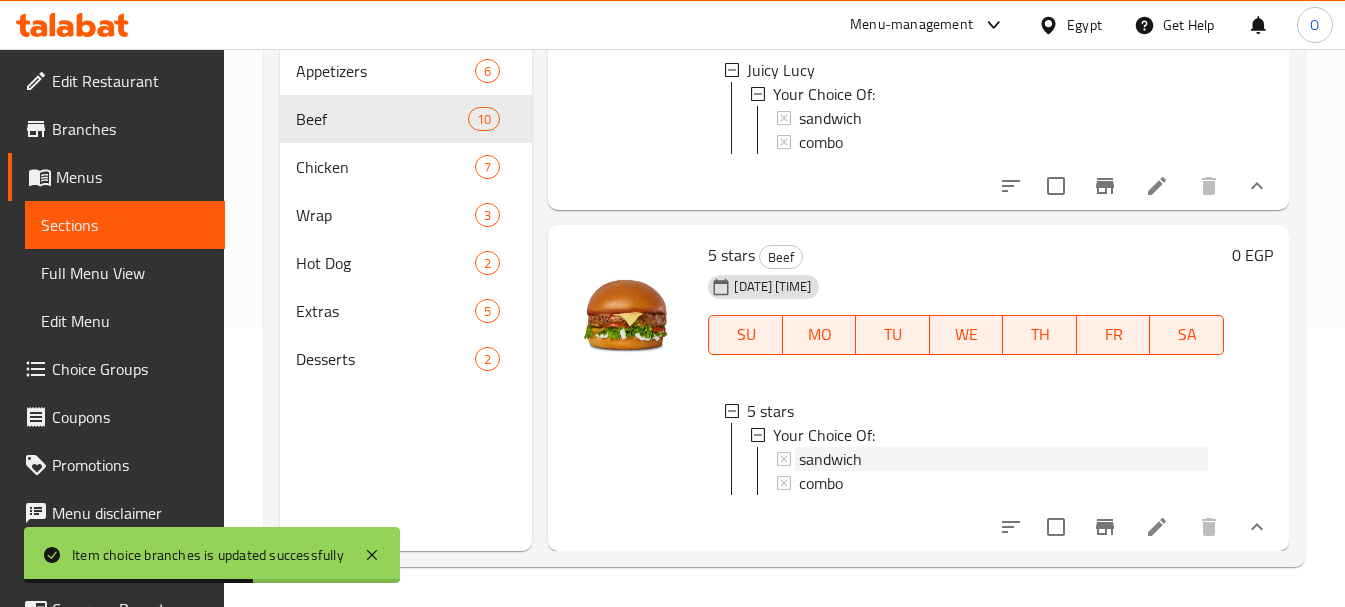 click on "sandwich" at bounding box center [1003, 459] 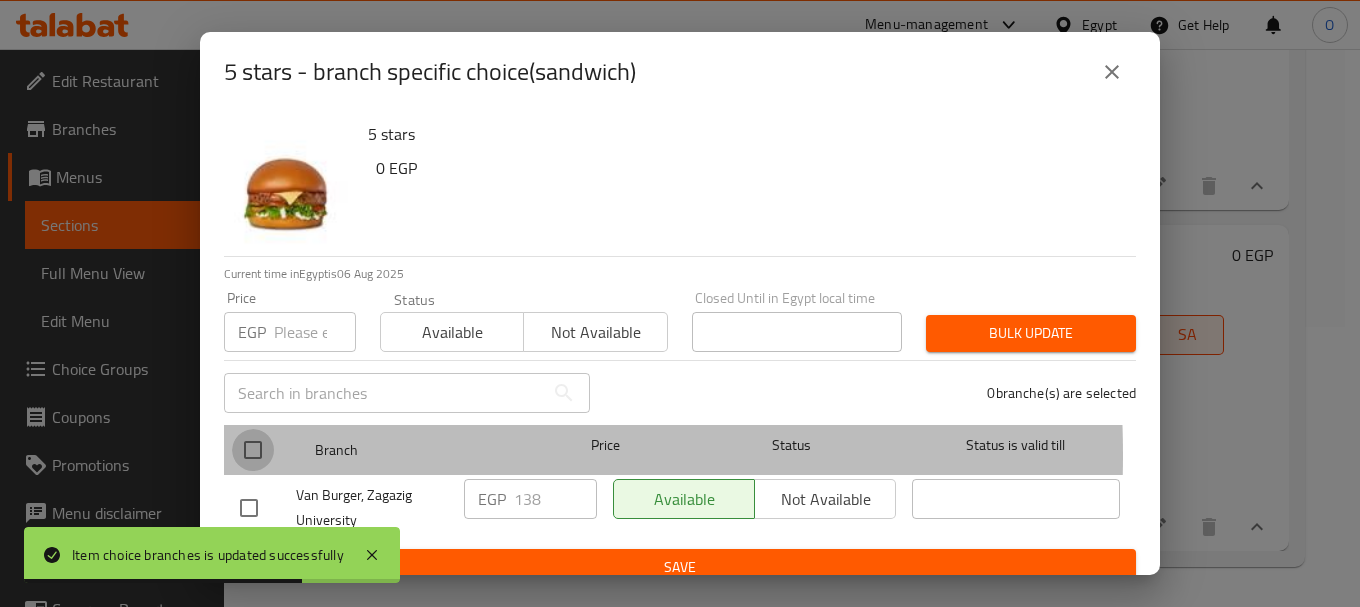 click at bounding box center (253, 450) 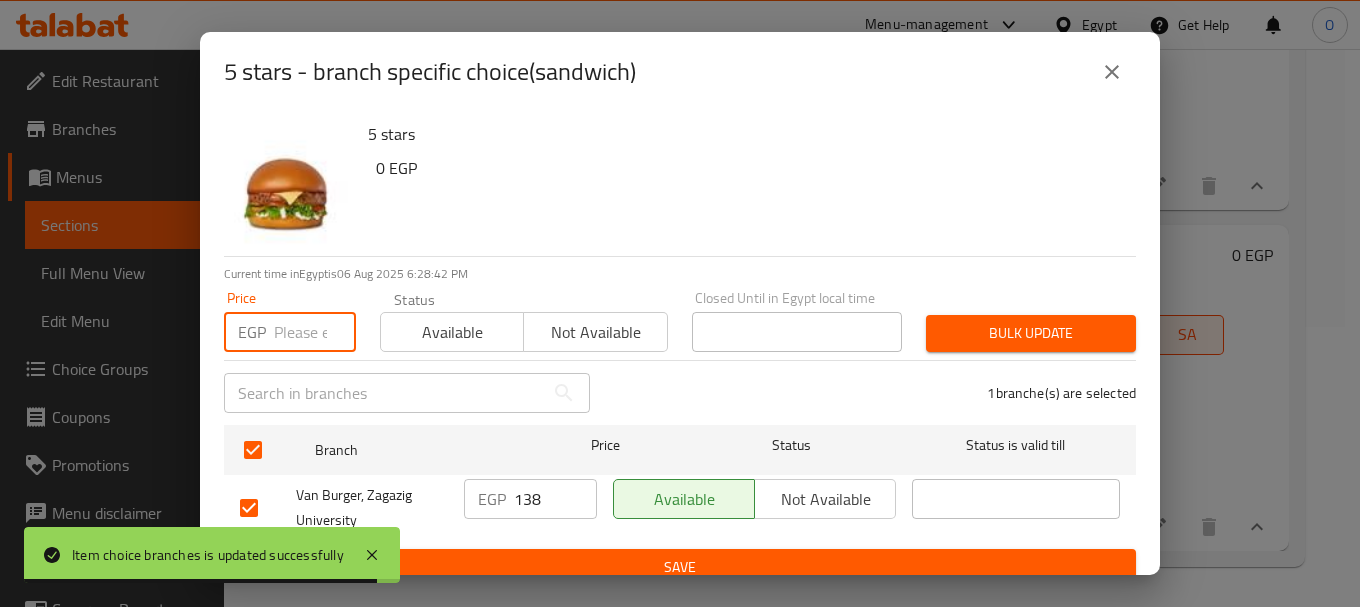 paste on "150" 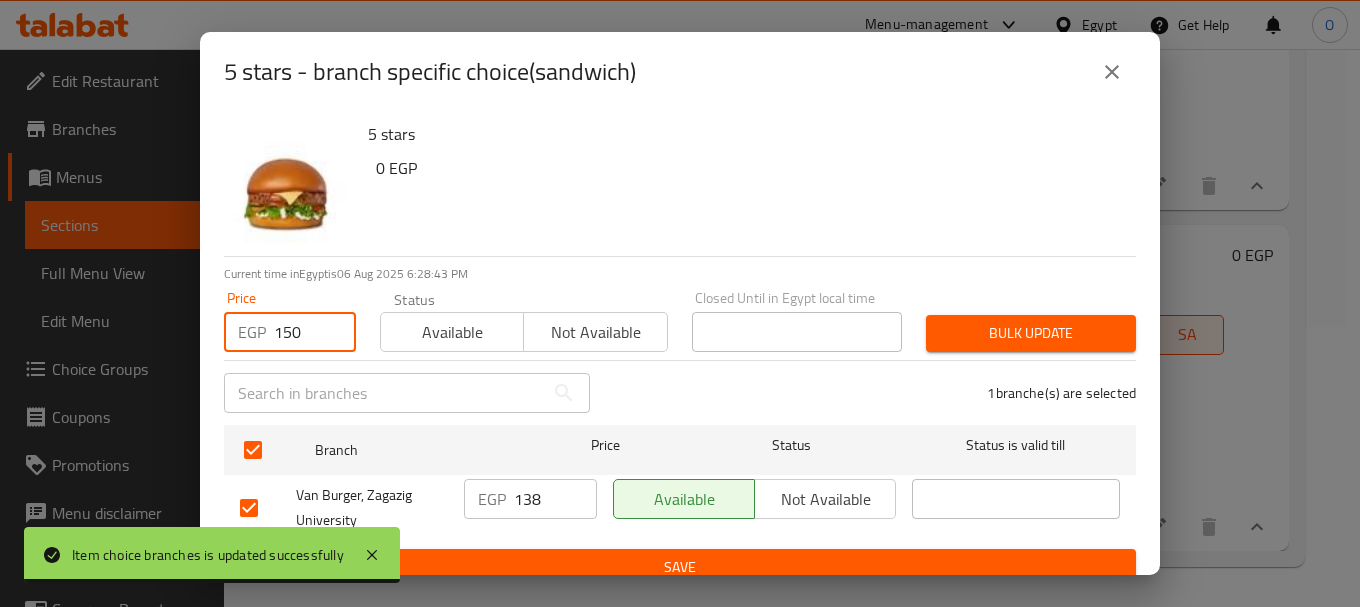 type on "150" 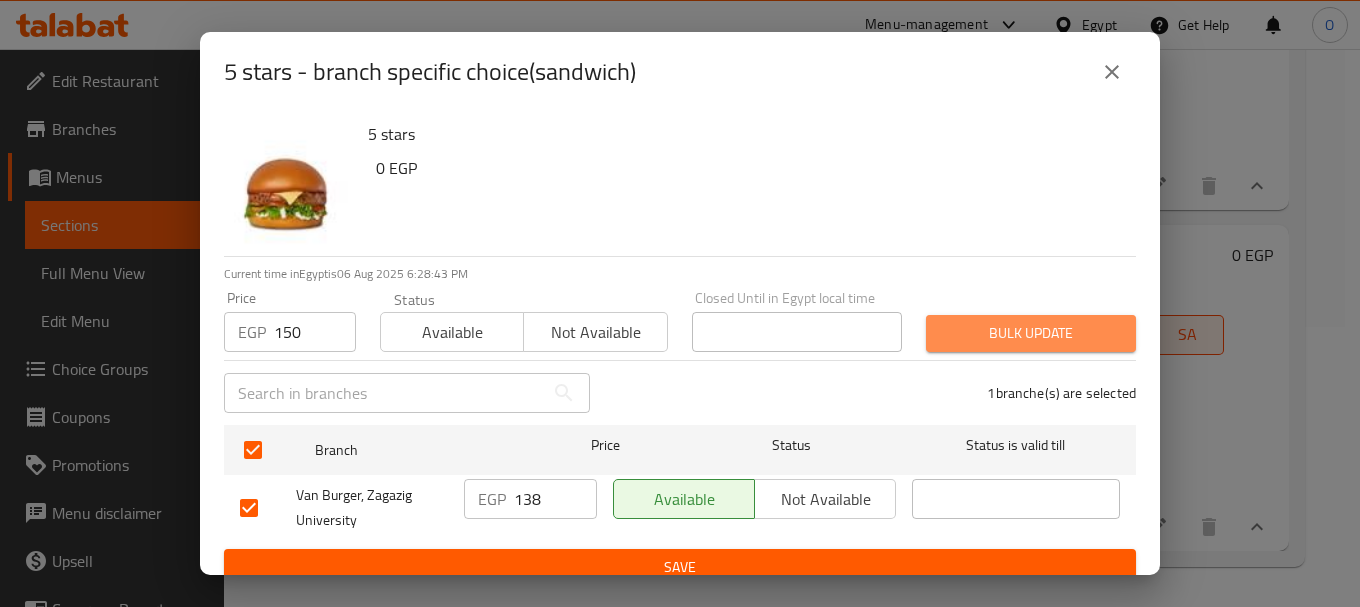 click on "Bulk update" at bounding box center [1031, 333] 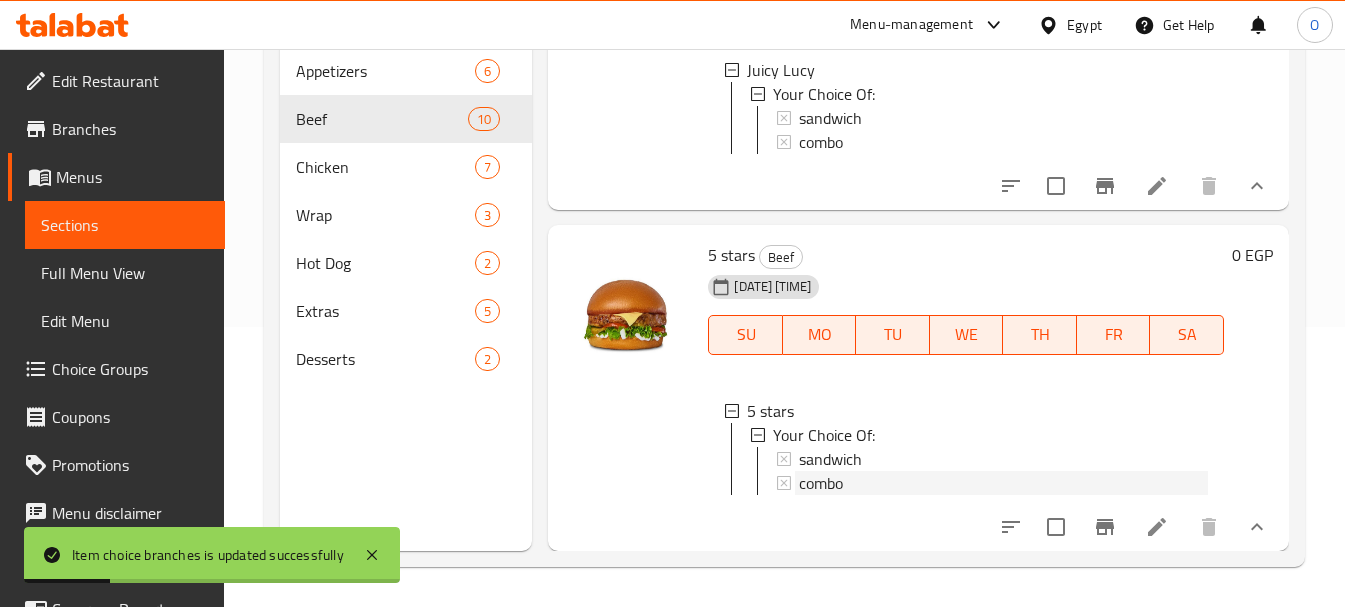 click on "combo" at bounding box center (821, 483) 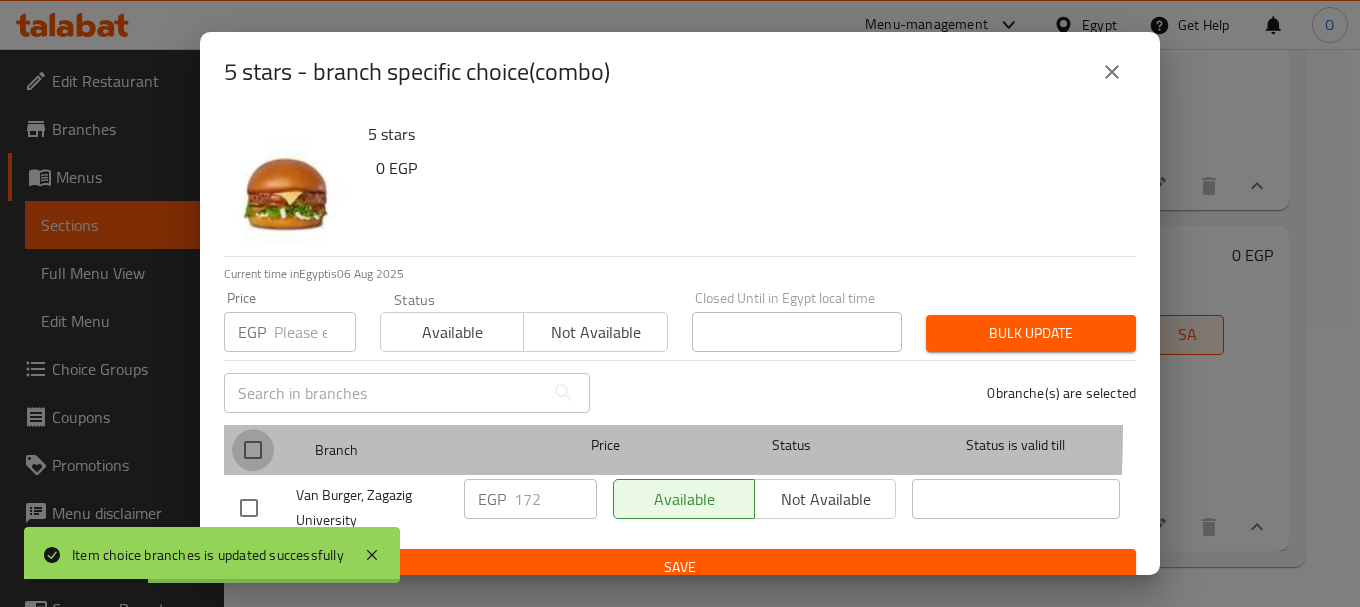 click at bounding box center [253, 450] 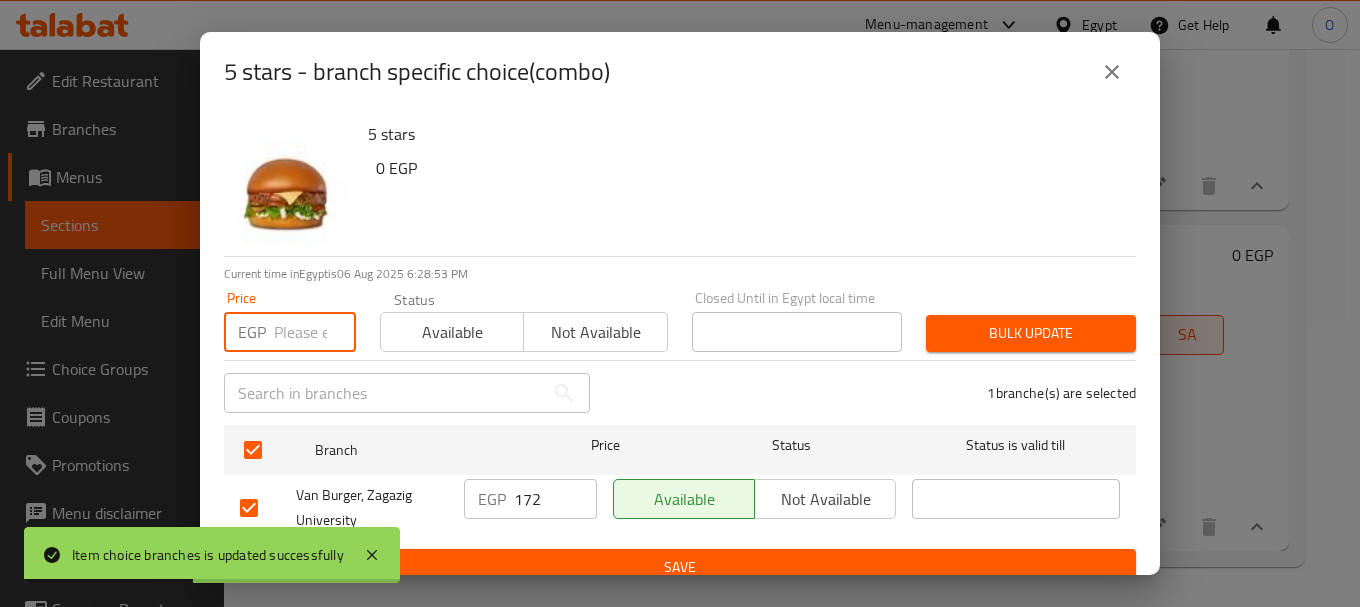 paste on "185" 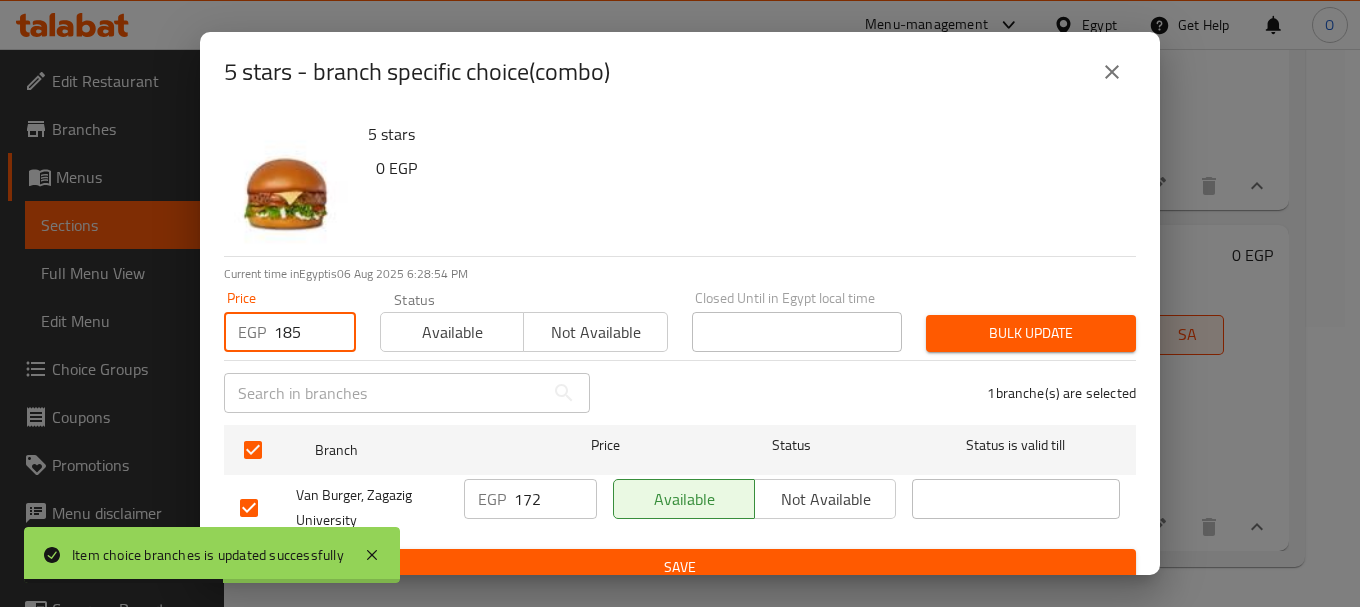 type on "185" 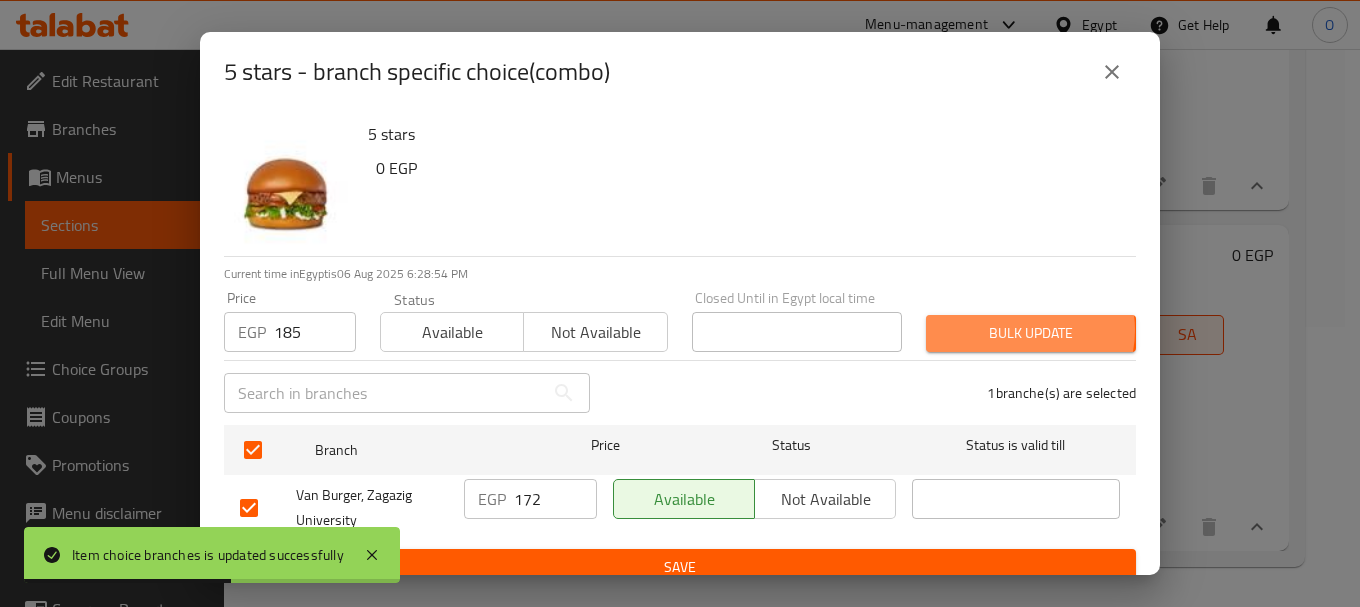 click on "Bulk update" at bounding box center [1031, 333] 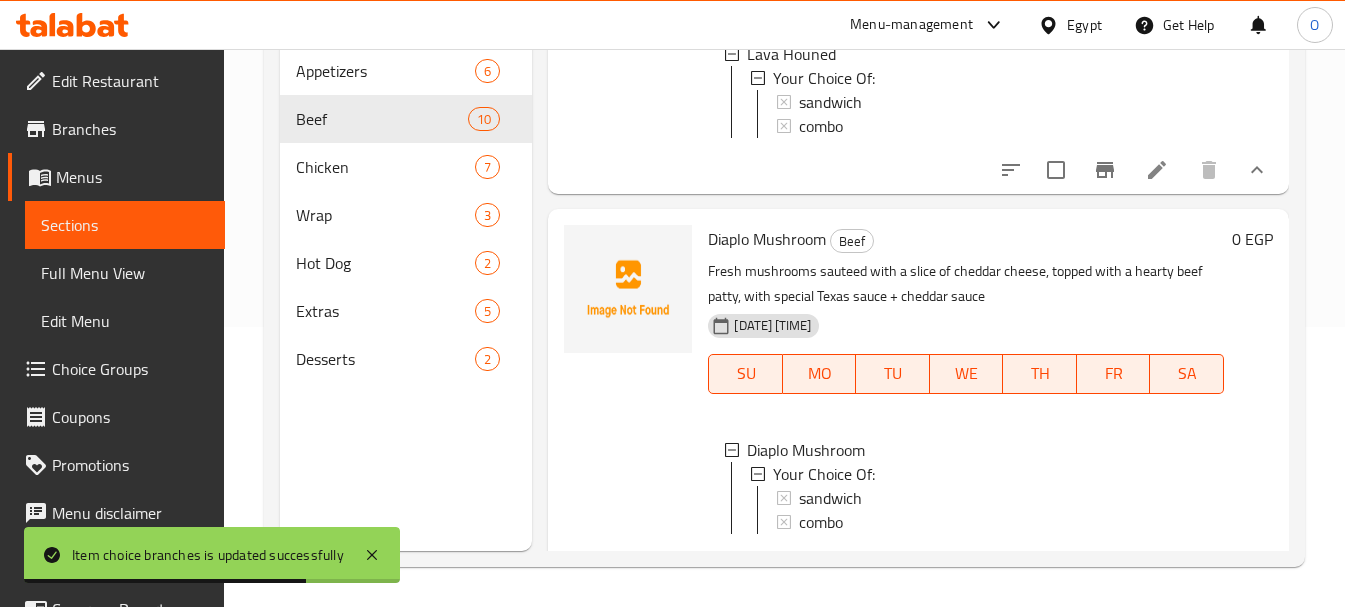 scroll, scrollTop: 0, scrollLeft: 0, axis: both 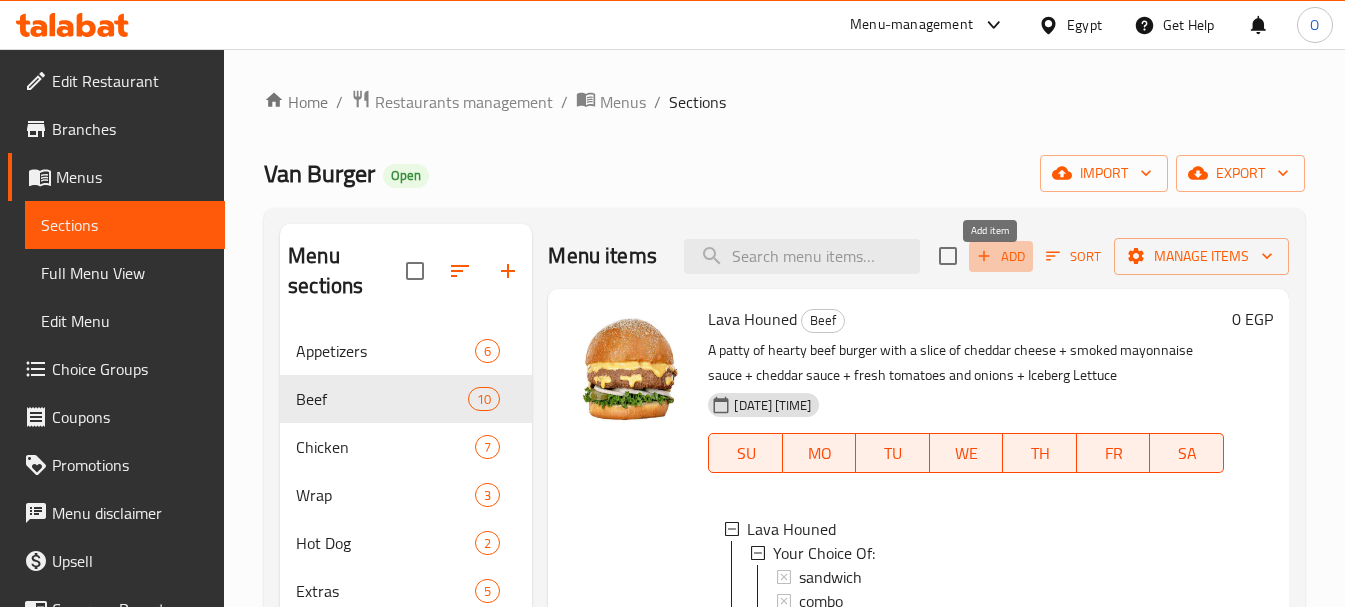 click 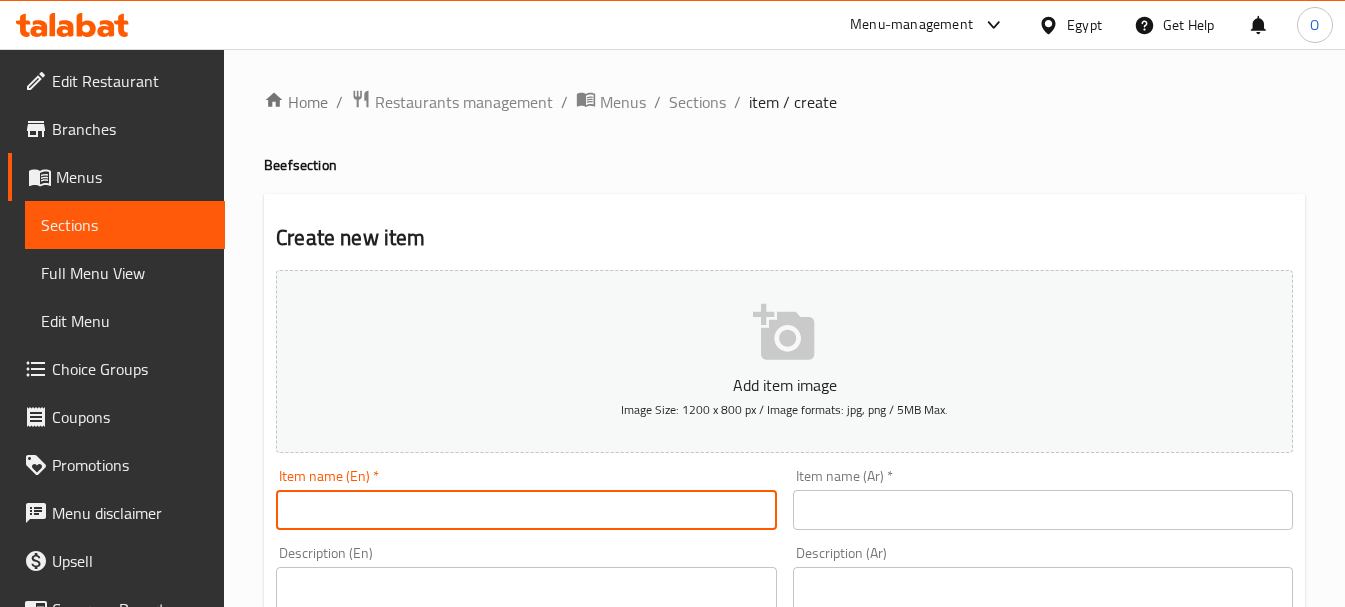 paste on "SUPER STAR" 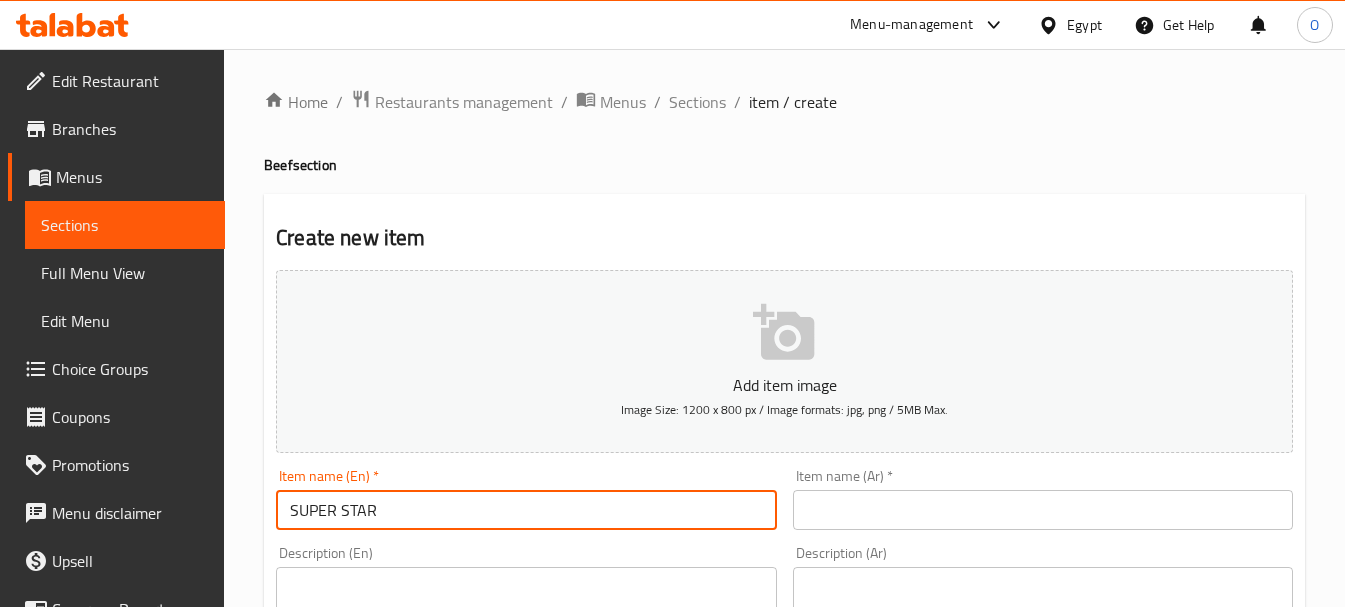click on "SUPER STAR" at bounding box center (526, 510) 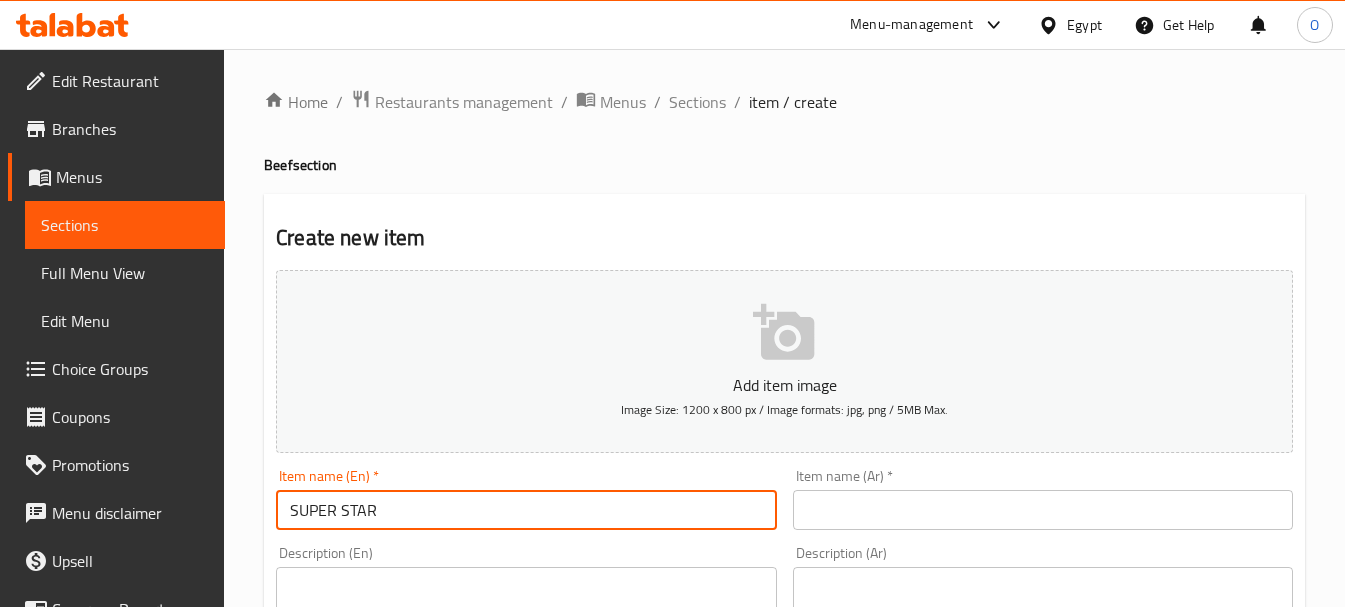 paste on "uper Star" 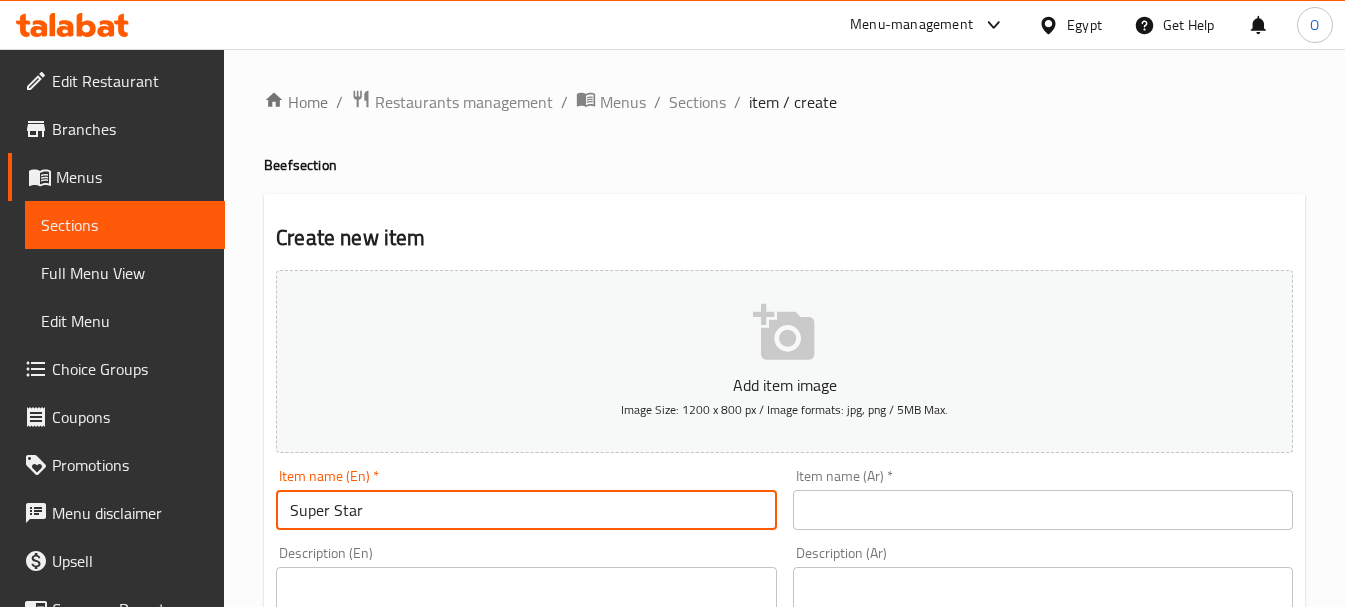 type on "Super Star" 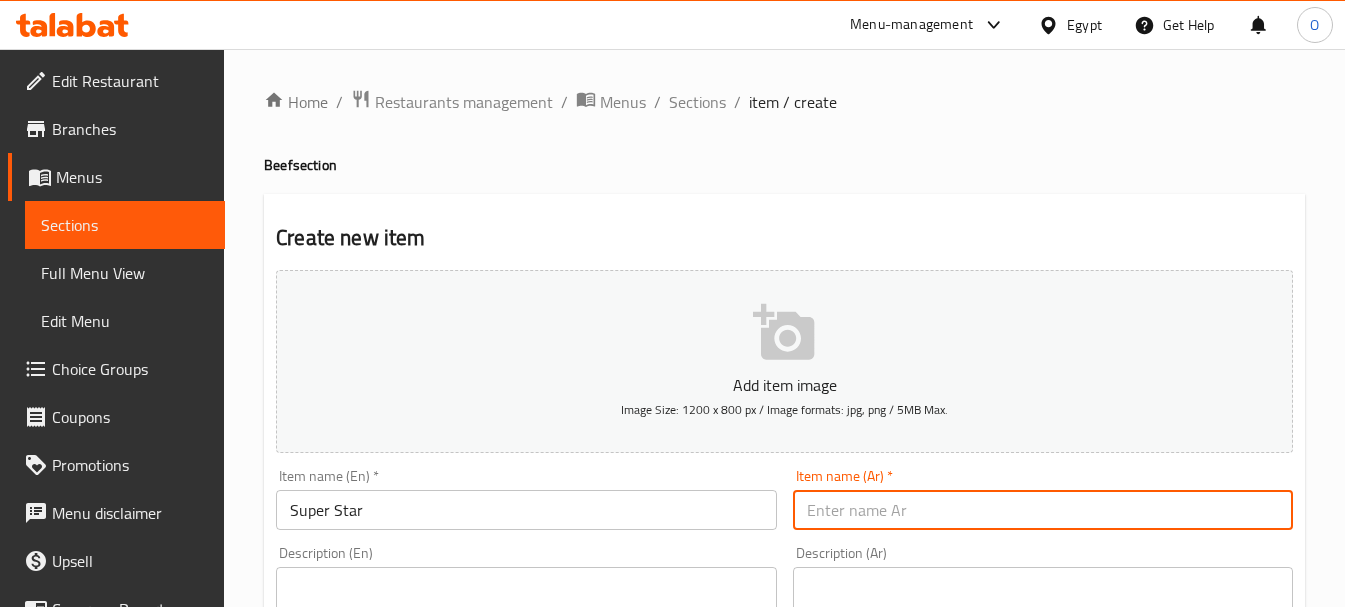 paste on "سوبر ستار" 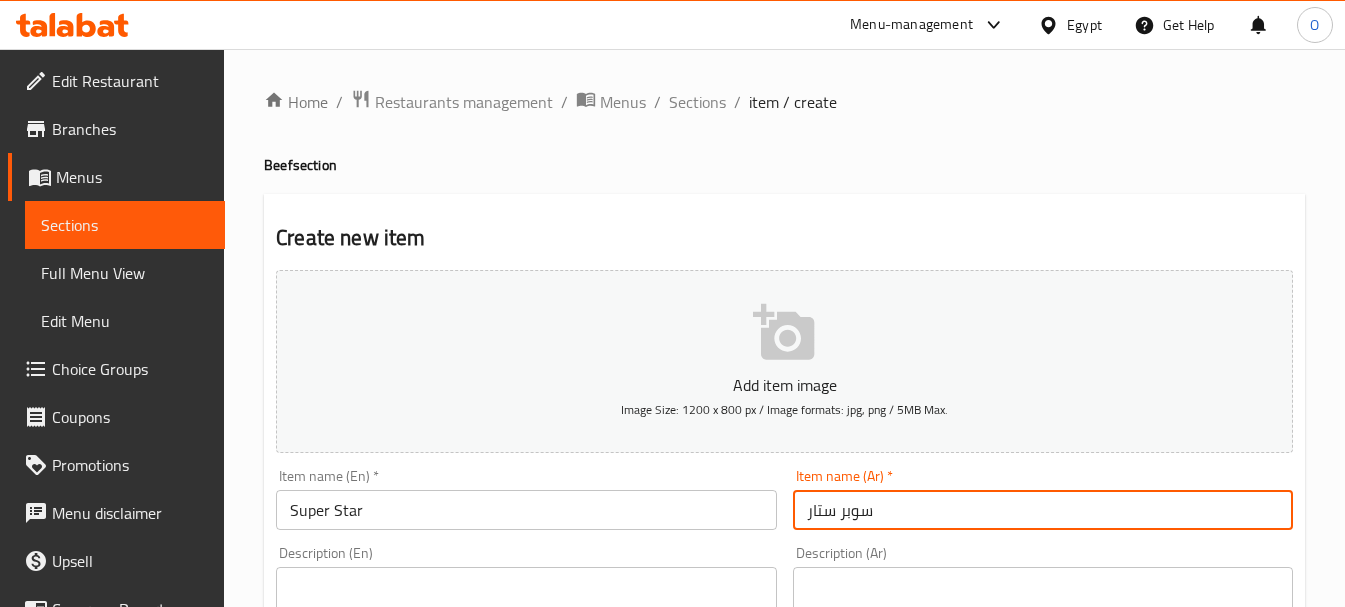 type on "سوبر ستار" 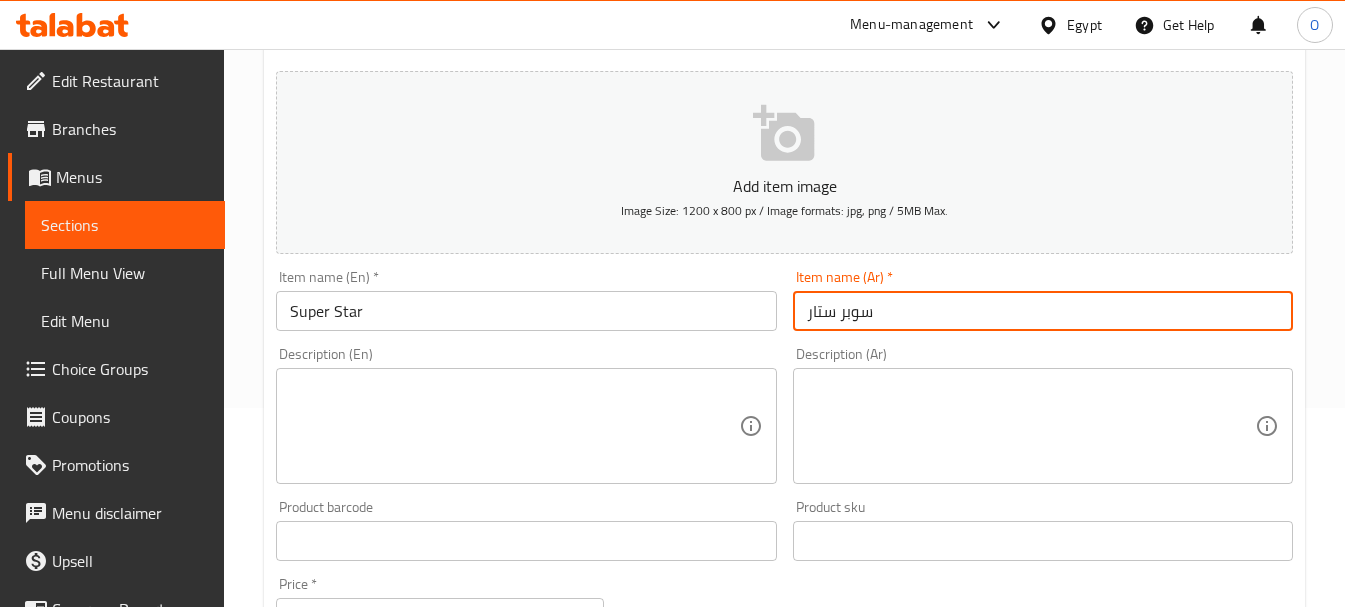 scroll, scrollTop: 200, scrollLeft: 0, axis: vertical 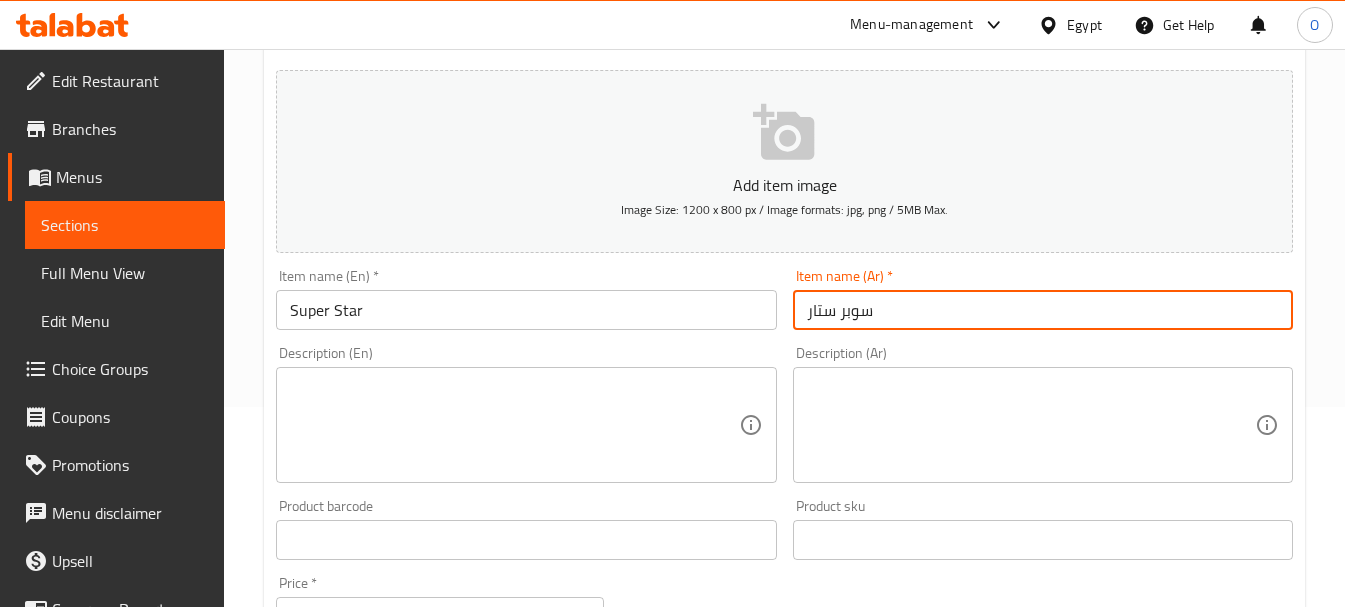 click at bounding box center (1031, 425) 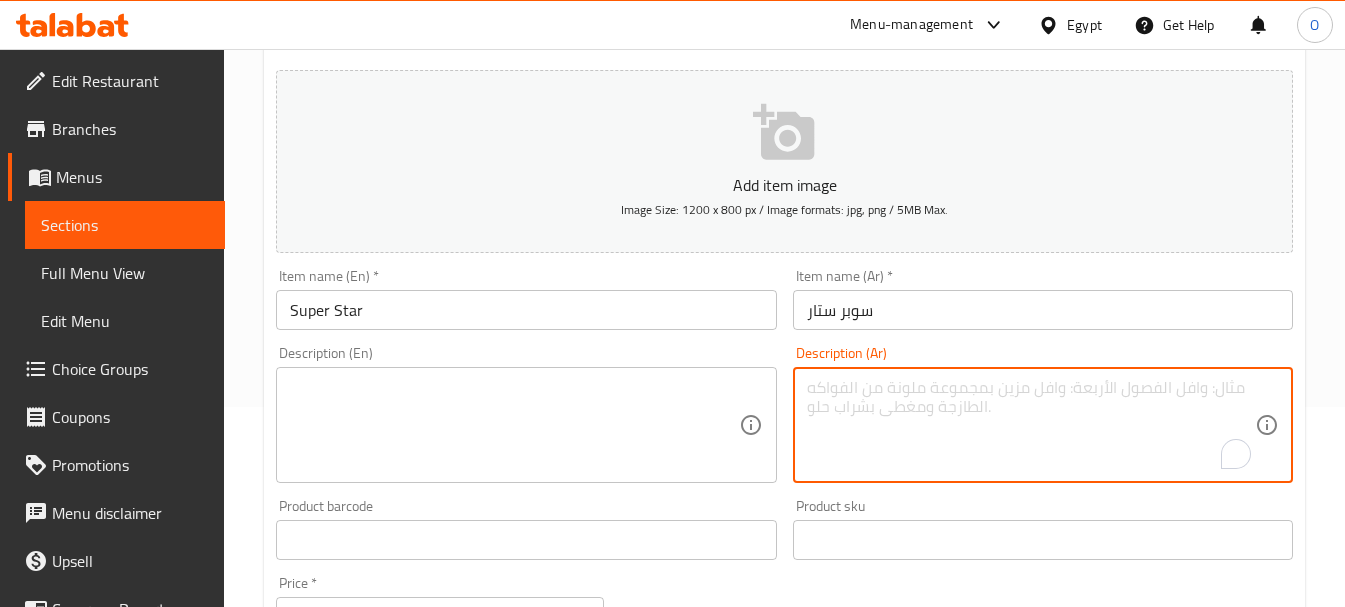 paste on "قطعه من برجر اللحم البقري الشهي مع صوص فان برجر المميز مع خيار حس مع الطماطم الطازجه مع البصل مع شريحة شيدر + بيكون + مشروم مع صوص باربيكيو" 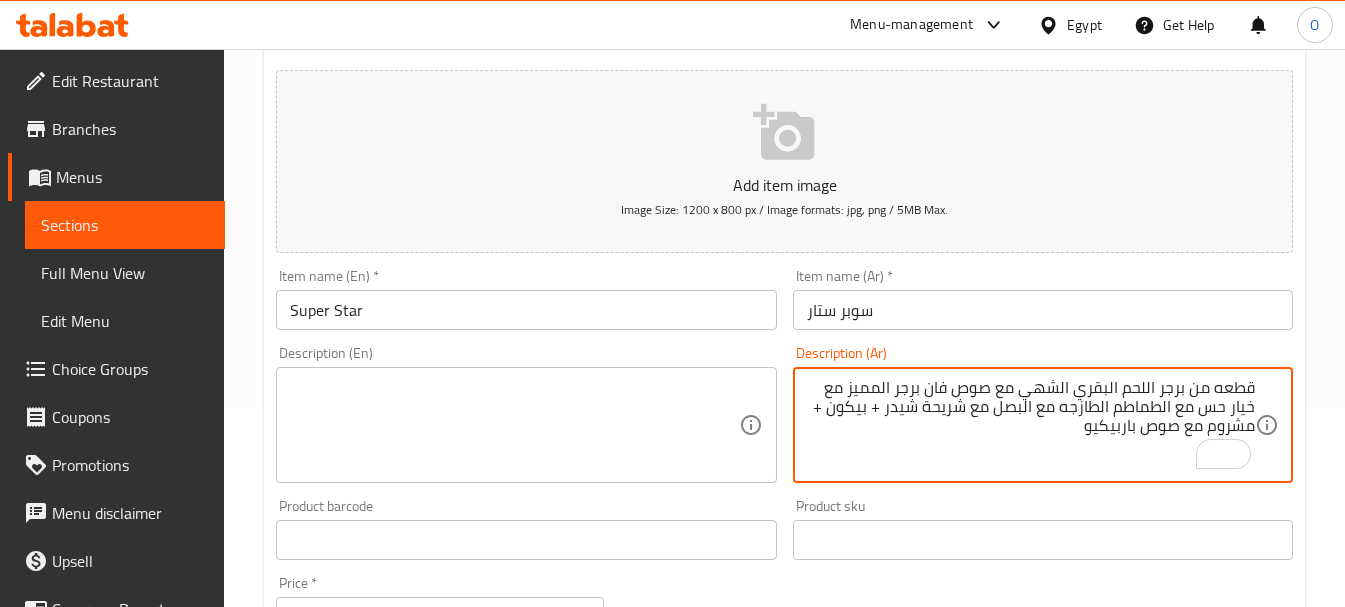 drag, startPoint x: 876, startPoint y: 414, endPoint x: 888, endPoint y: 414, distance: 12 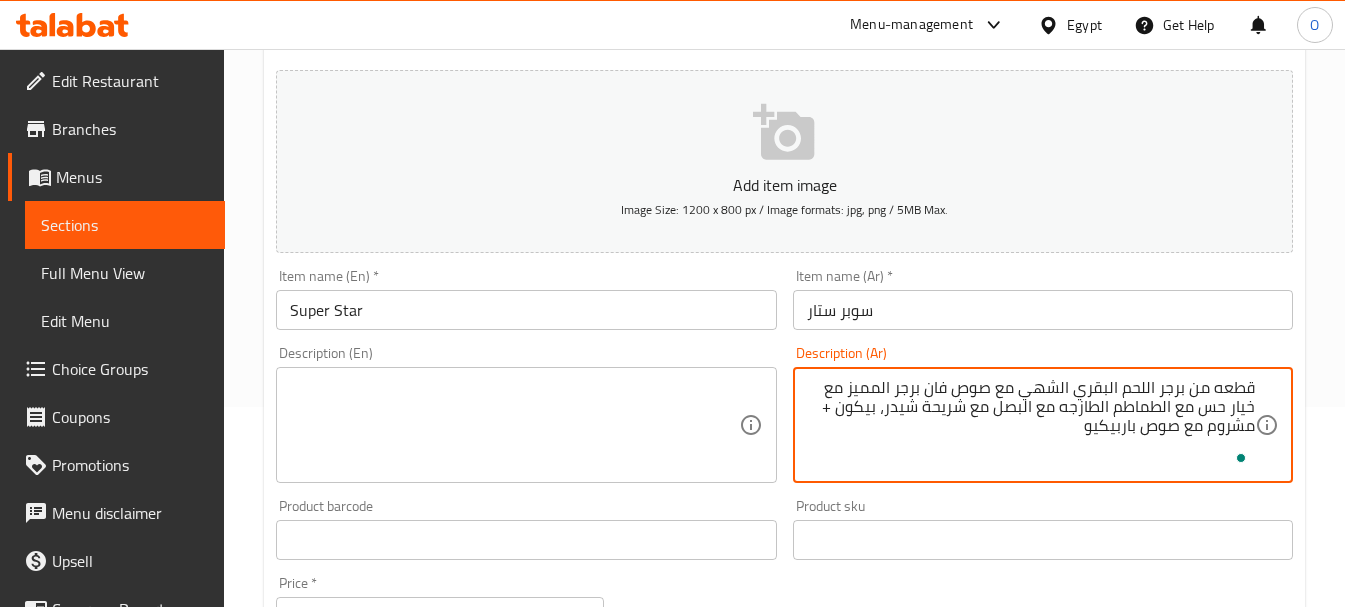 drag, startPoint x: 830, startPoint y: 412, endPoint x: 841, endPoint y: 412, distance: 11 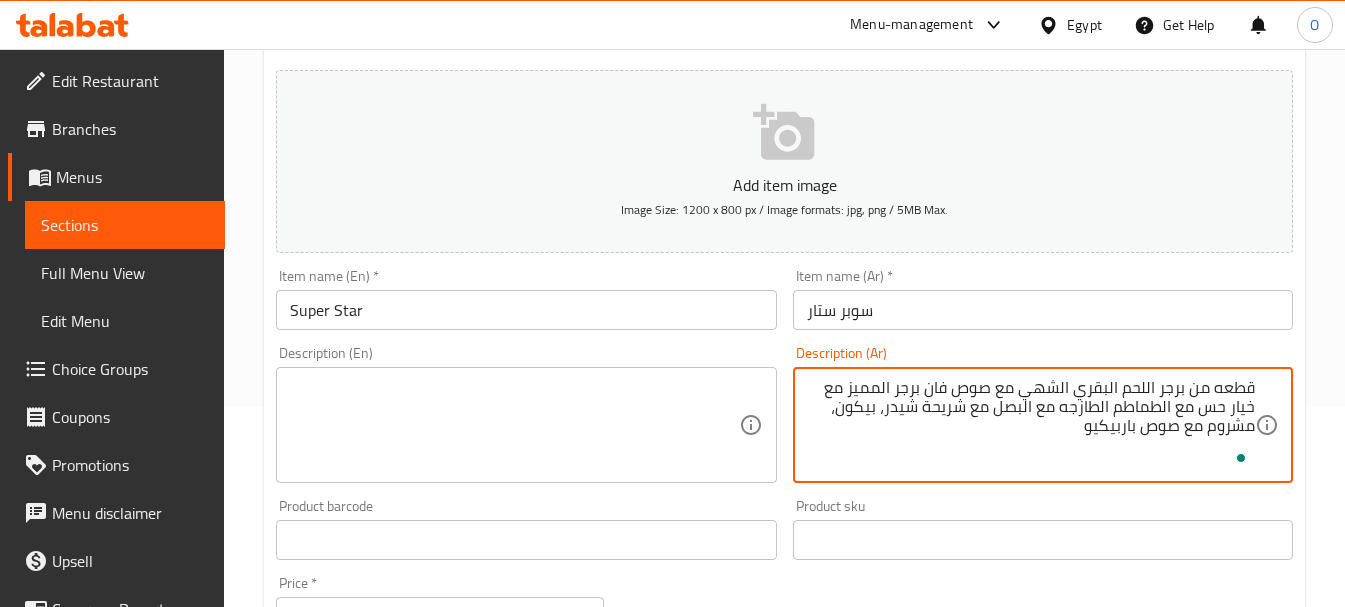 type on "قطعه من برجر اللحم البقري الشهي مع صوص فان برجر المميز مع خيار حس مع الطماطم الطازجه مع البصل مع شريحة شيدر، بيكون، مشروم مع صوص باربيكيو" 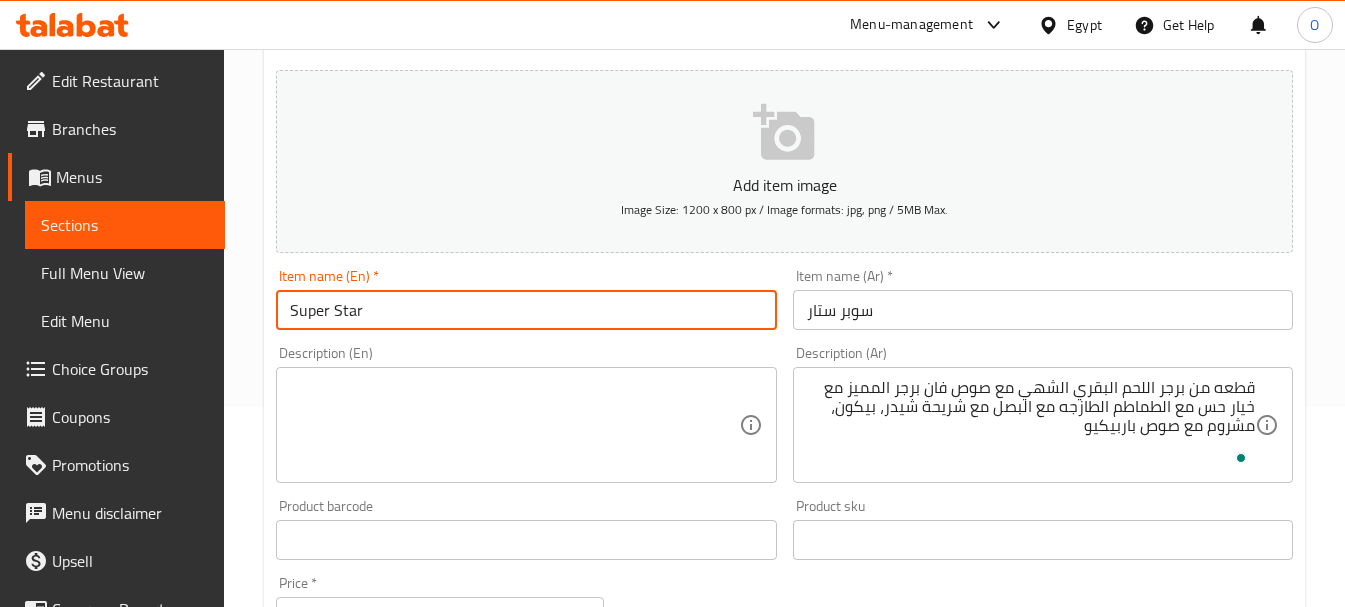 click on "Super Star" at bounding box center (526, 310) 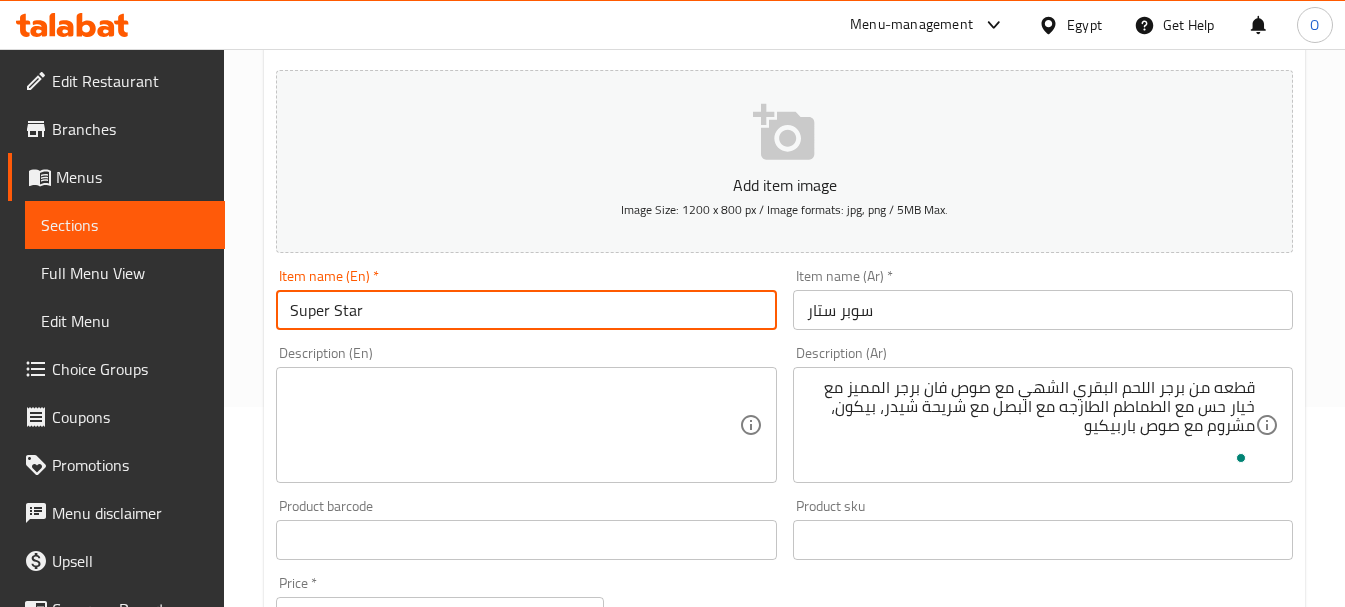 scroll, scrollTop: 0, scrollLeft: 0, axis: both 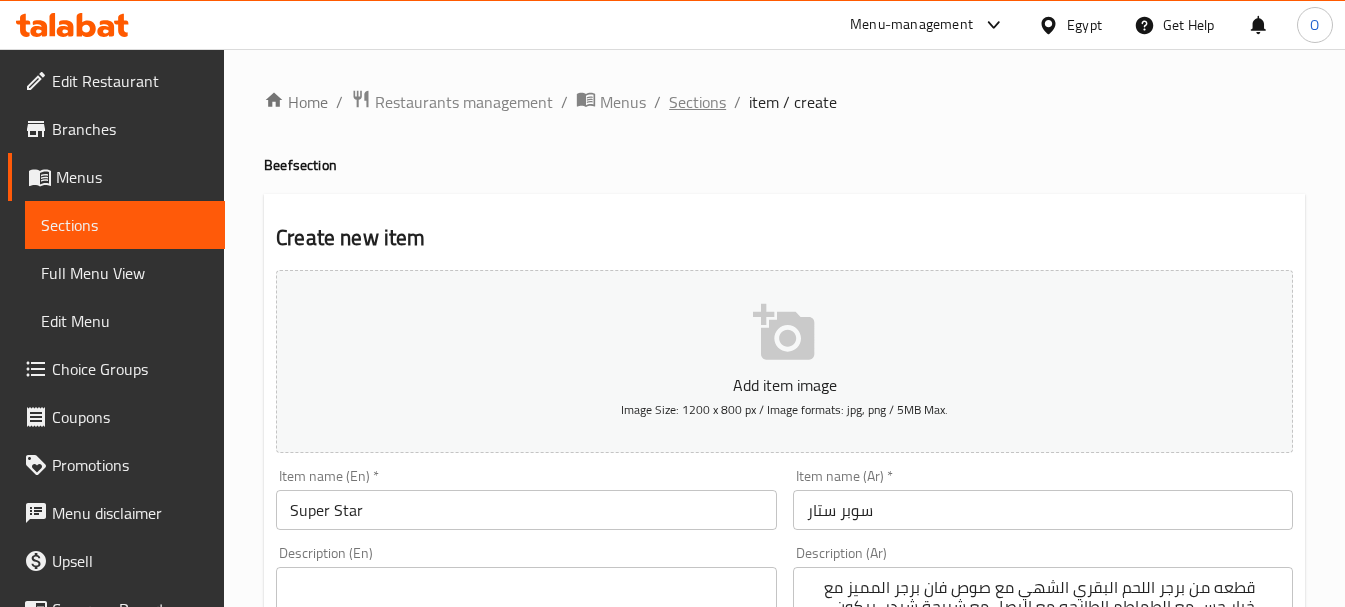 click on "Sections" at bounding box center (697, 102) 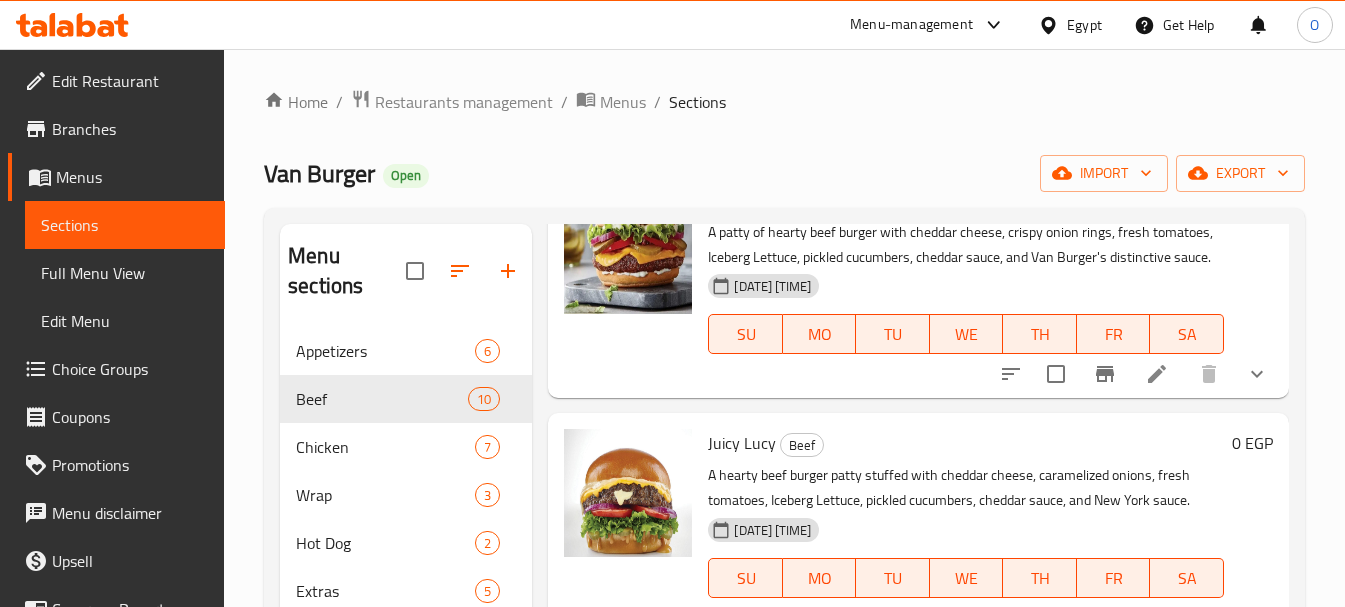 scroll, scrollTop: 1927, scrollLeft: 0, axis: vertical 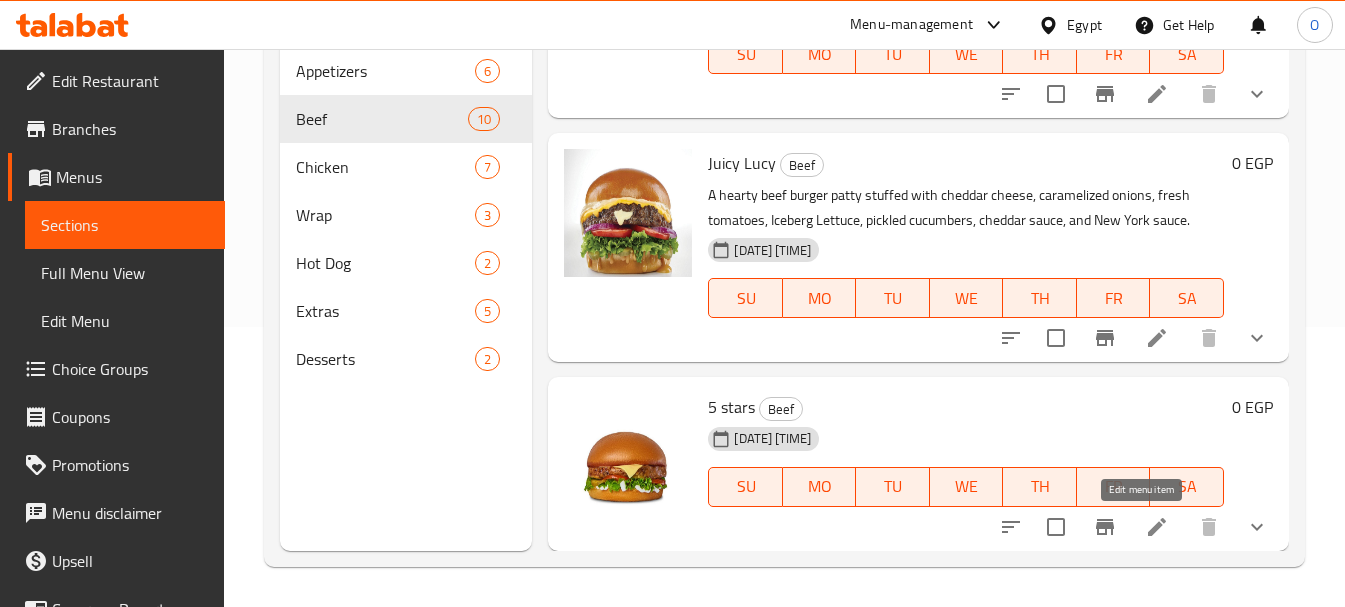 click 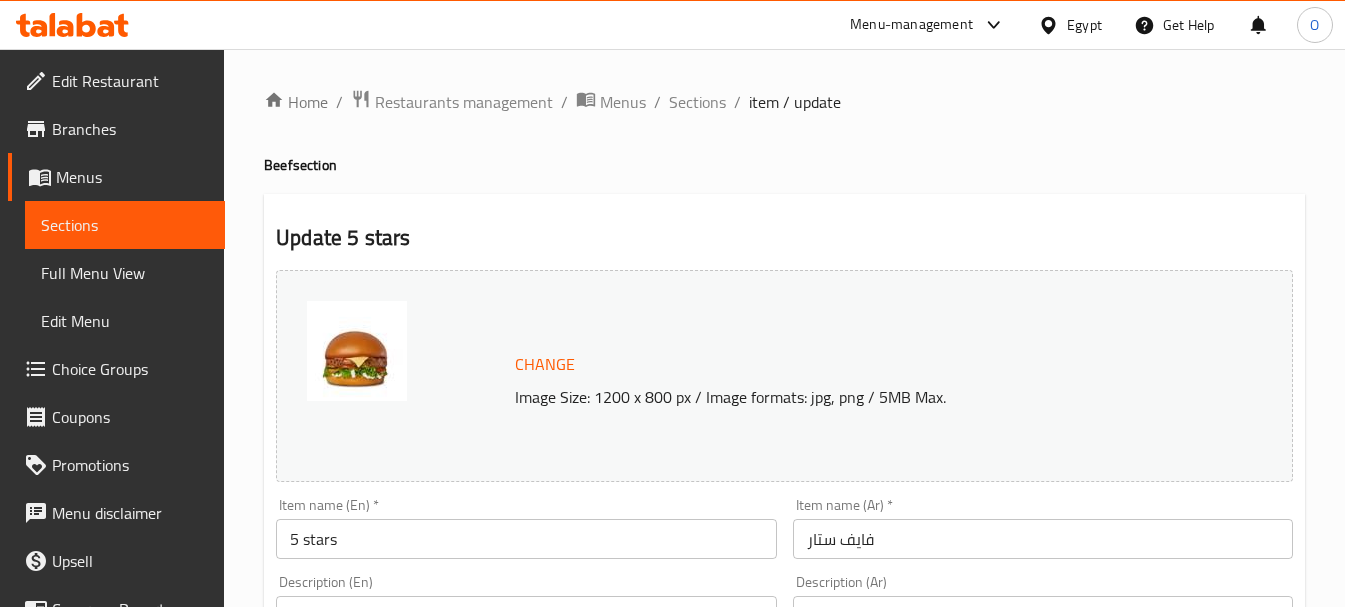 scroll, scrollTop: 300, scrollLeft: 0, axis: vertical 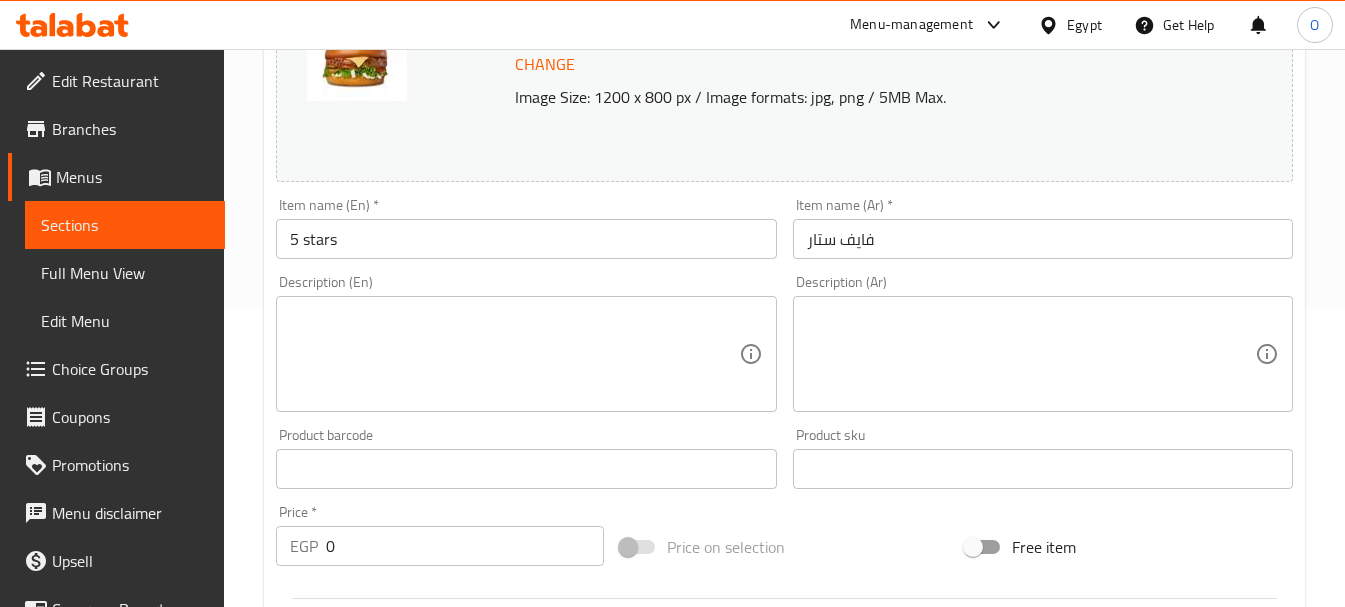 click at bounding box center (1031, 354) 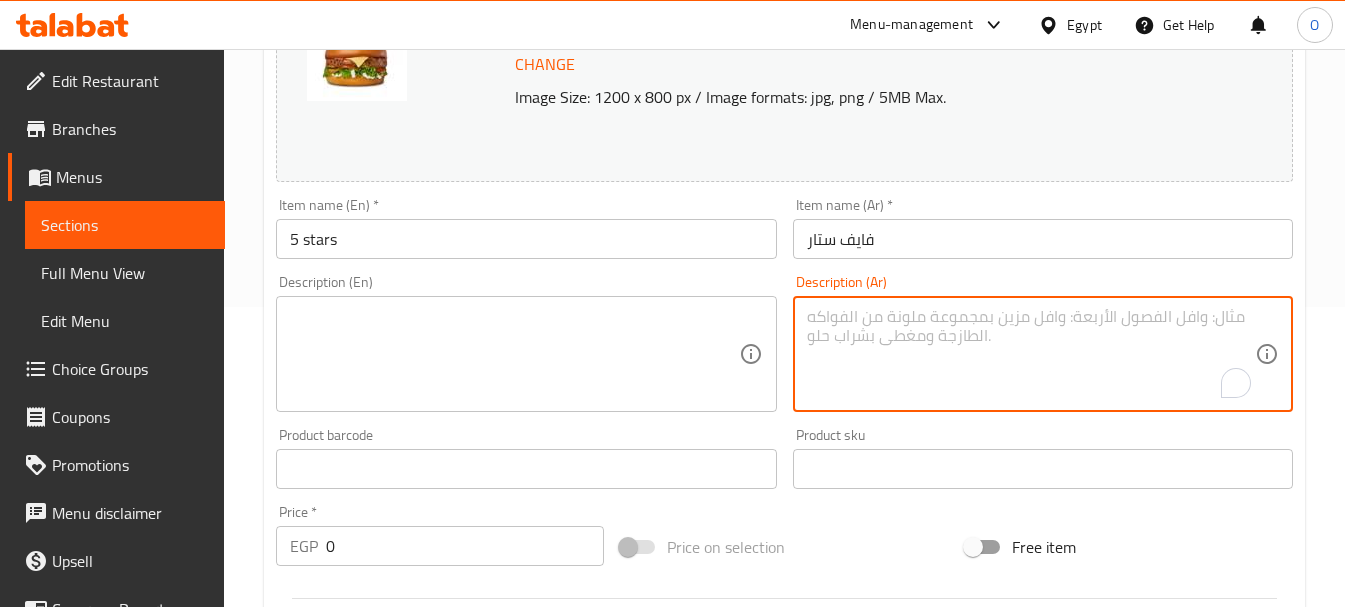 paste on "قطعه من برجر اللحم البقري الشهي مع صوص نيويورك المميز مع خيار حس مع الطماطم الطازجه مع البصل مع شريحه شيدر مع 2 اصابع" 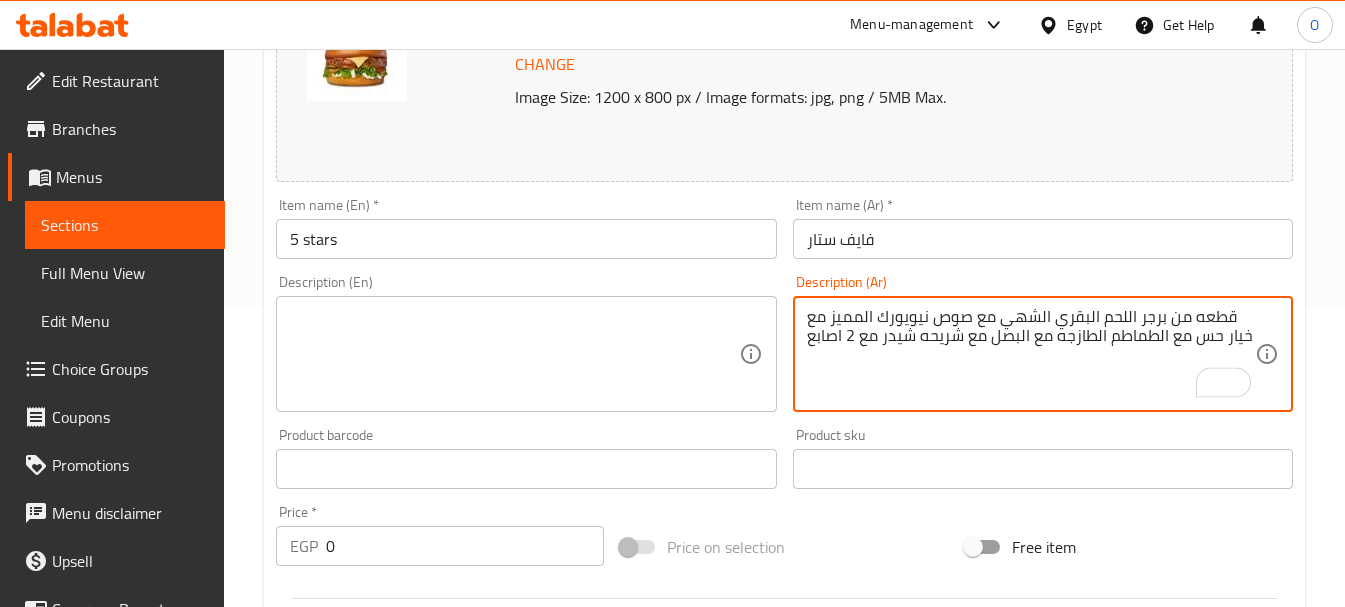 type on "قطعه من برجر اللحم البقري الشهي مع صوص نيويورك المميز مع خيار حس مع الطماطم الطازجه مع البصل مع شريحه شيدر مع 2 اصابع" 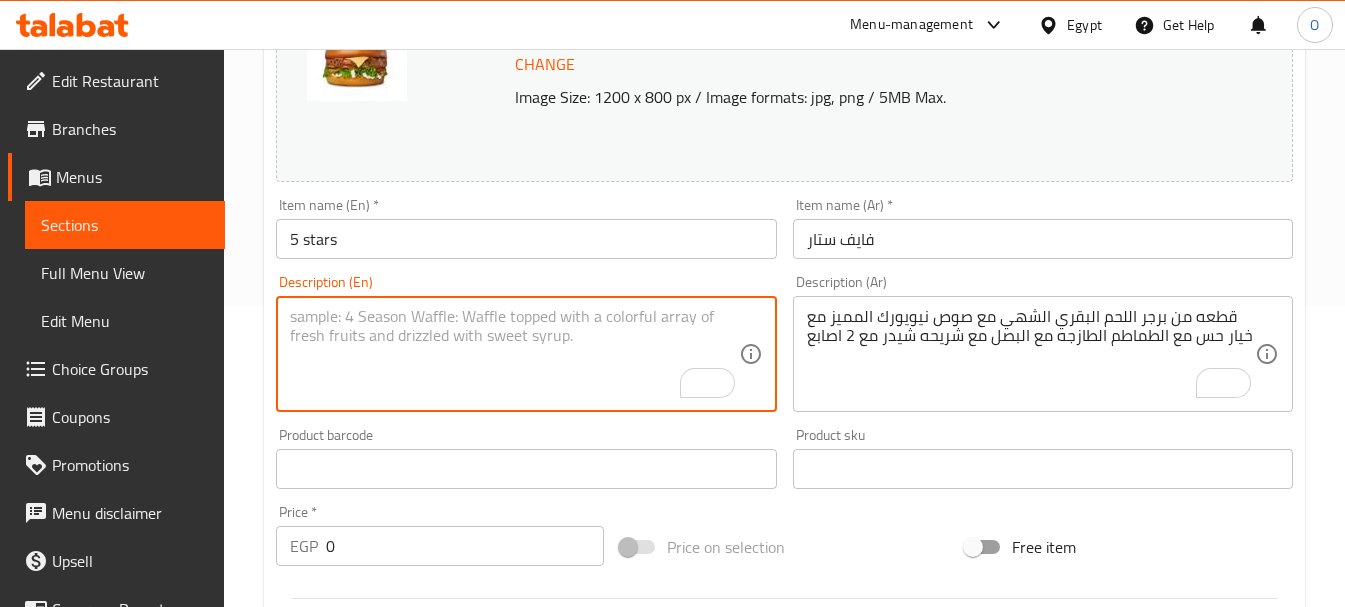 paste on "A piece of delicious beef burger with special New York sauce with fresh cucumber, tomatoes, onions, a slice of cheddar, and 2 fingers" 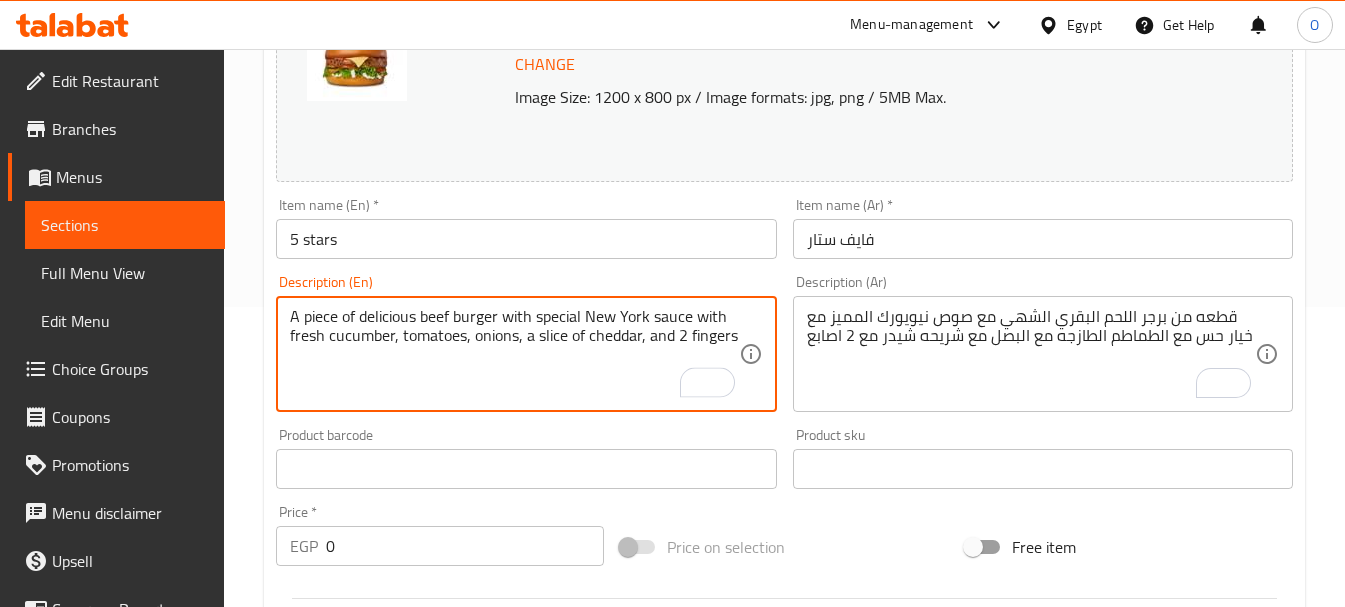type on "A piece of delicious beef burger with special New York sauce with fresh cucumber, tomatoes, onions, a slice of cheddar, and 2 fingers" 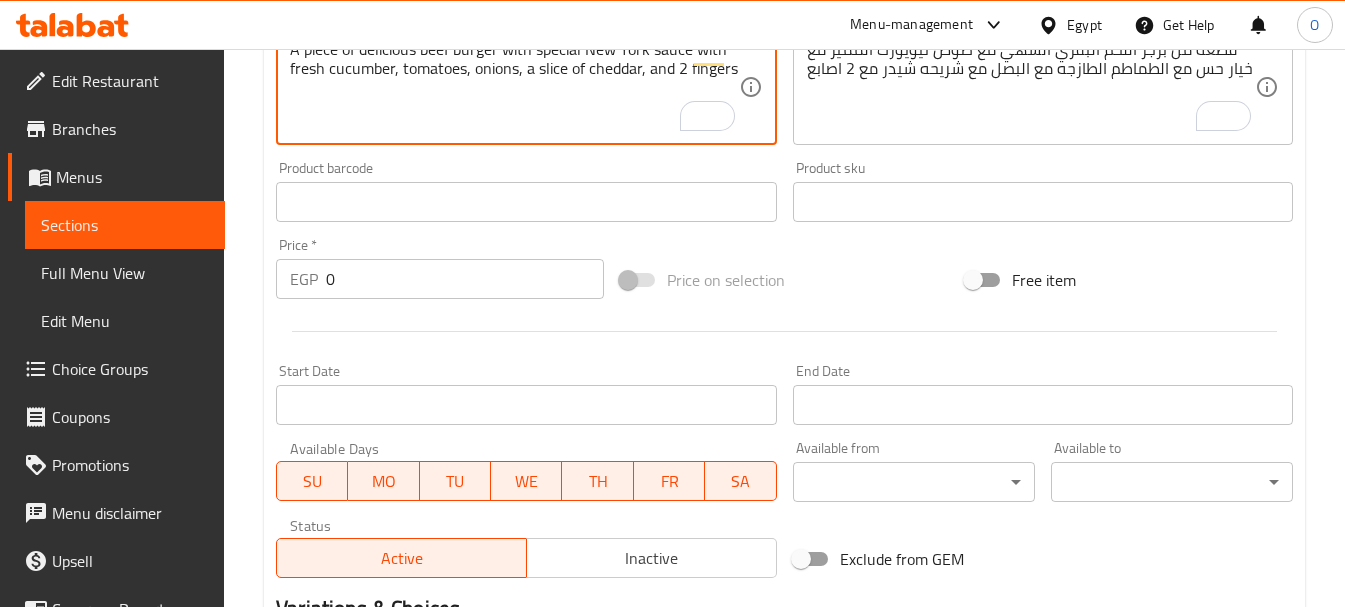 scroll, scrollTop: 600, scrollLeft: 0, axis: vertical 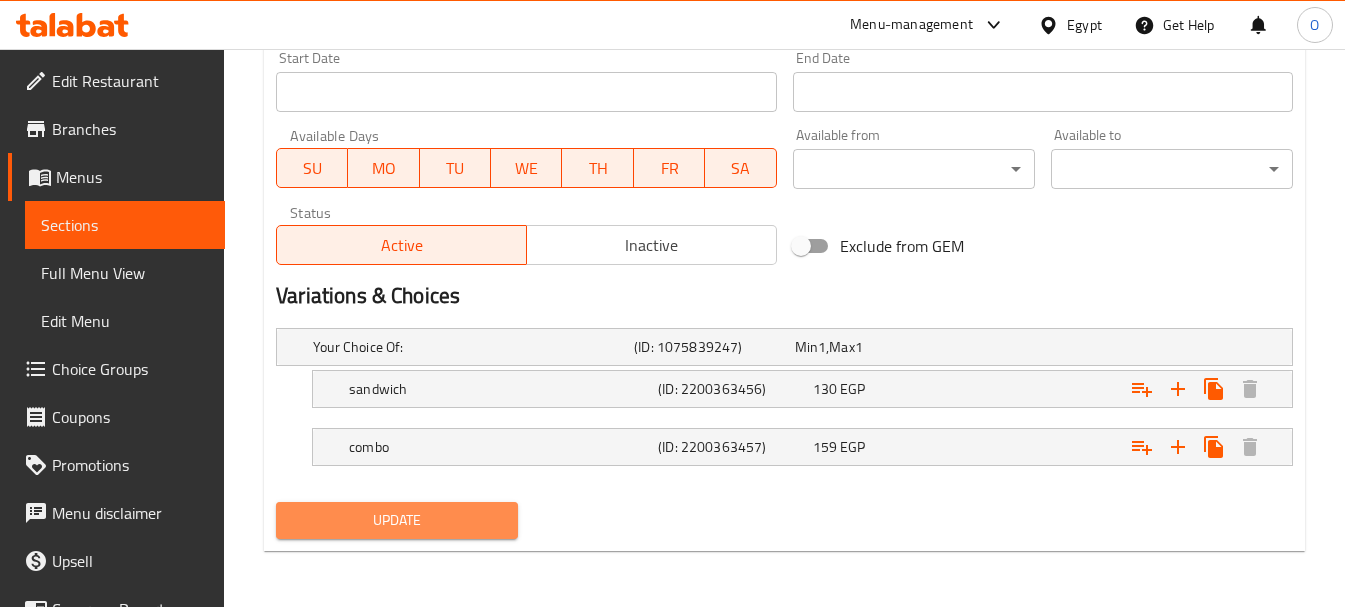 click on "Update" at bounding box center [397, 520] 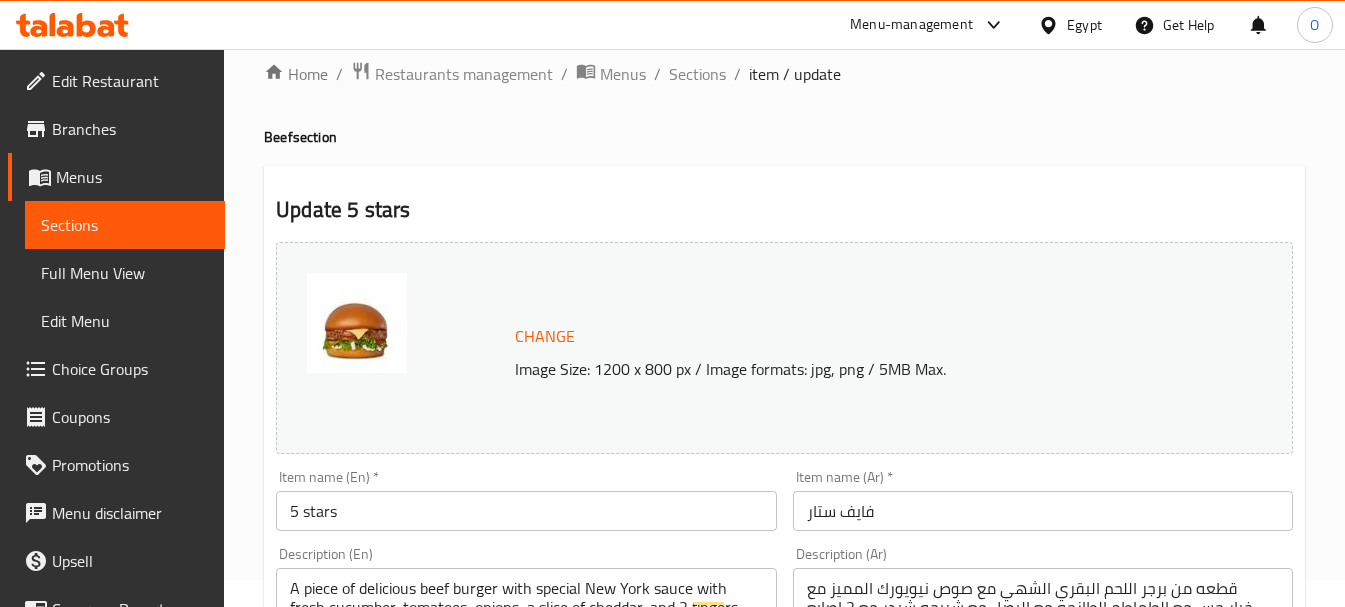 scroll, scrollTop: 0, scrollLeft: 0, axis: both 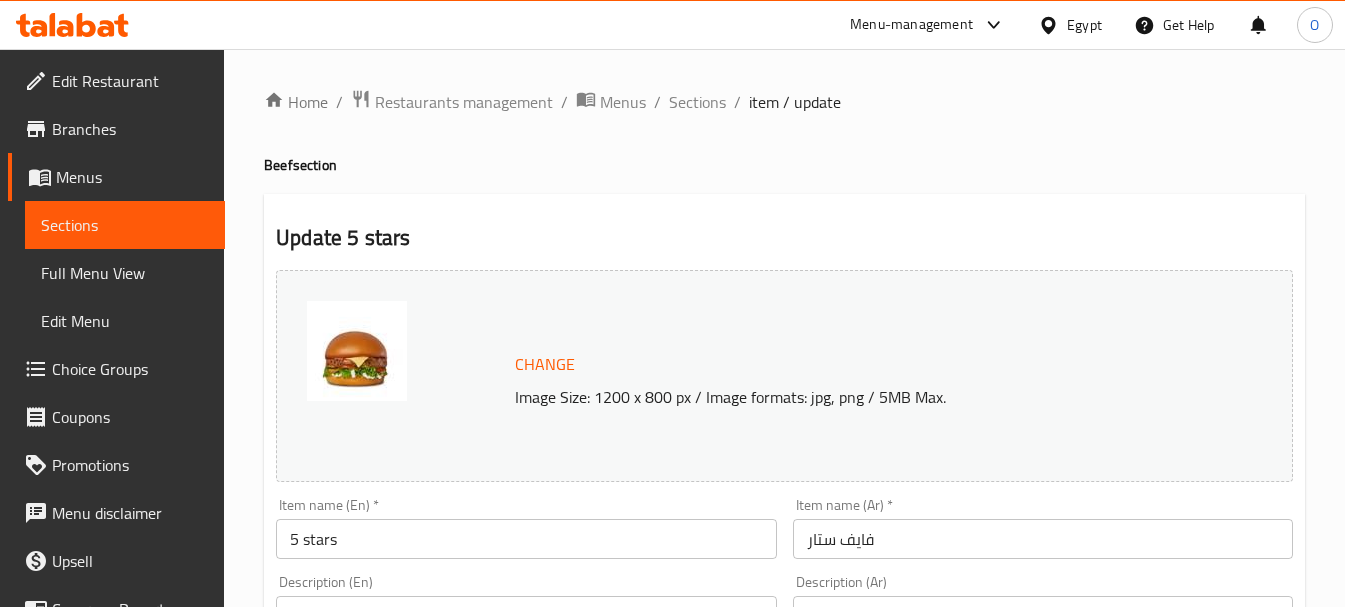 click on "Home / Restaurants management / Menus / Sections / item / update Beef  section Update 5 stars Change Image Size: 1200 x 800 px / Image formats: jpg, png / 5MB Max. Item name (En)   * 5 stars Item name (En)  * Item name (Ar)   * فايف ستار Item name (Ar)  * Description (En) A piece of delicious beef burger with special New York sauce with fresh cucumber, tomatoes, onions, a slice of cheddar, and 2 fingers Description (En) Description (Ar) قطعه من برجر اللحم البقري الشهي مع صوص نيويورك المميز مع خيار حس مع الطماطم الطازجه مع البصل مع شريحه شيدر مع 2 اصابع Description (Ar) Product barcode Product barcode Product sku Product sku Price   * EGP 0 Price  * Price on selection Free item Start Date Start Date End Date End Date Available Days SU MO TU WE TH FR SA Available from ​ ​ Available to ​ ​ Status Active Inactive Exclude from GEM Variations & Choices Your Choice Of: (ID: 1075839247) Min 1  ,  Max" at bounding box center [784, 768] 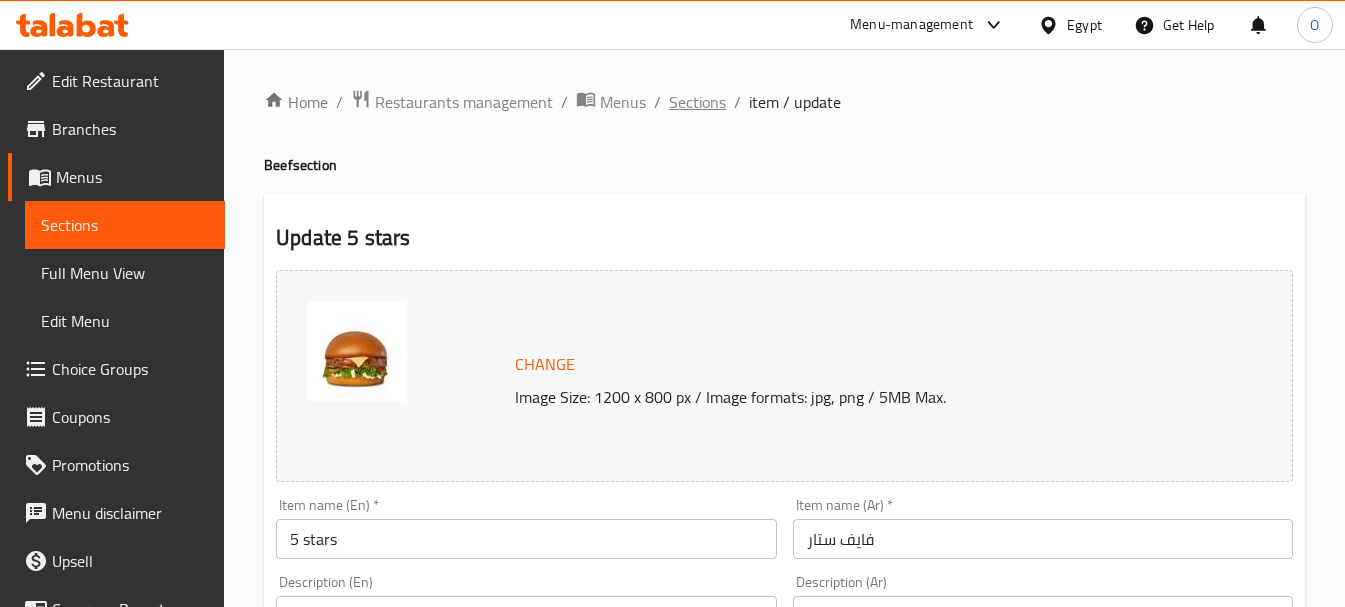 click on "Sections" at bounding box center [697, 102] 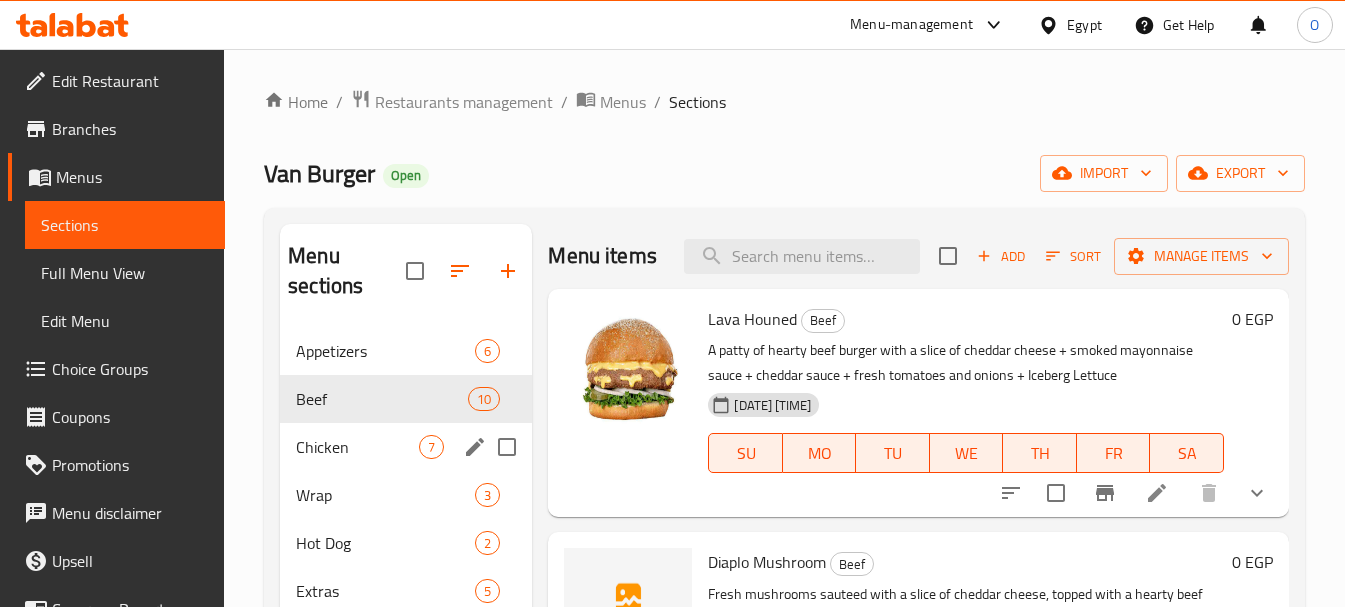 click on "Chicken" at bounding box center (357, 447) 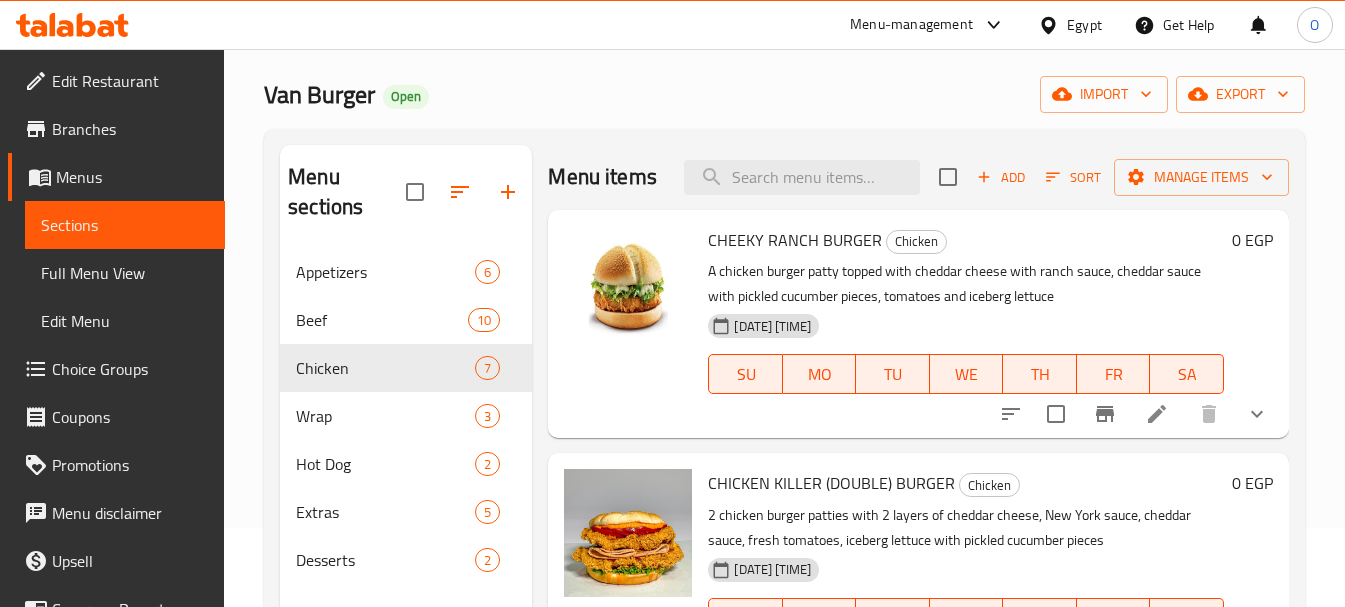 scroll, scrollTop: 200, scrollLeft: 0, axis: vertical 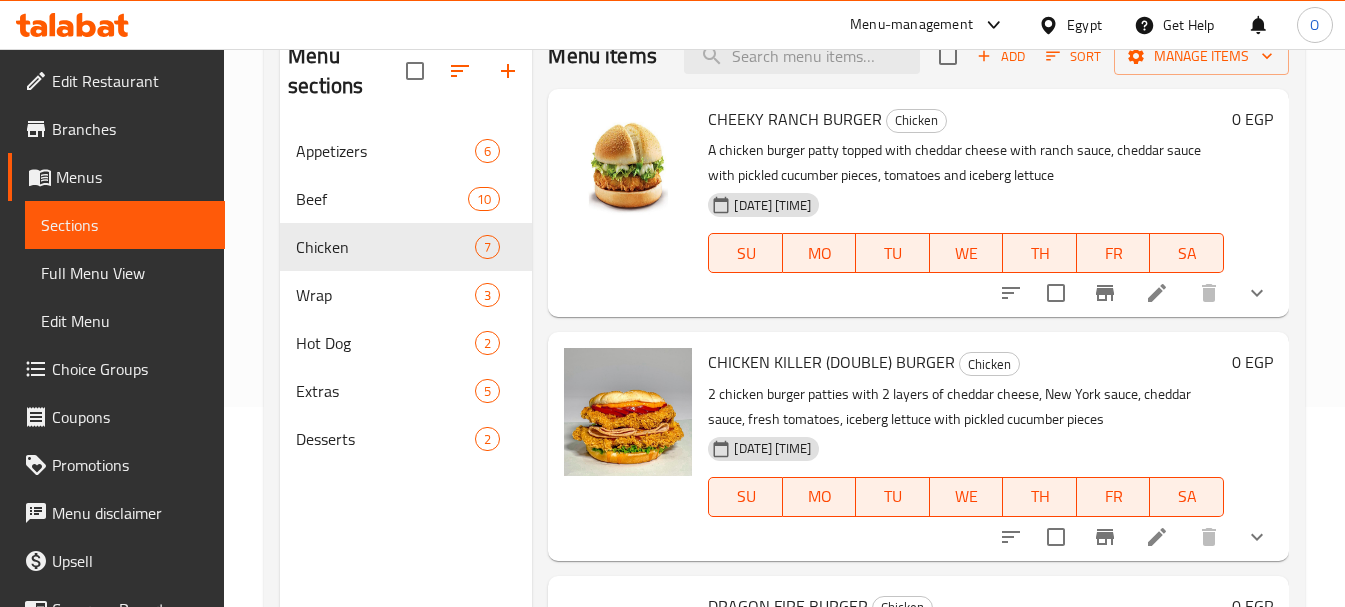 click 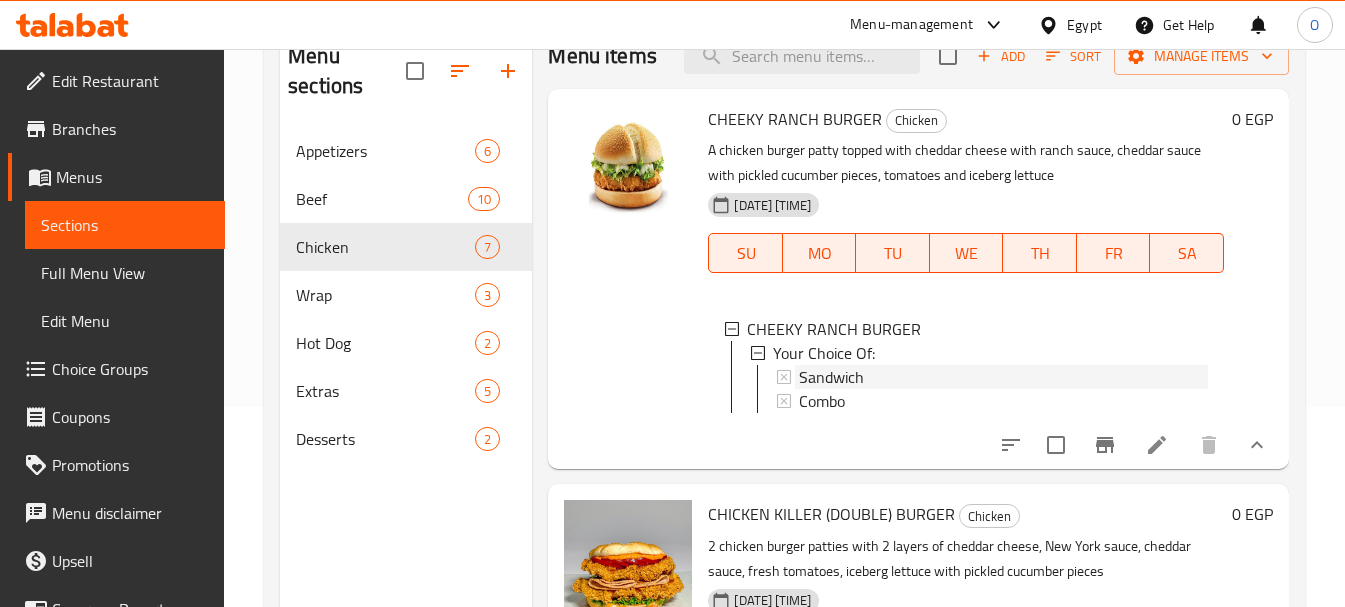 click on "Sandwich" at bounding box center [831, 377] 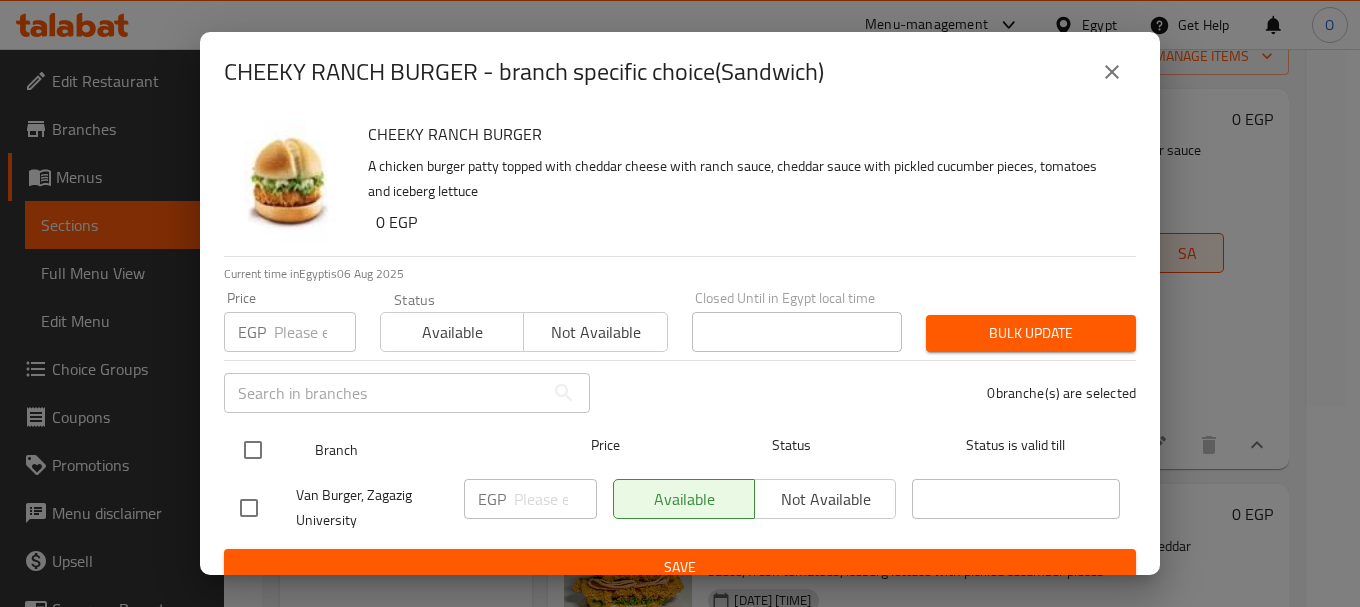 click at bounding box center [253, 450] 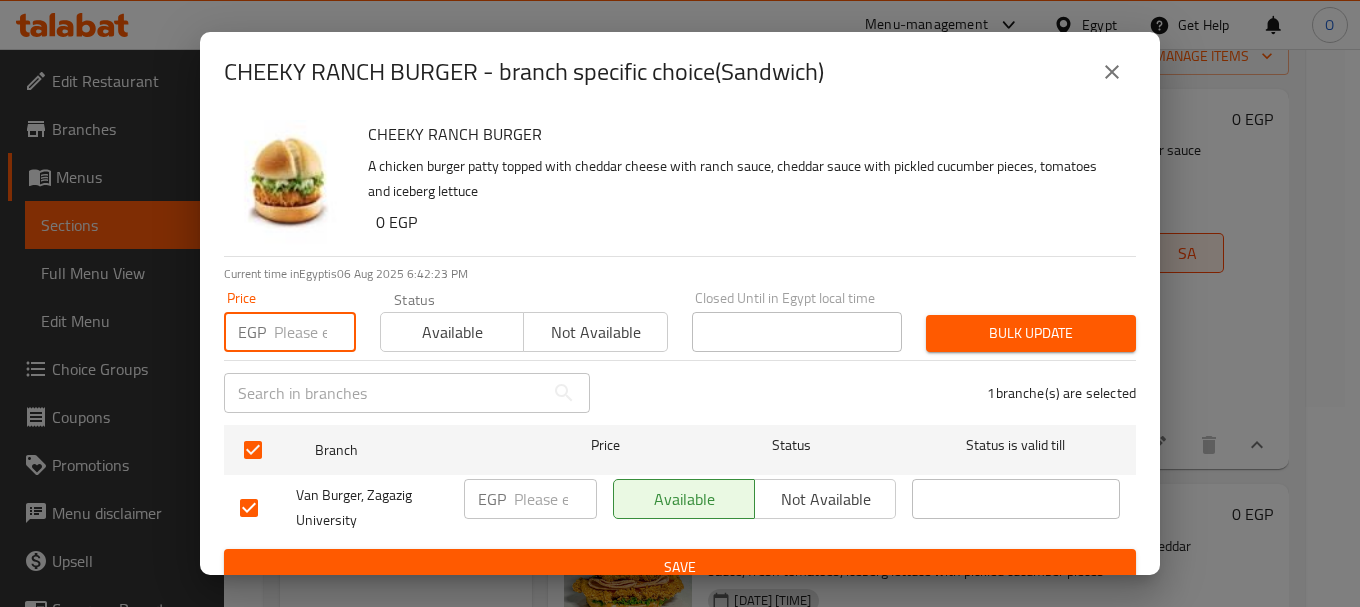 paste on "98" 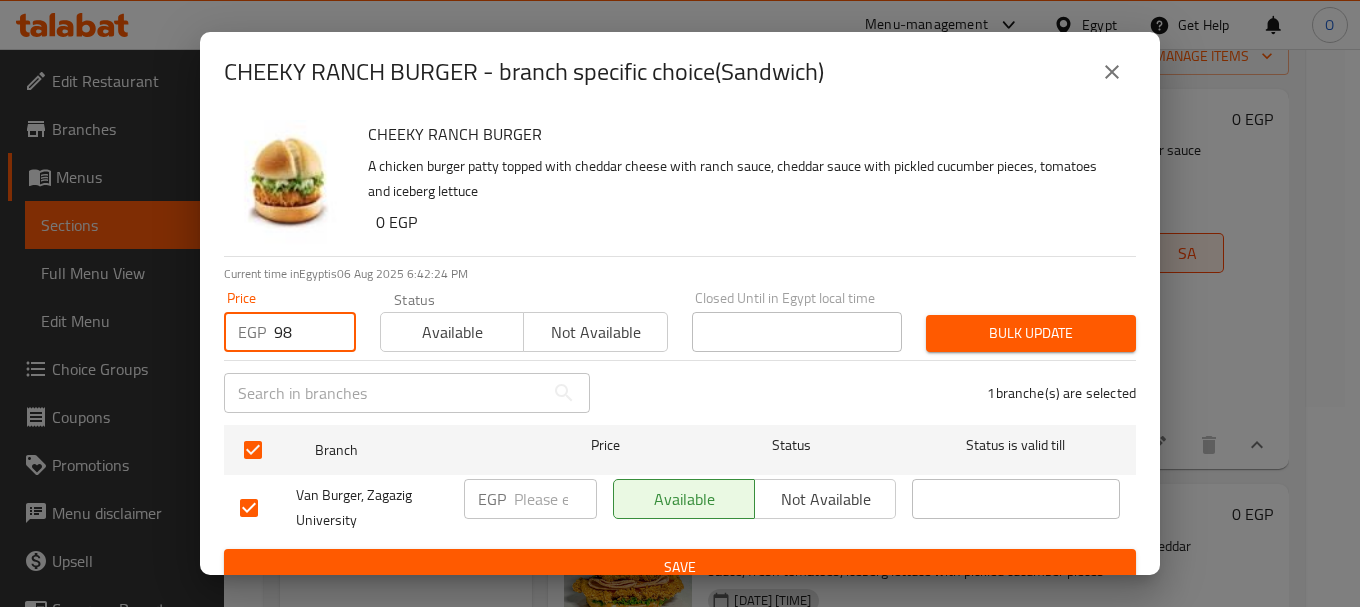 type on "98" 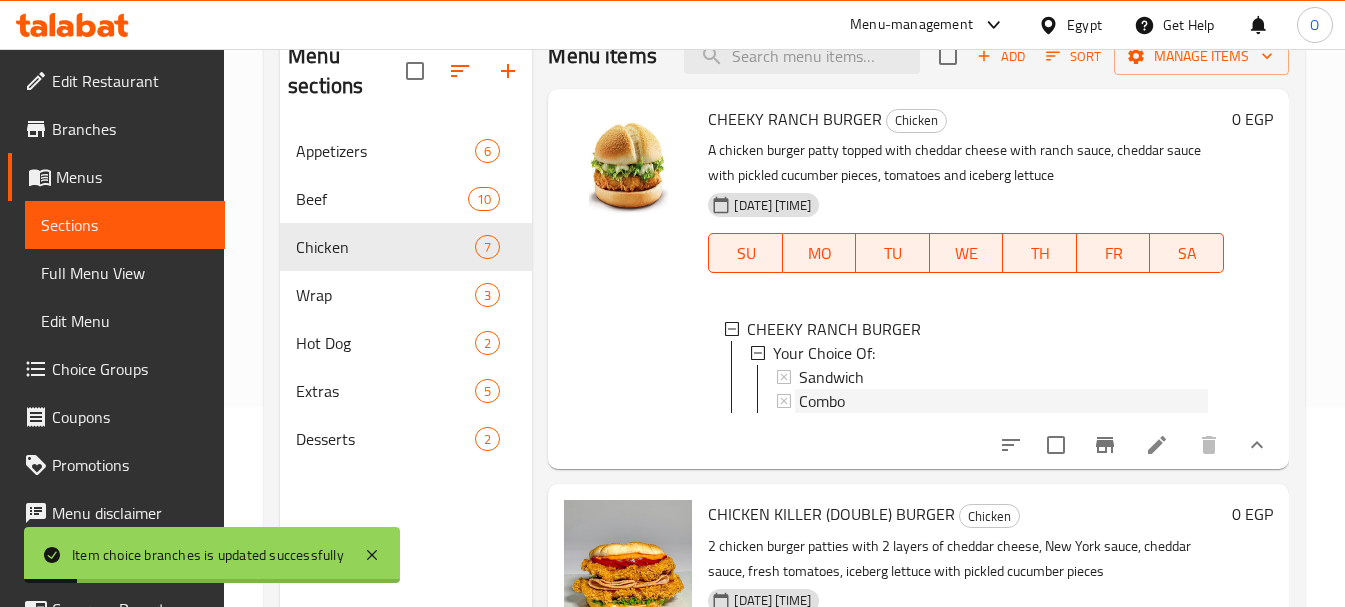 click on "Combo" at bounding box center (822, 401) 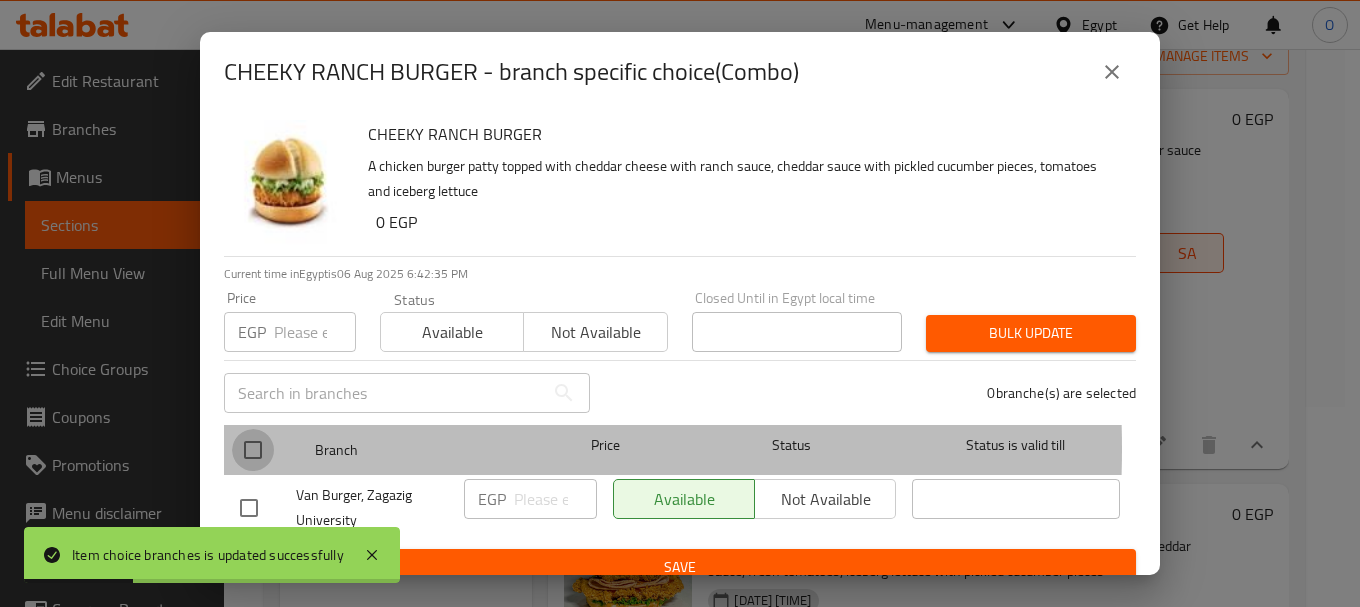 click at bounding box center (253, 450) 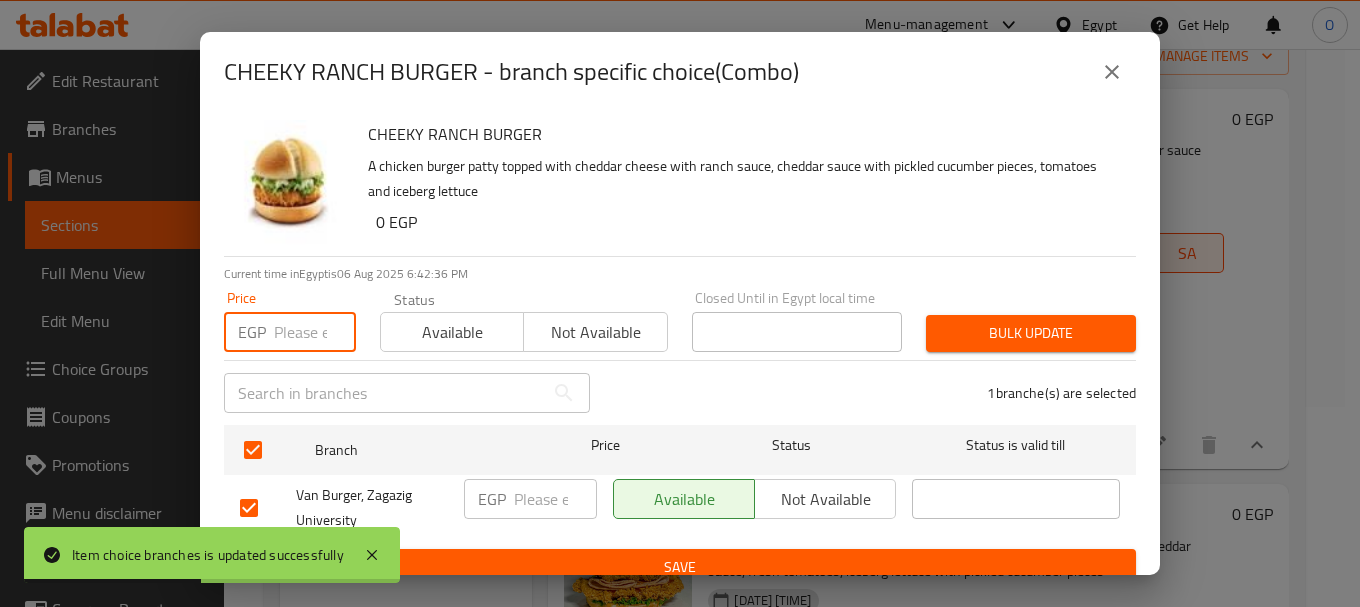 paste on "132" 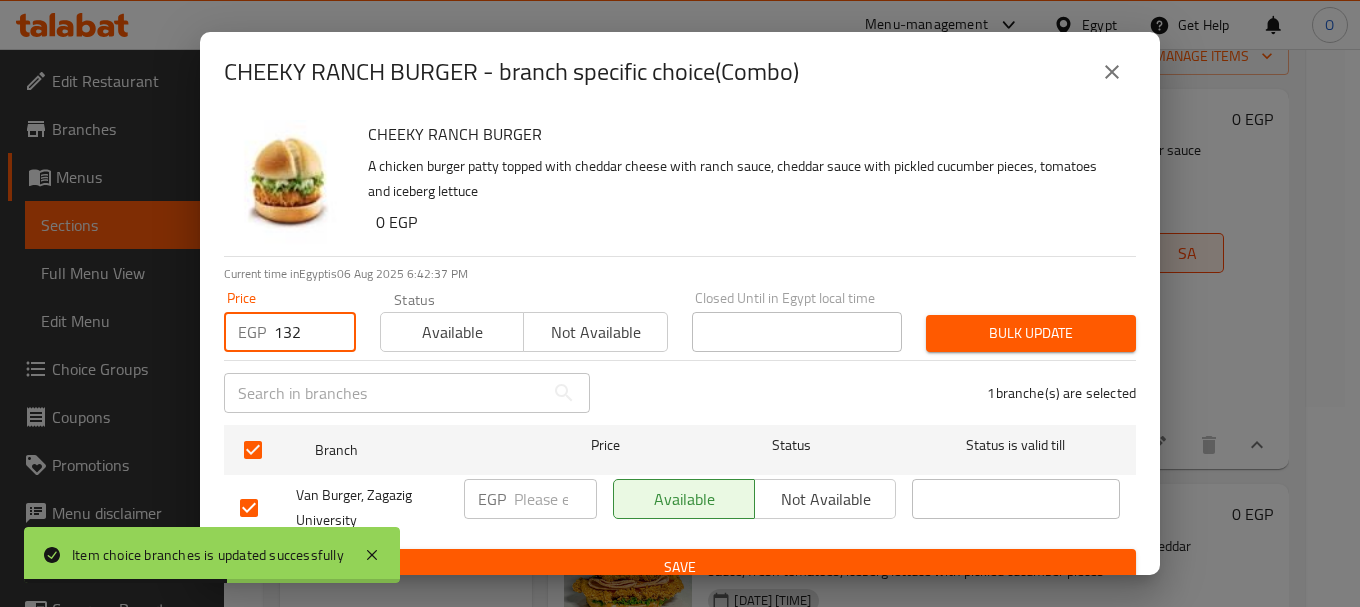 type on "132" 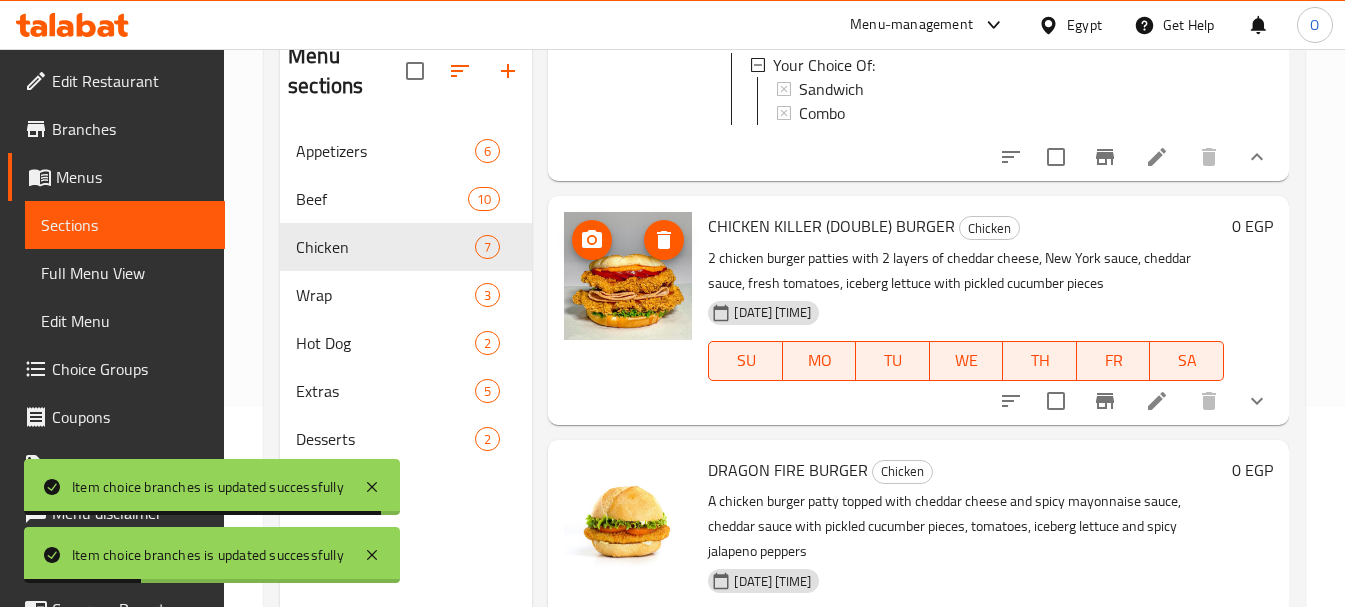 scroll, scrollTop: 300, scrollLeft: 0, axis: vertical 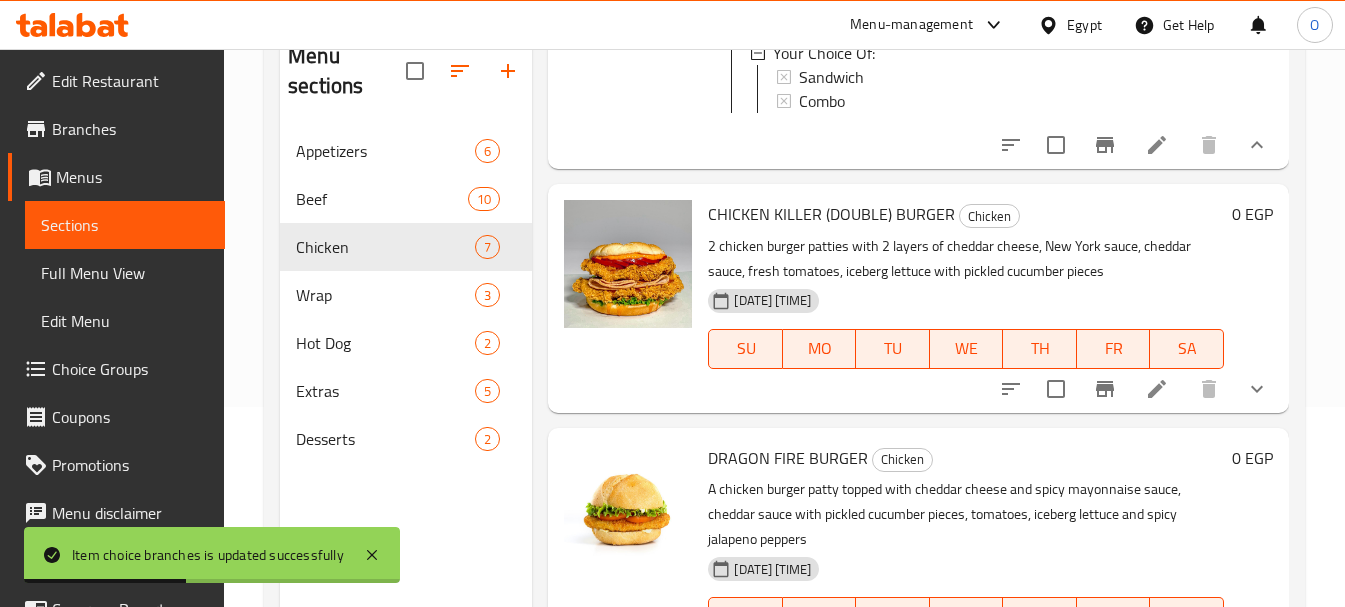 click at bounding box center [1257, 389] 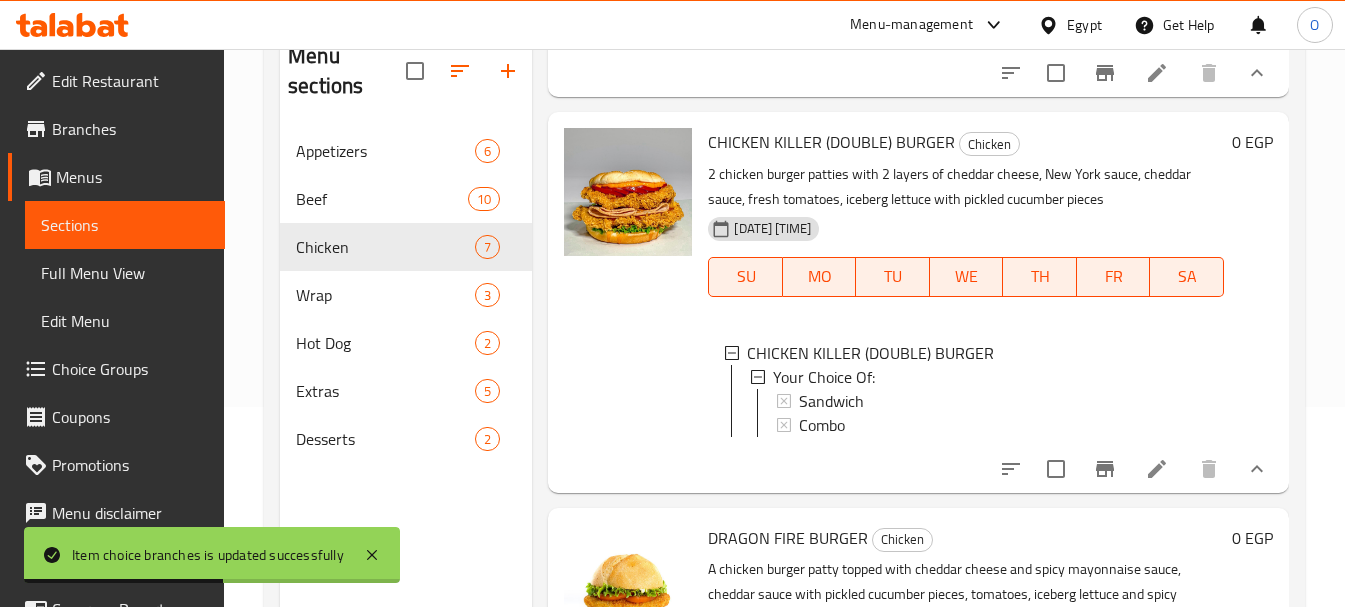 scroll, scrollTop: 400, scrollLeft: 0, axis: vertical 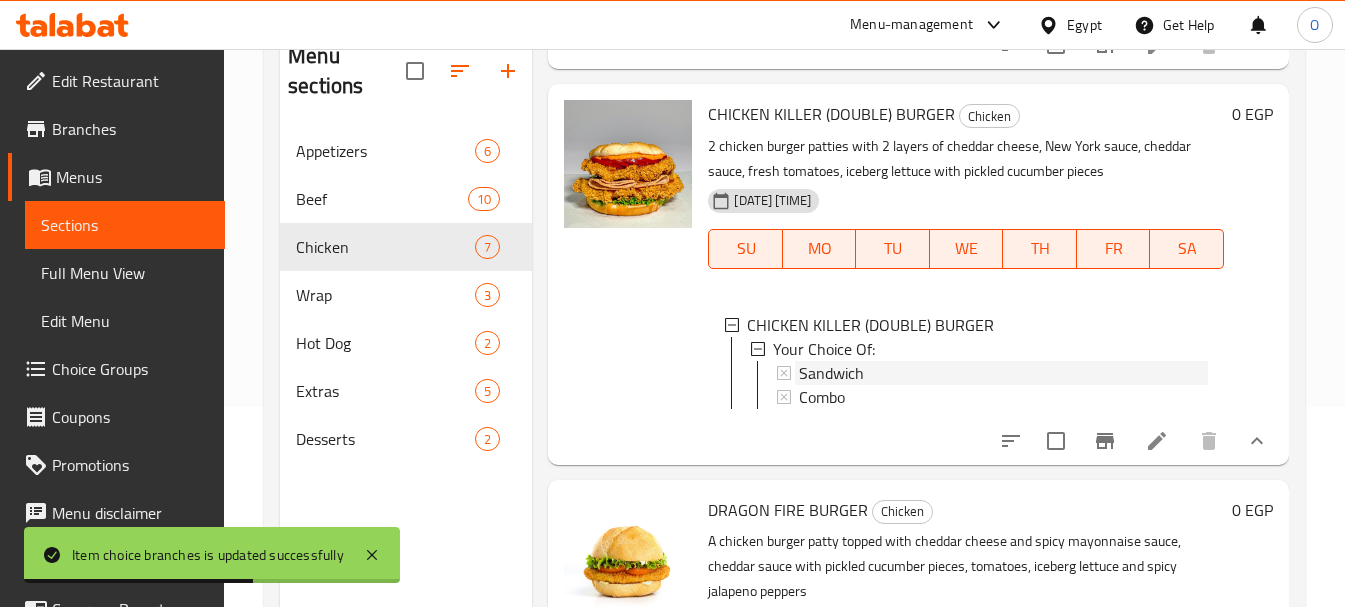 click on "Sandwich" at bounding box center [831, 373] 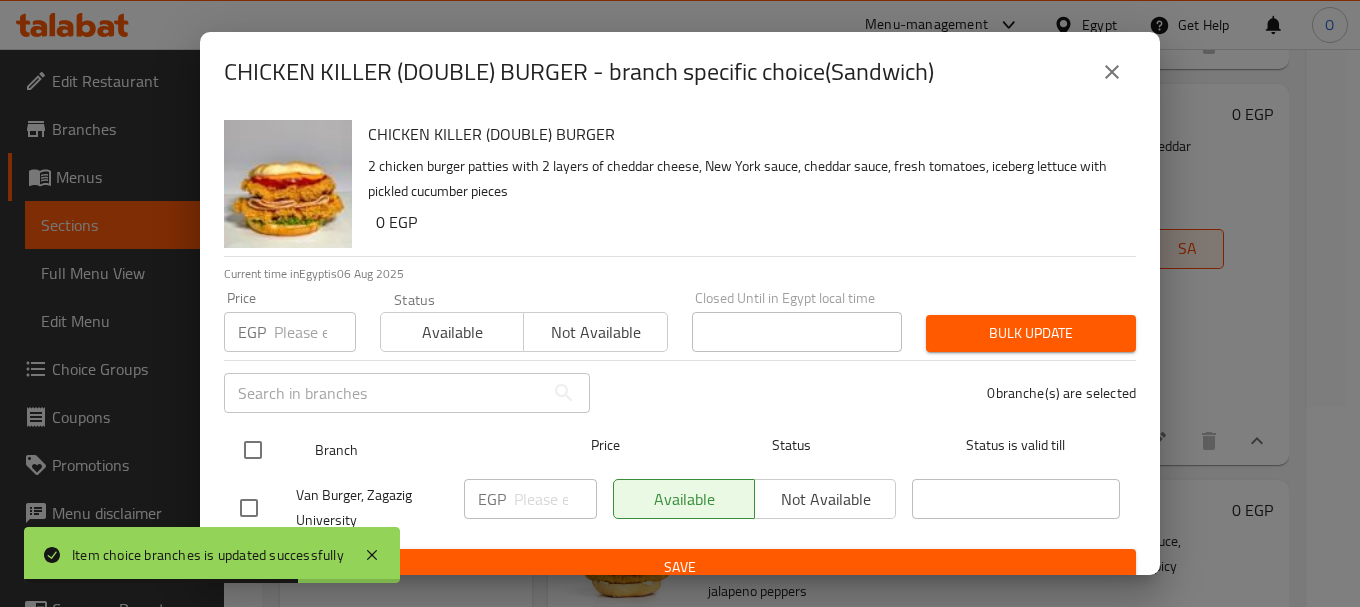 click at bounding box center (253, 450) 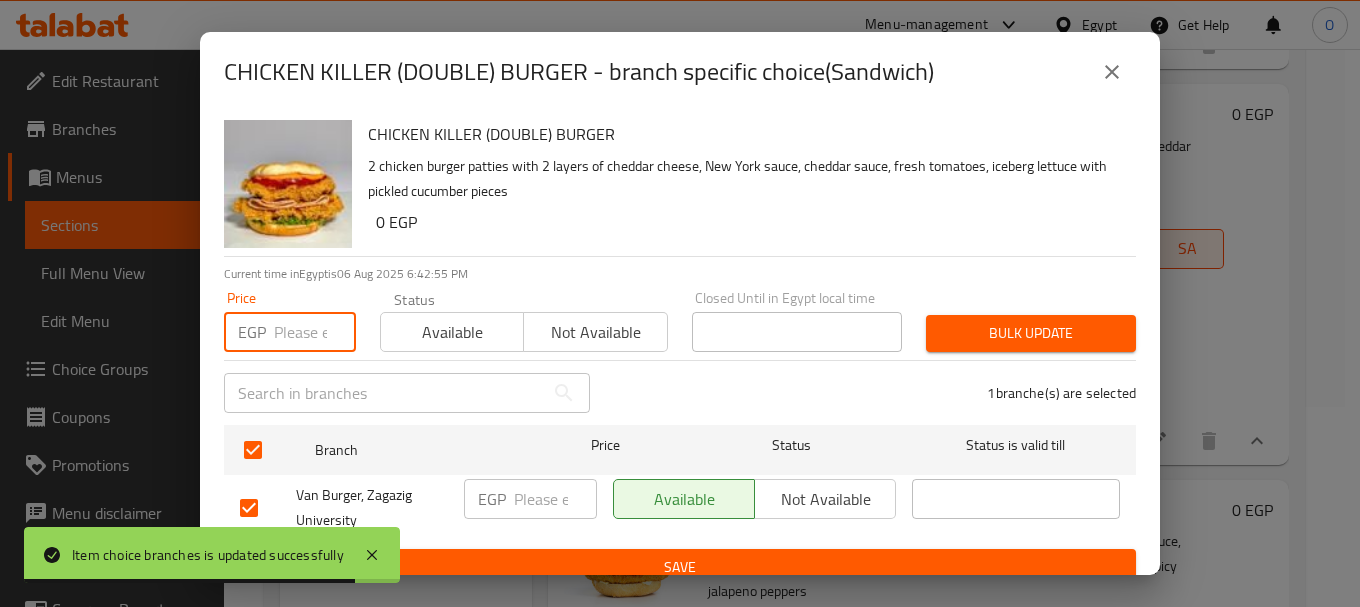 paste on "135" 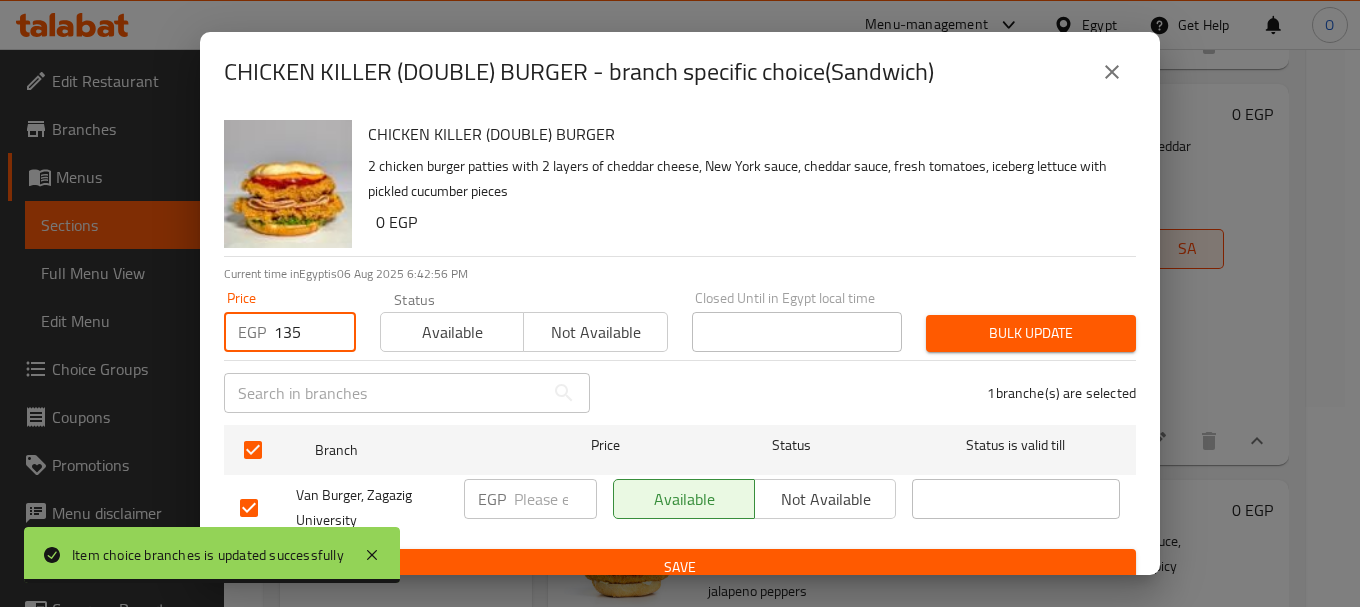 type on "135" 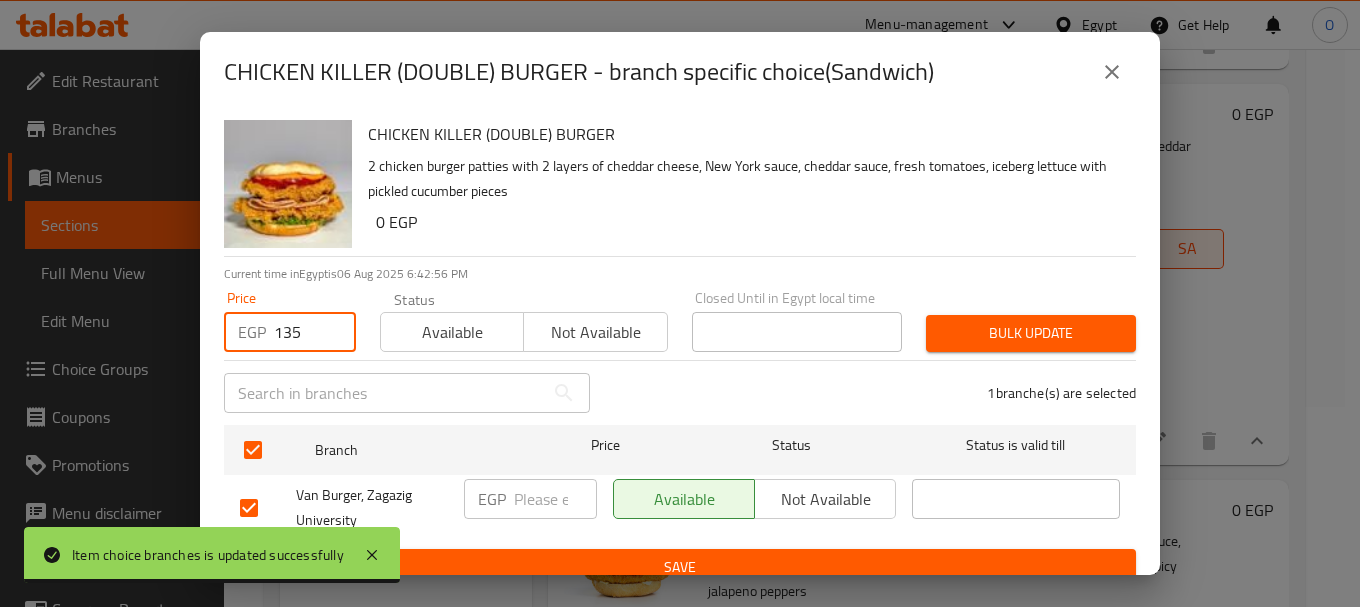 click on "Bulk update" at bounding box center (1031, 333) 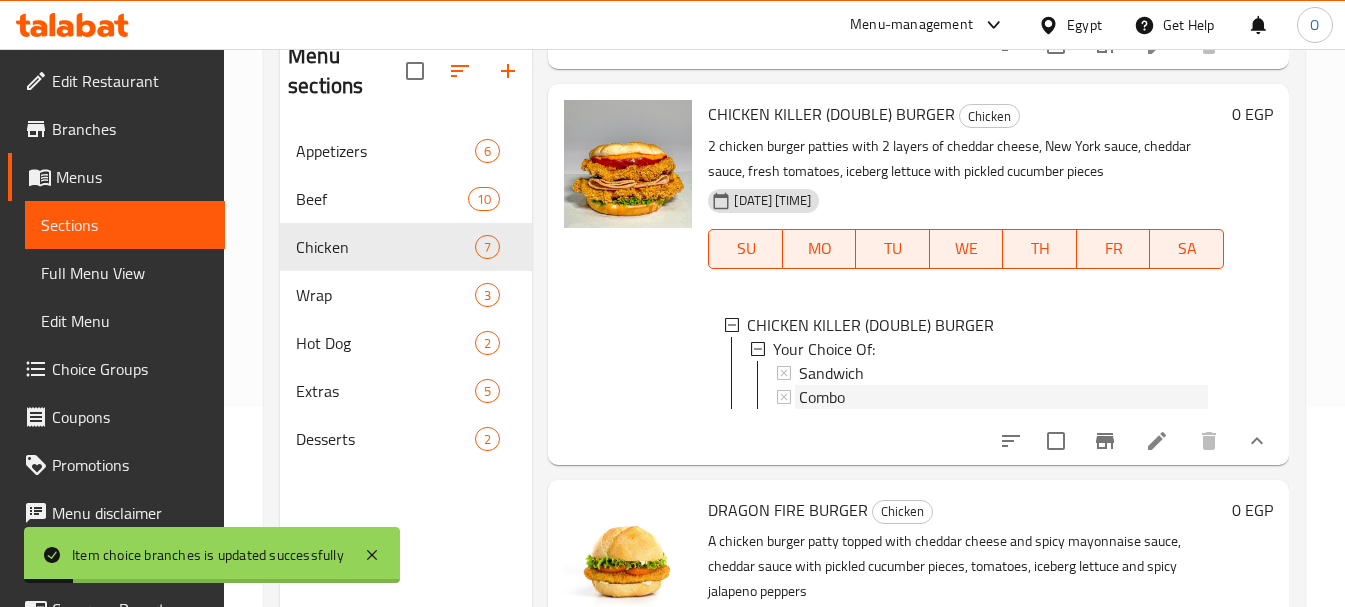 click on "Combo" at bounding box center [822, 397] 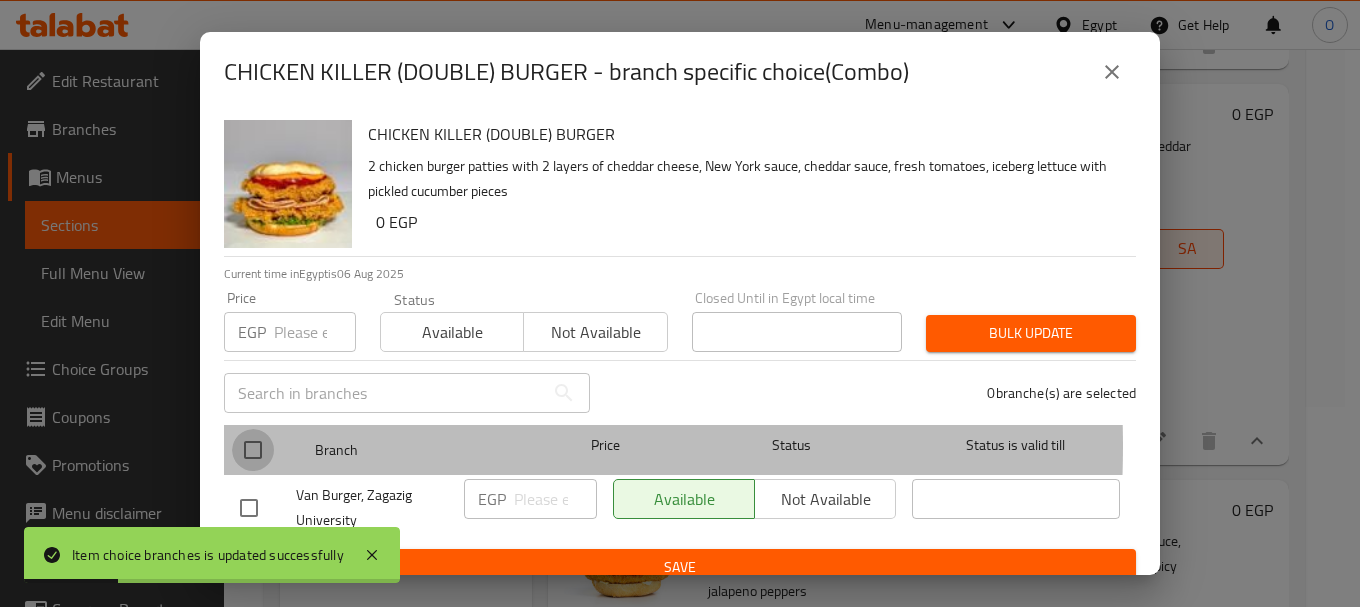 click at bounding box center [253, 450] 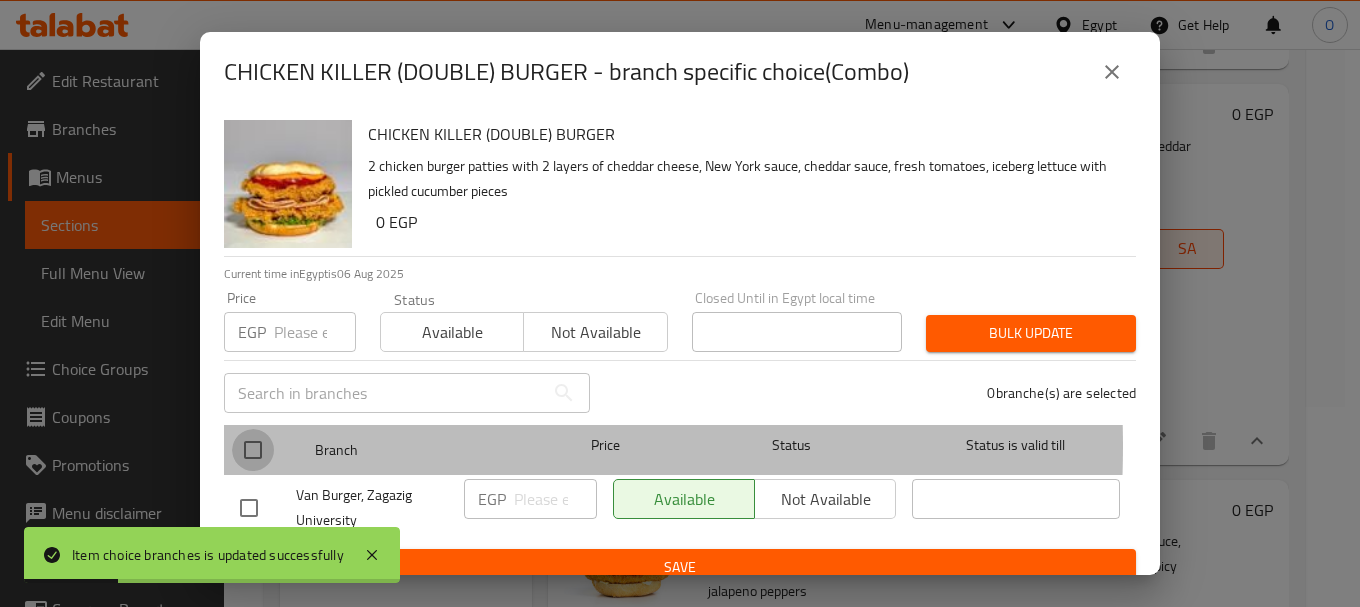 checkbox on "true" 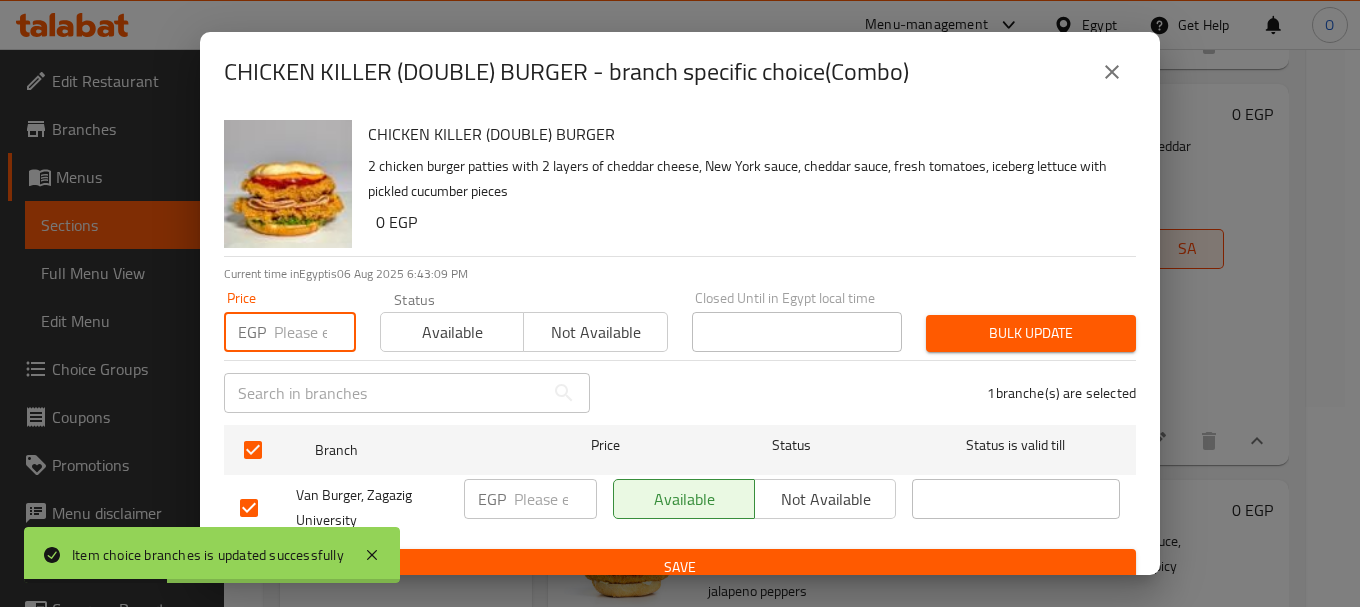paste on "167" 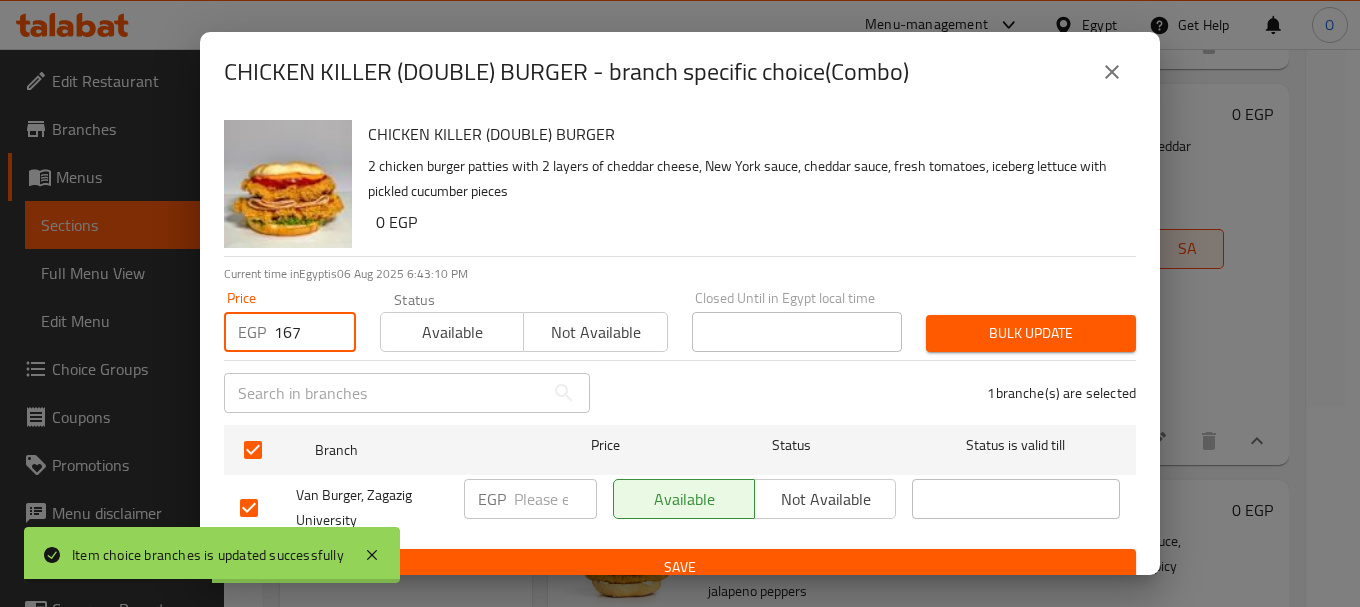 type on "167" 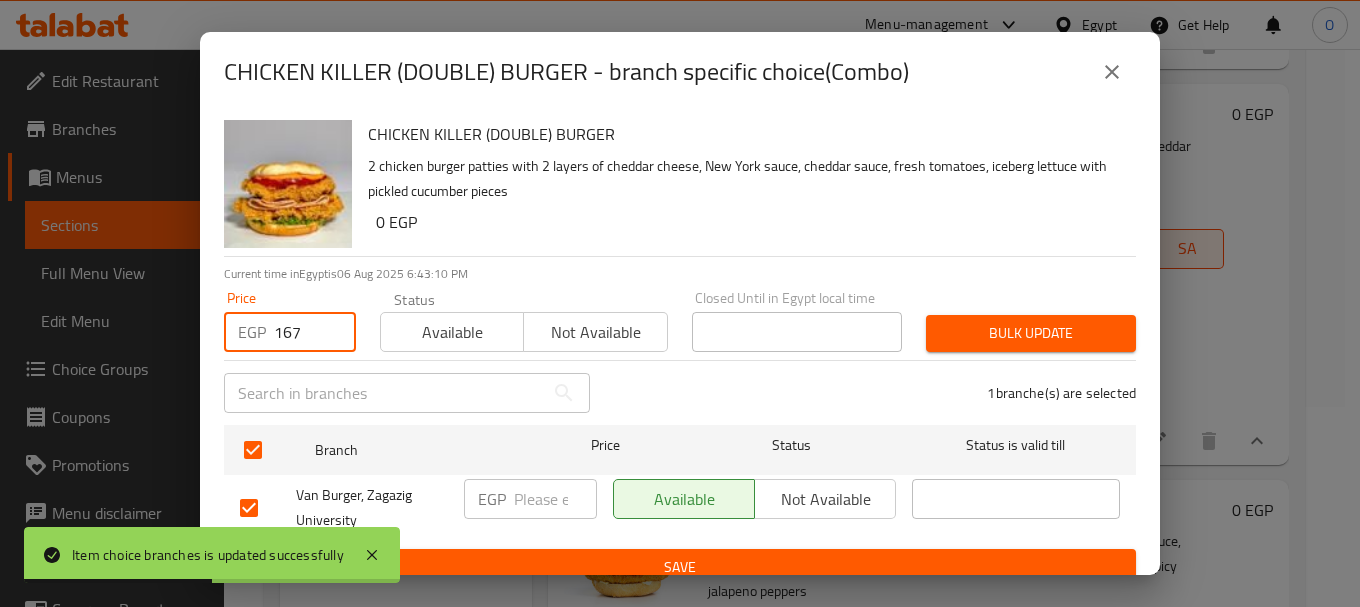 click on "Bulk update" at bounding box center (1031, 333) 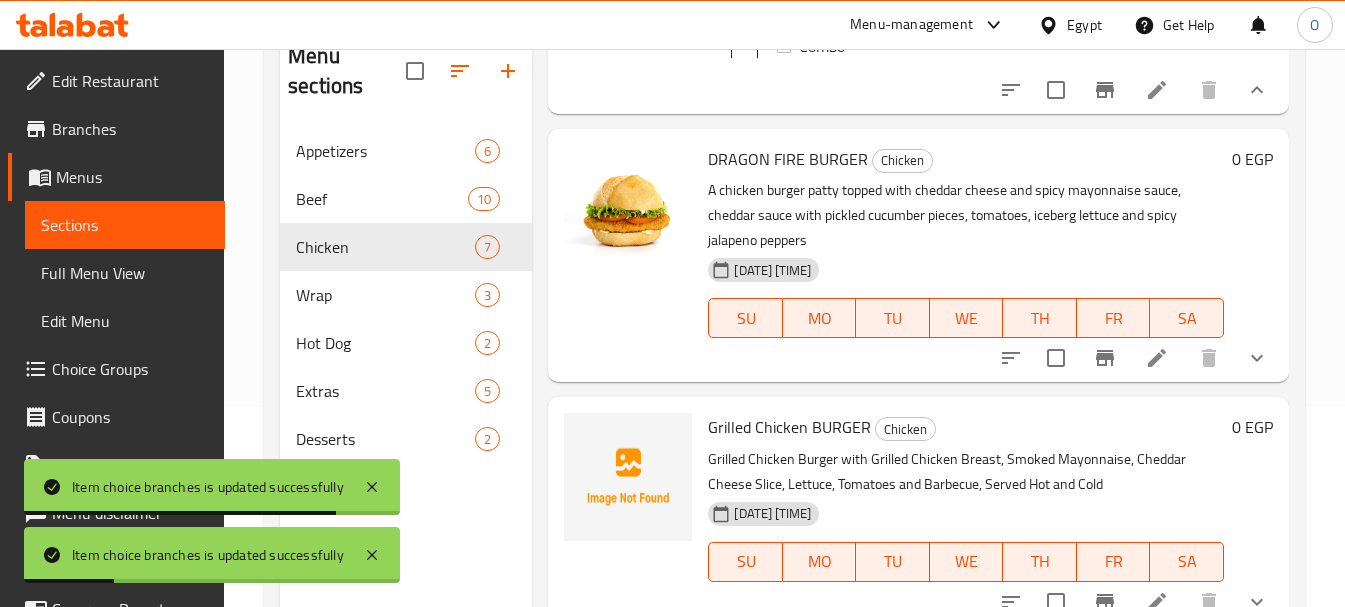 scroll, scrollTop: 800, scrollLeft: 0, axis: vertical 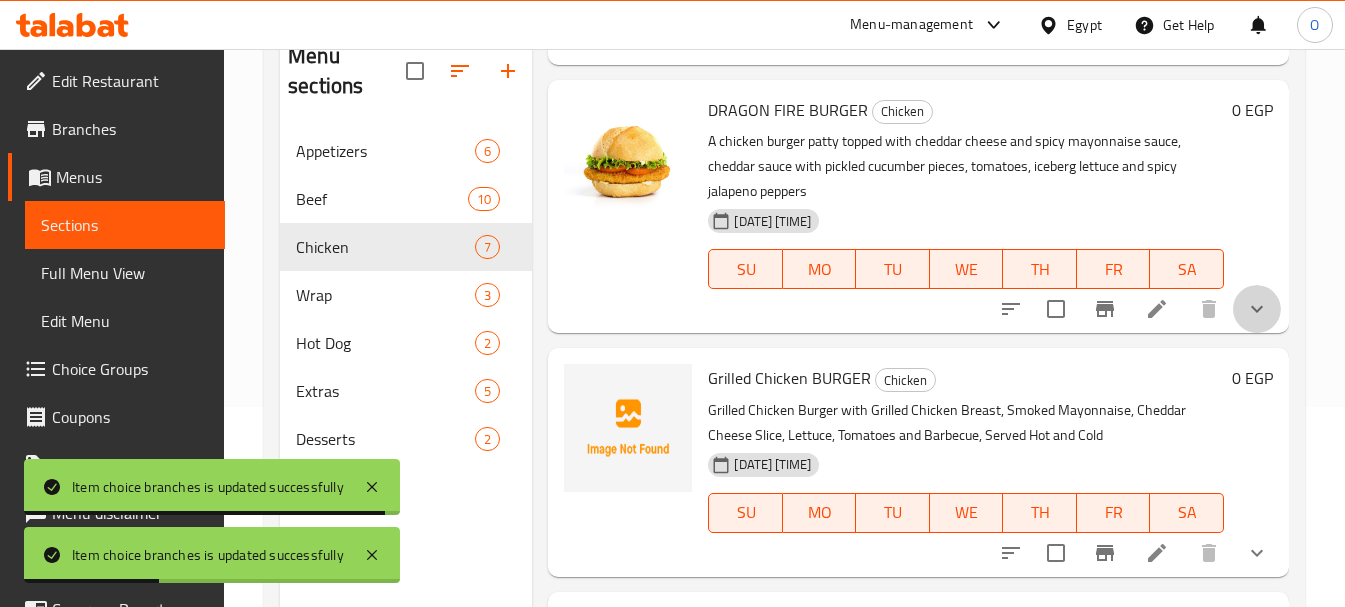 click at bounding box center (1257, 309) 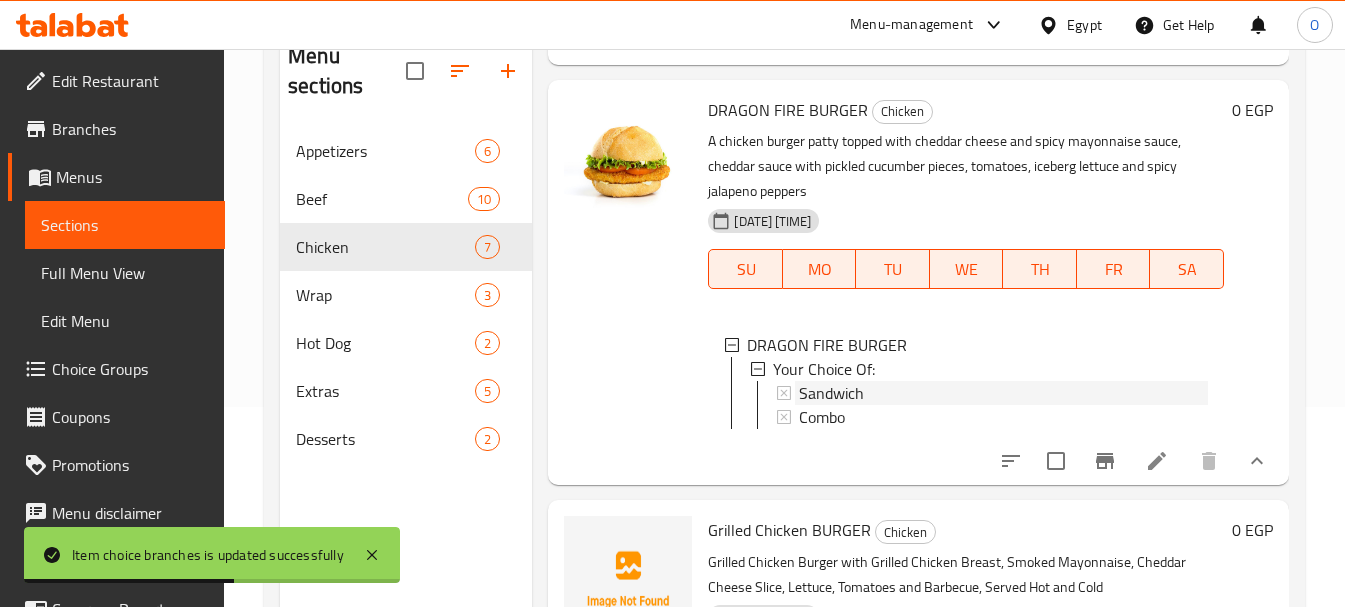 click on "Sandwich" at bounding box center [831, 393] 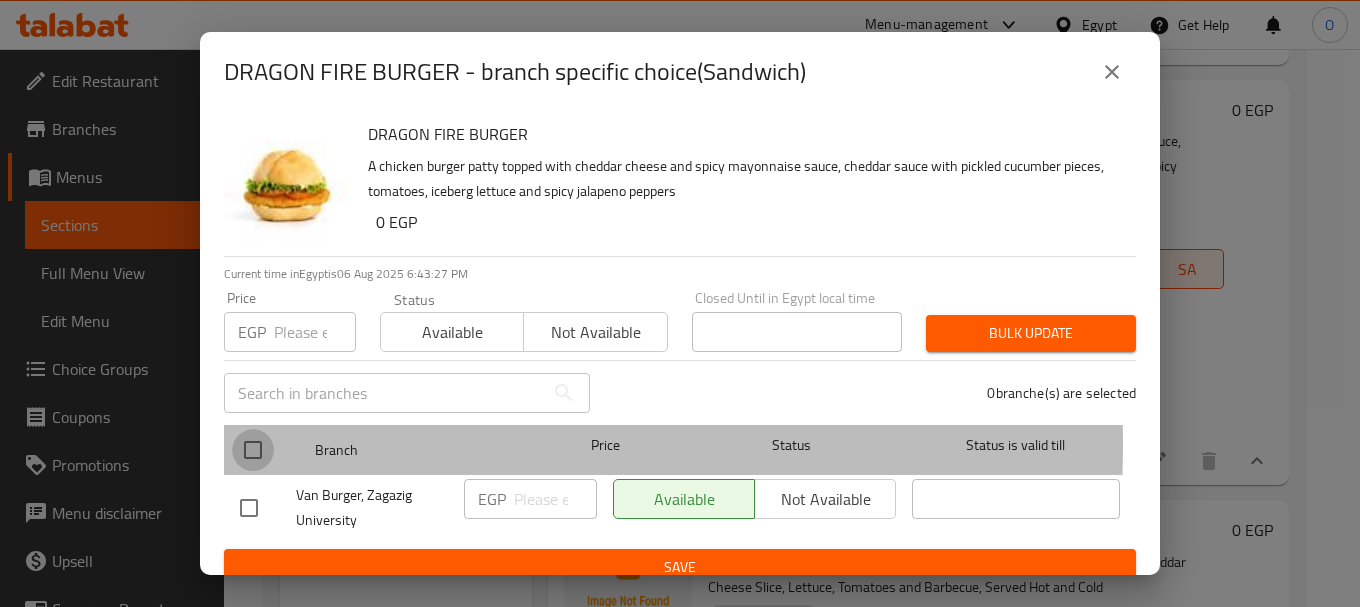 click at bounding box center (253, 450) 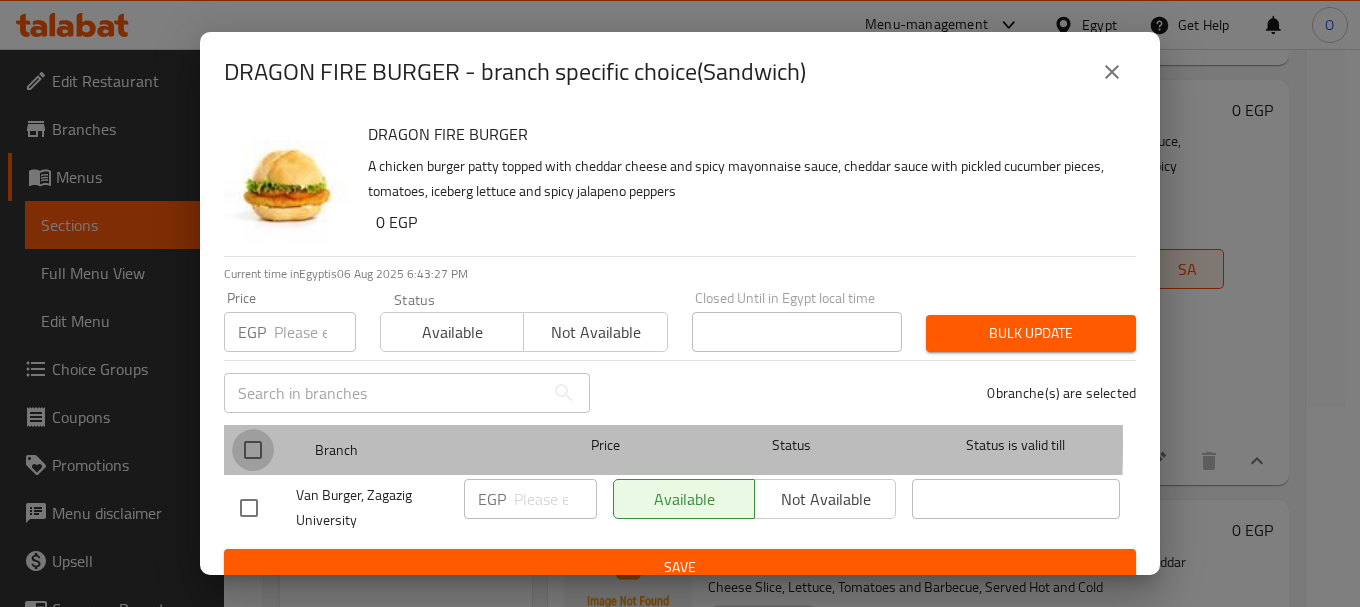 checkbox on "true" 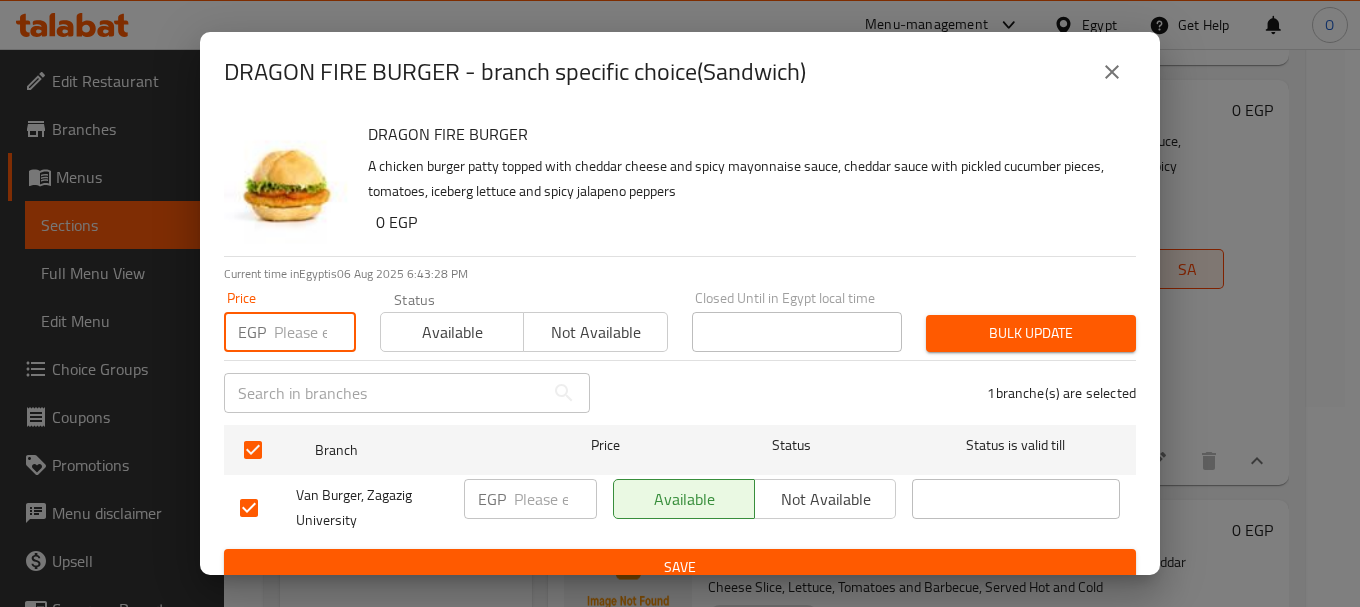 paste on "102" 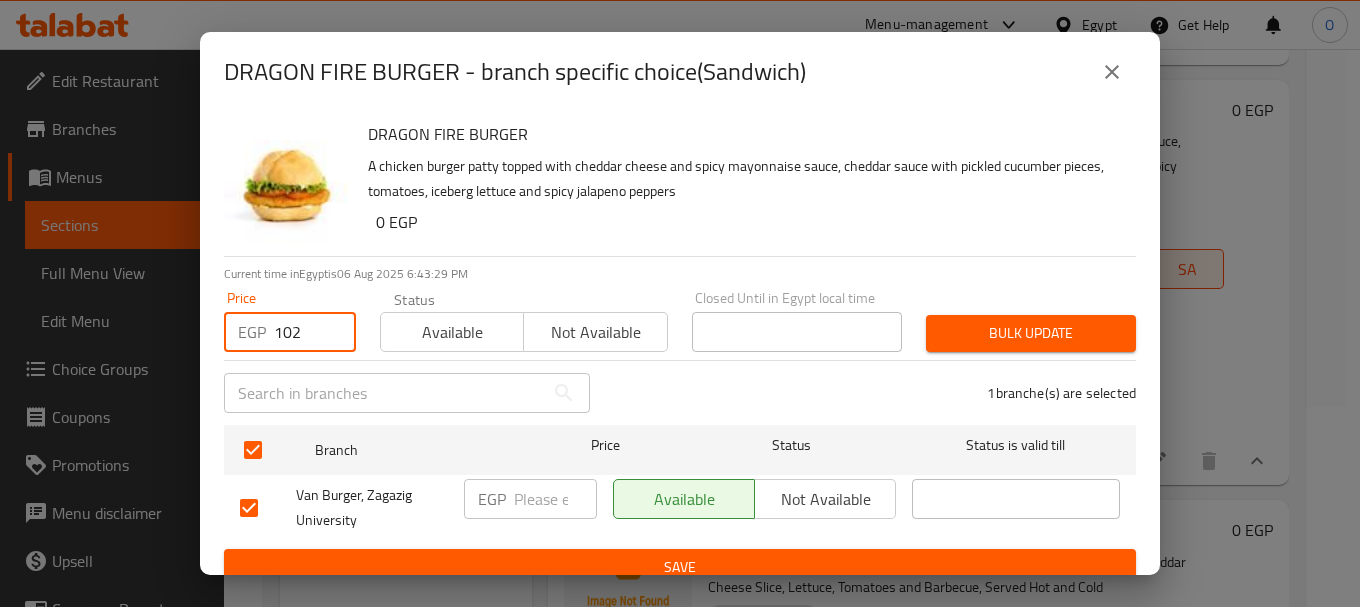 type on "102" 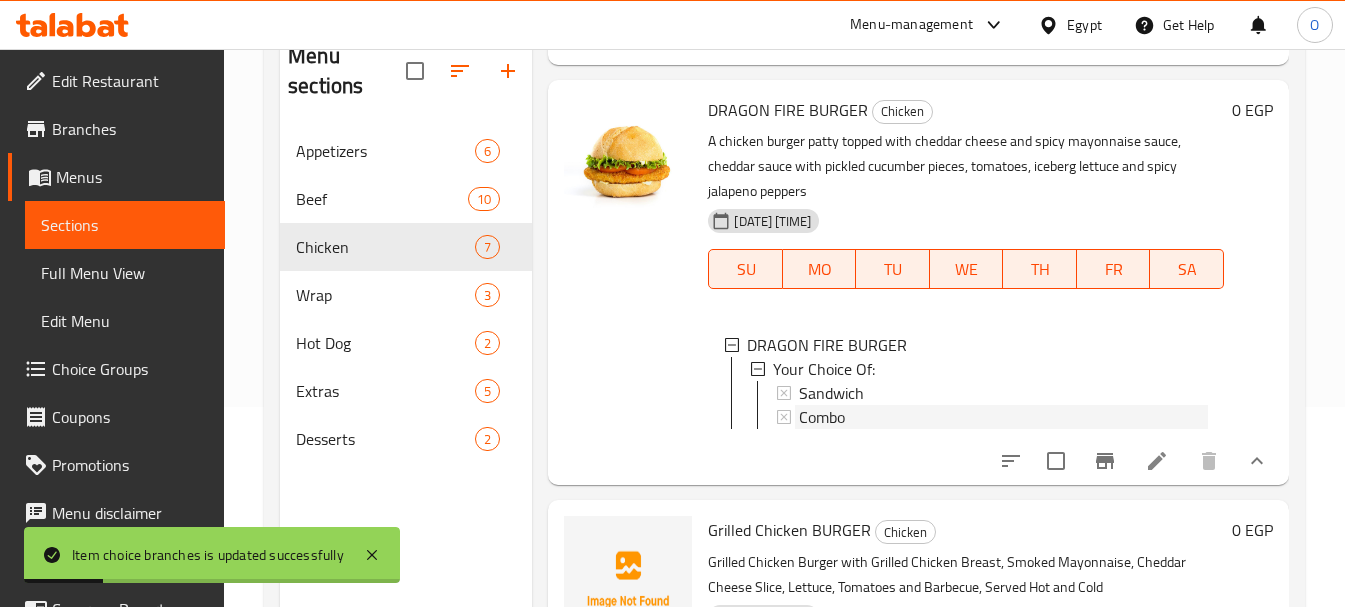 click on "Combo" at bounding box center (822, 417) 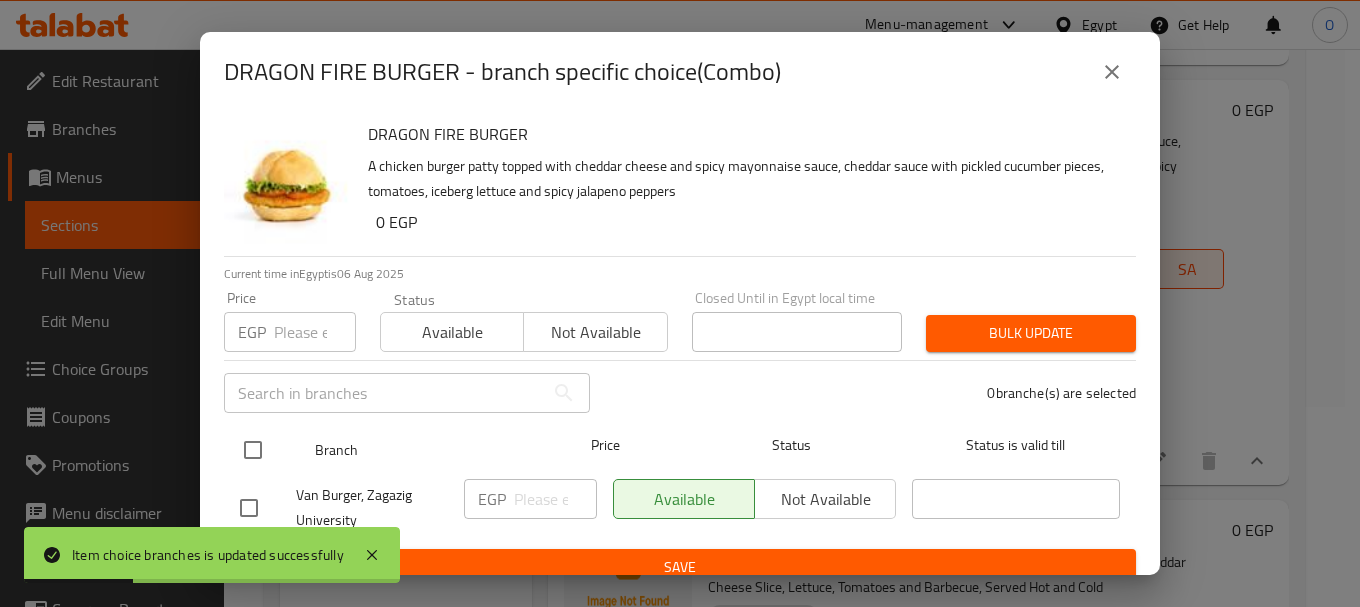 click at bounding box center (253, 450) 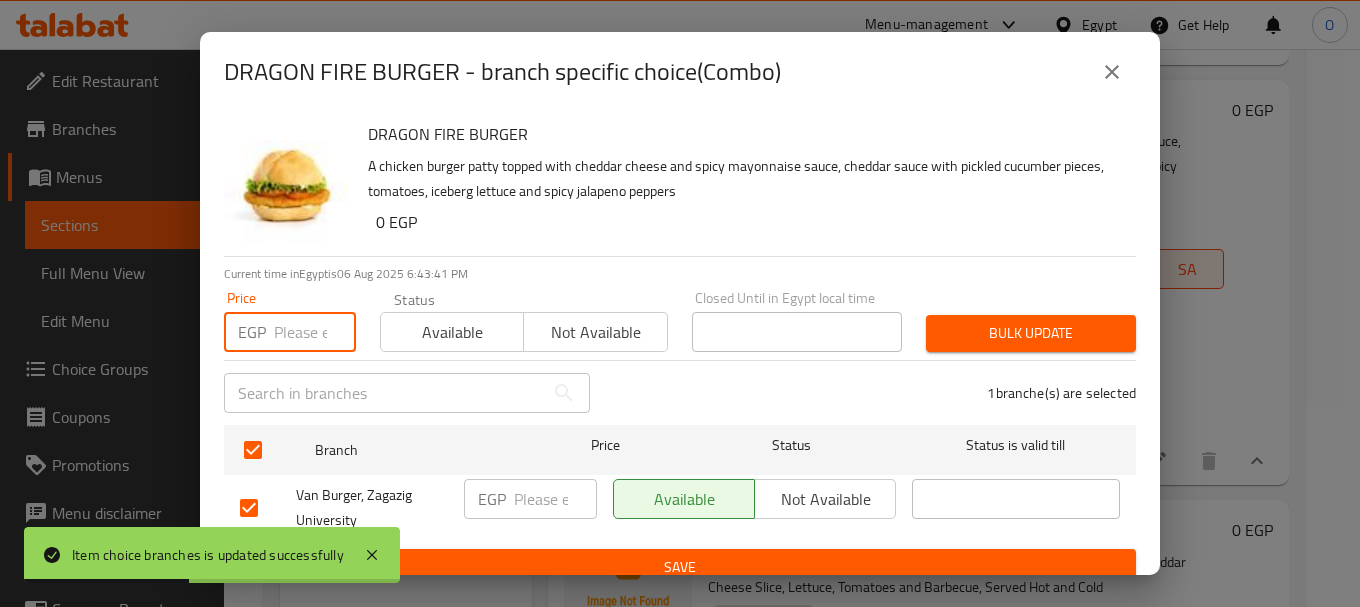 drag, startPoint x: 312, startPoint y: 309, endPoint x: 285, endPoint y: 337, distance: 38.8973 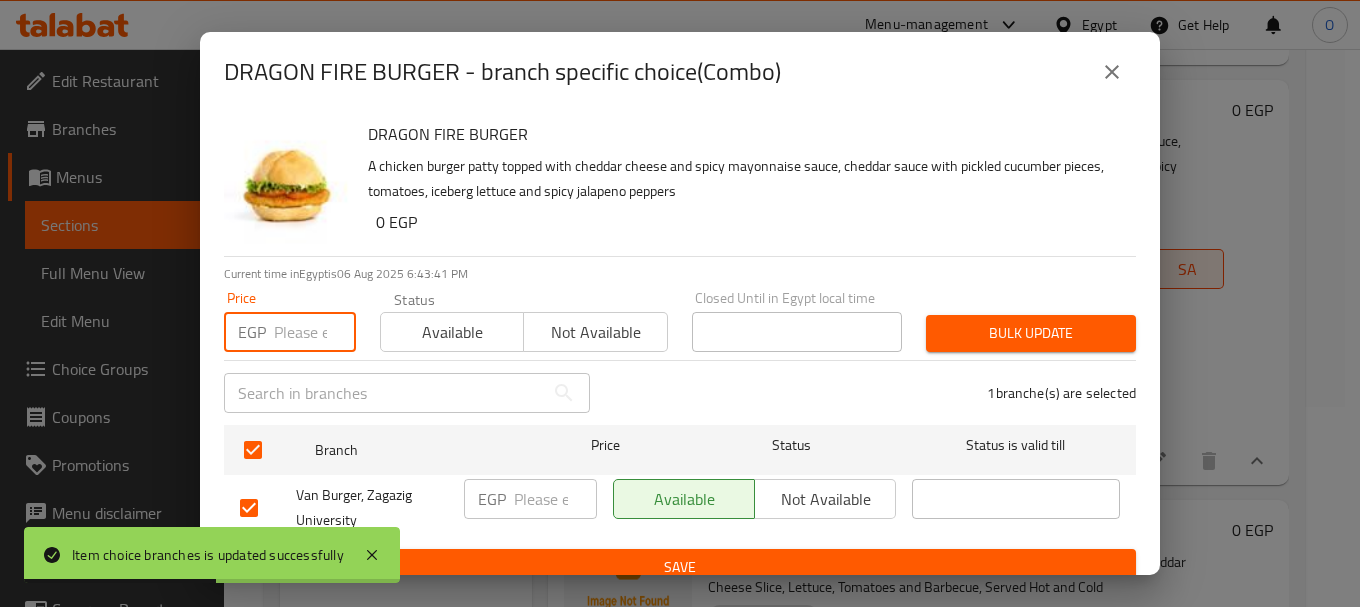 paste on "135" 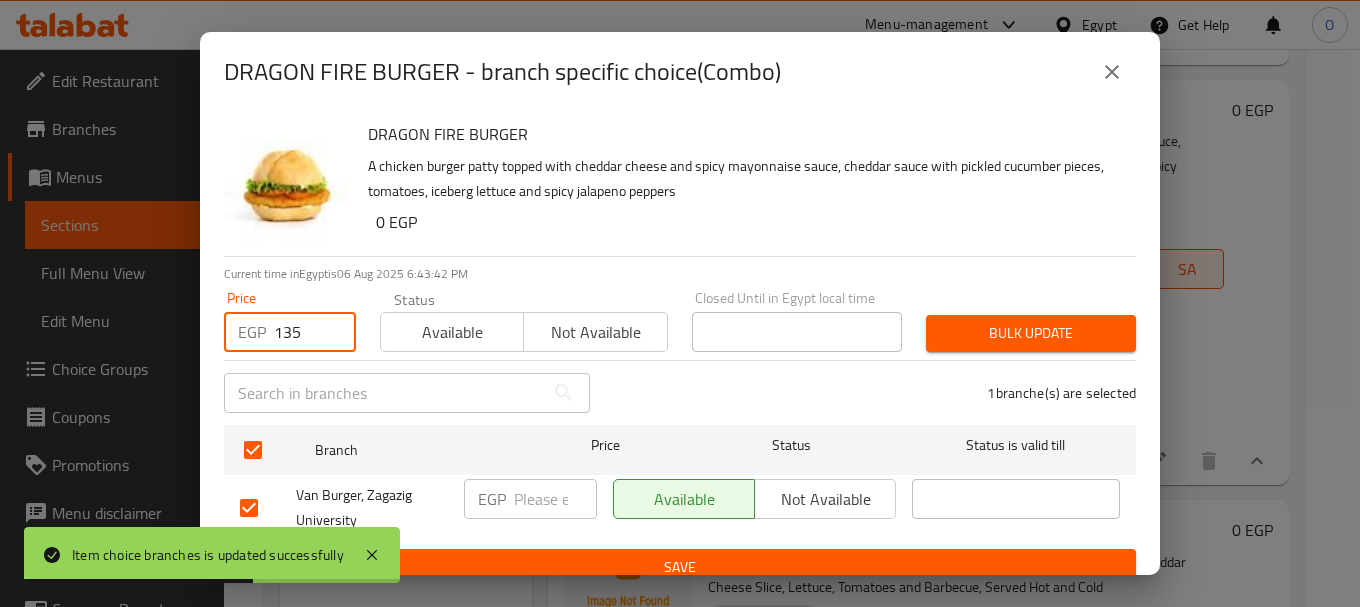 type on "135" 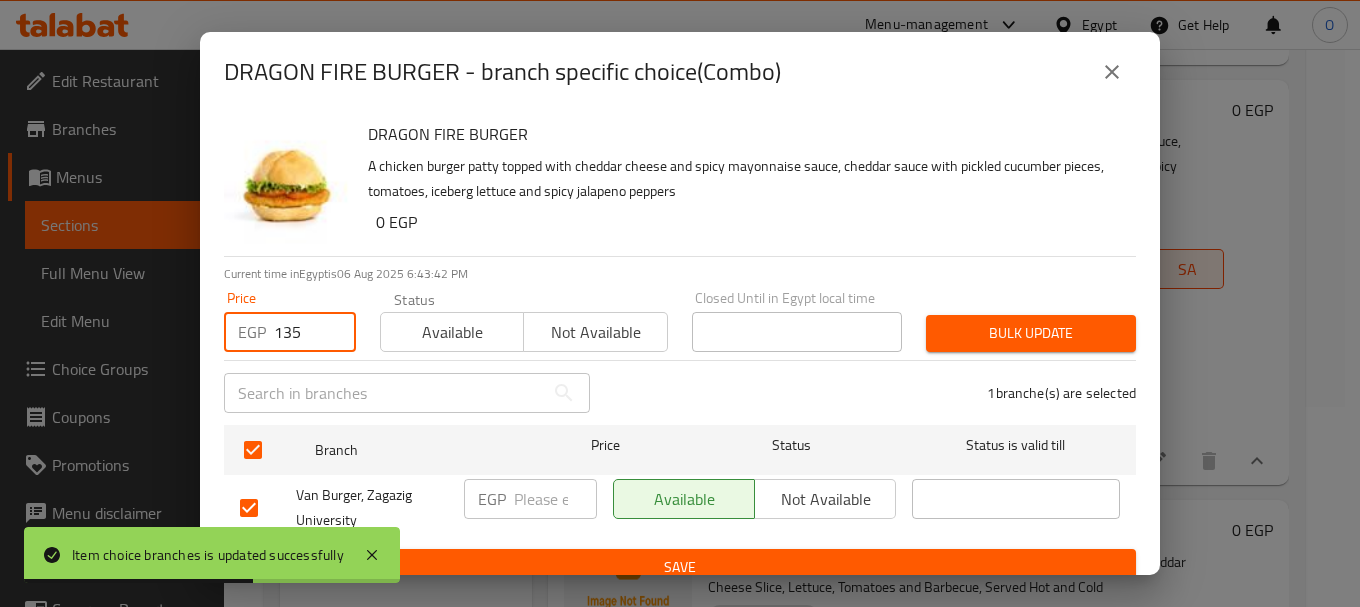 click on "Bulk update" at bounding box center [1031, 333] 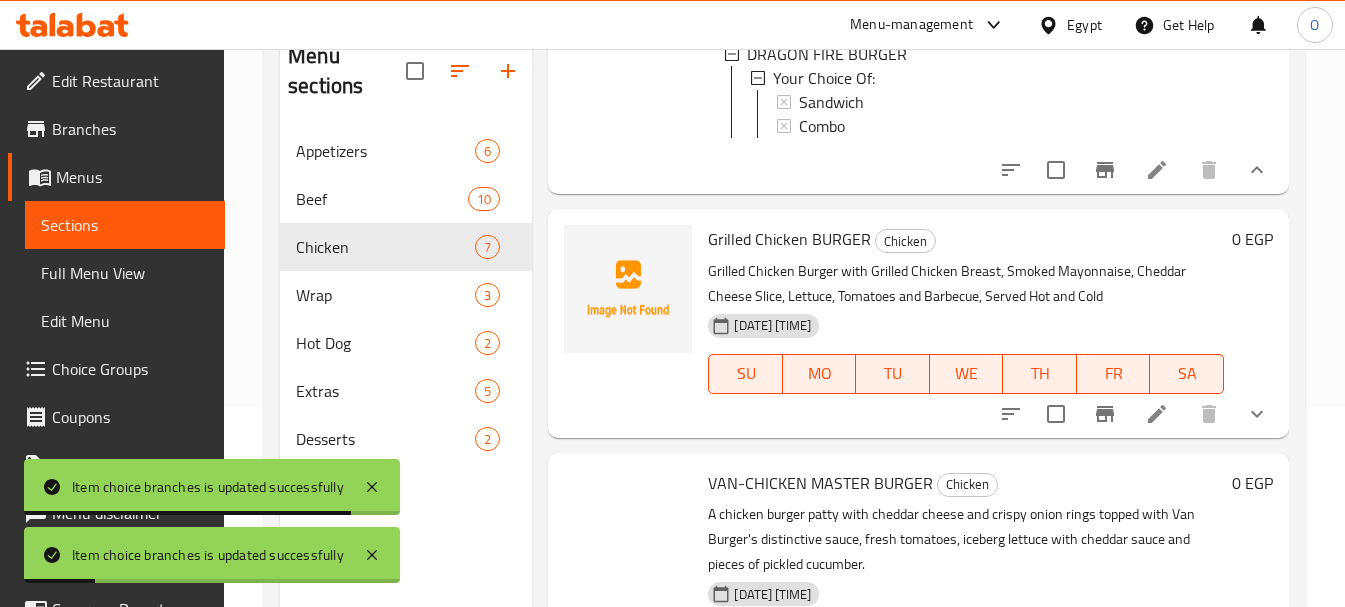 scroll, scrollTop: 1100, scrollLeft: 0, axis: vertical 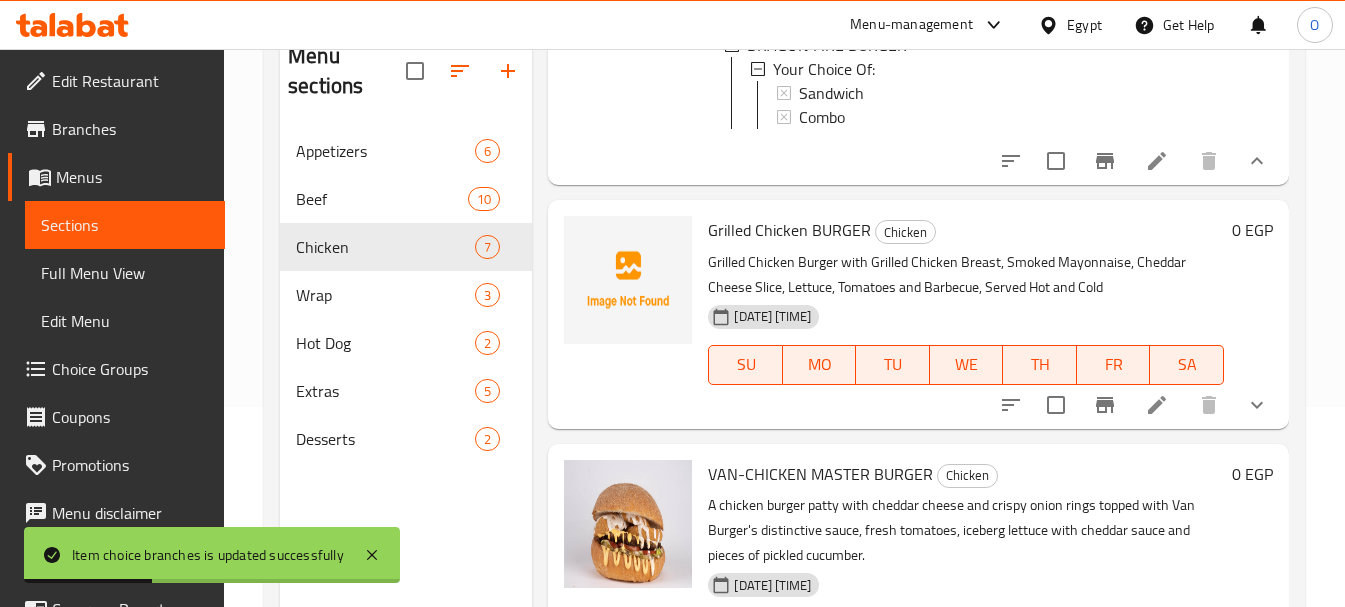 click at bounding box center (1257, 405) 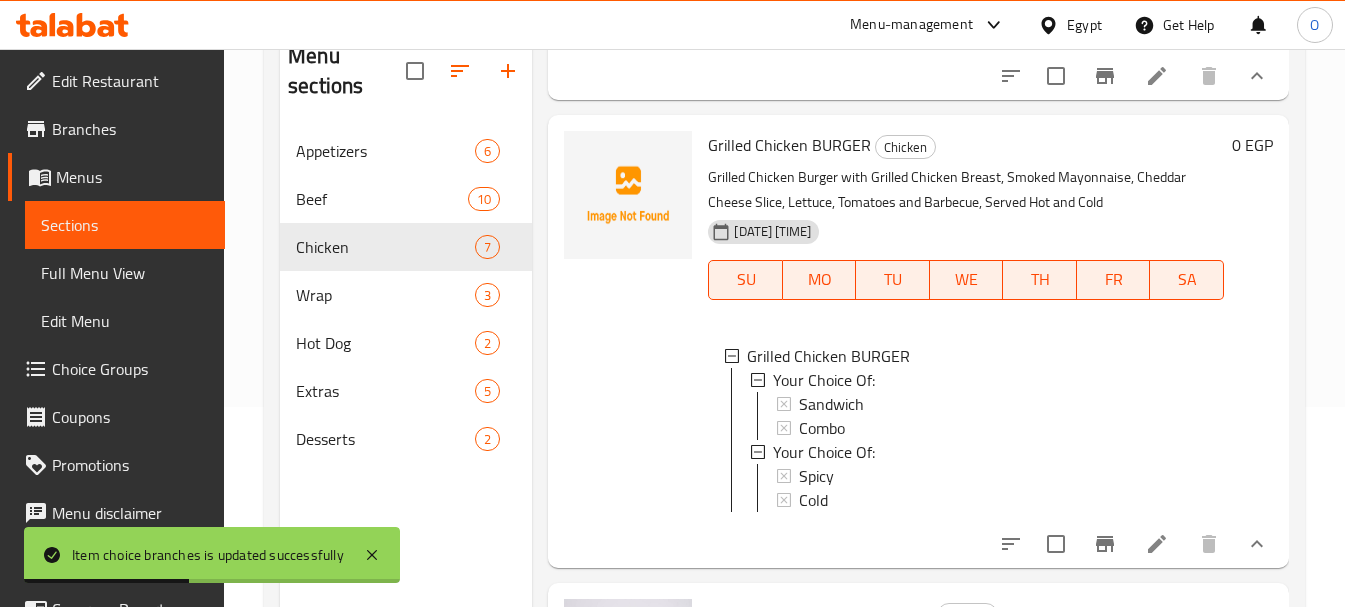 scroll, scrollTop: 1300, scrollLeft: 0, axis: vertical 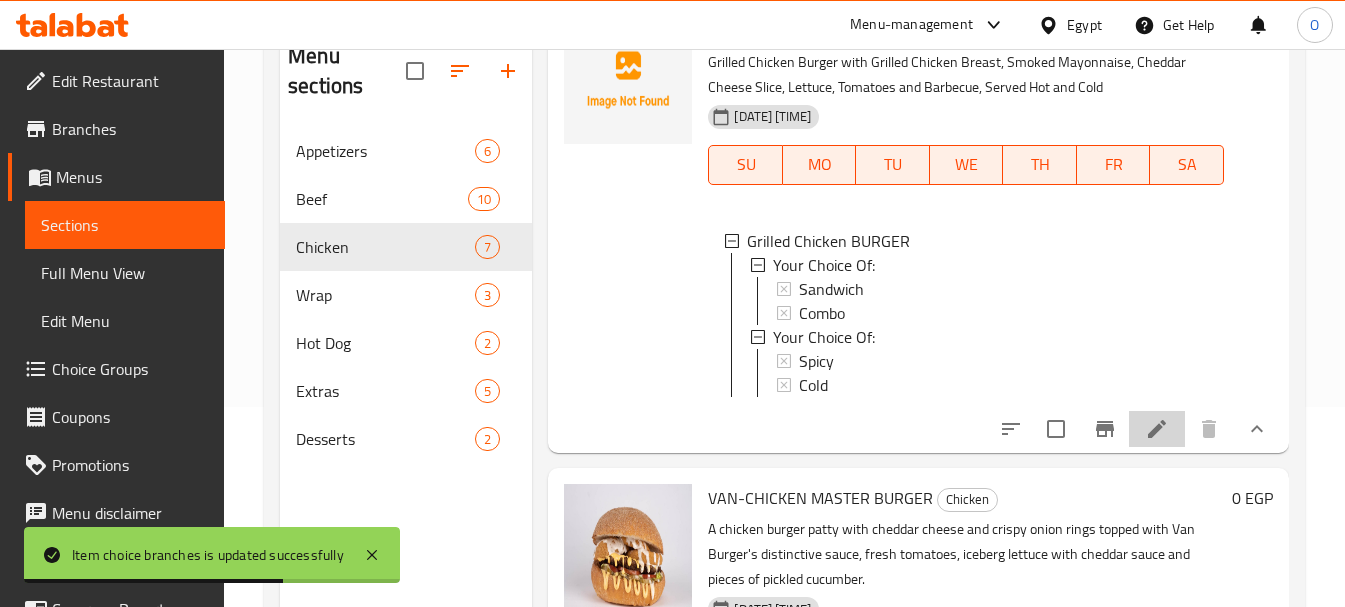 click at bounding box center (1157, 429) 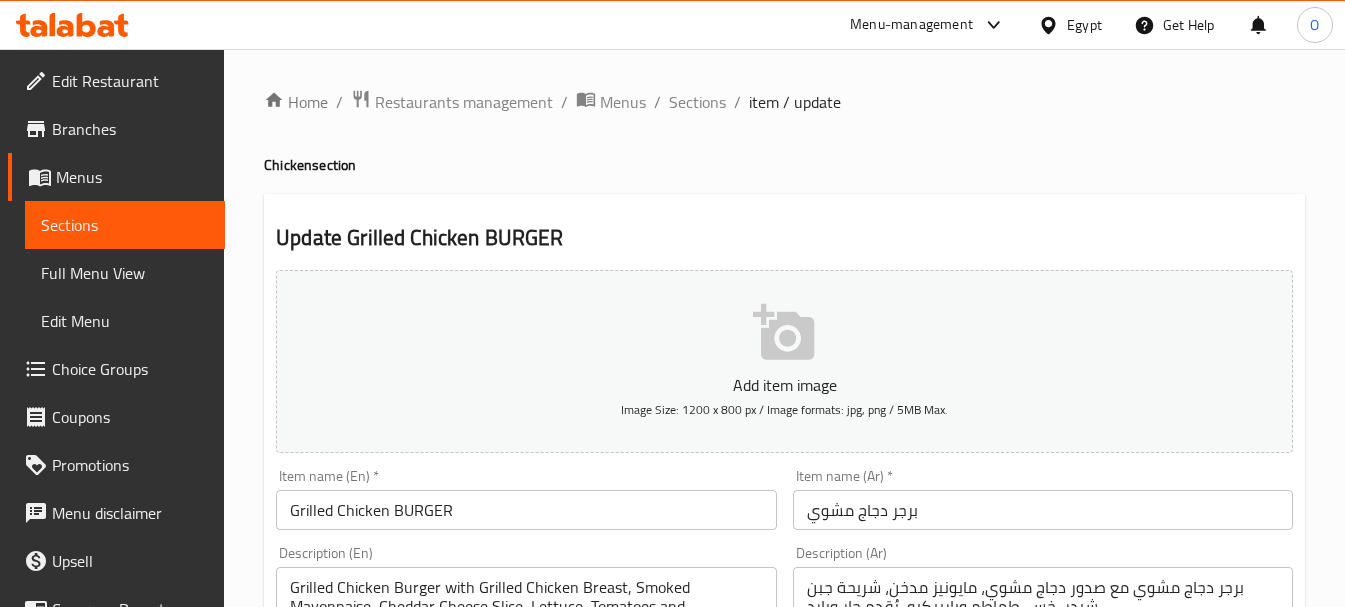 click on "Egypt" at bounding box center (1070, 25) 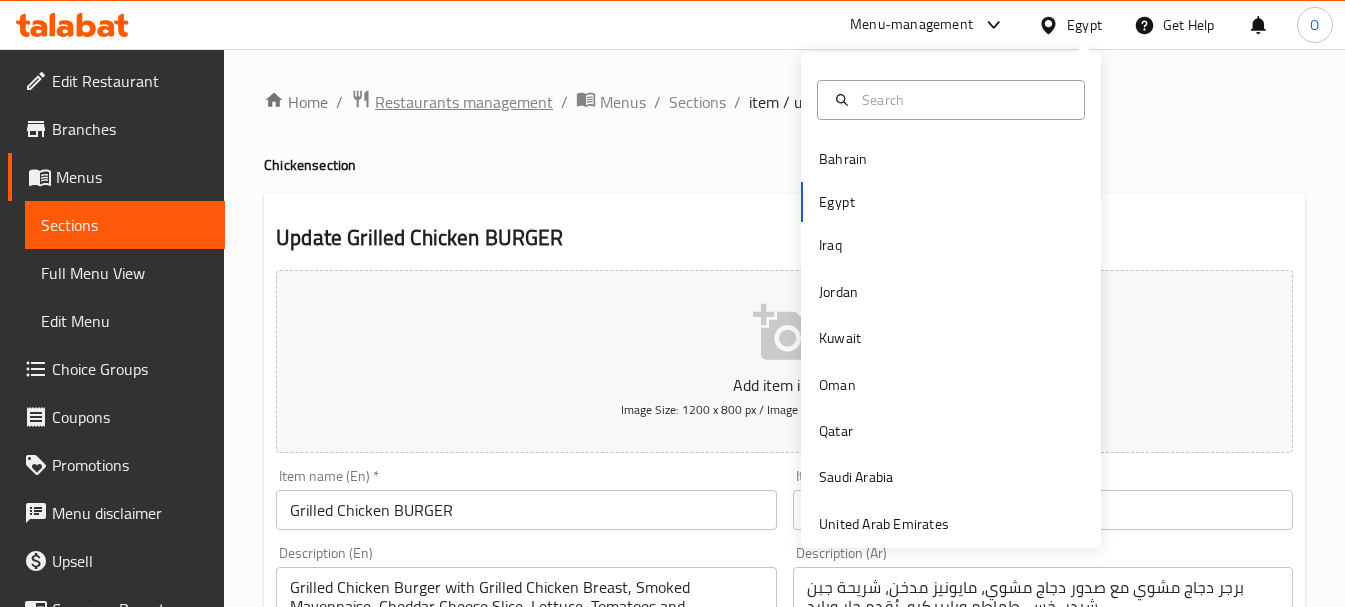 click on "Restaurants management" at bounding box center [464, 102] 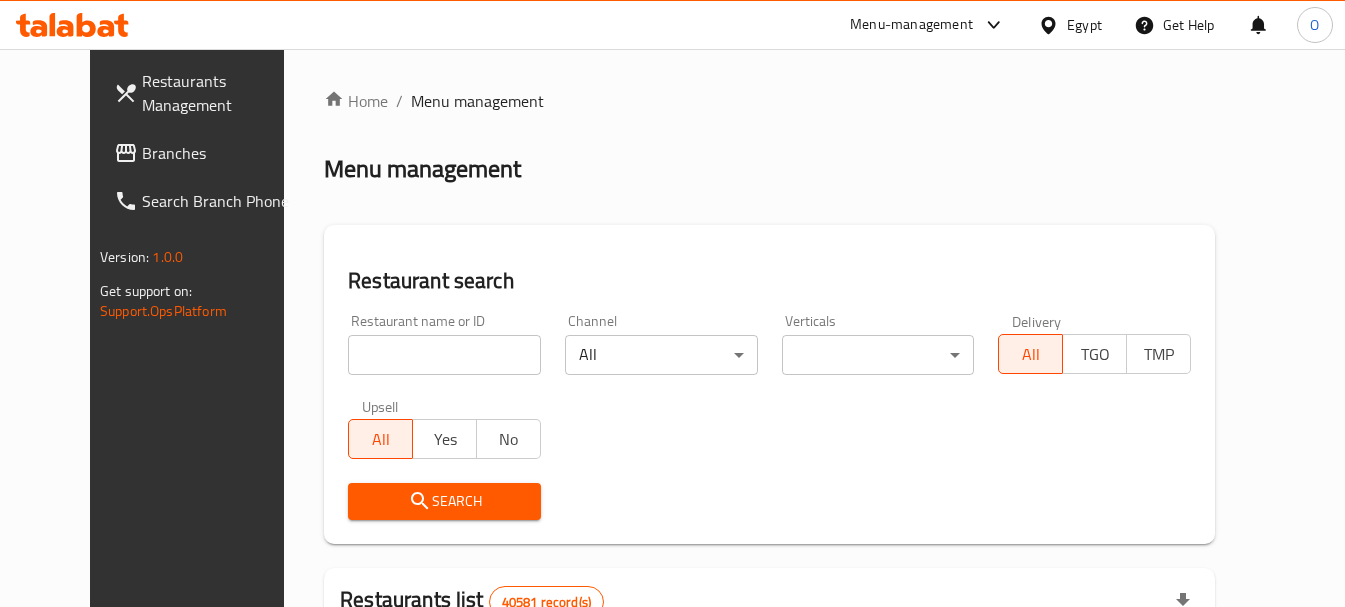 click on "Branches" at bounding box center (220, 153) 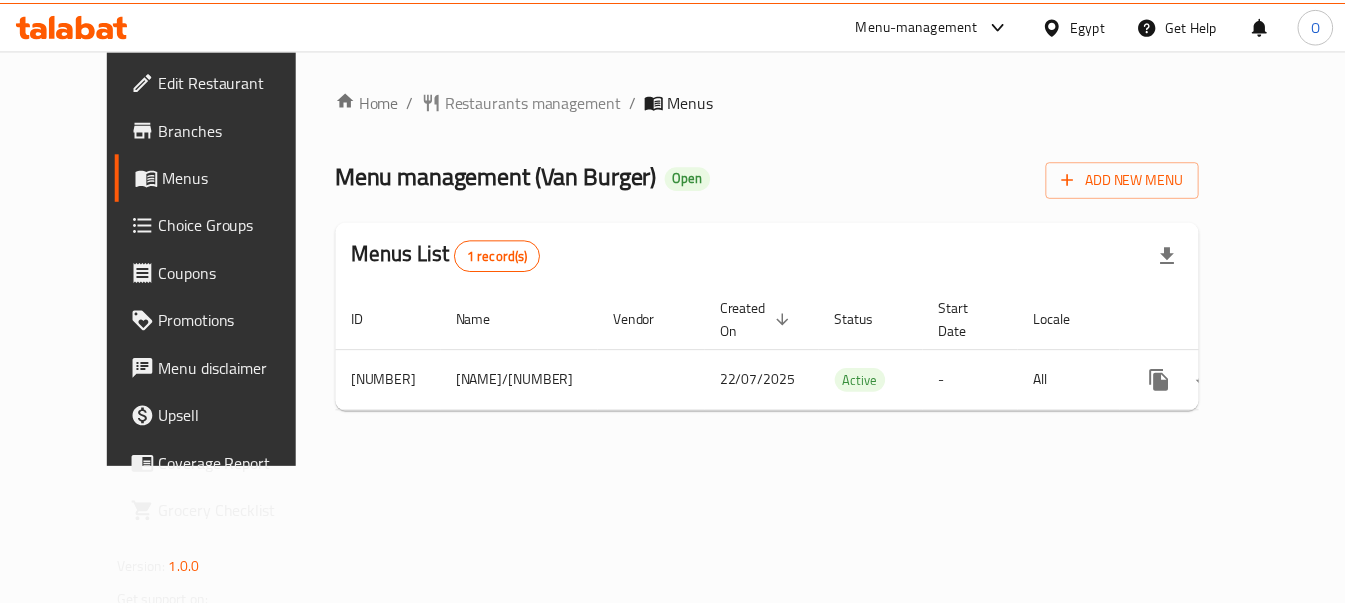 scroll, scrollTop: 0, scrollLeft: 0, axis: both 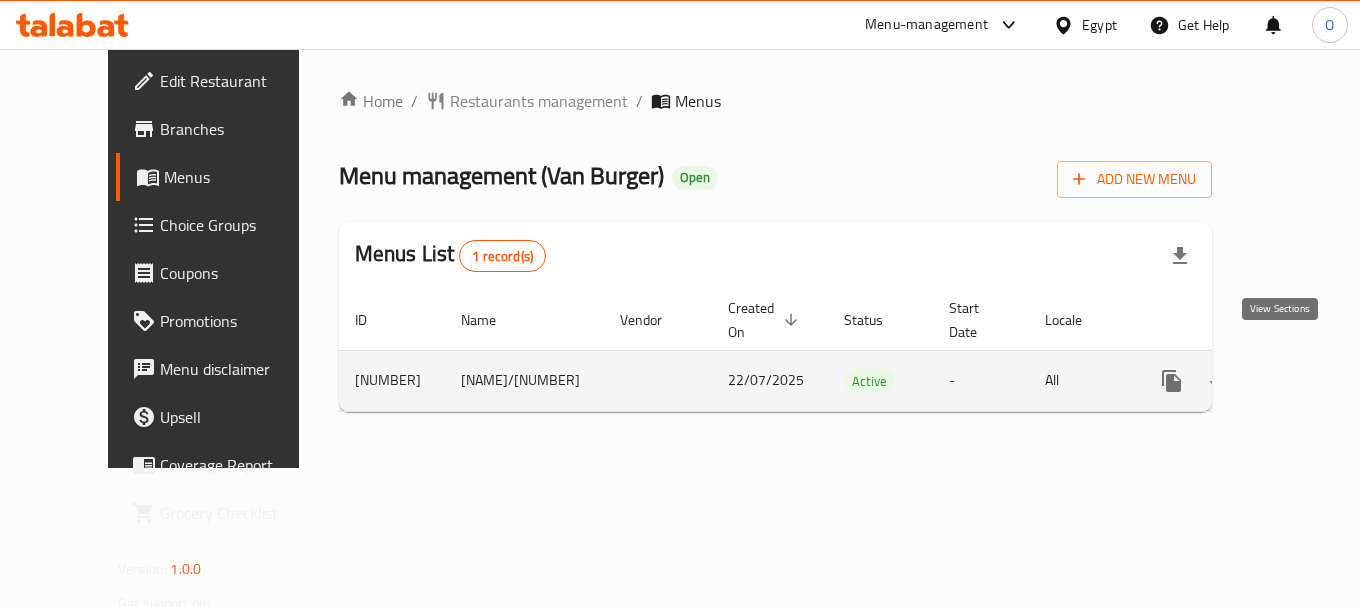 click 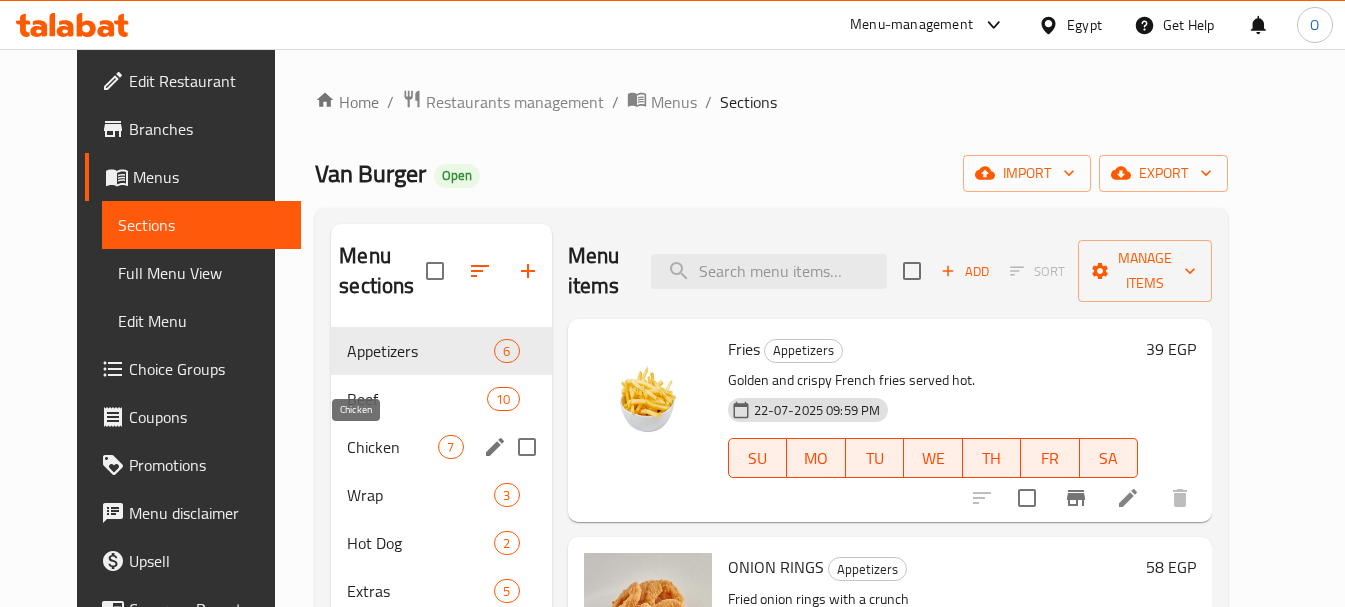 click on "Chicken" at bounding box center (392, 447) 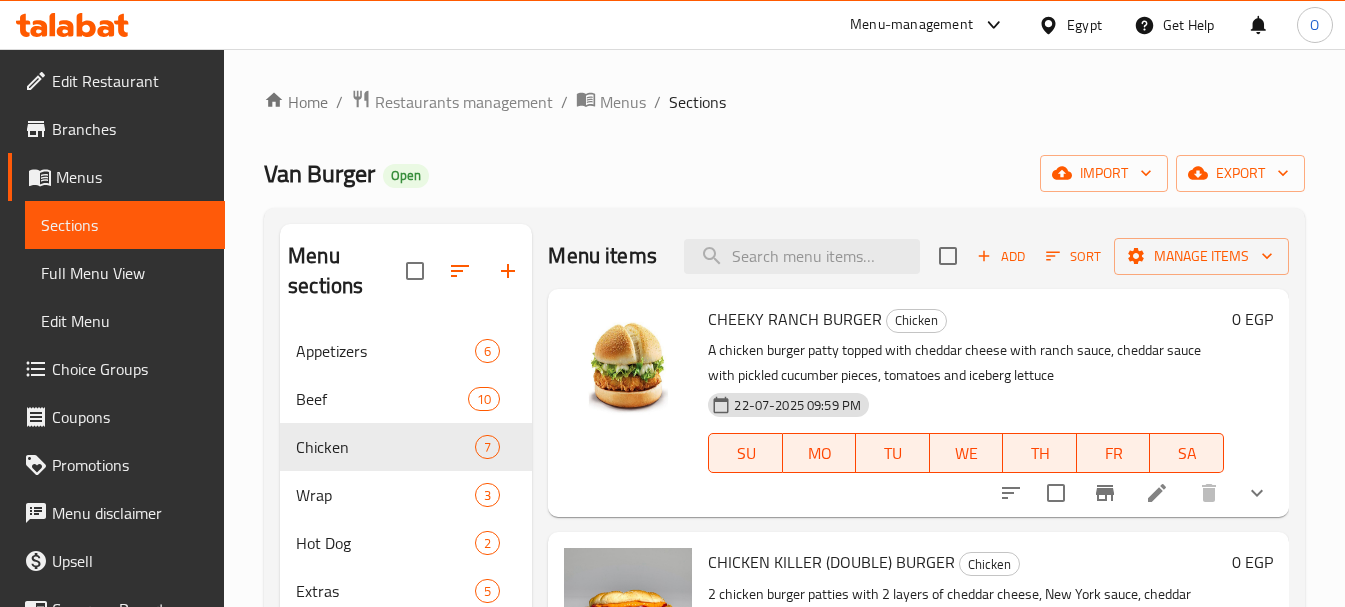 scroll, scrollTop: 100, scrollLeft: 0, axis: vertical 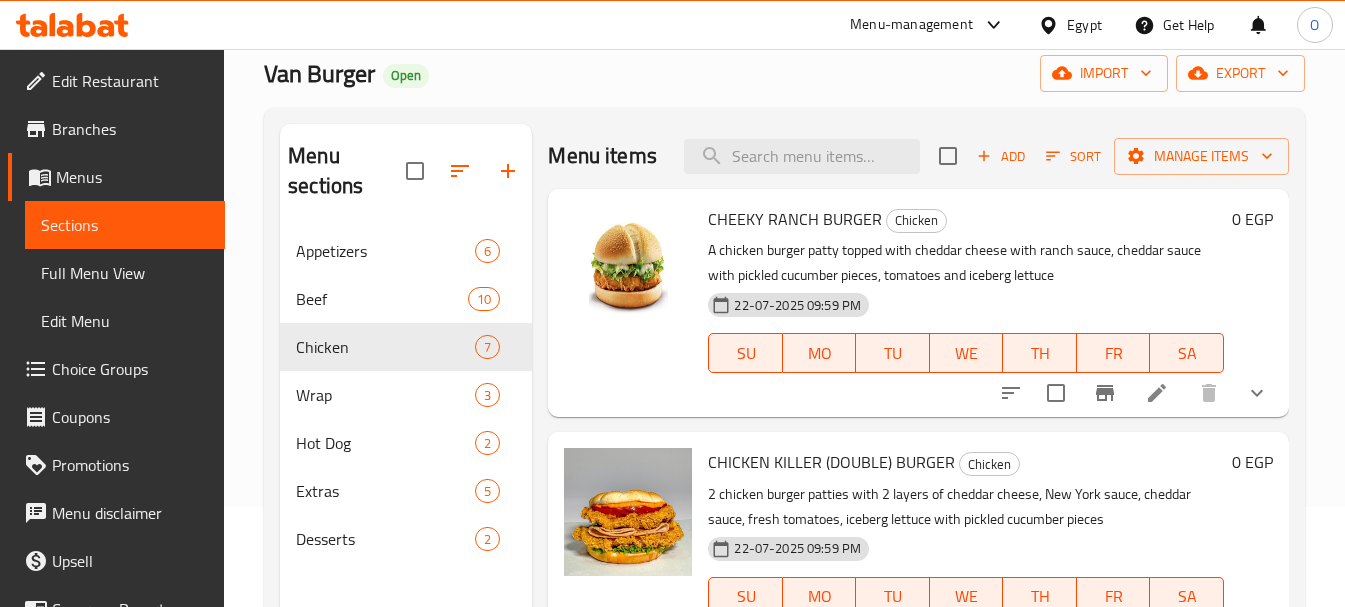 click at bounding box center (1257, 393) 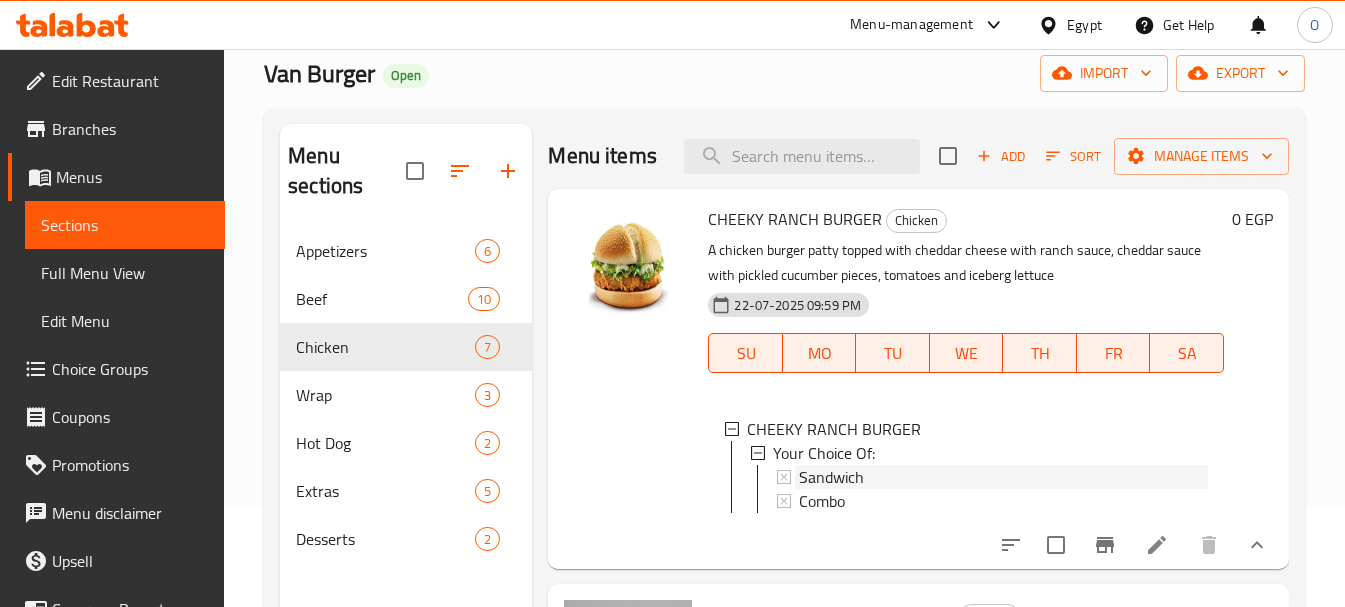 click on "Sandwich" at bounding box center [831, 477] 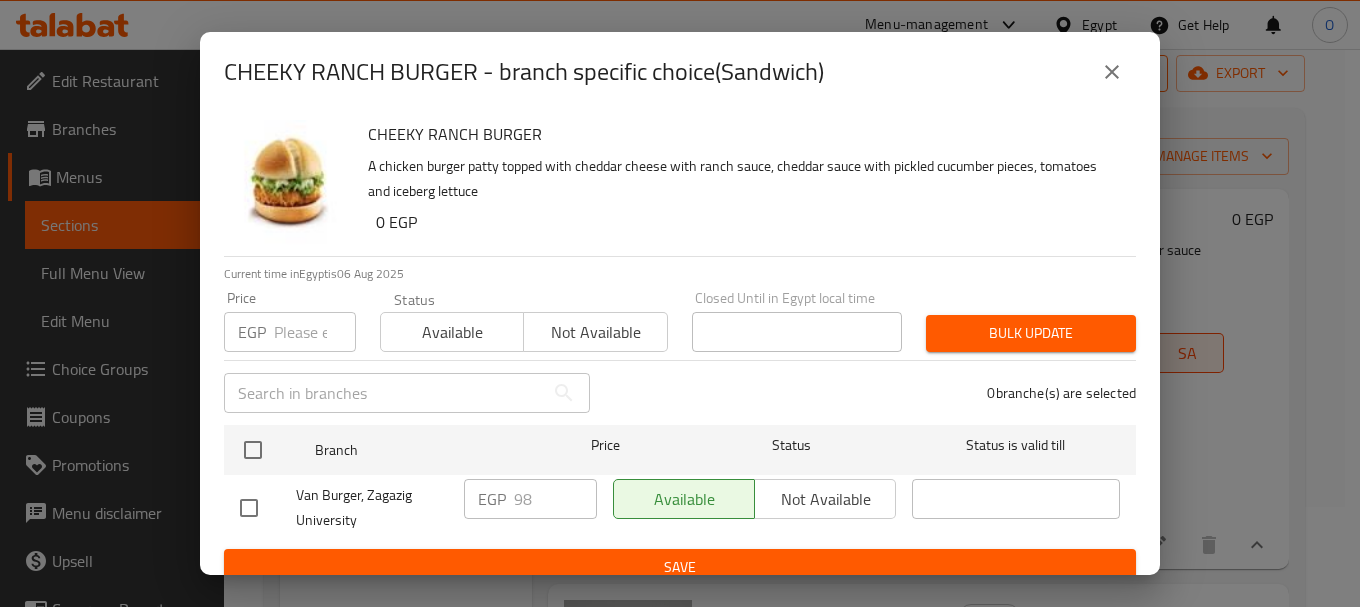 click 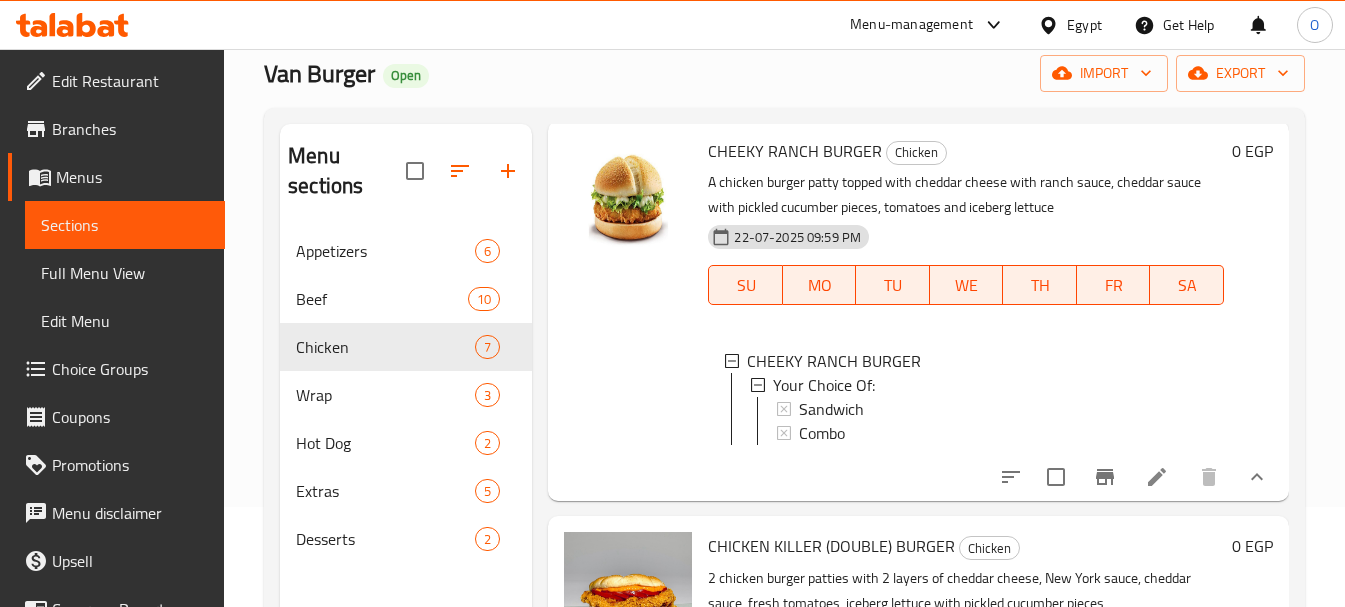 scroll, scrollTop: 100, scrollLeft: 0, axis: vertical 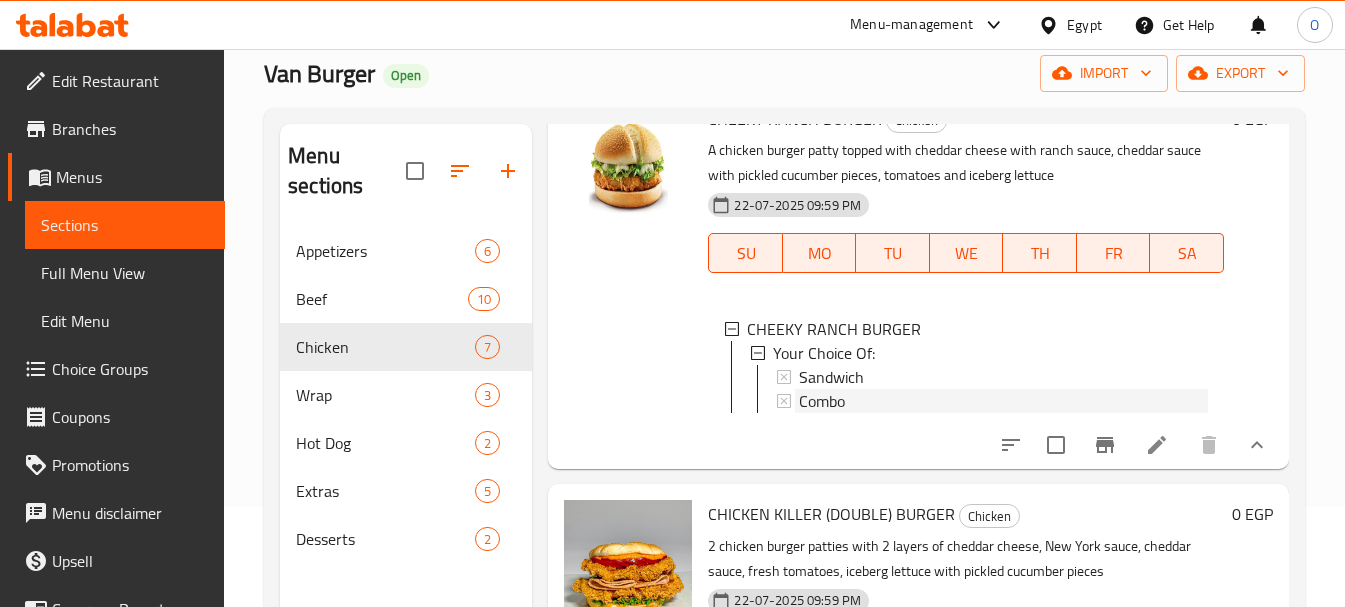click on "Combo" at bounding box center (822, 401) 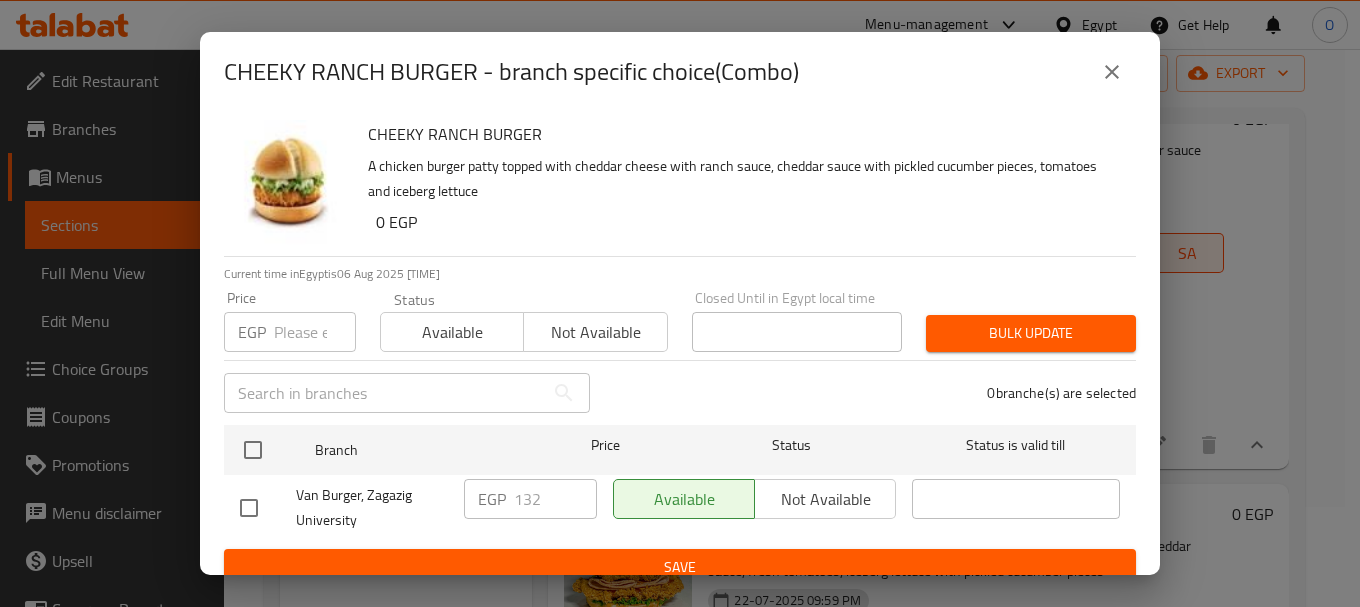 click at bounding box center (1112, 72) 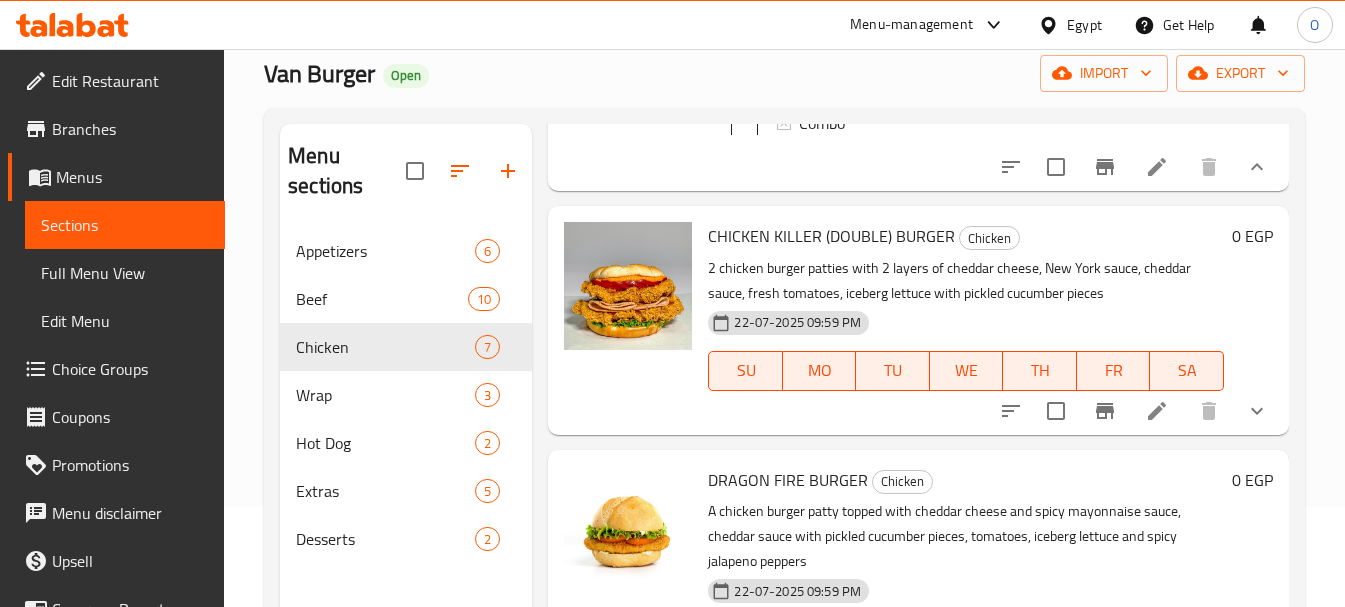 scroll, scrollTop: 400, scrollLeft: 0, axis: vertical 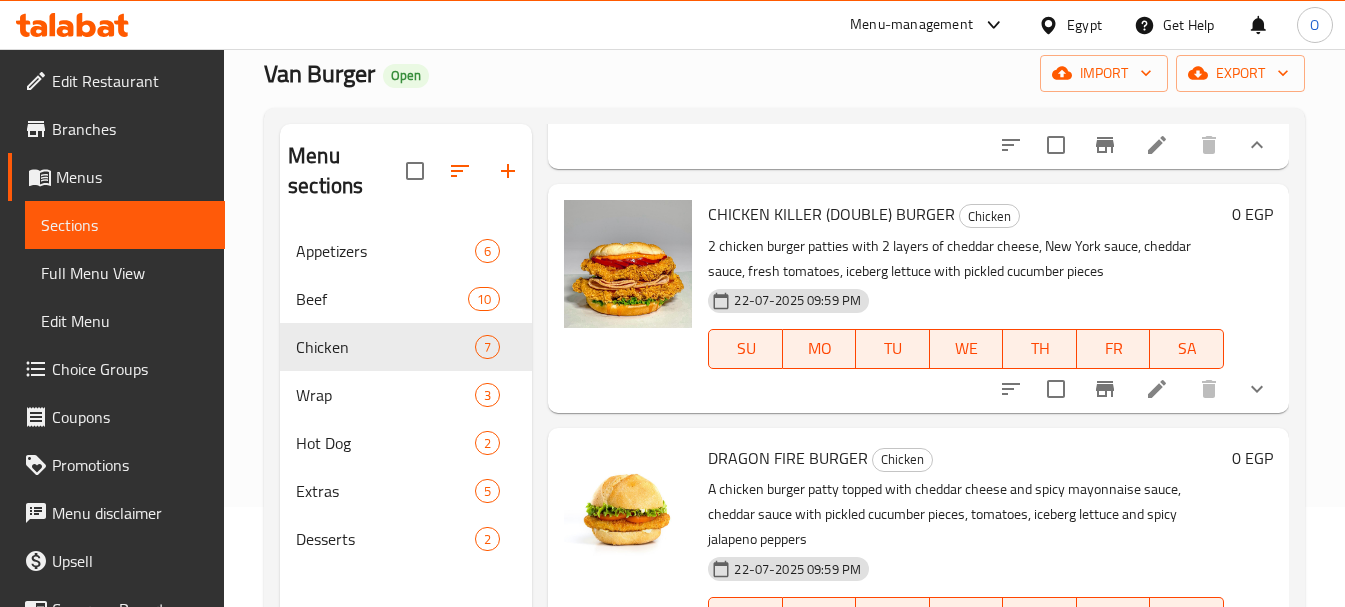 click at bounding box center [1134, 389] 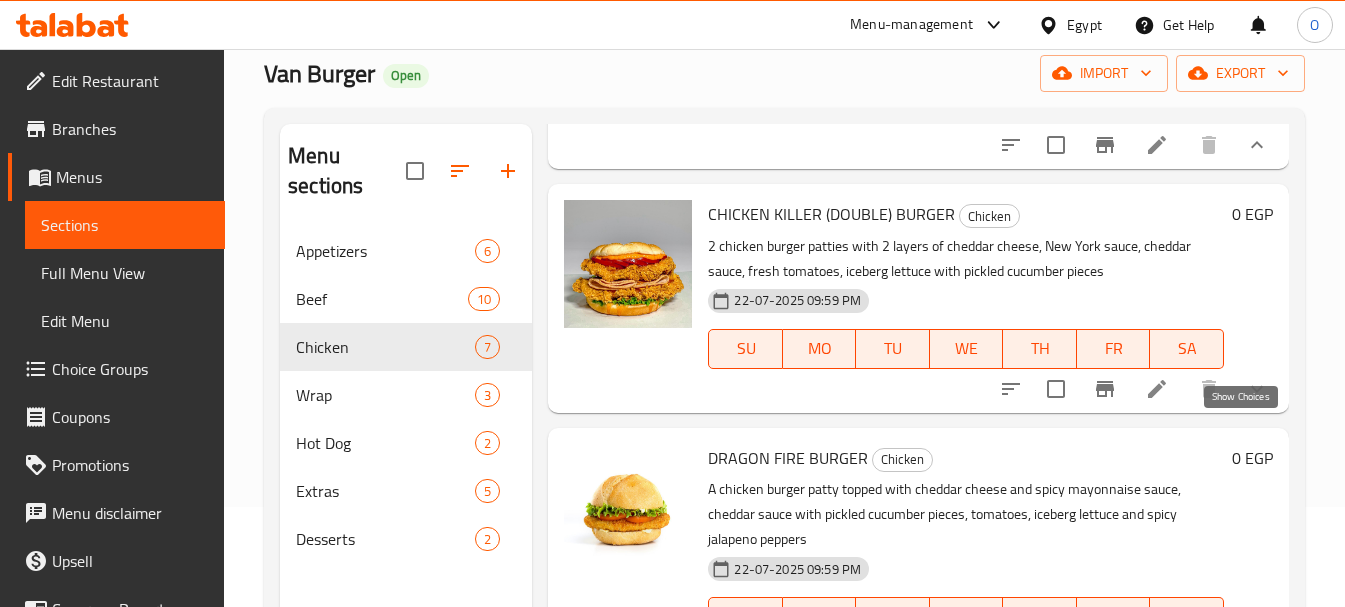 click 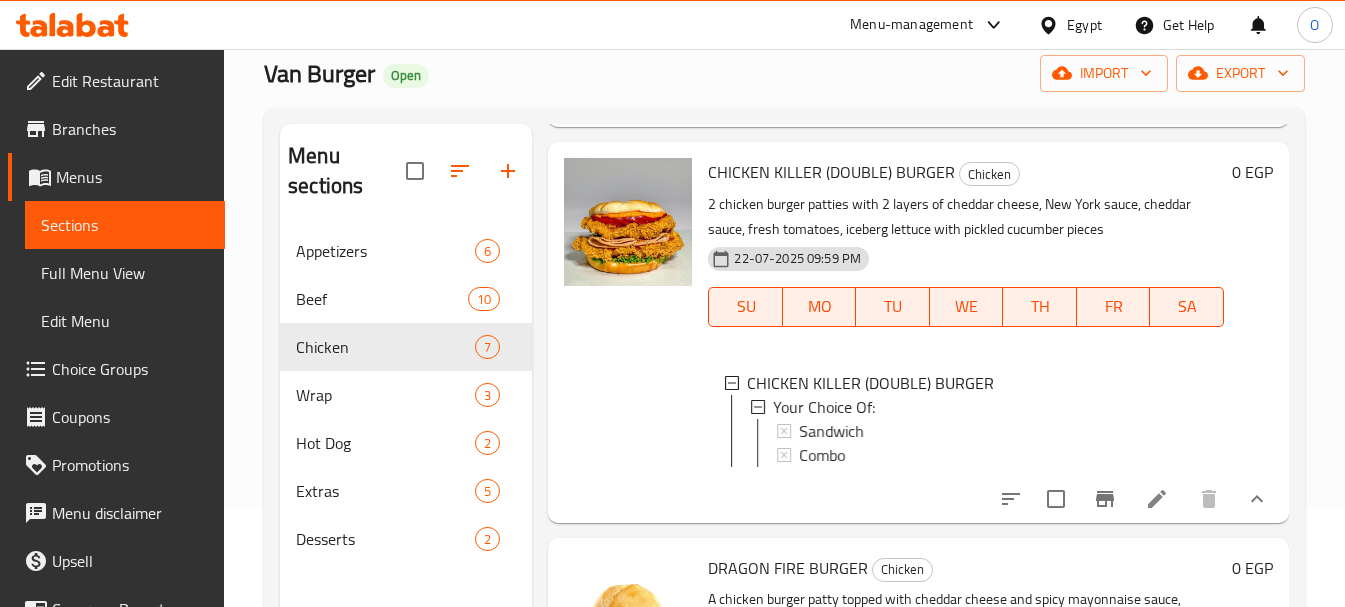 scroll, scrollTop: 500, scrollLeft: 0, axis: vertical 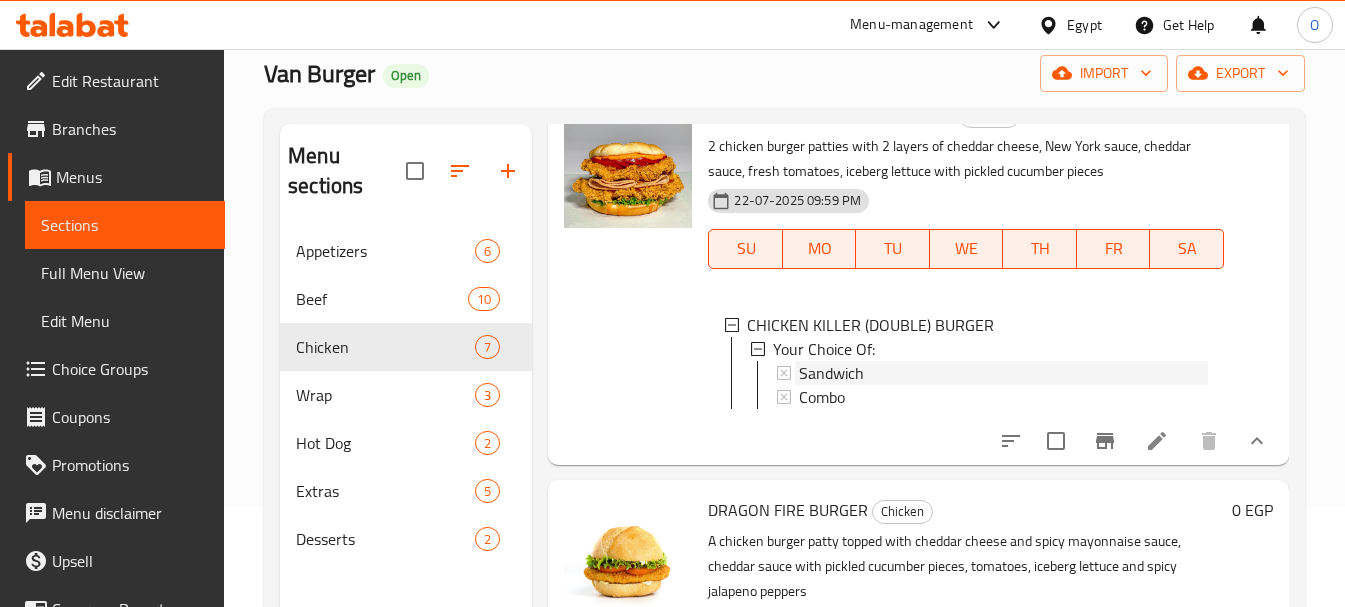 click on "Sandwich" at bounding box center [831, 373] 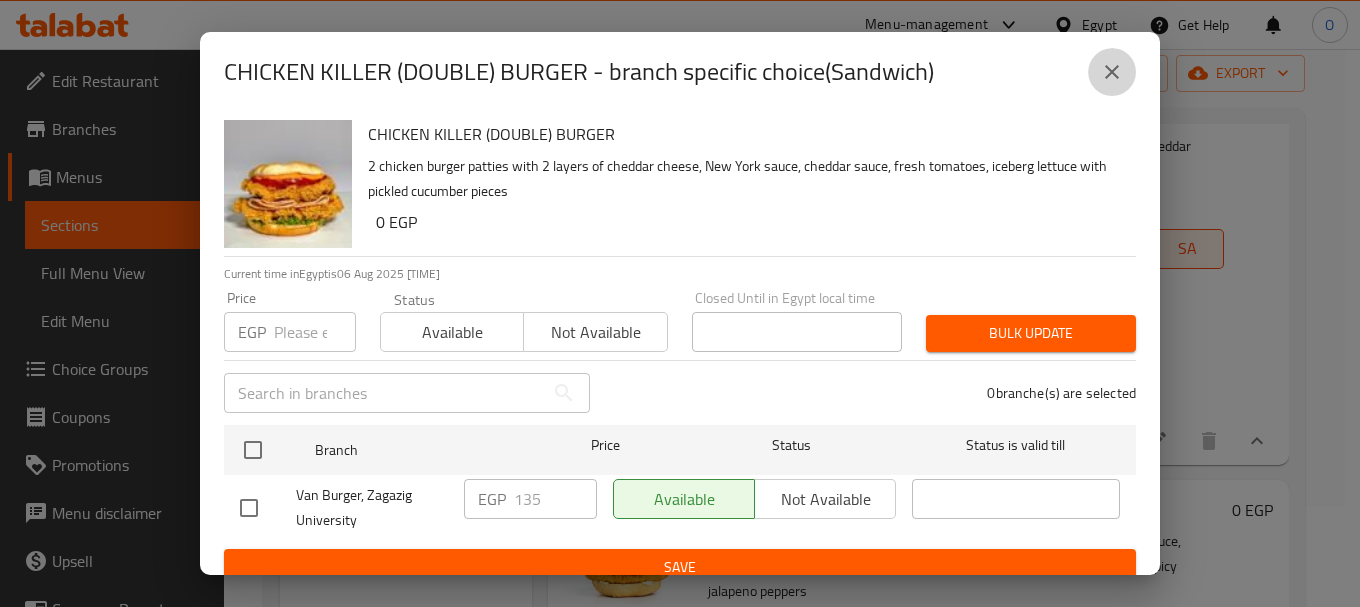 click at bounding box center [1112, 72] 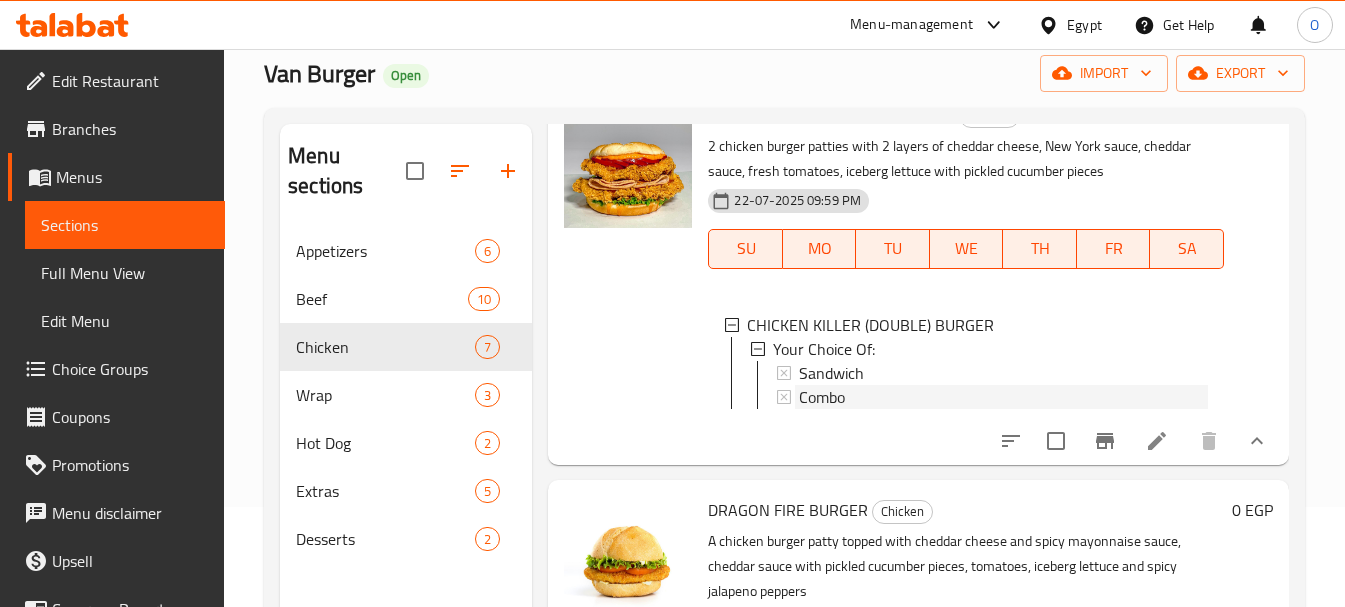 click on "Combo" at bounding box center [822, 397] 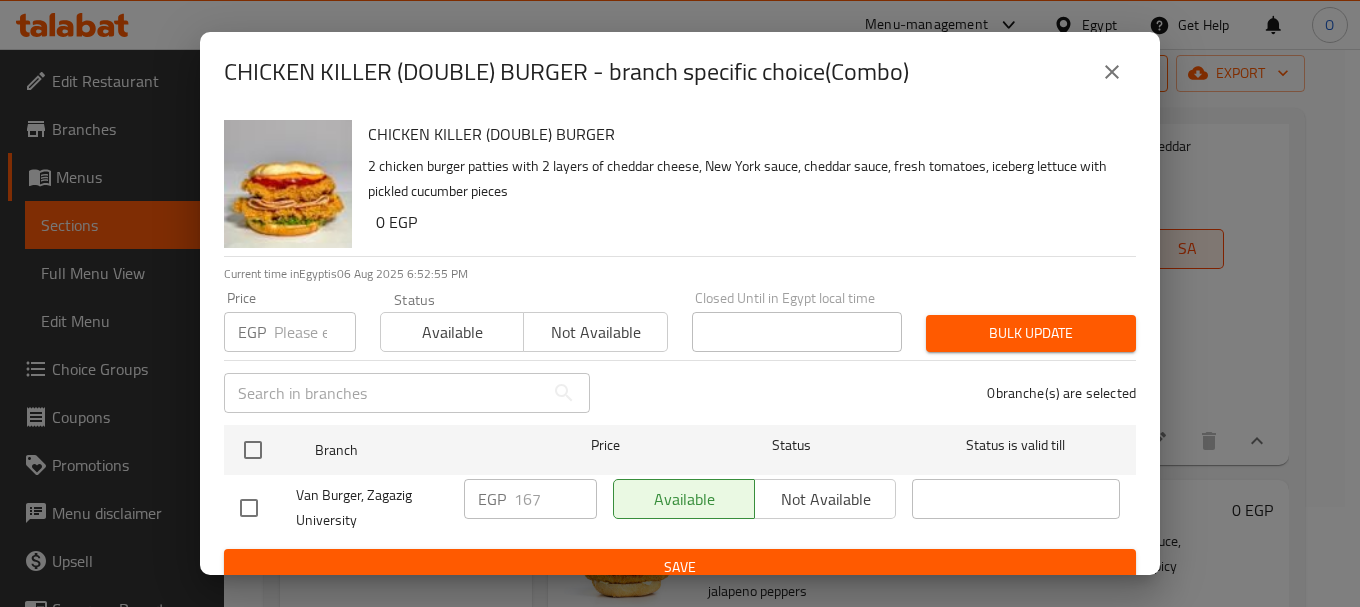 click at bounding box center (1112, 72) 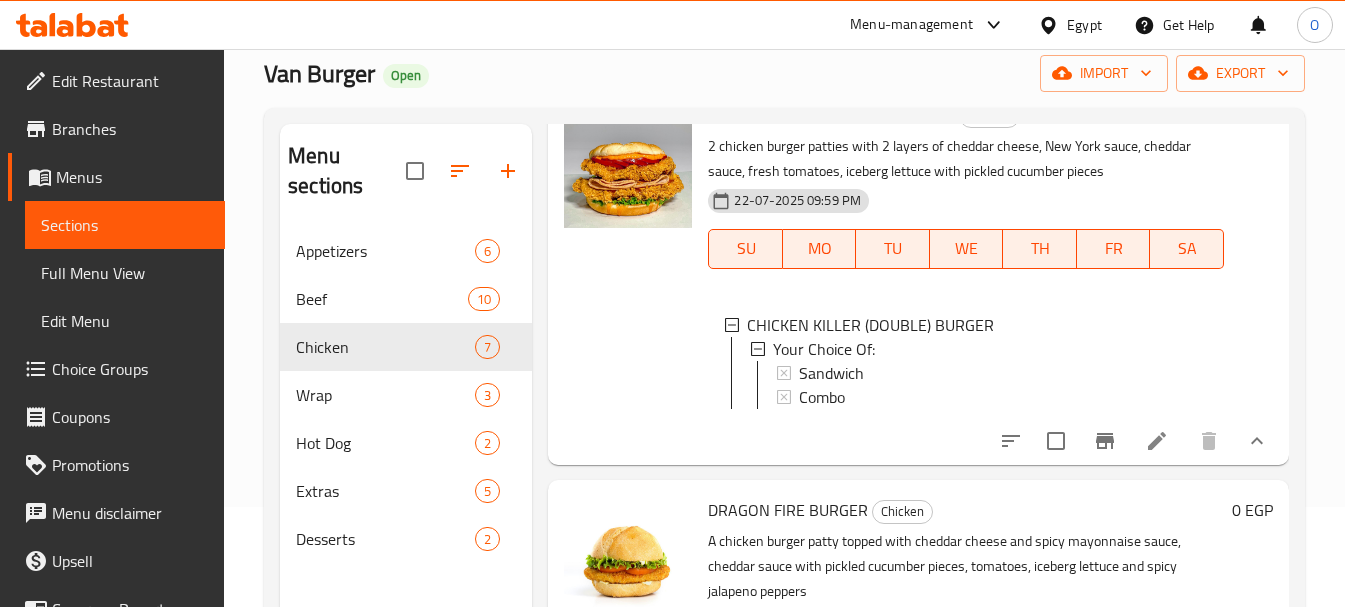 click on "Combo" at bounding box center (1003, 397) 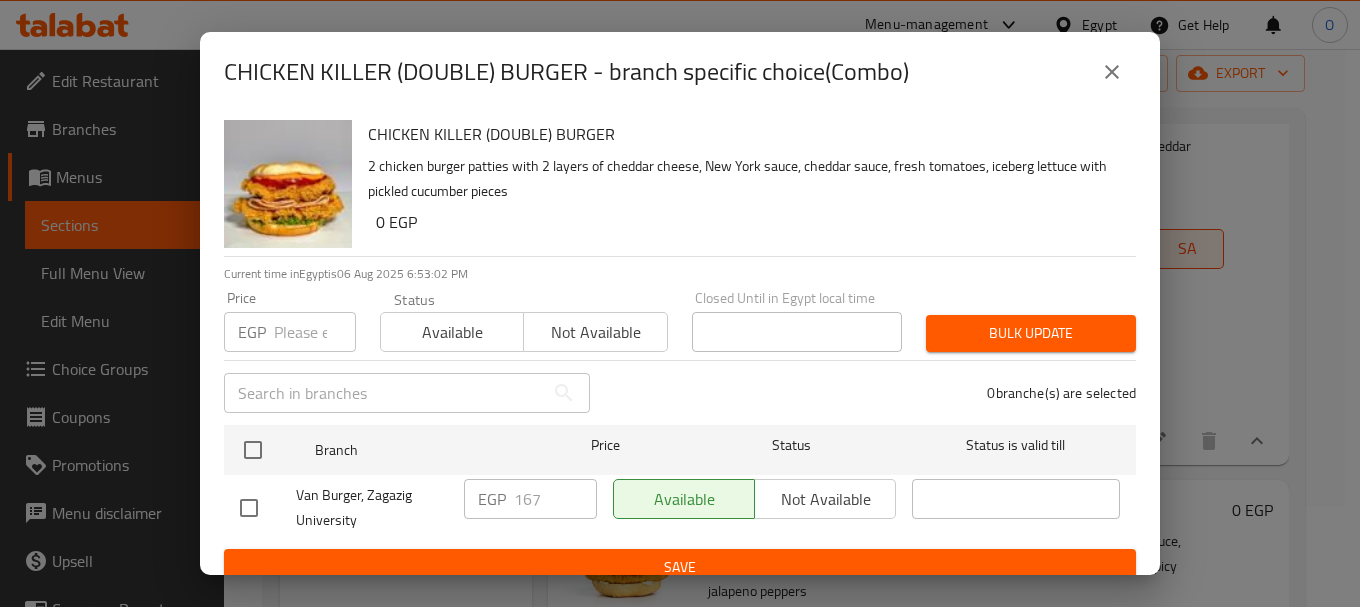 click 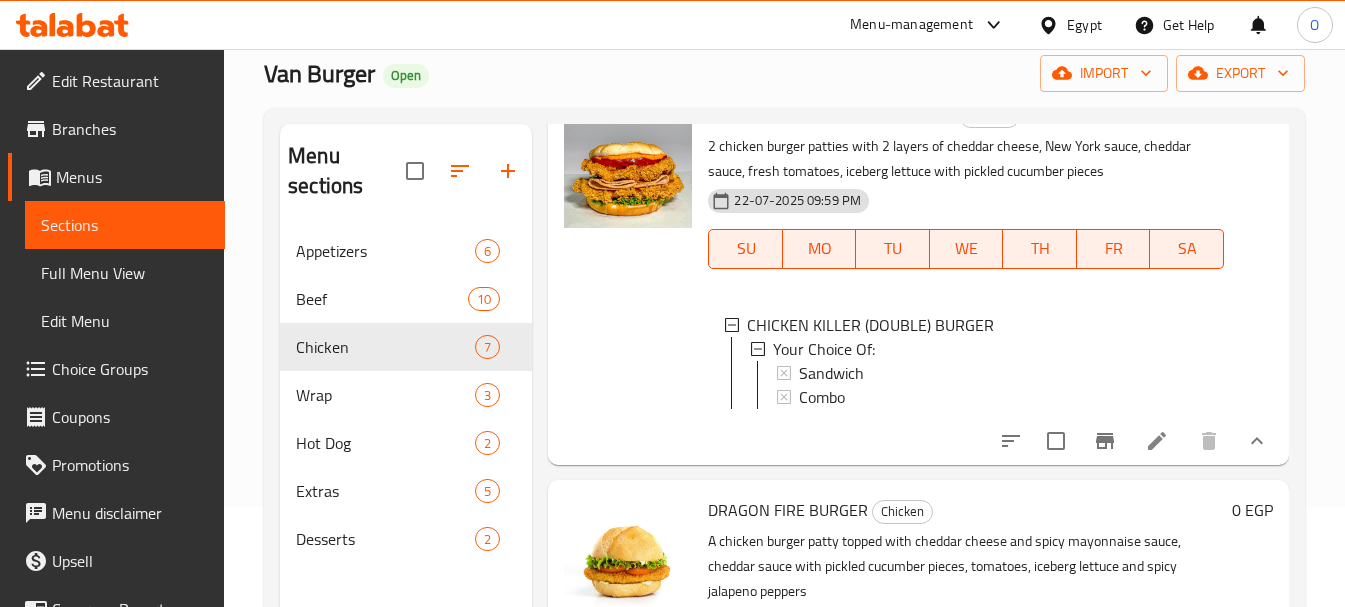 scroll, scrollTop: 3, scrollLeft: 0, axis: vertical 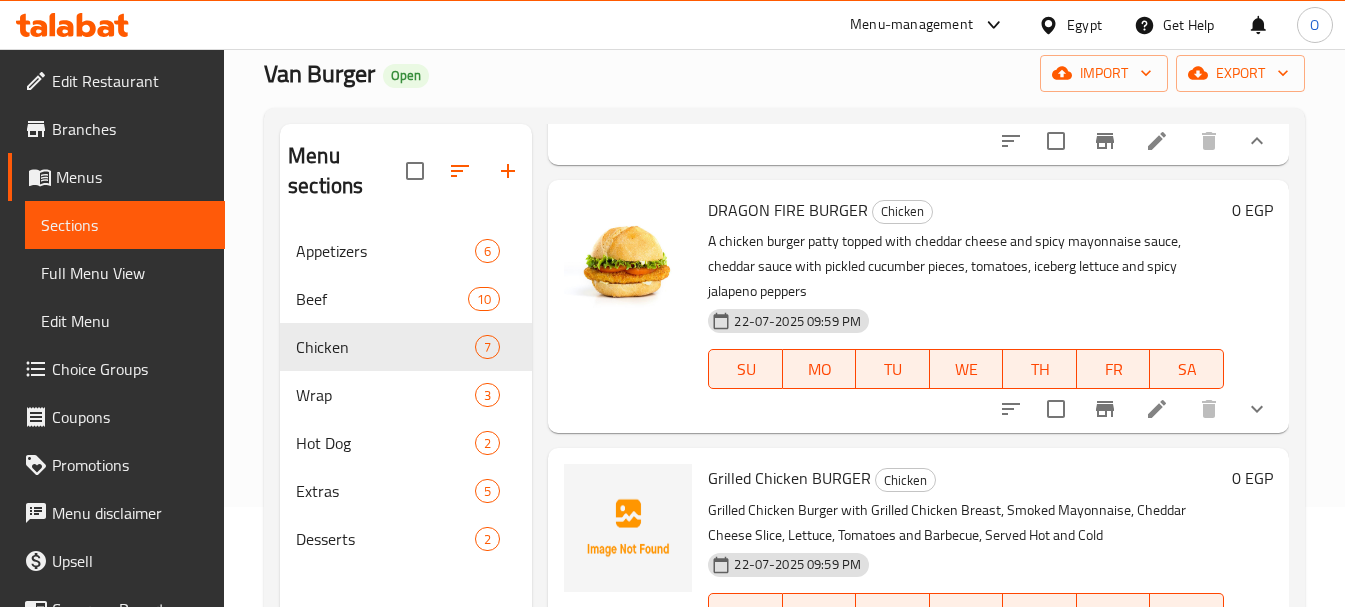 click at bounding box center [1257, 409] 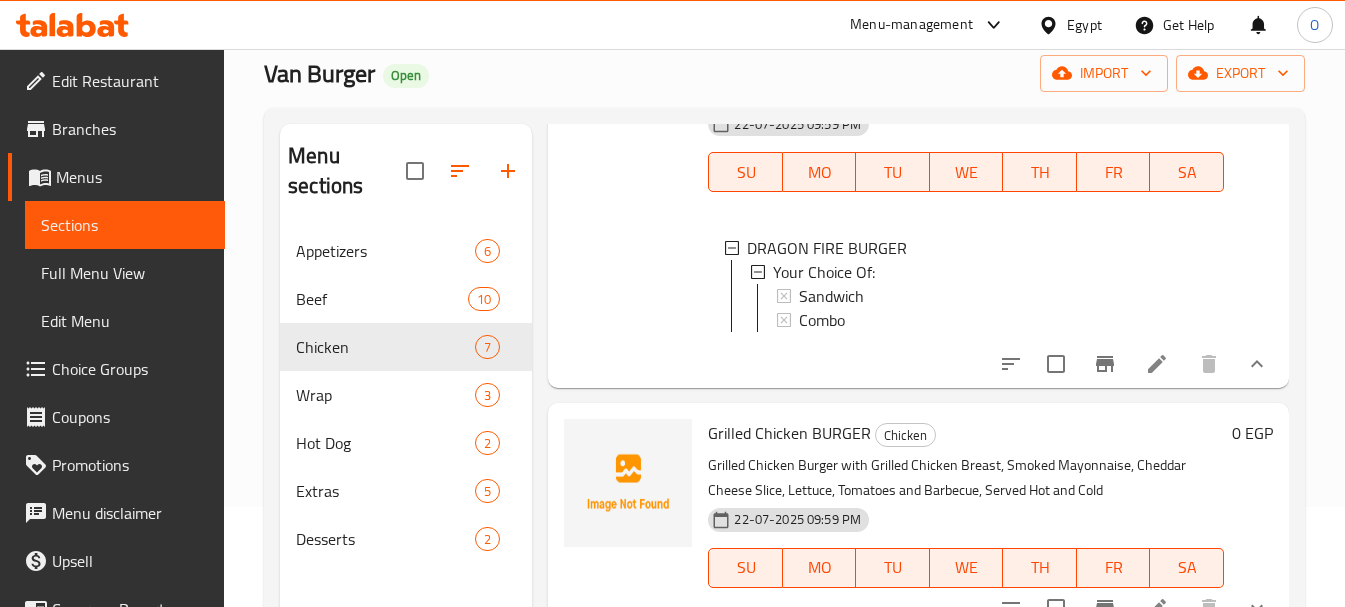 scroll, scrollTop: 1000, scrollLeft: 0, axis: vertical 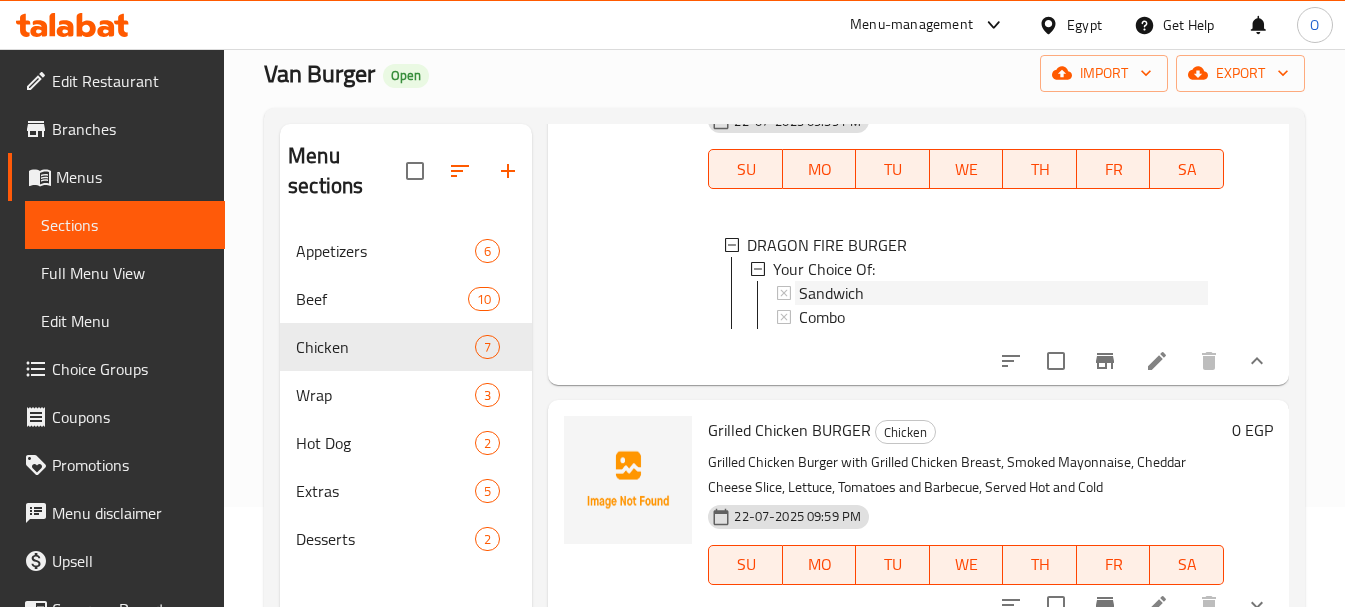 click on "Sandwich" at bounding box center [831, 293] 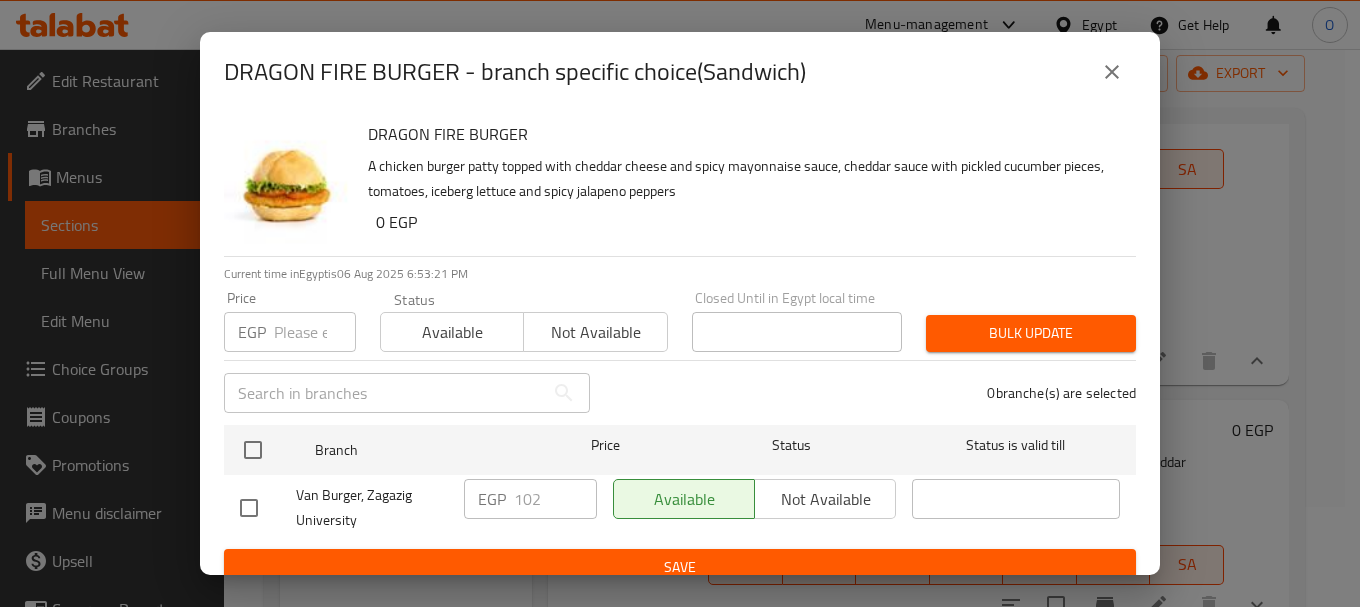 click at bounding box center [1112, 72] 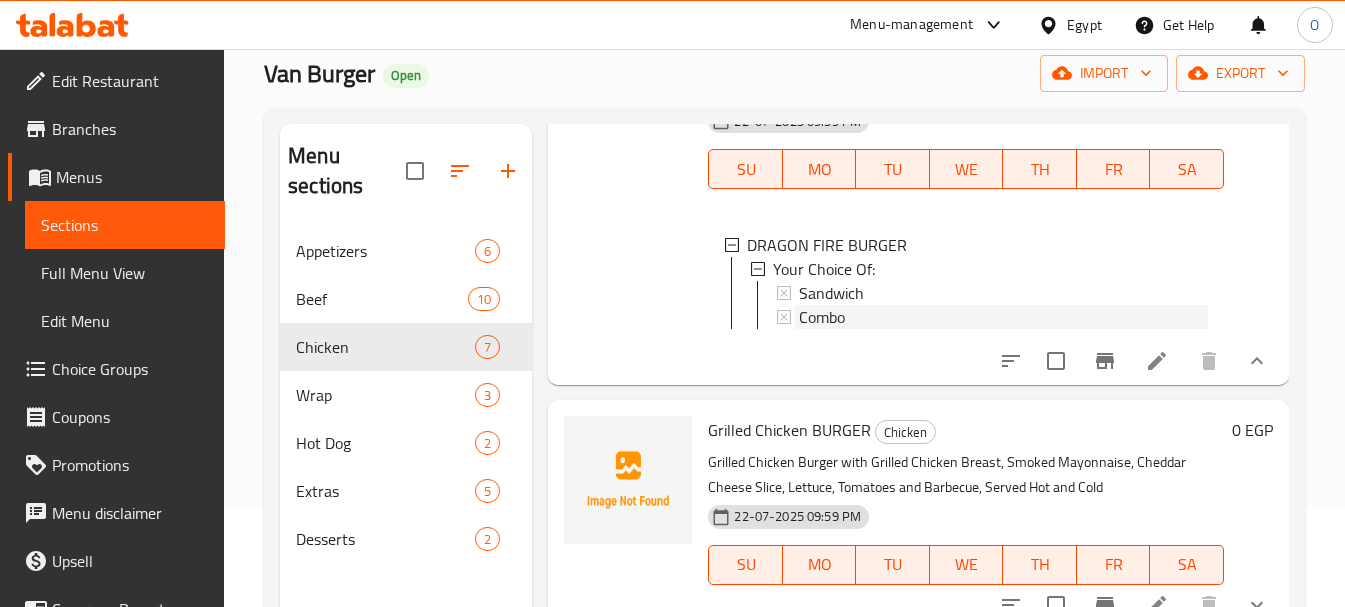 click on "Combo" at bounding box center (822, 317) 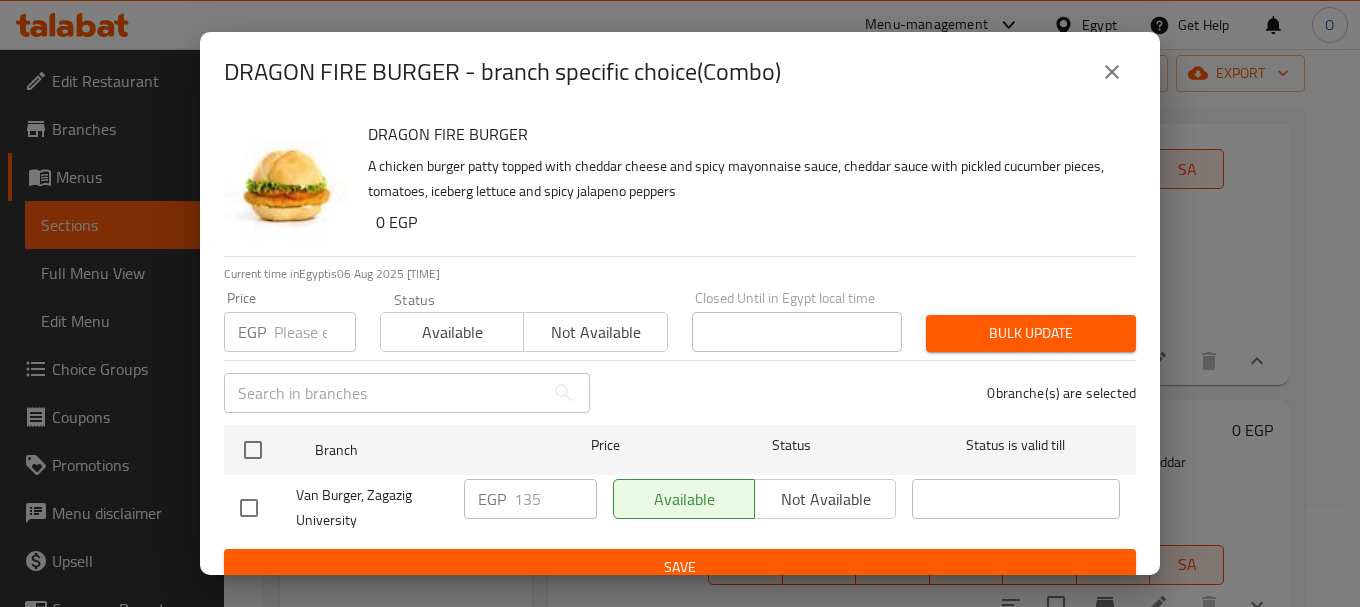 click at bounding box center (1112, 72) 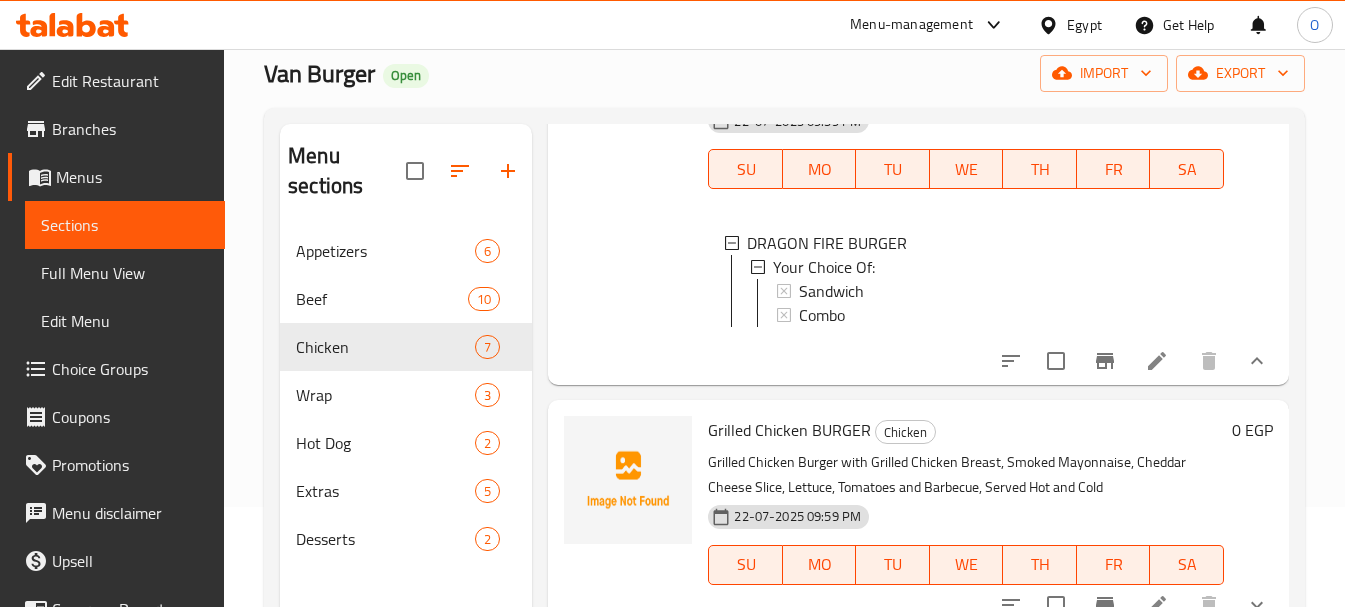 scroll, scrollTop: 3, scrollLeft: 0, axis: vertical 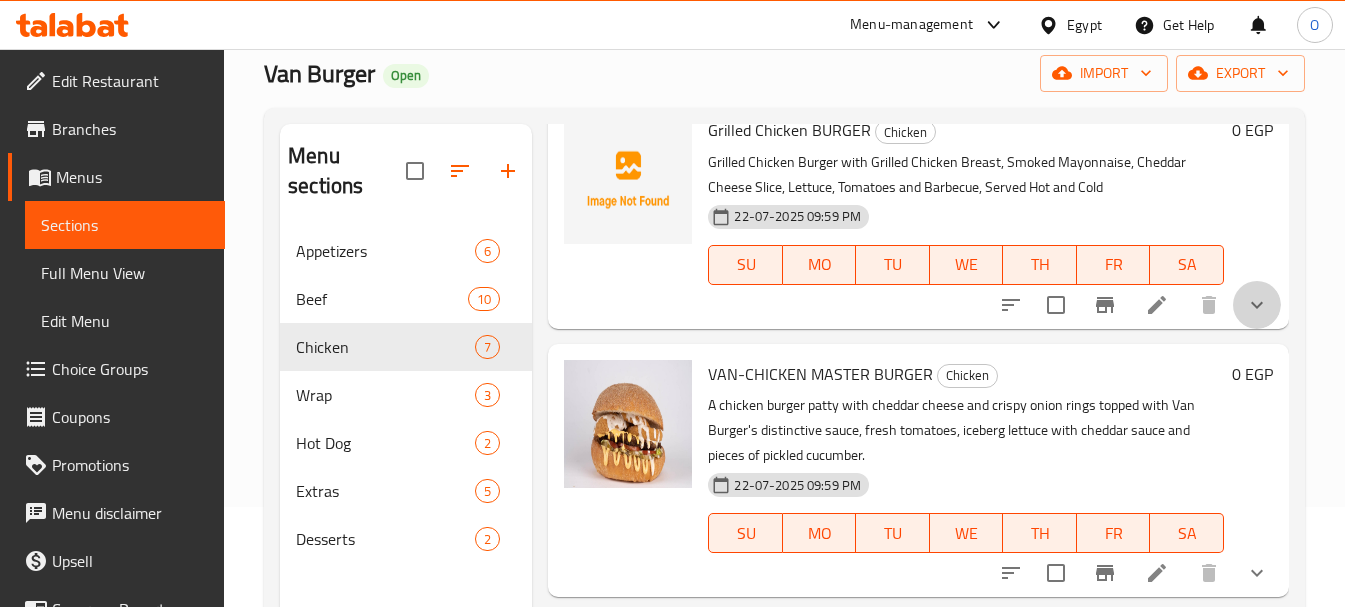 click 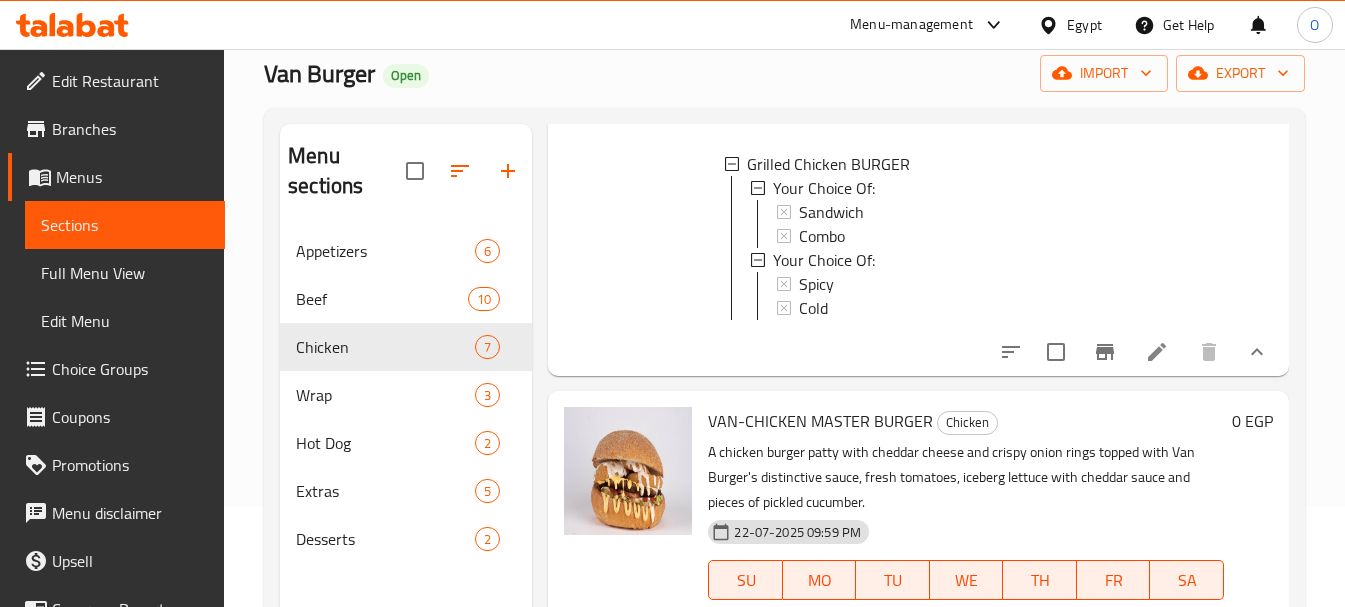 scroll, scrollTop: 1500, scrollLeft: 0, axis: vertical 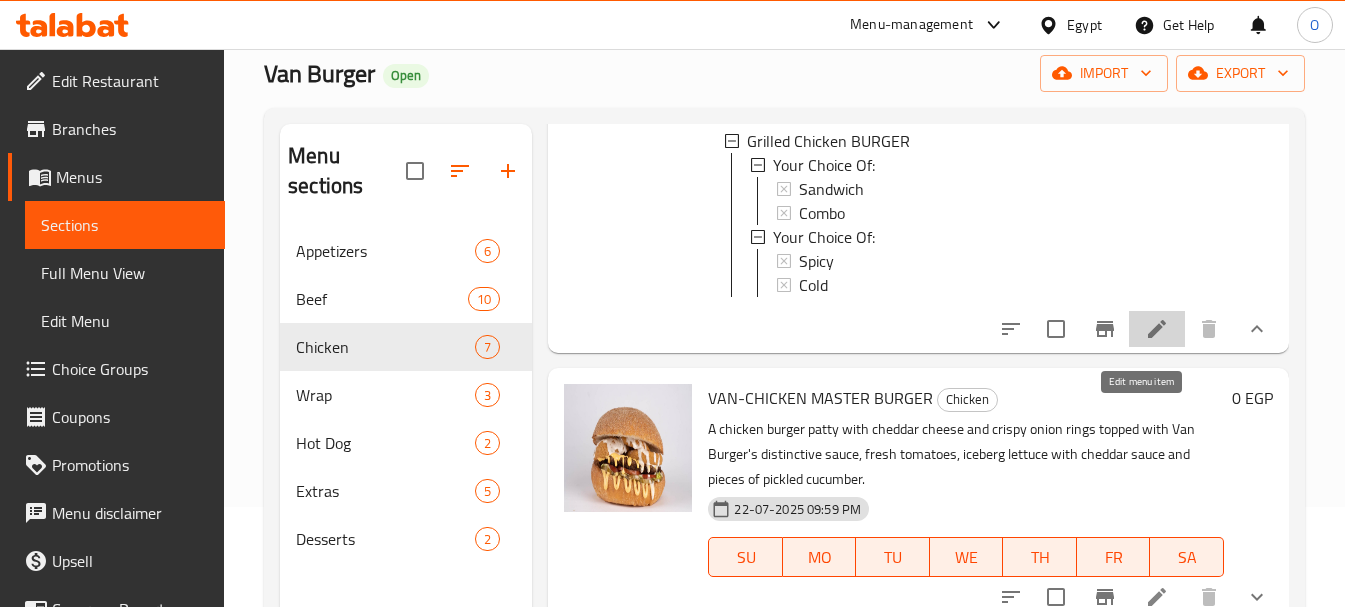 click 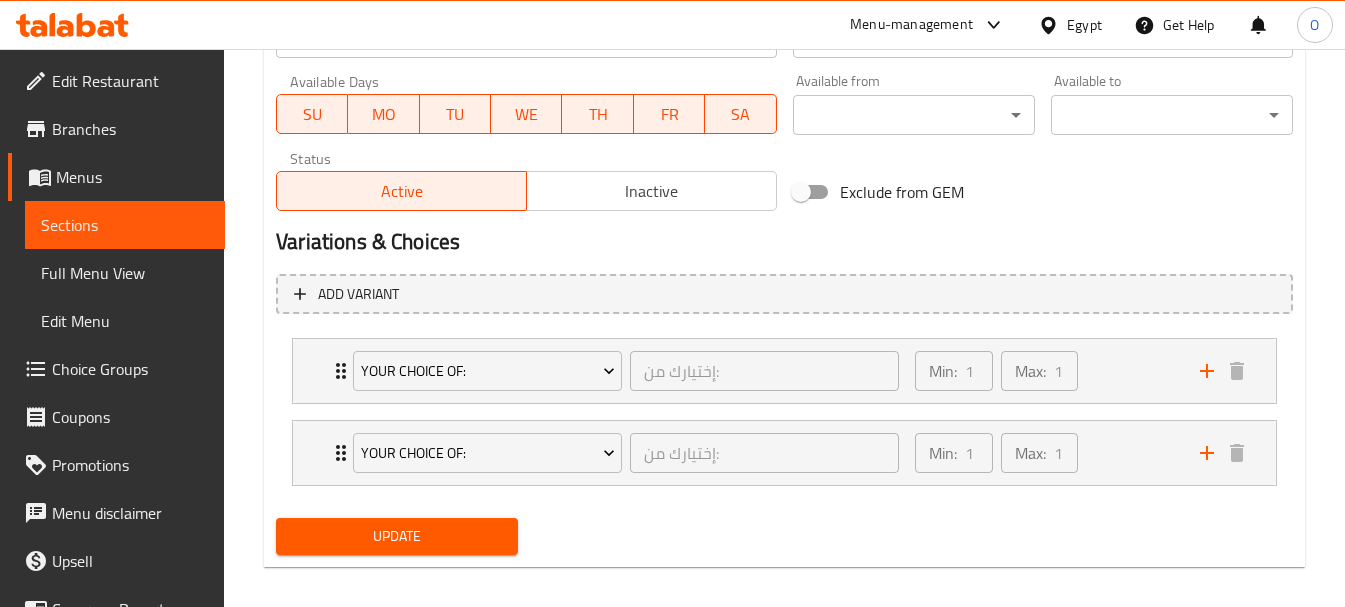 scroll, scrollTop: 921, scrollLeft: 0, axis: vertical 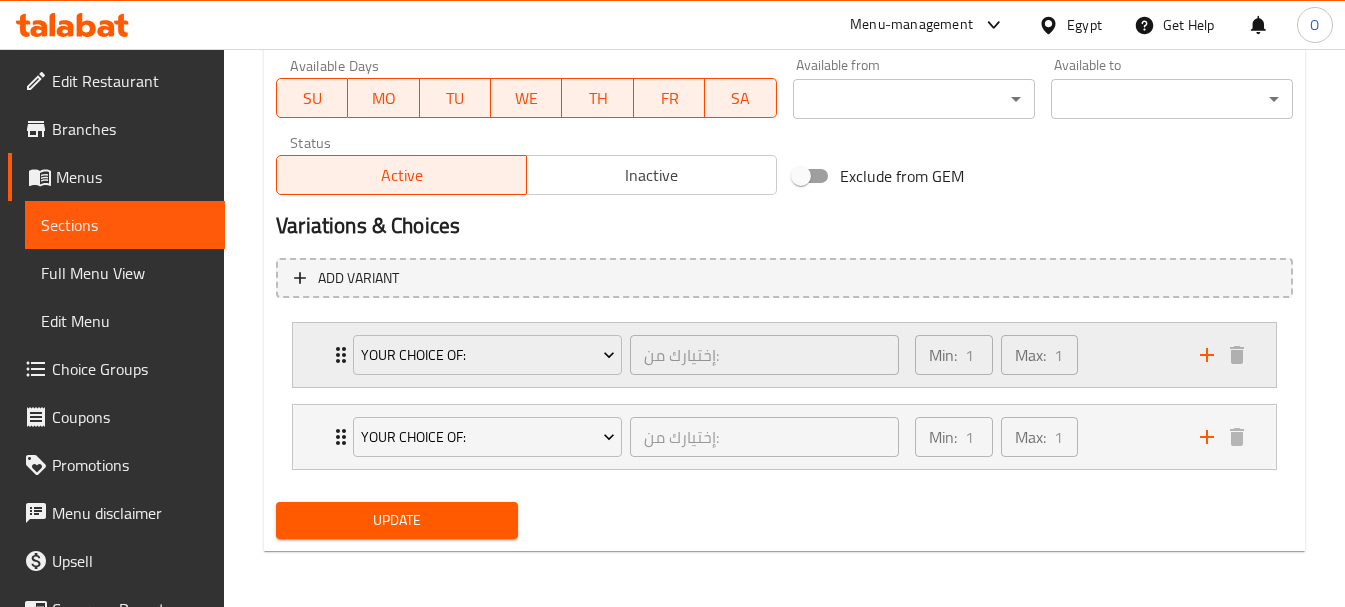 click on "Min: 1 ​ Max: 1 ​" at bounding box center [1045, 355] 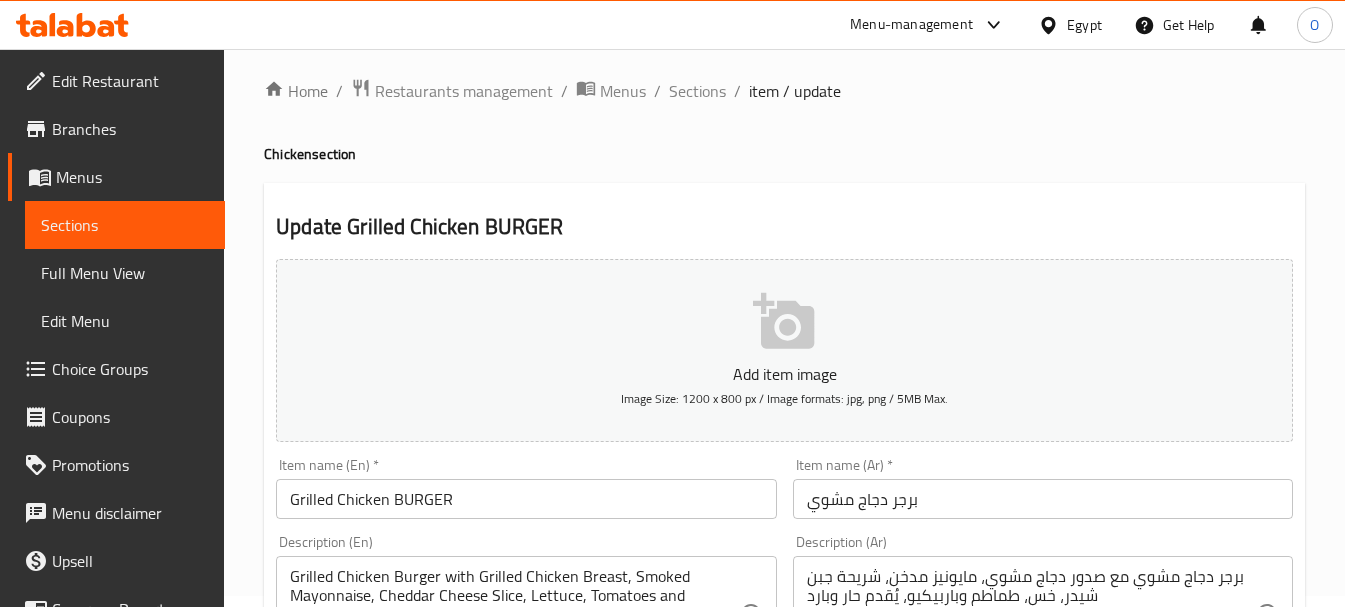 scroll, scrollTop: 0, scrollLeft: 0, axis: both 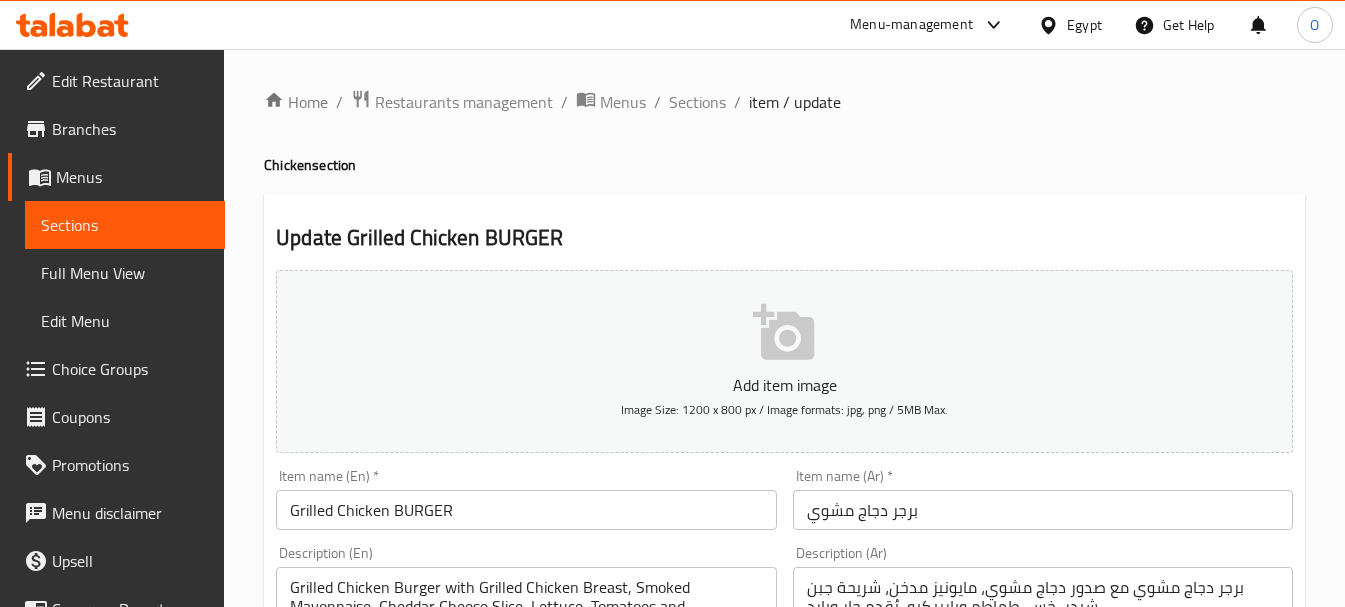 click on "/" at bounding box center (737, 102) 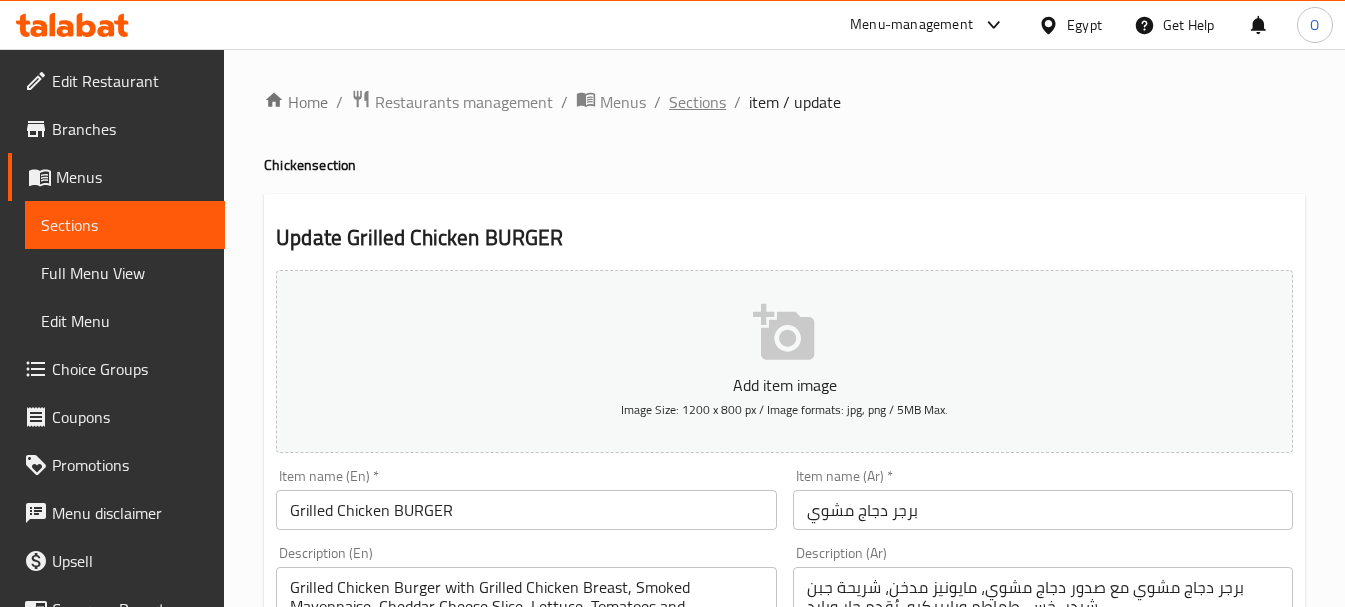 click on "Sections" at bounding box center (697, 102) 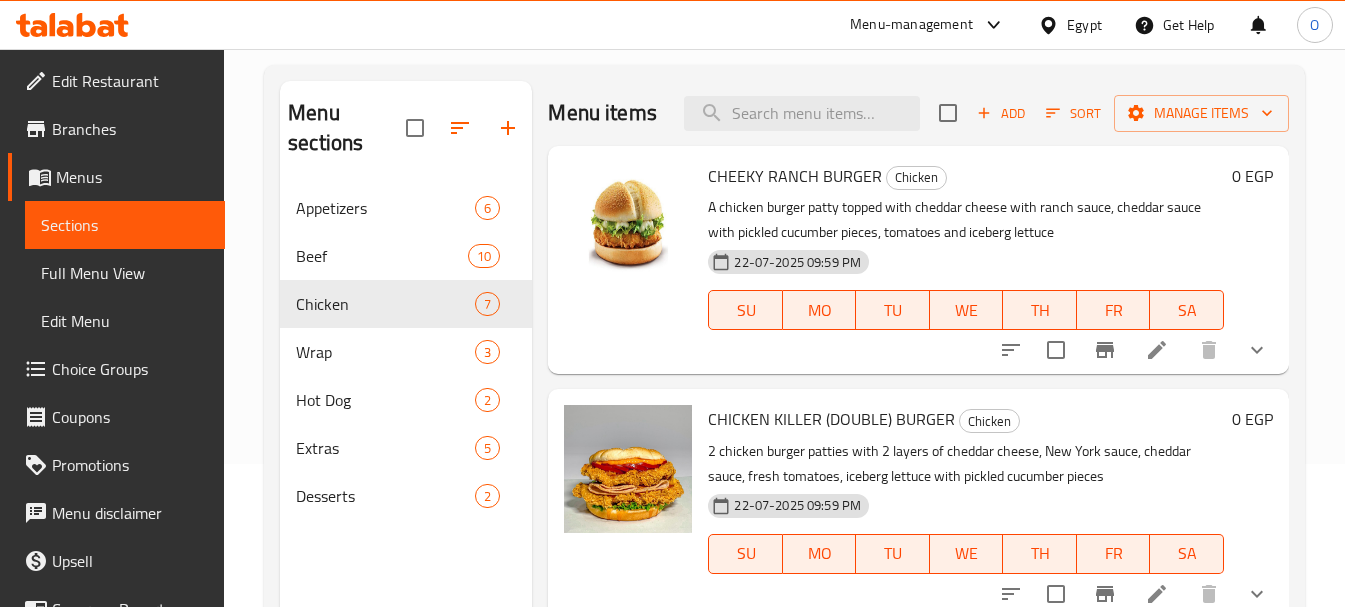 scroll, scrollTop: 200, scrollLeft: 0, axis: vertical 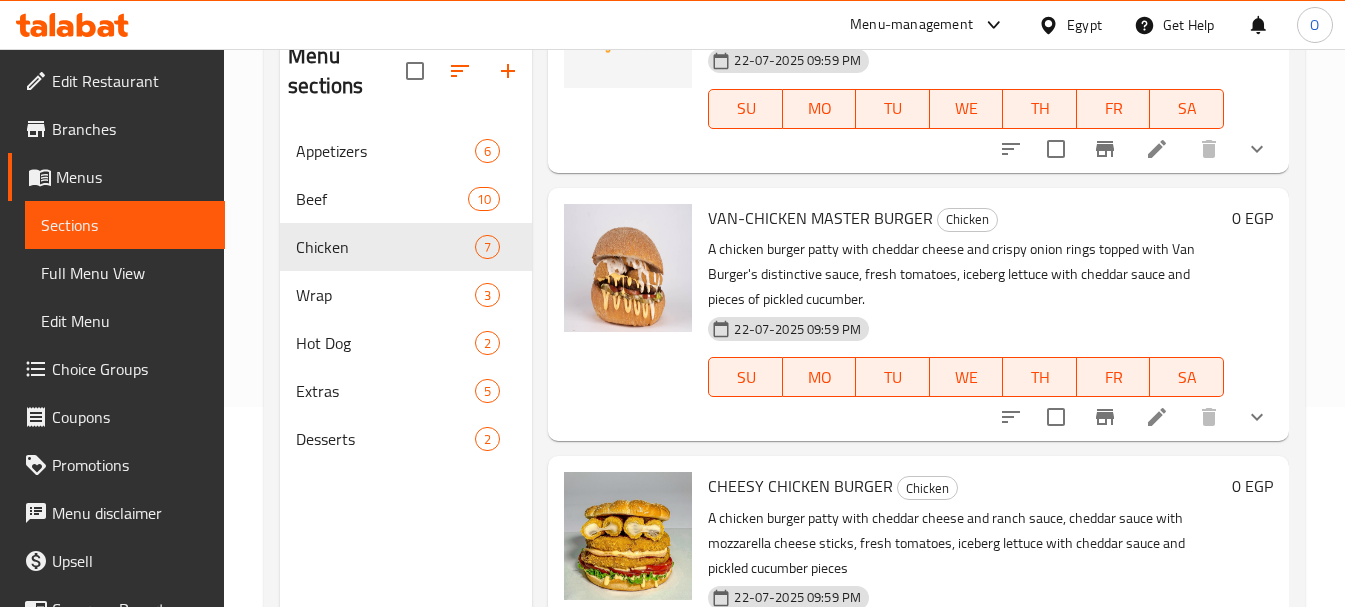 click at bounding box center [1257, 417] 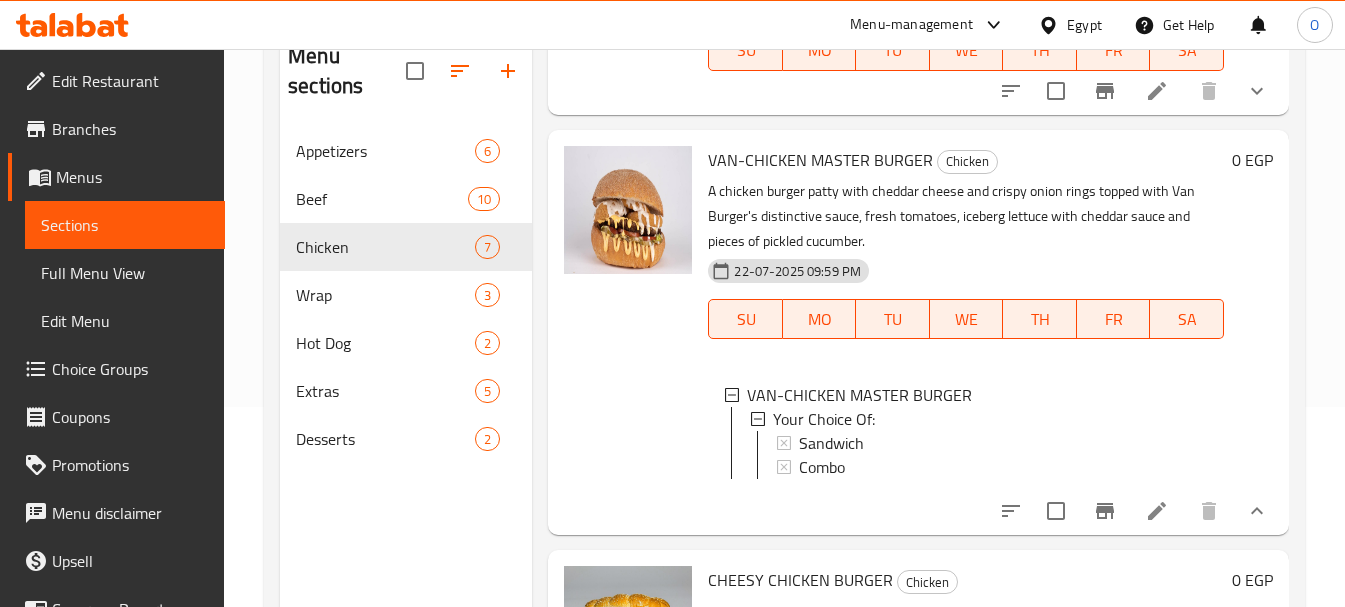 scroll, scrollTop: 1000, scrollLeft: 0, axis: vertical 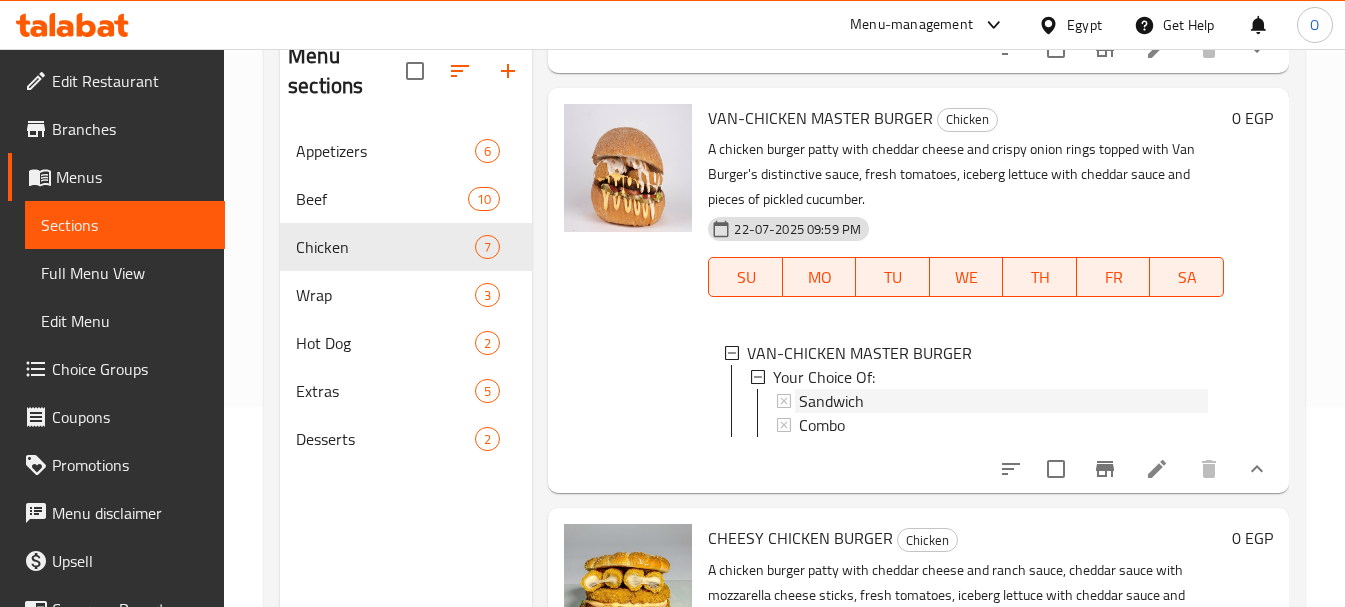 click on "Sandwich" at bounding box center (1003, 401) 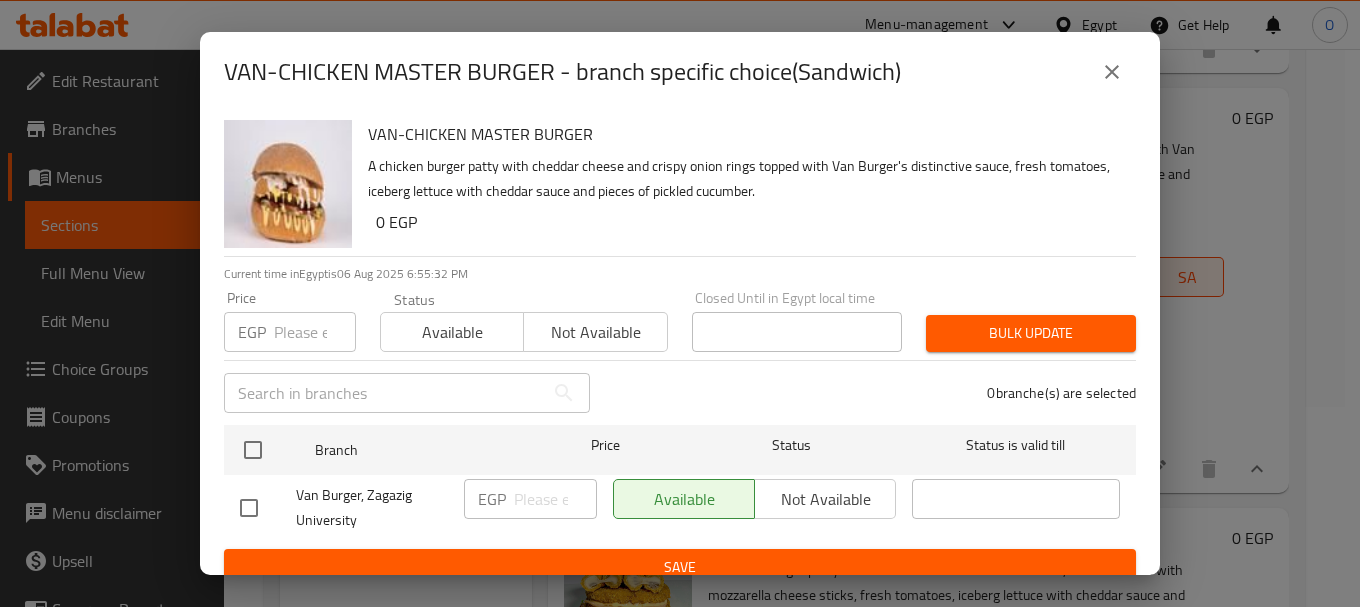 click at bounding box center (1112, 72) 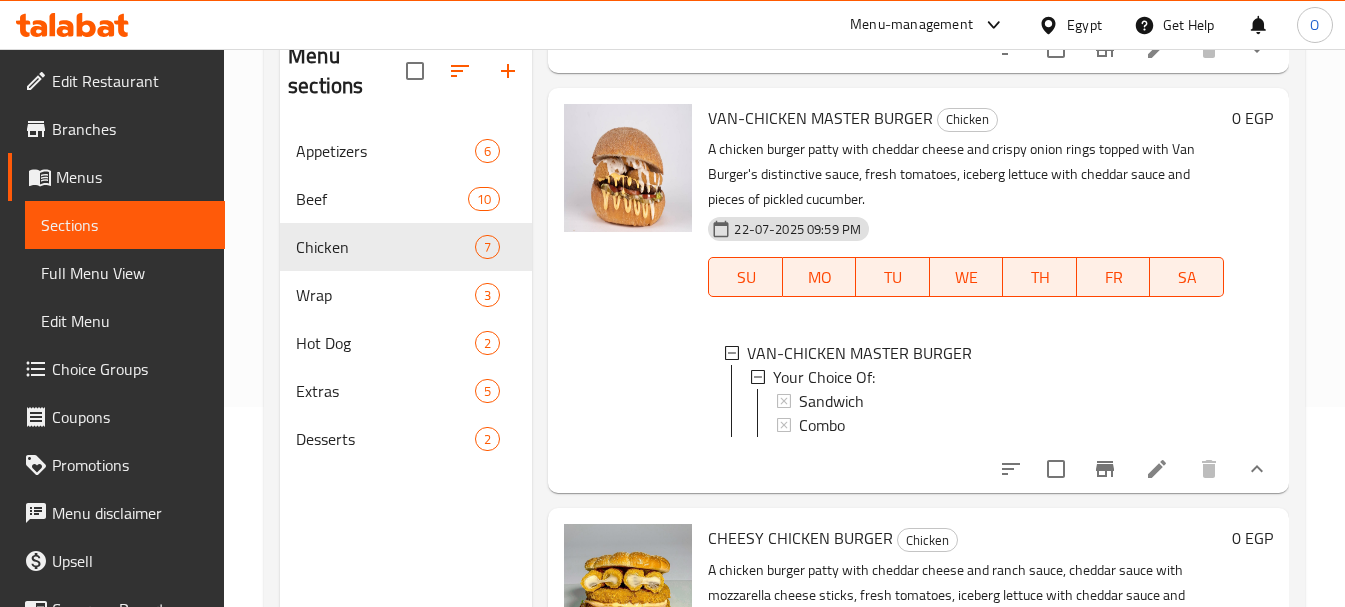 click on "Sandwich" at bounding box center (831, 401) 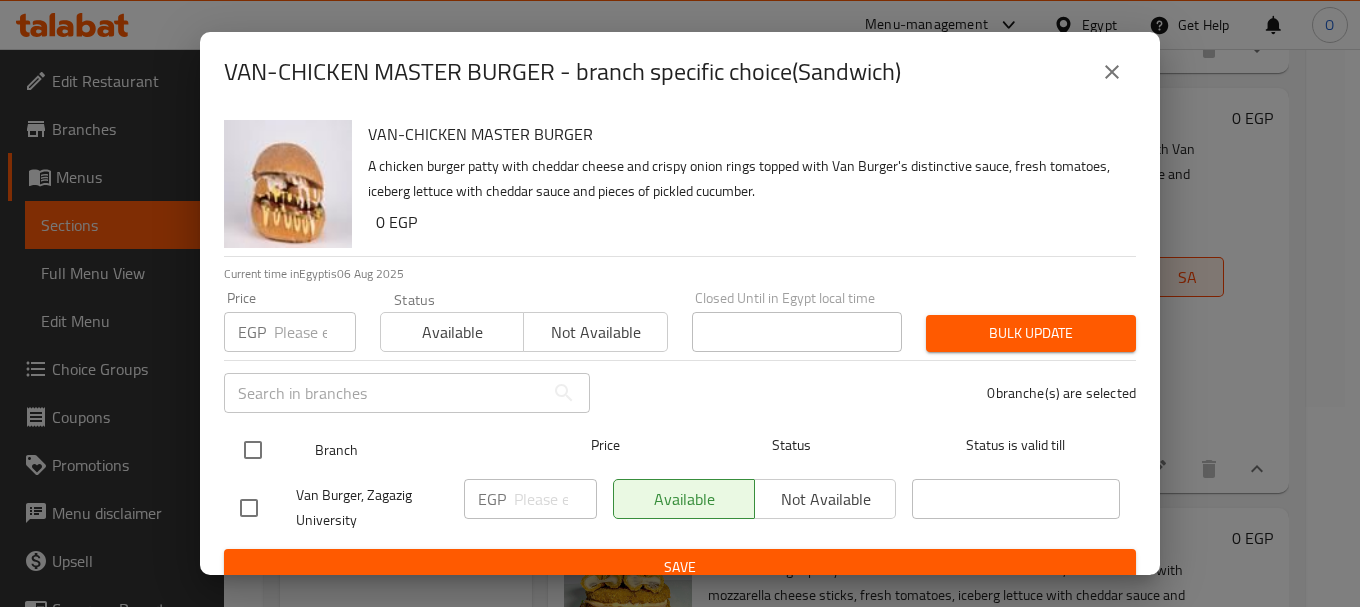 click at bounding box center (253, 450) 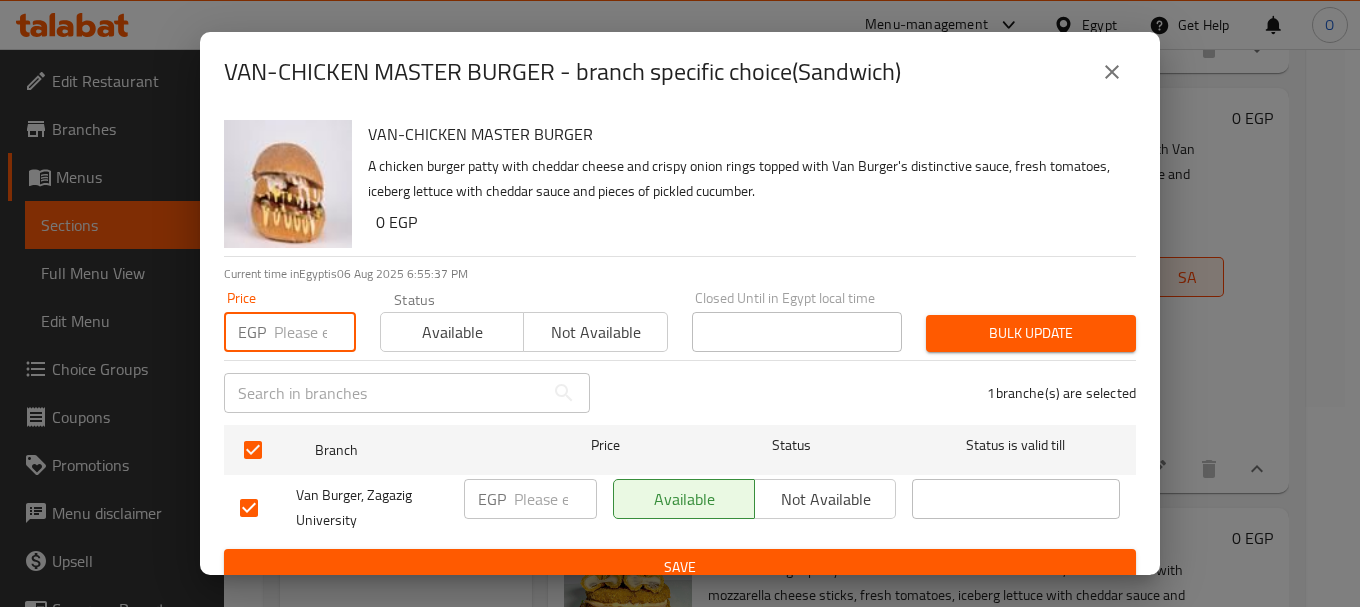 paste on "110" 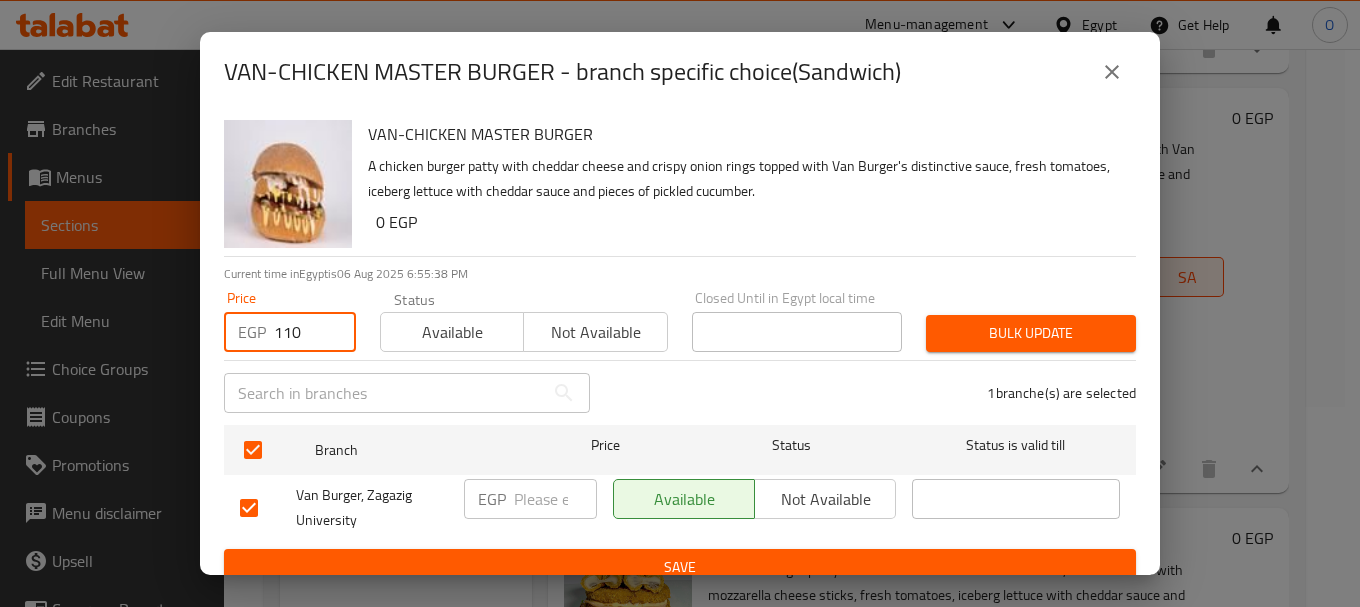 type on "110" 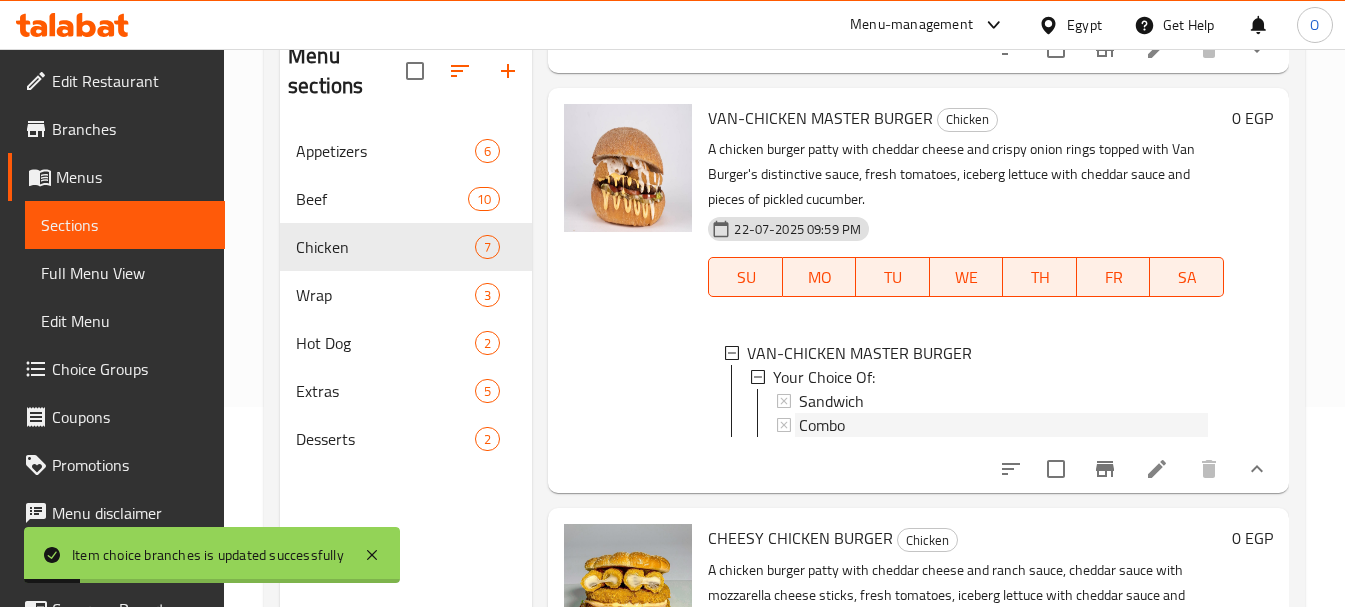 click on "Combo" at bounding box center (822, 425) 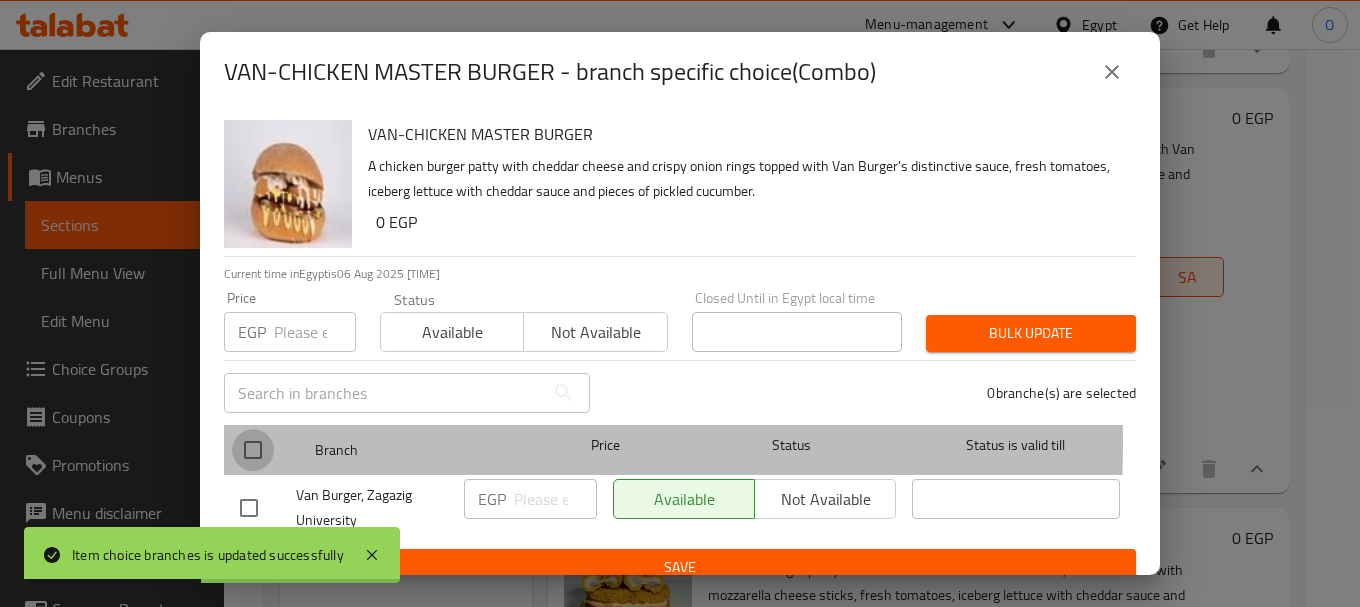 click at bounding box center [253, 450] 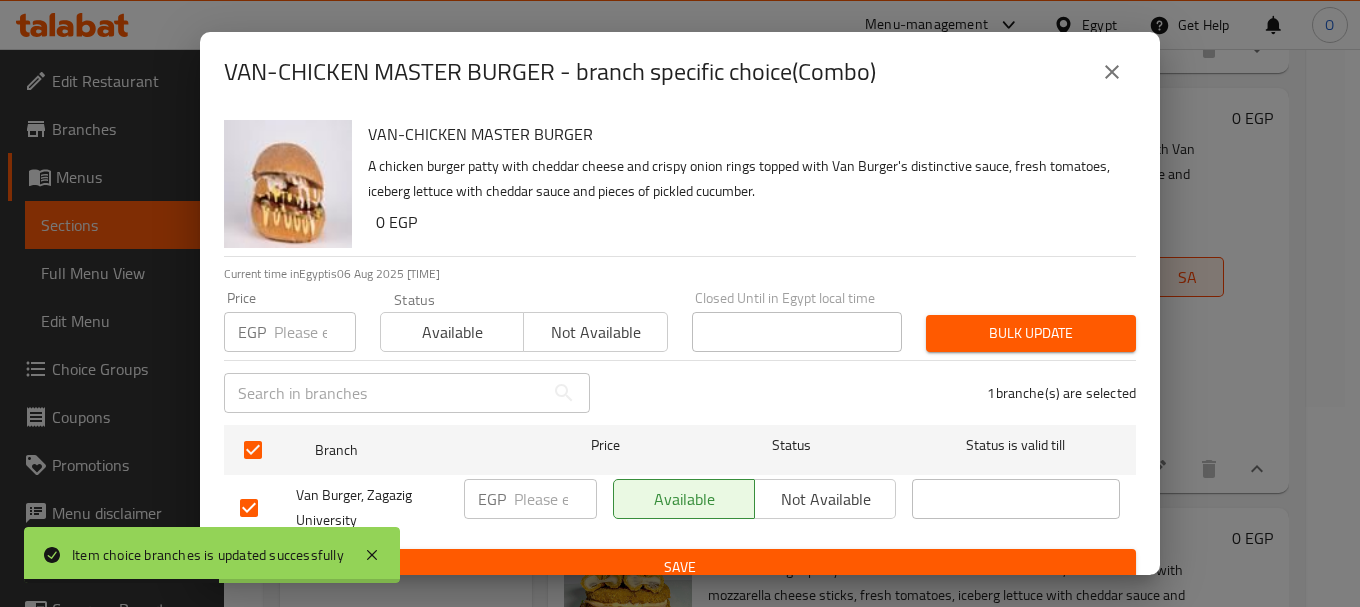 click on "Price EGP Price" at bounding box center (290, 321) 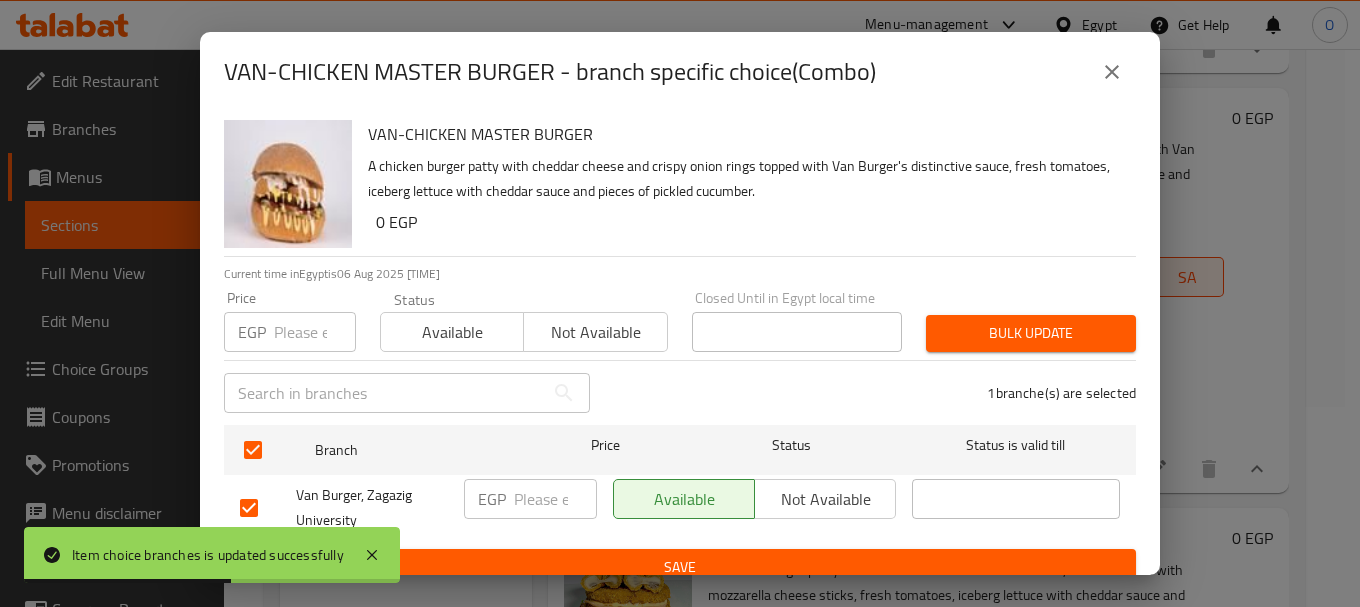 click at bounding box center [315, 332] 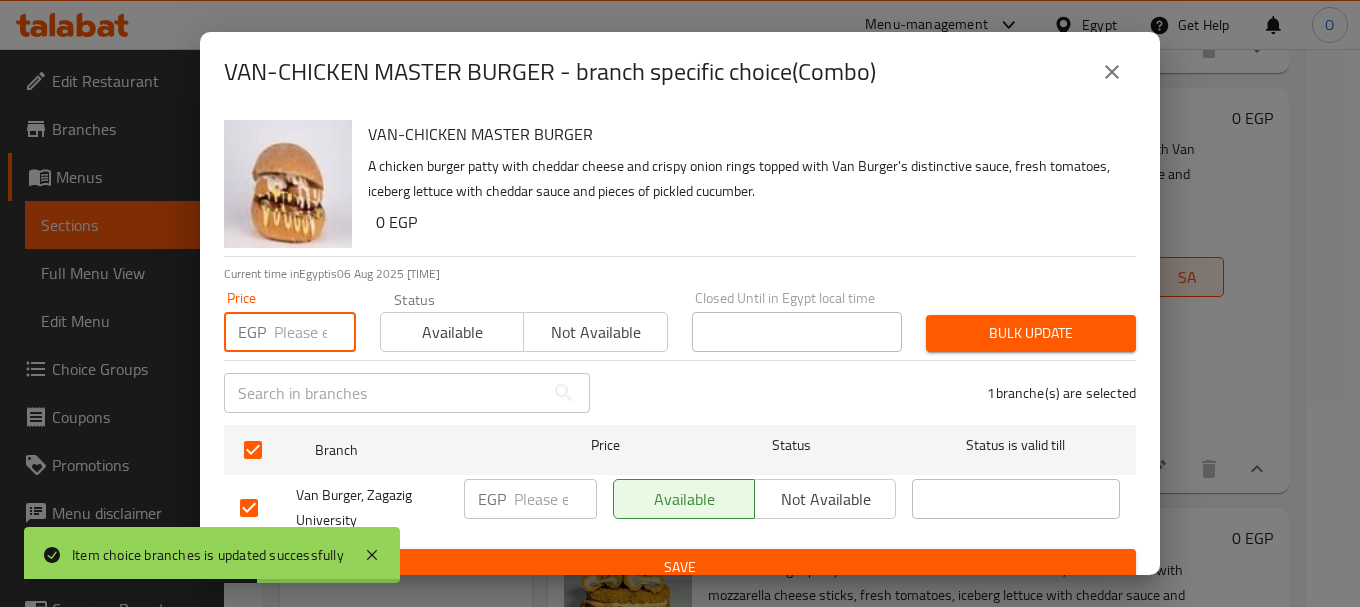 paste on "145" 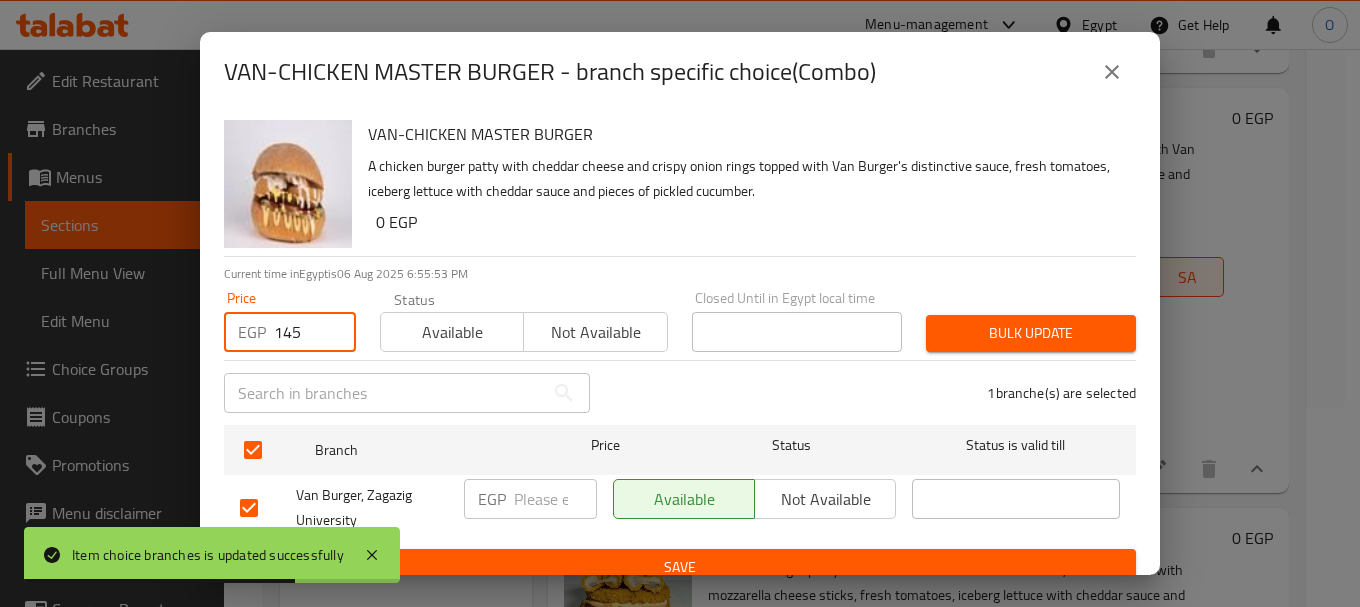type on "145" 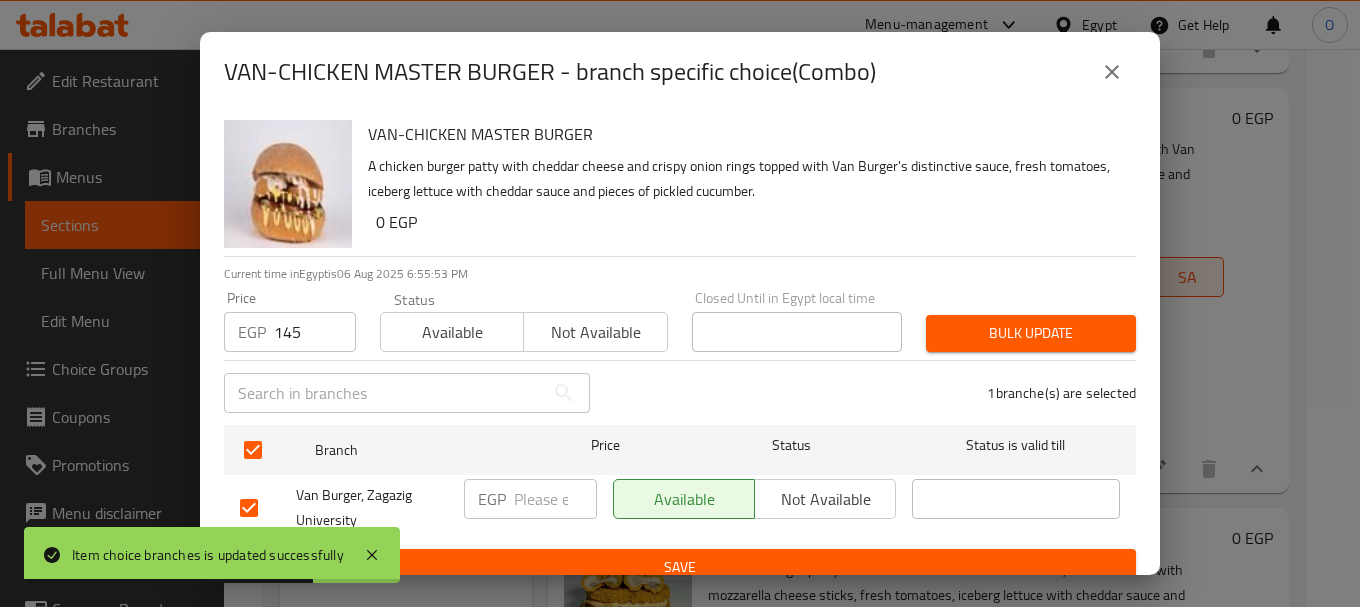 click on "Bulk update" at bounding box center [1031, 333] 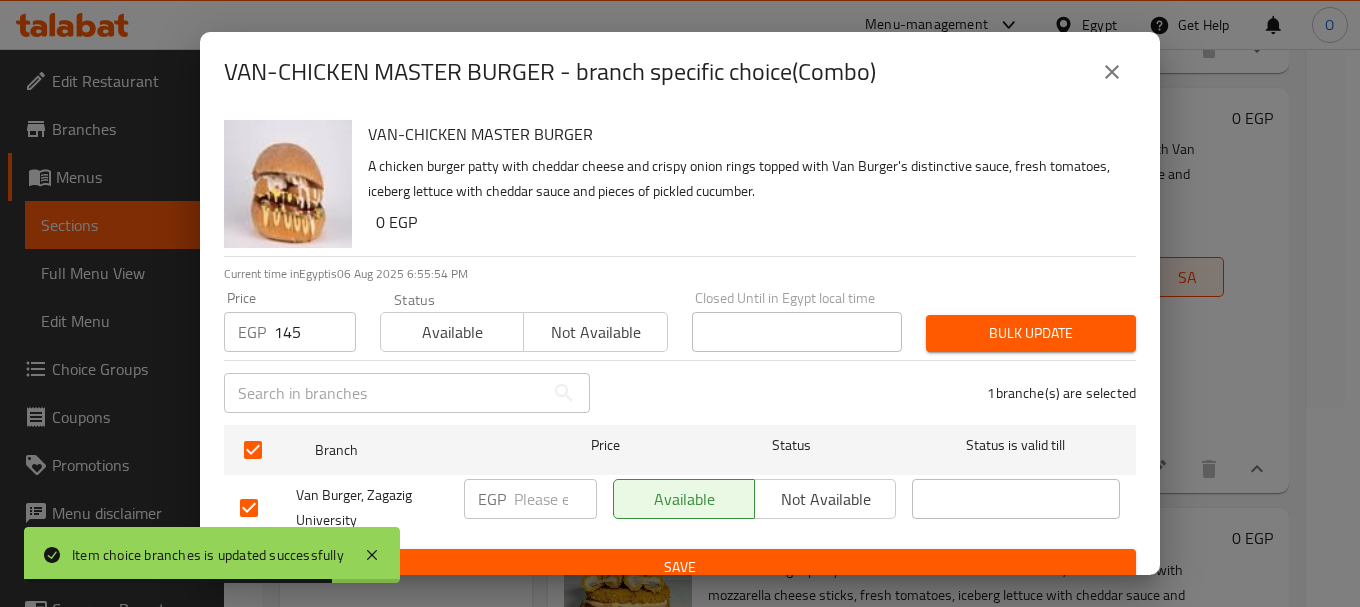 click on "Bulk update" at bounding box center (1031, 333) 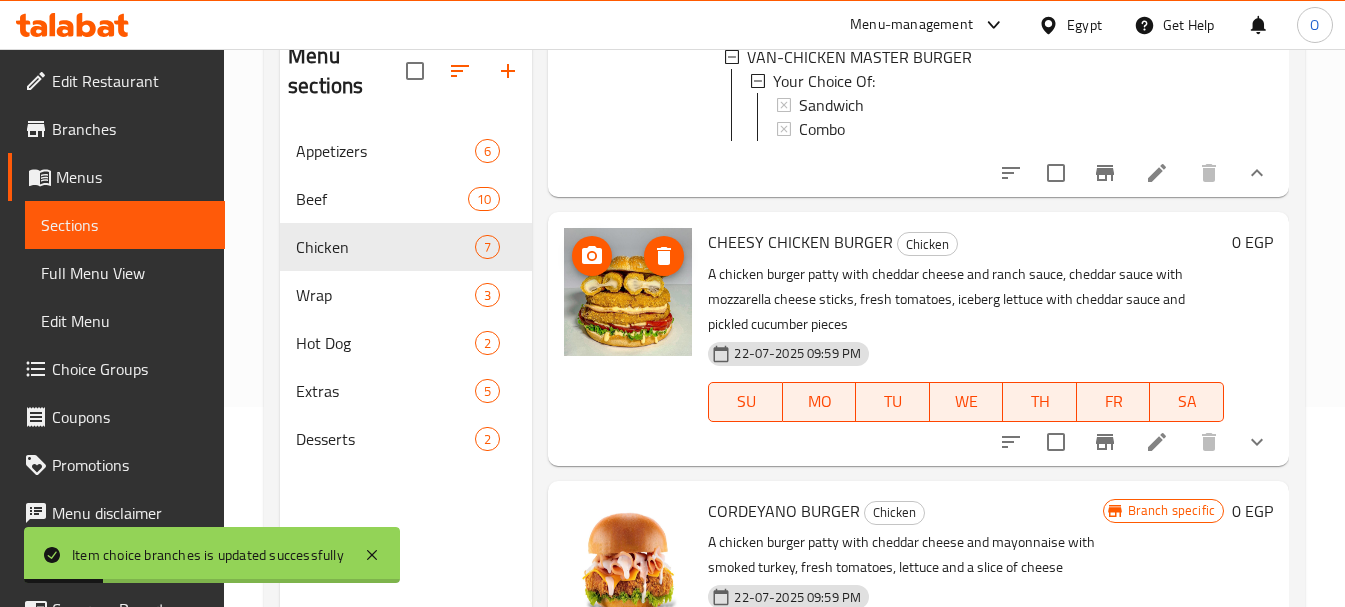 scroll, scrollTop: 1300, scrollLeft: 0, axis: vertical 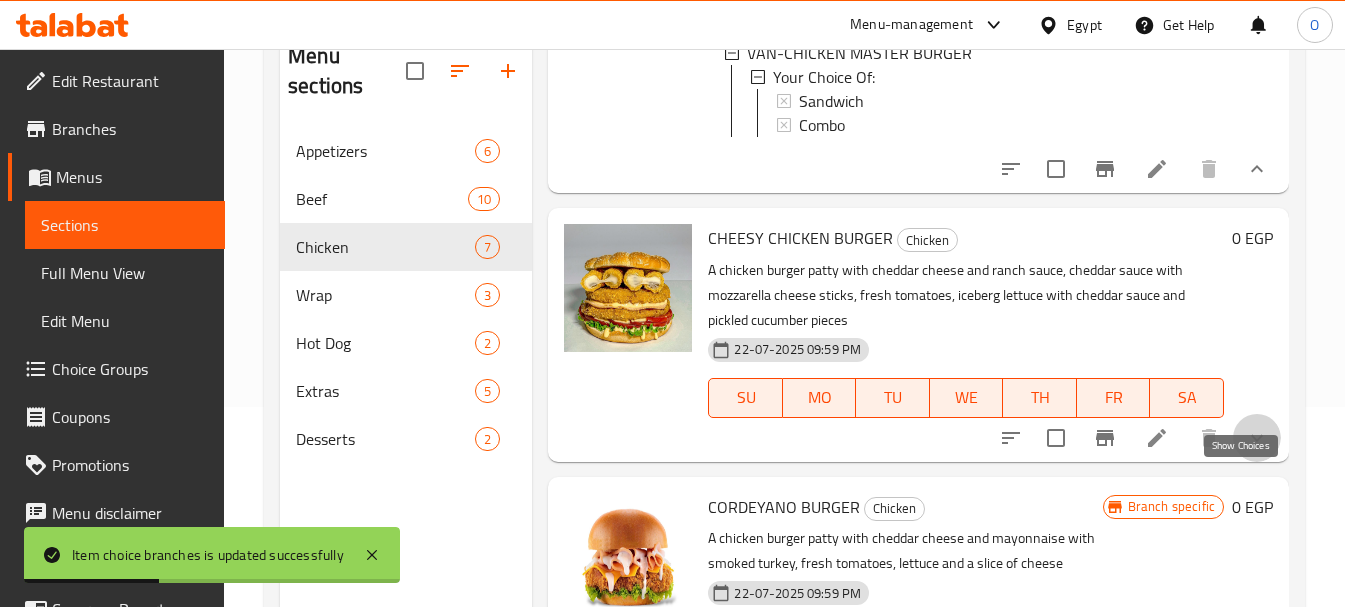 click 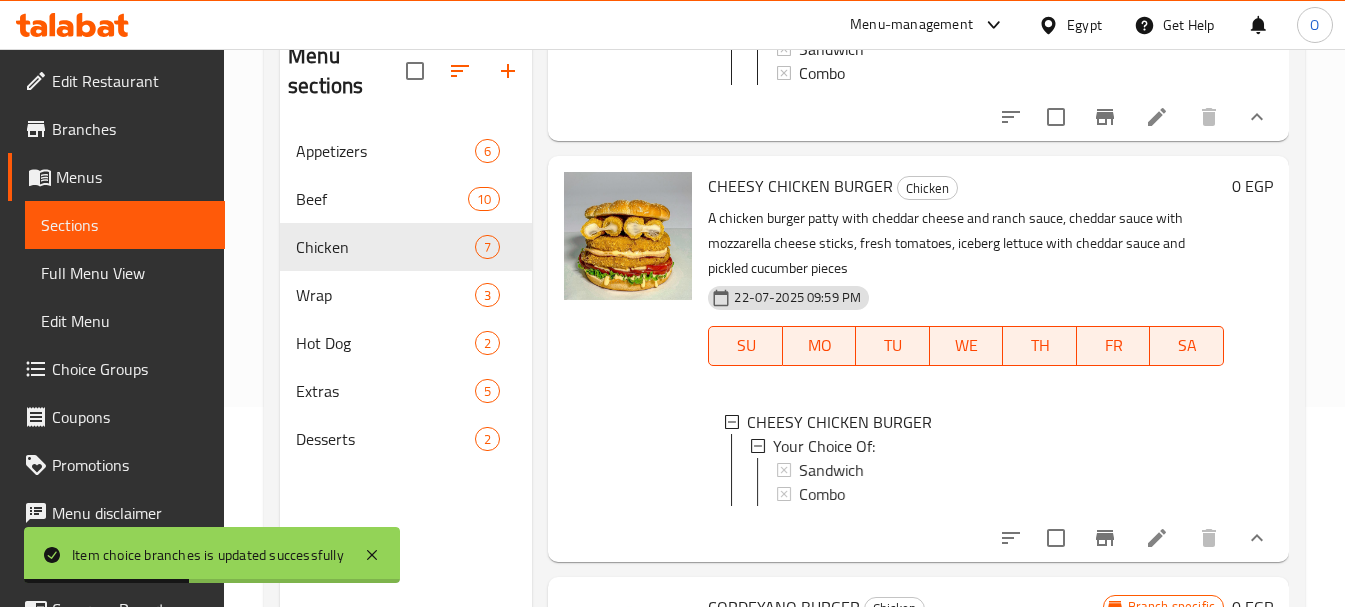 scroll, scrollTop: 1500, scrollLeft: 0, axis: vertical 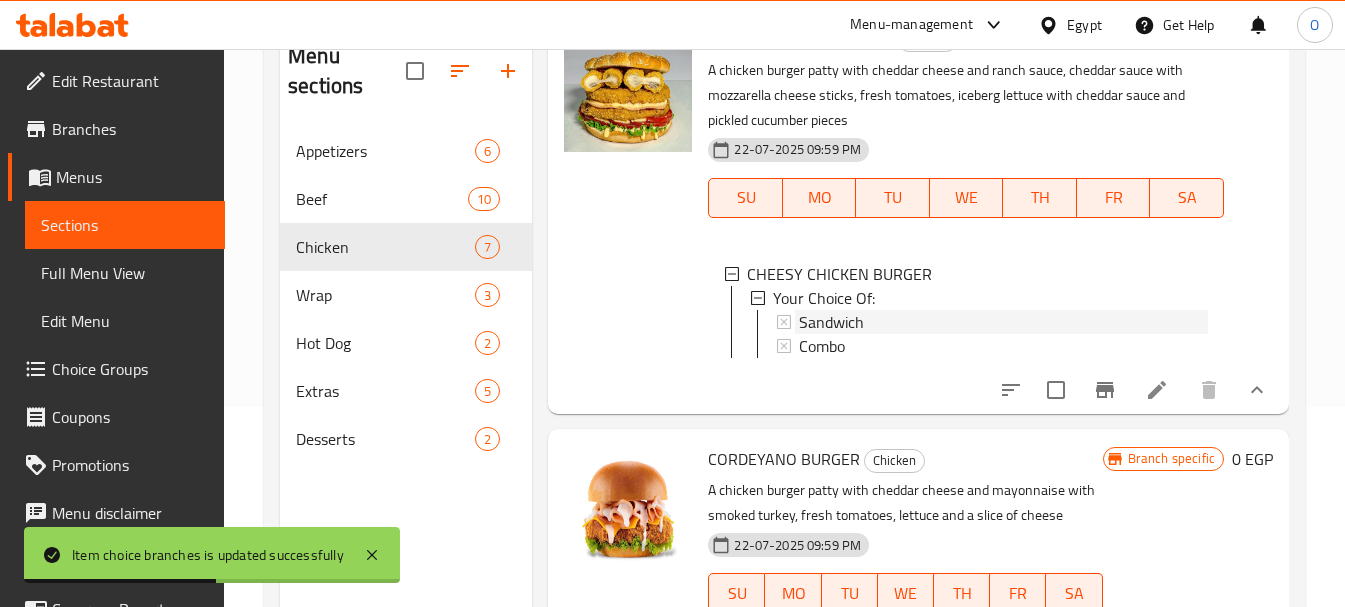 click on "Sandwich" at bounding box center (1003, 322) 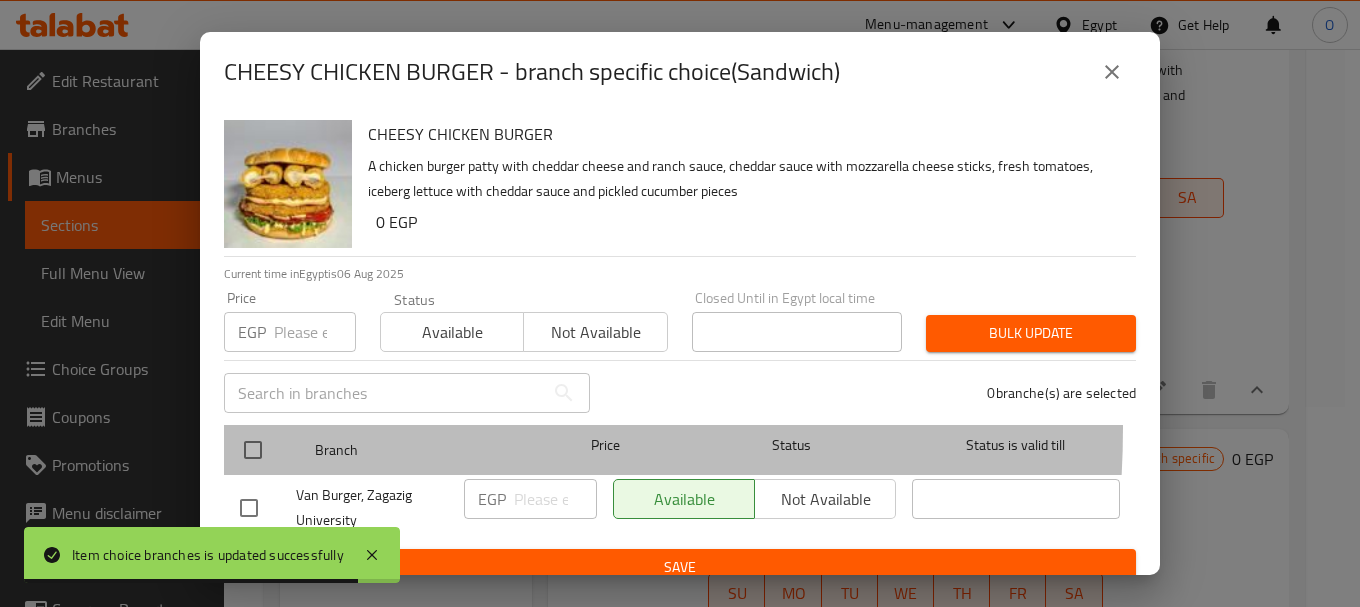 click at bounding box center [269, 450] 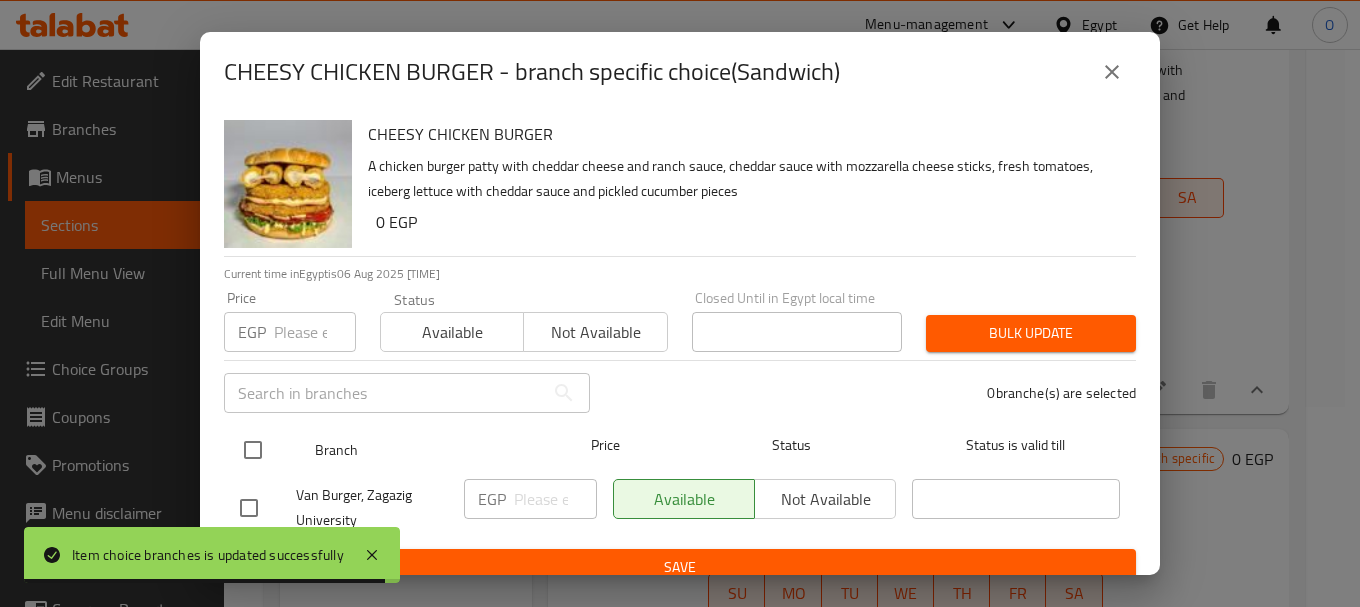 click at bounding box center [253, 450] 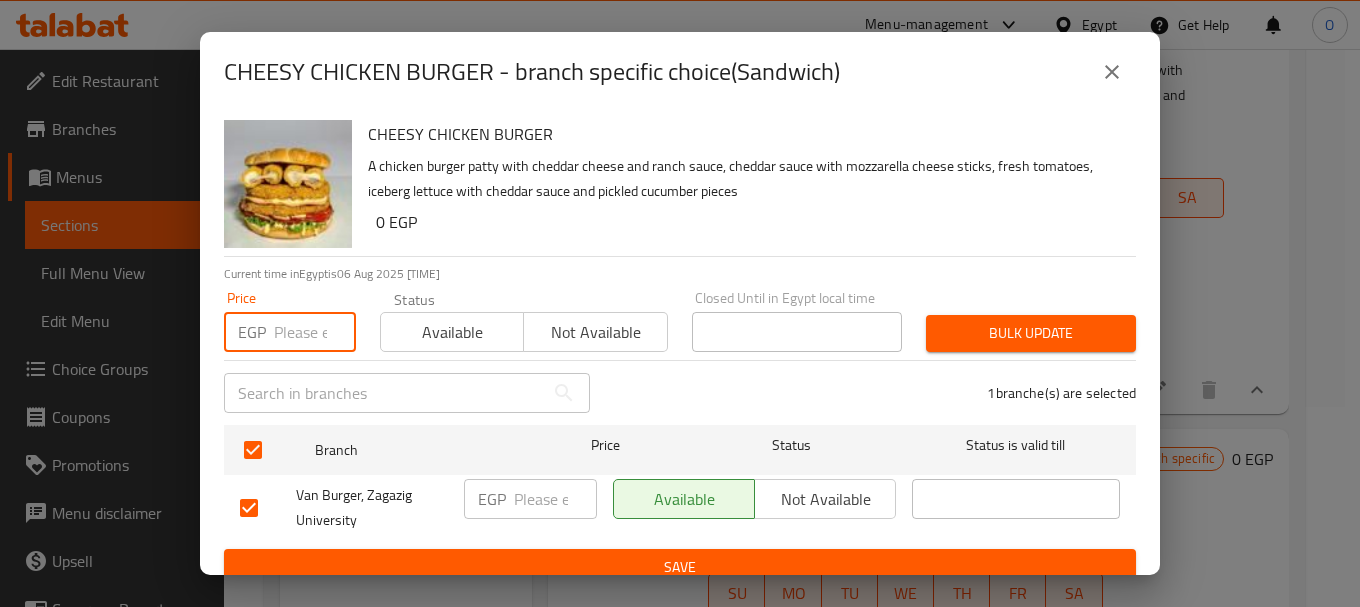 click at bounding box center [315, 332] 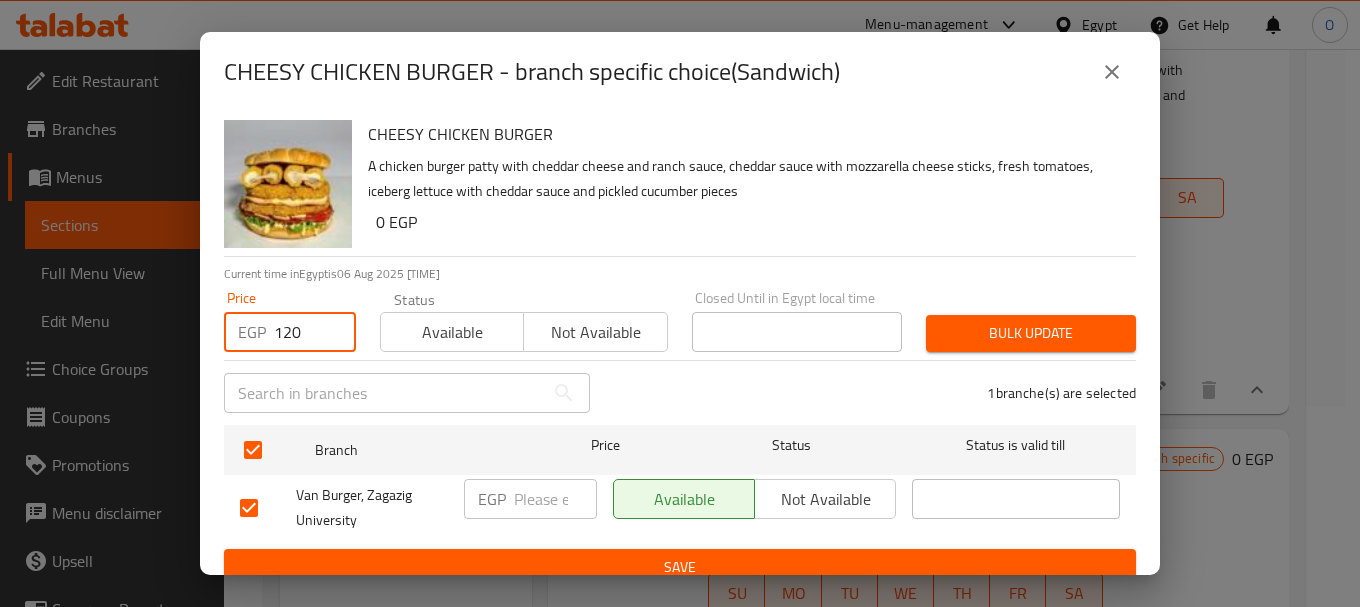 type on "120" 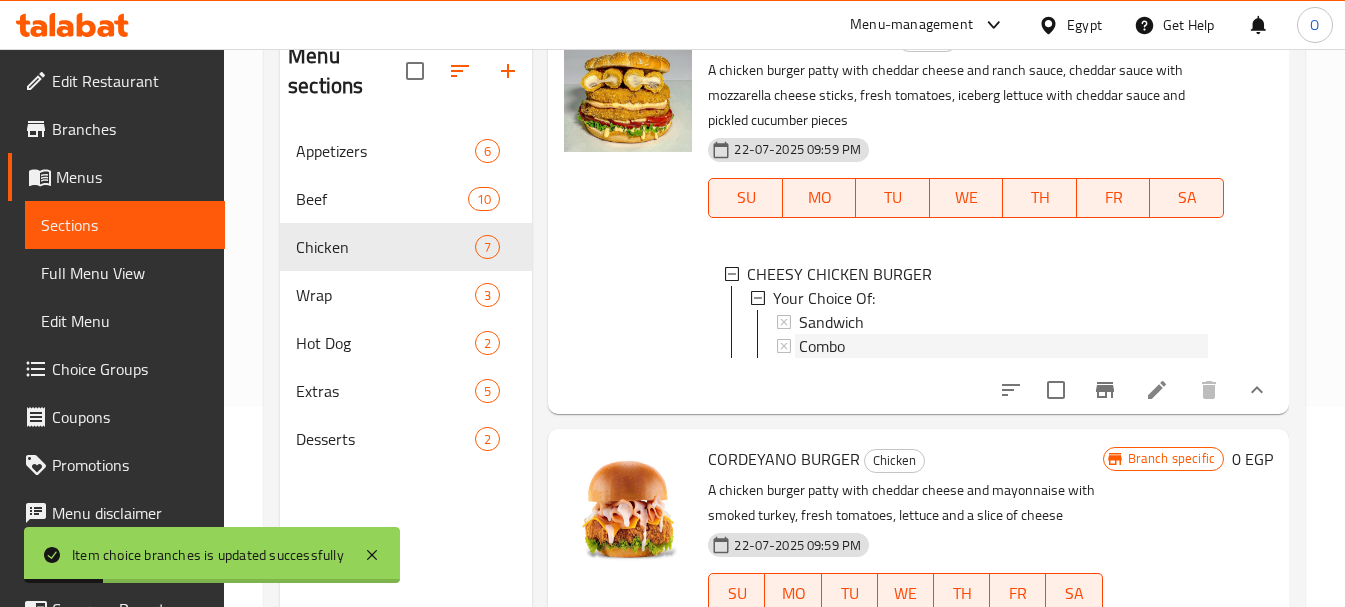 click on "Combo" at bounding box center [822, 346] 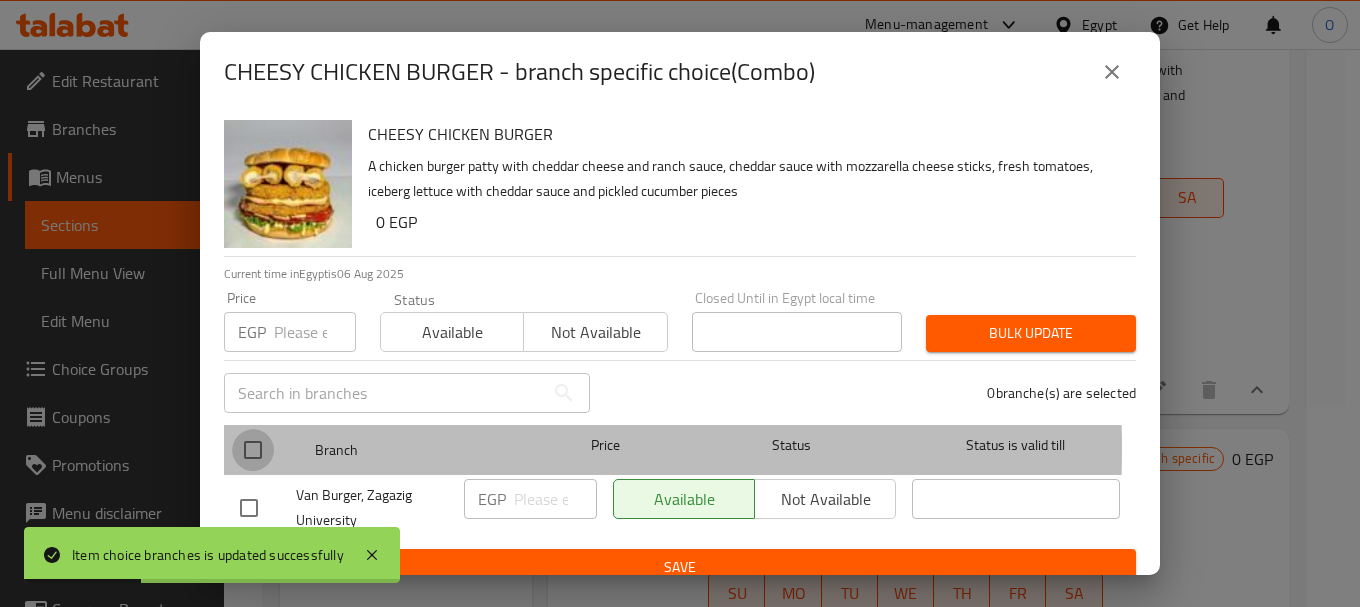 click at bounding box center (253, 450) 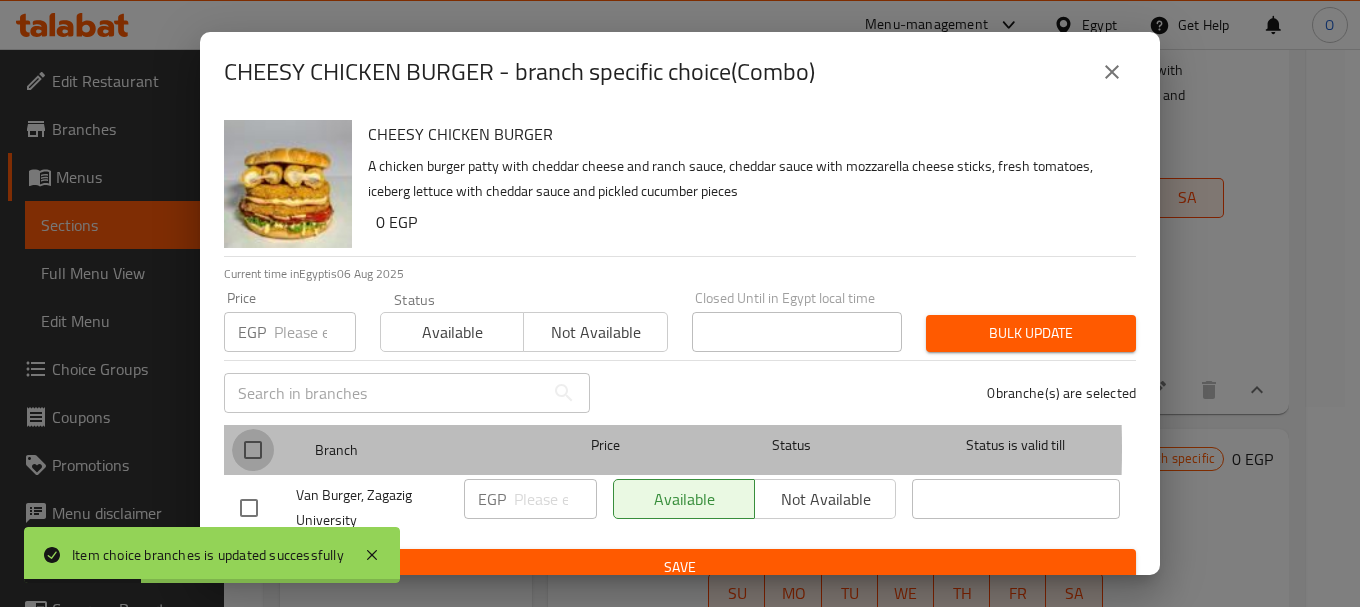 checkbox on "true" 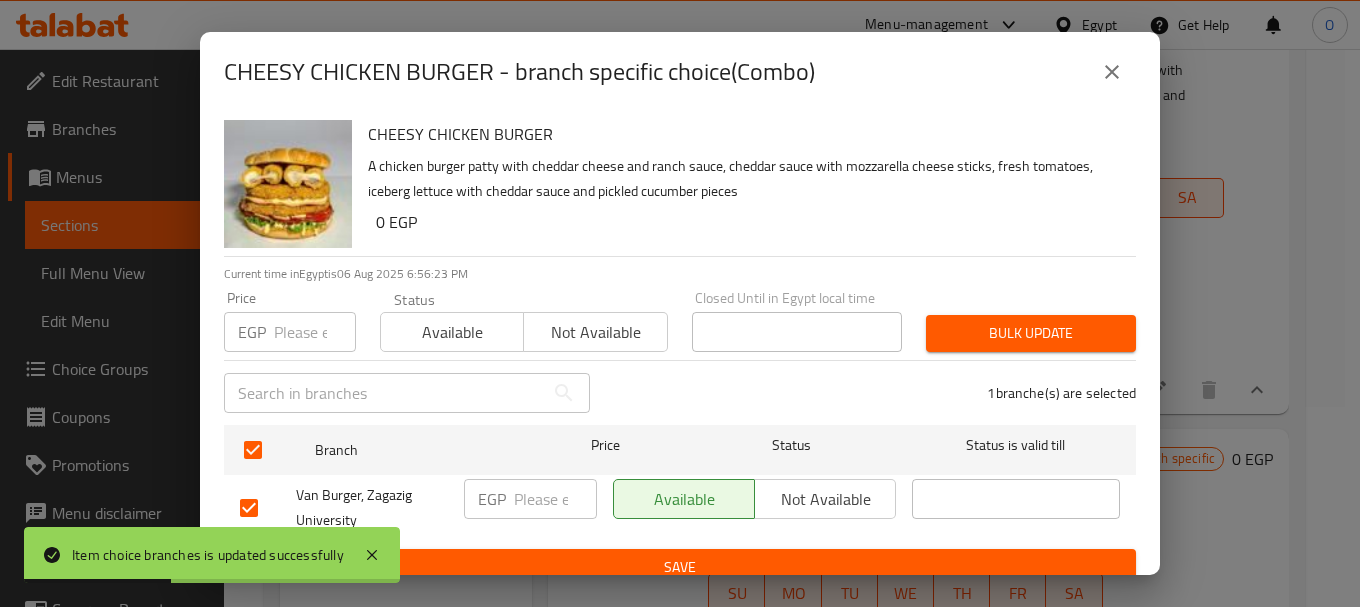 click at bounding box center (315, 332) 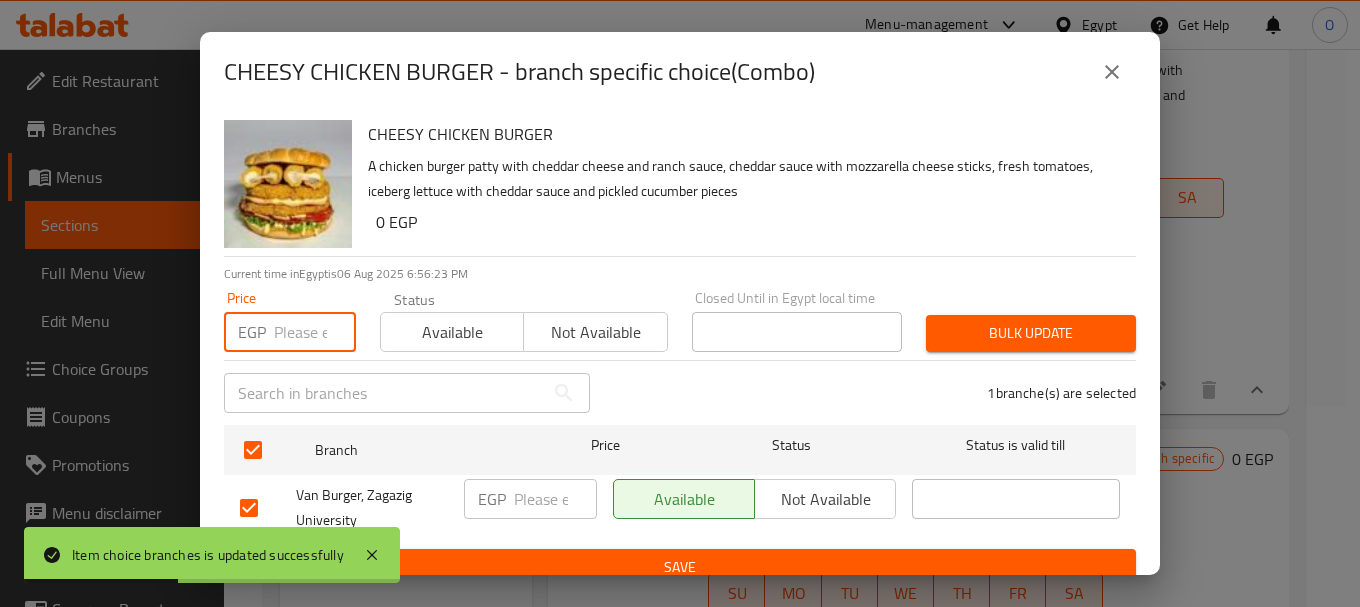 paste on "155" 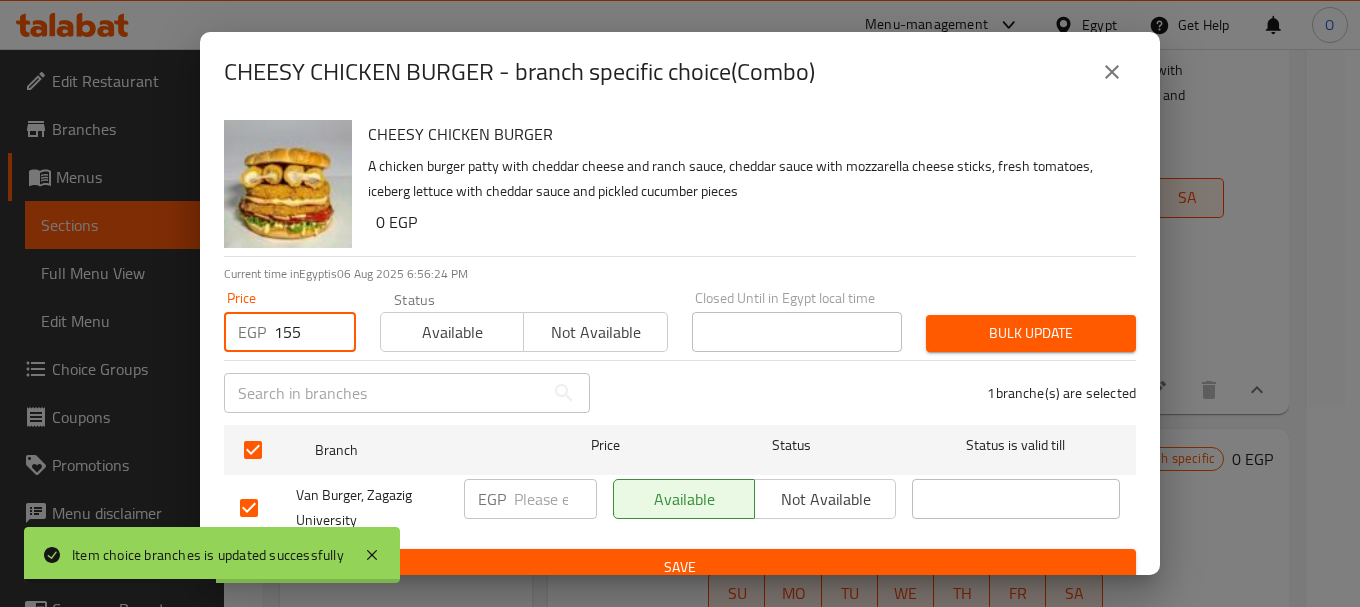 type on "155" 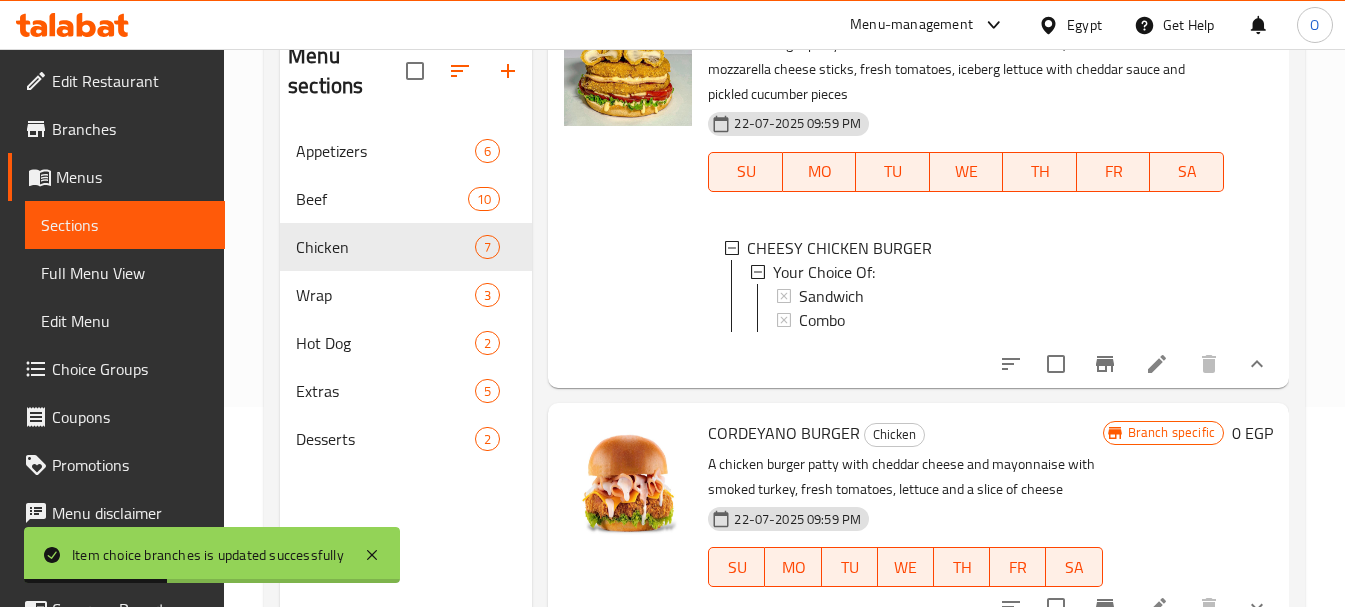 scroll, scrollTop: 1586, scrollLeft: 0, axis: vertical 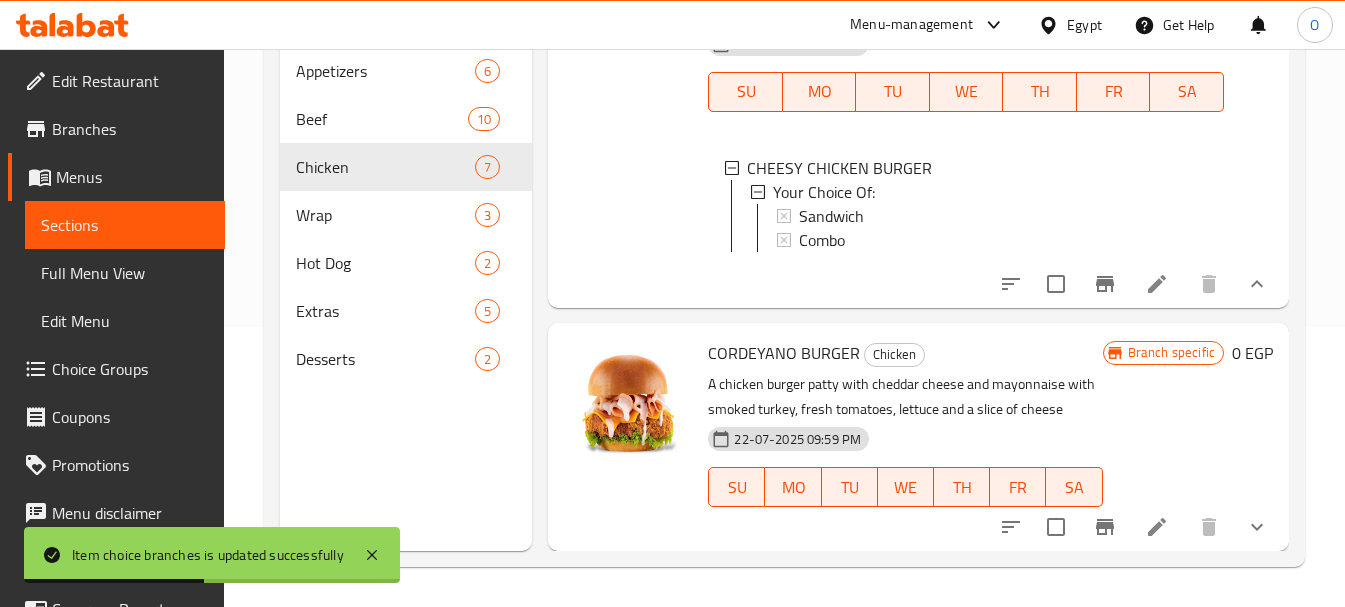click at bounding box center [1257, 527] 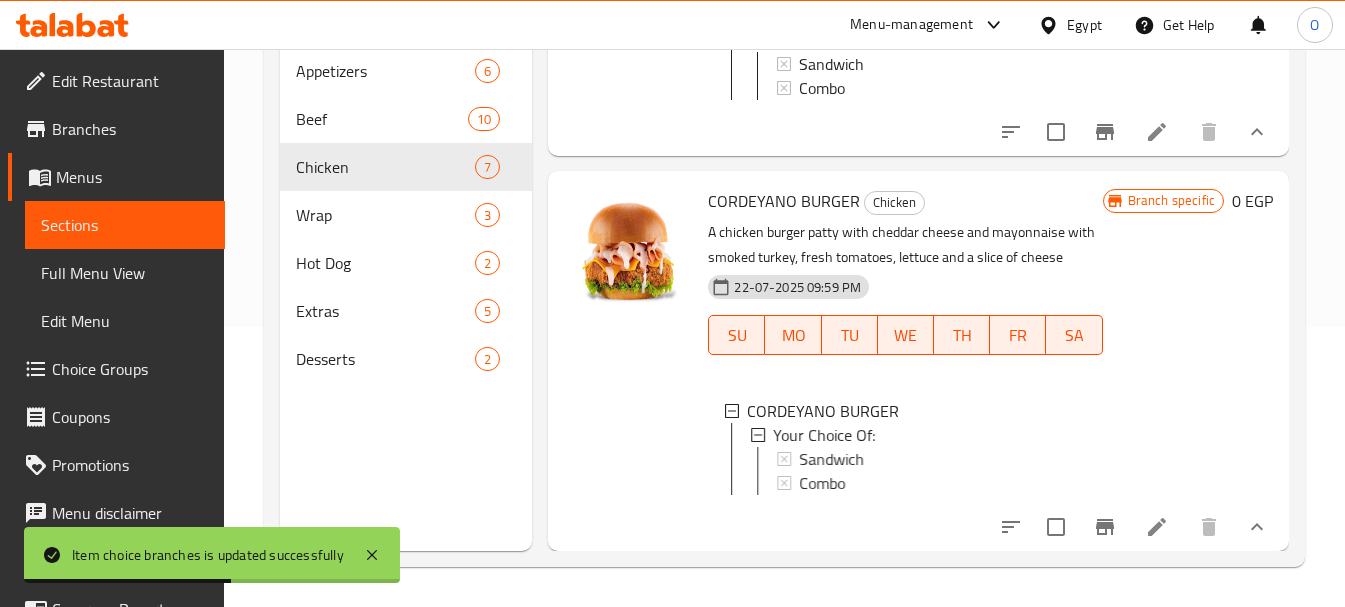scroll, scrollTop: 1753, scrollLeft: 0, axis: vertical 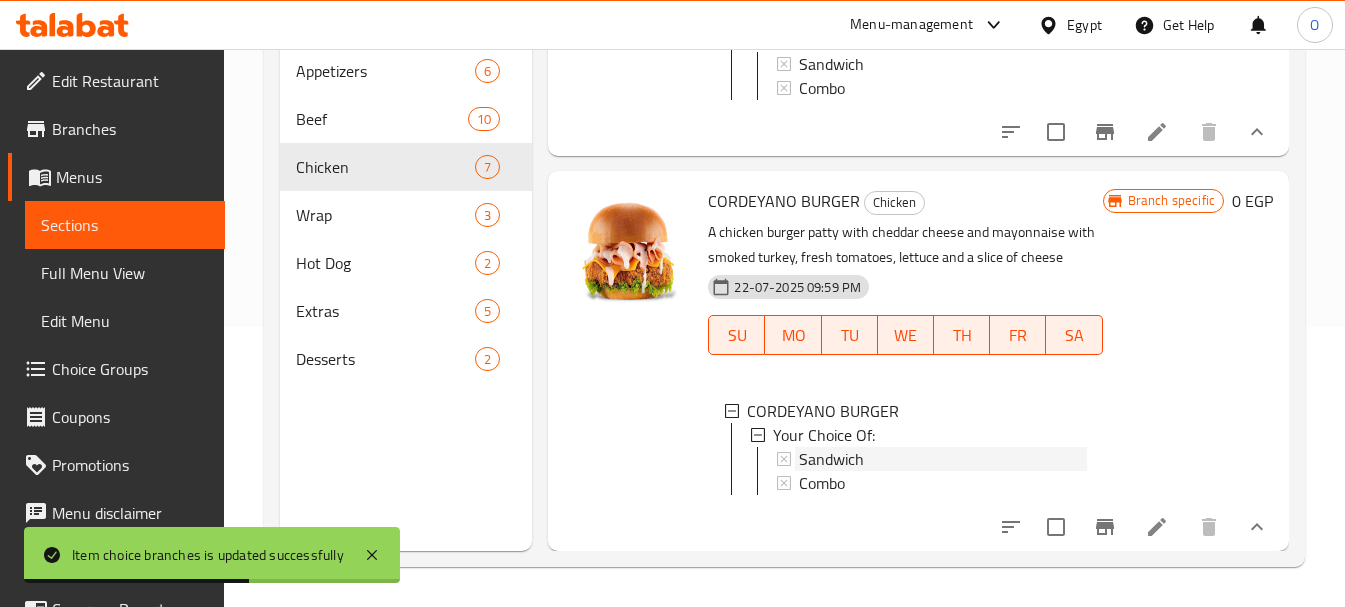 click on "Sandwich" at bounding box center (831, 459) 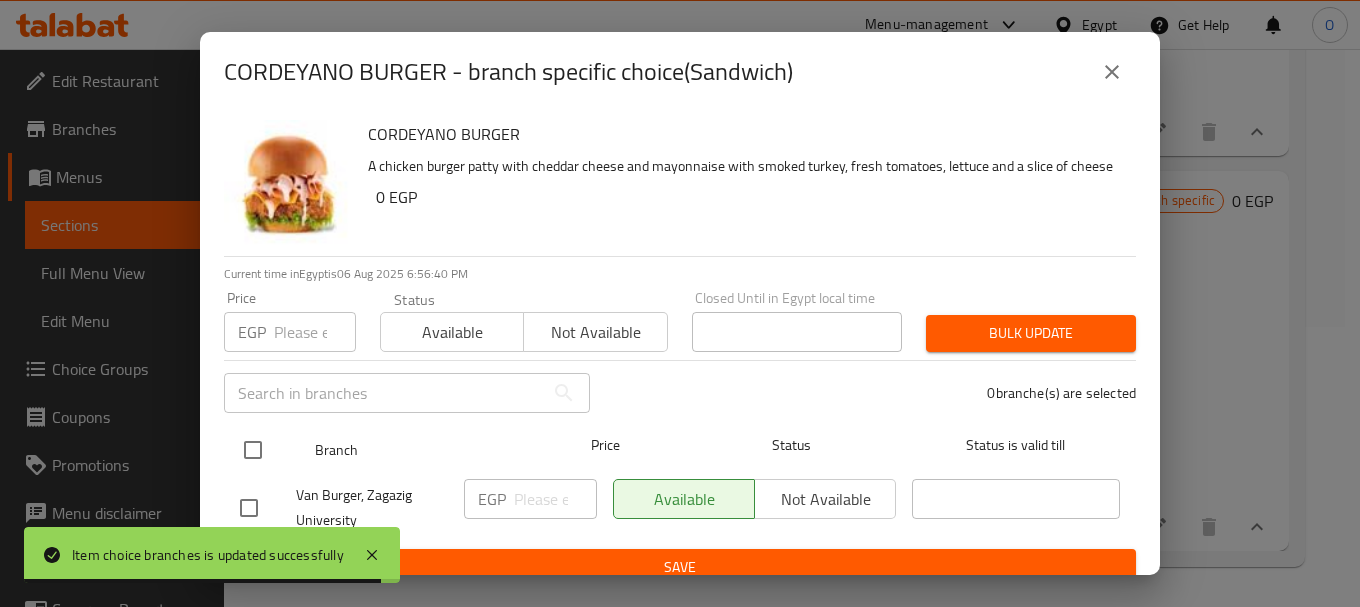 click at bounding box center [253, 450] 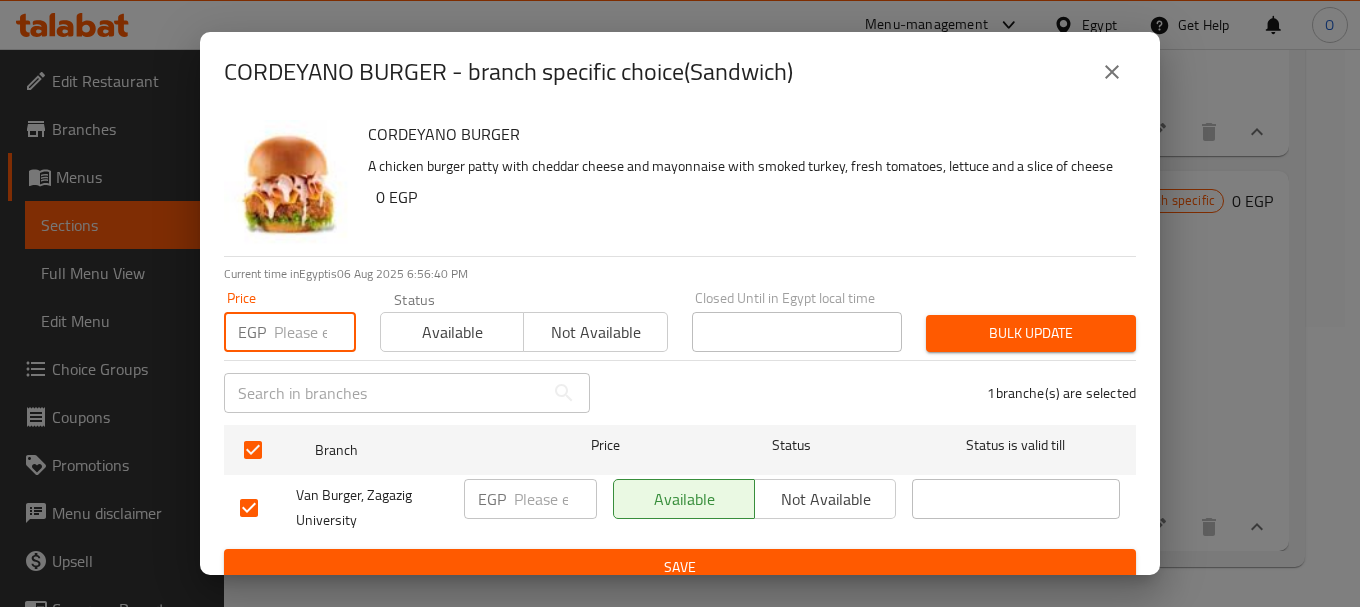 click at bounding box center (315, 332) 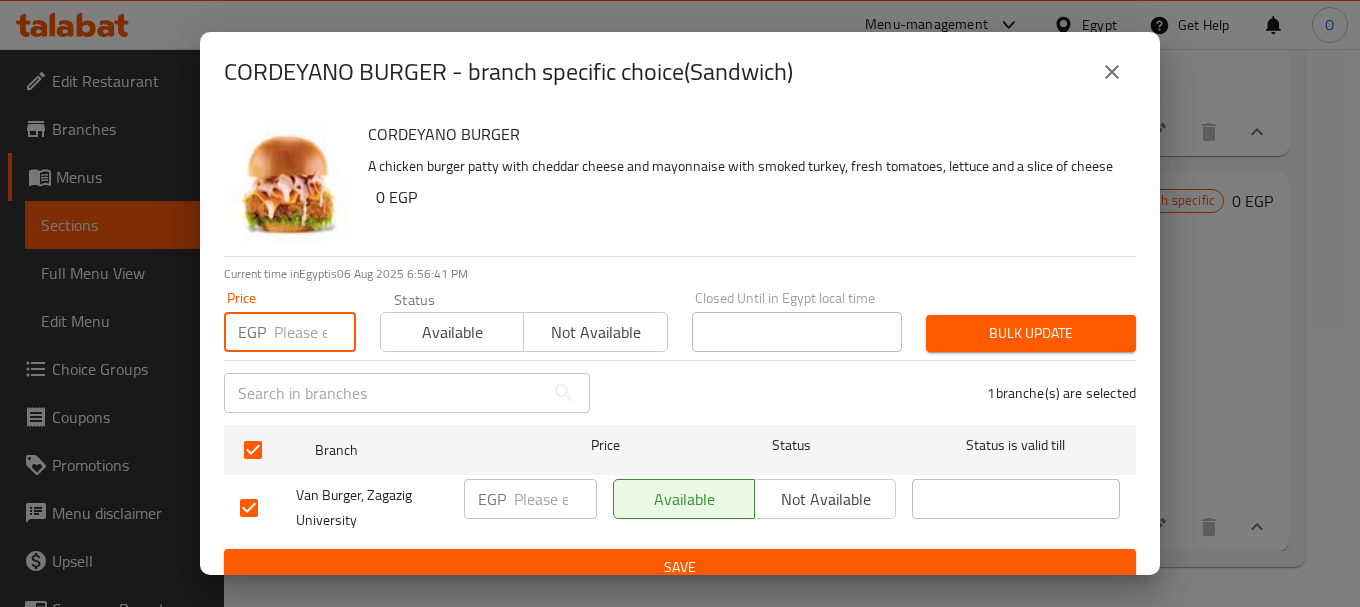 paste on "111" 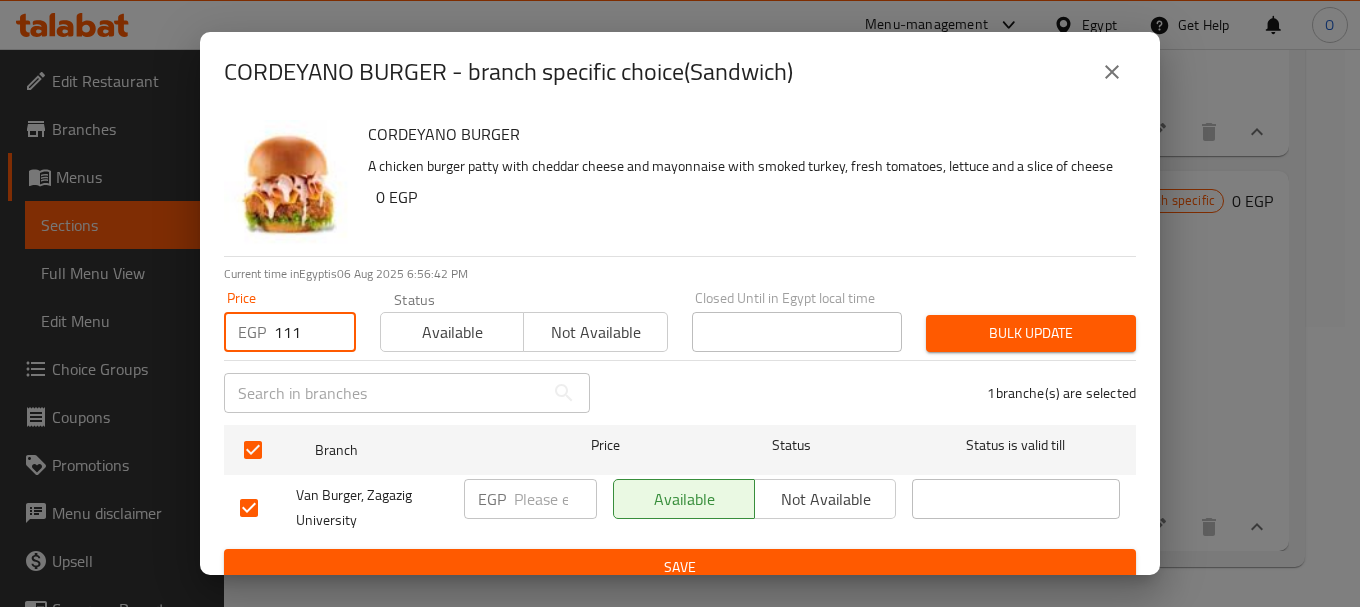 type on "111" 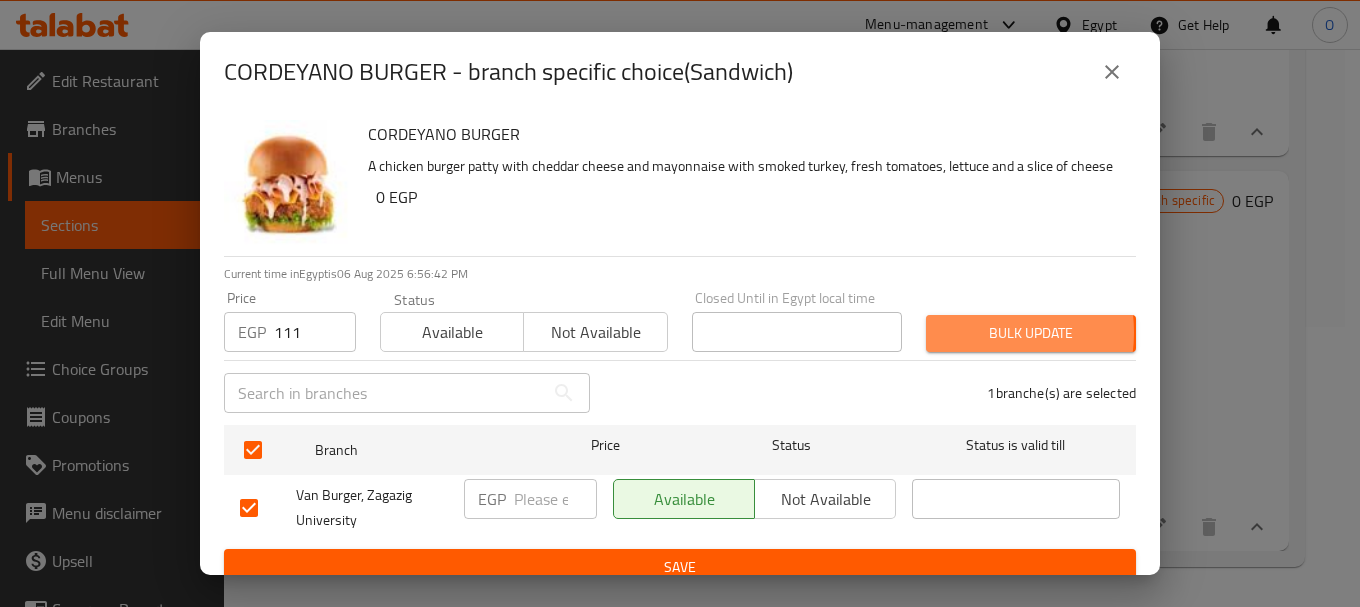 click on "Bulk update" at bounding box center [1031, 333] 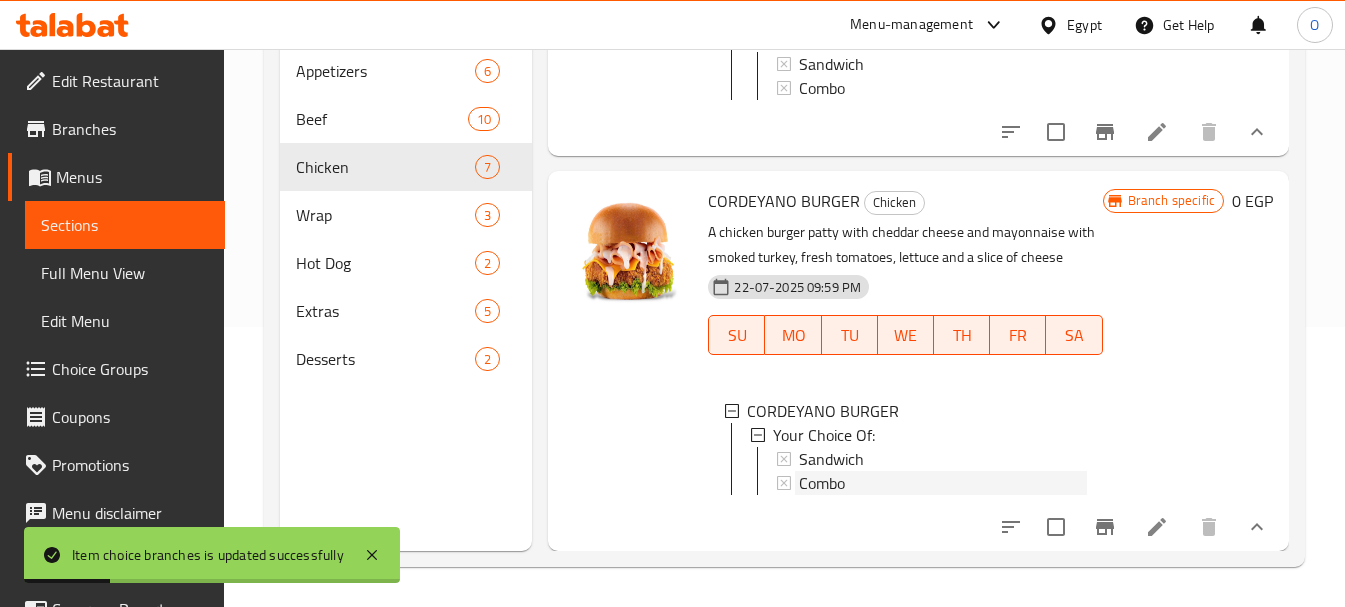 click on "Combo" at bounding box center (822, 483) 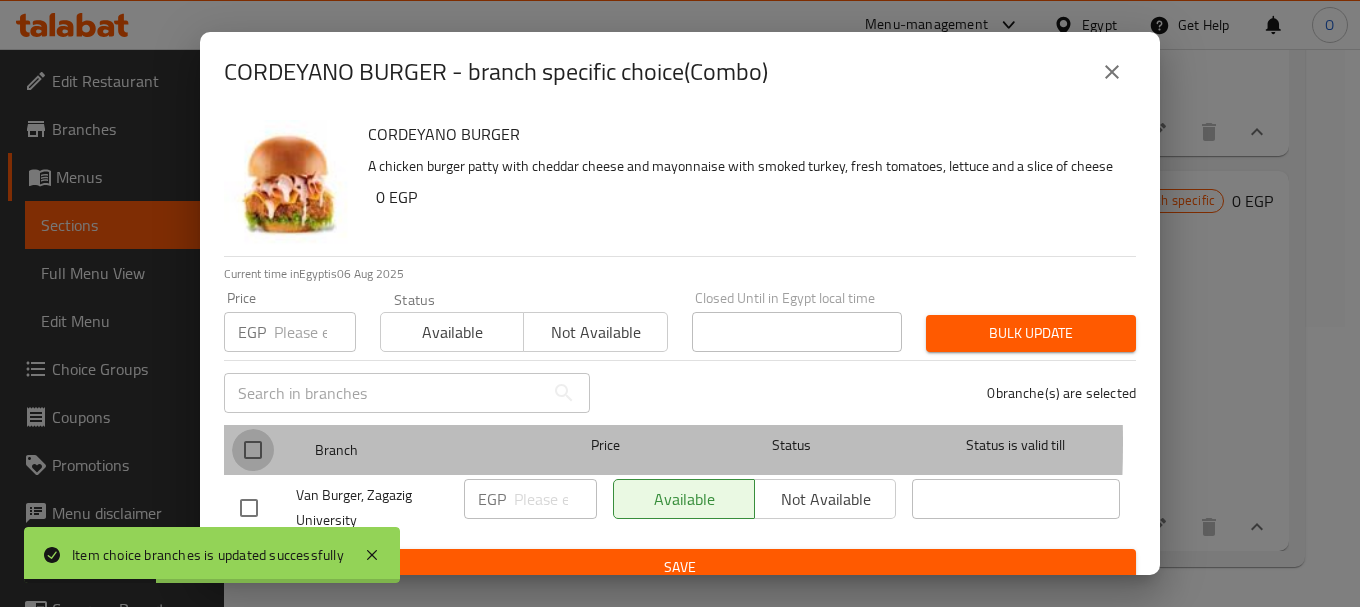 click at bounding box center (253, 450) 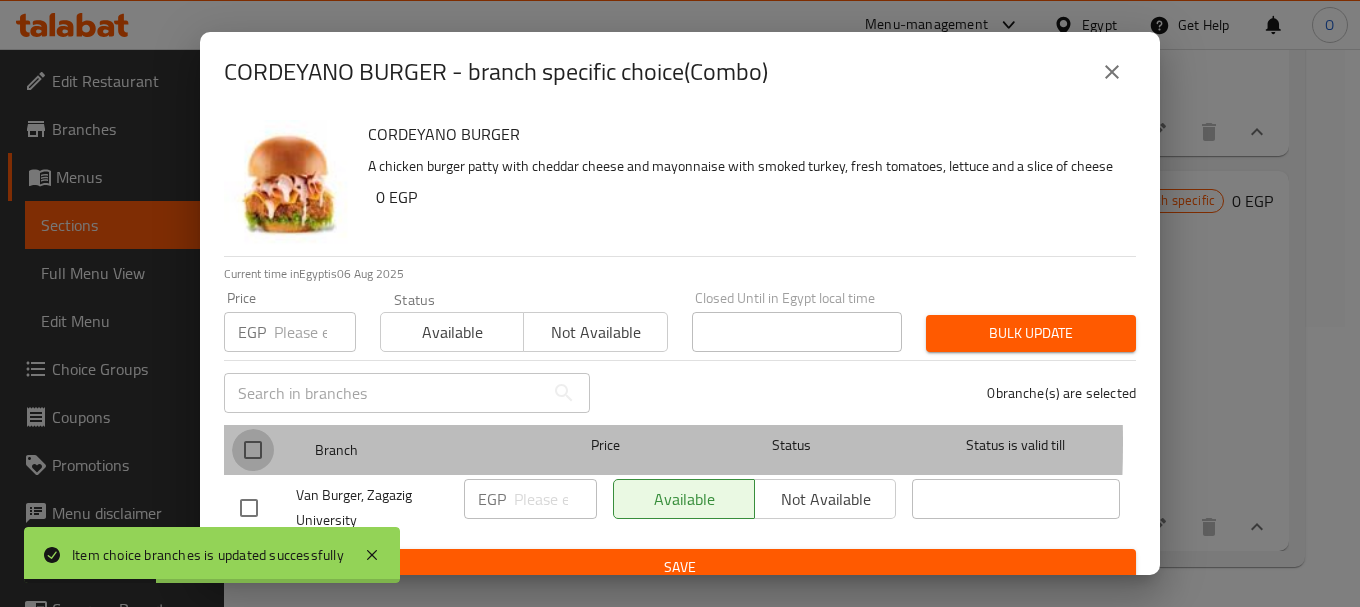 checkbox on "true" 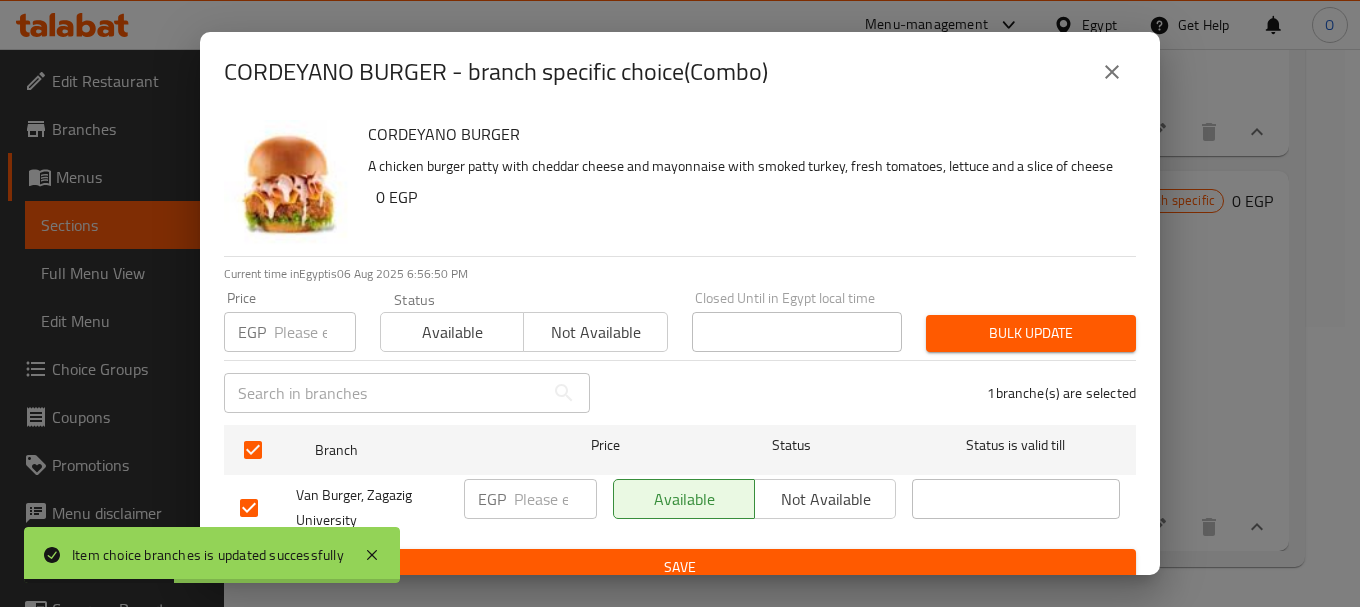 click at bounding box center (315, 332) 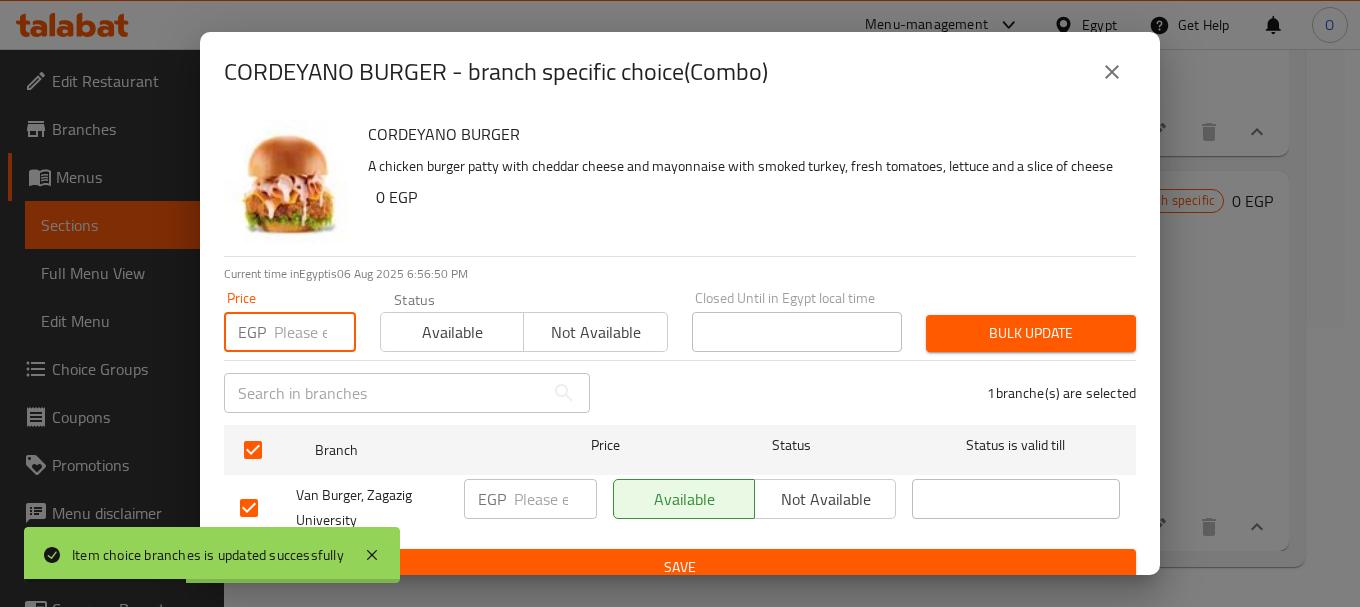 paste on "145" 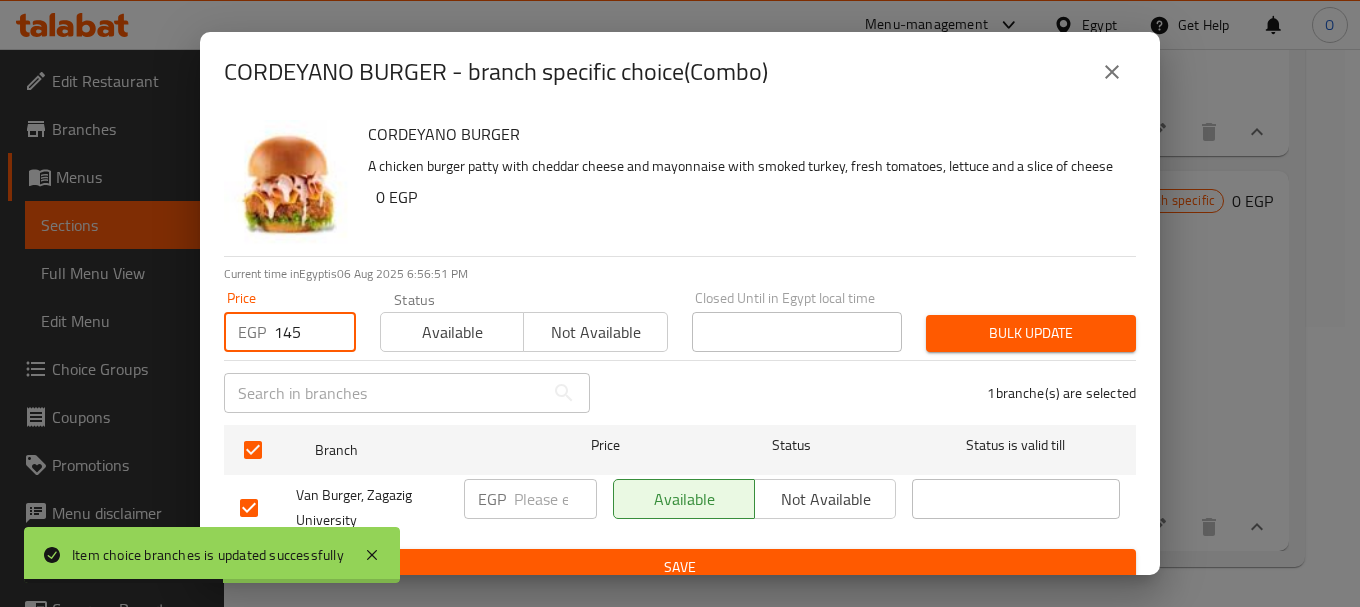 type on "145" 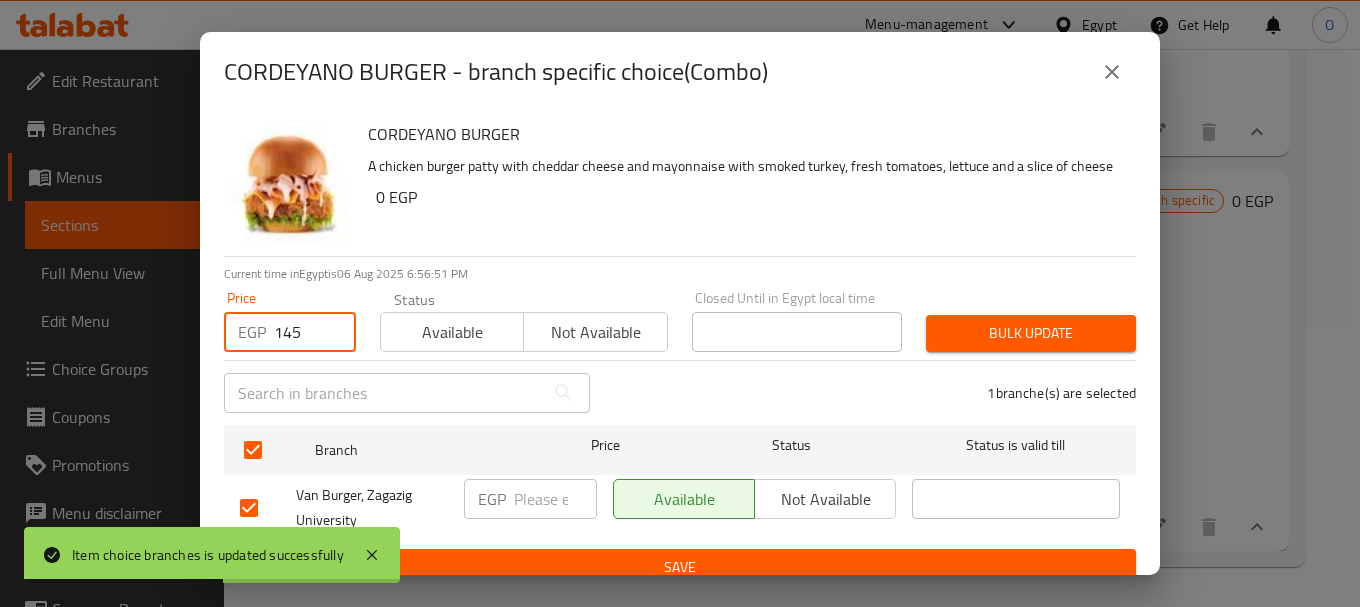 click on "Bulk update" at bounding box center [1031, 333] 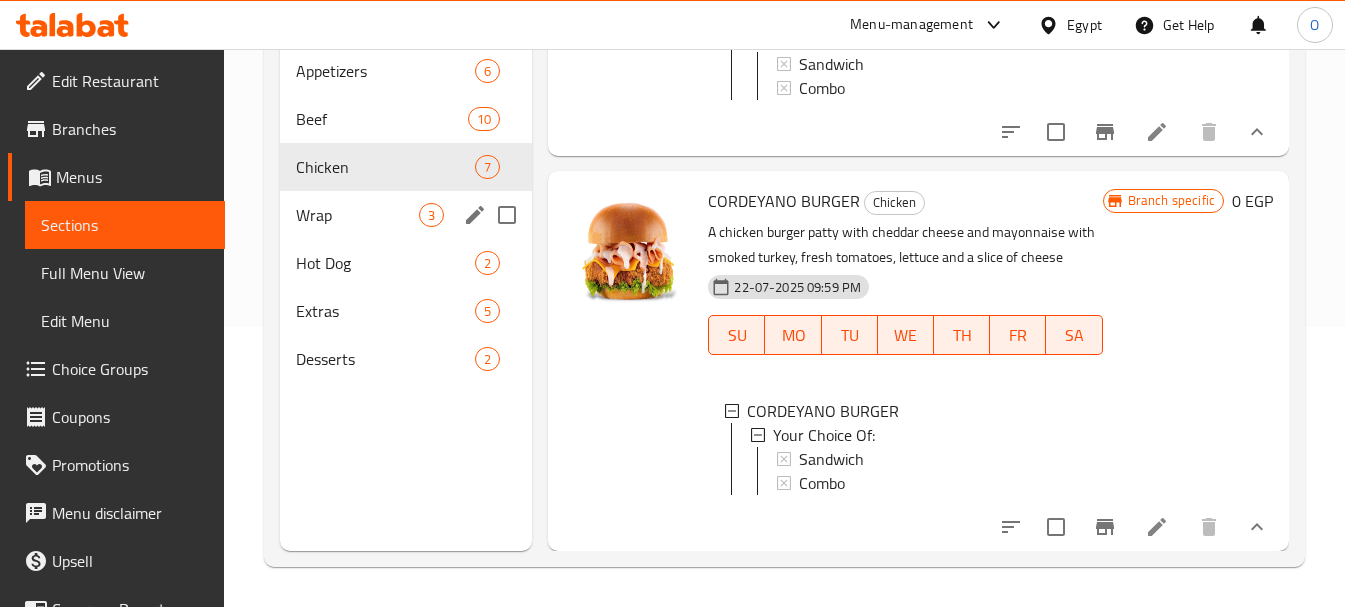 click on "Wrap 3" at bounding box center (406, 215) 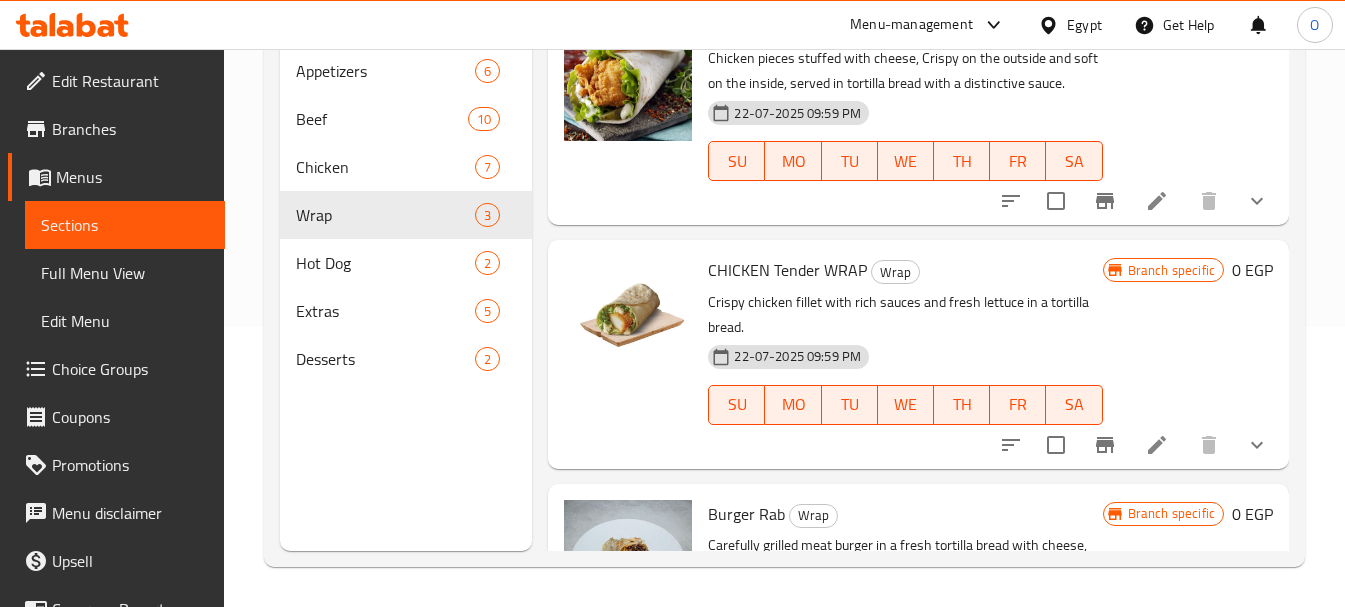 scroll, scrollTop: 0, scrollLeft: 0, axis: both 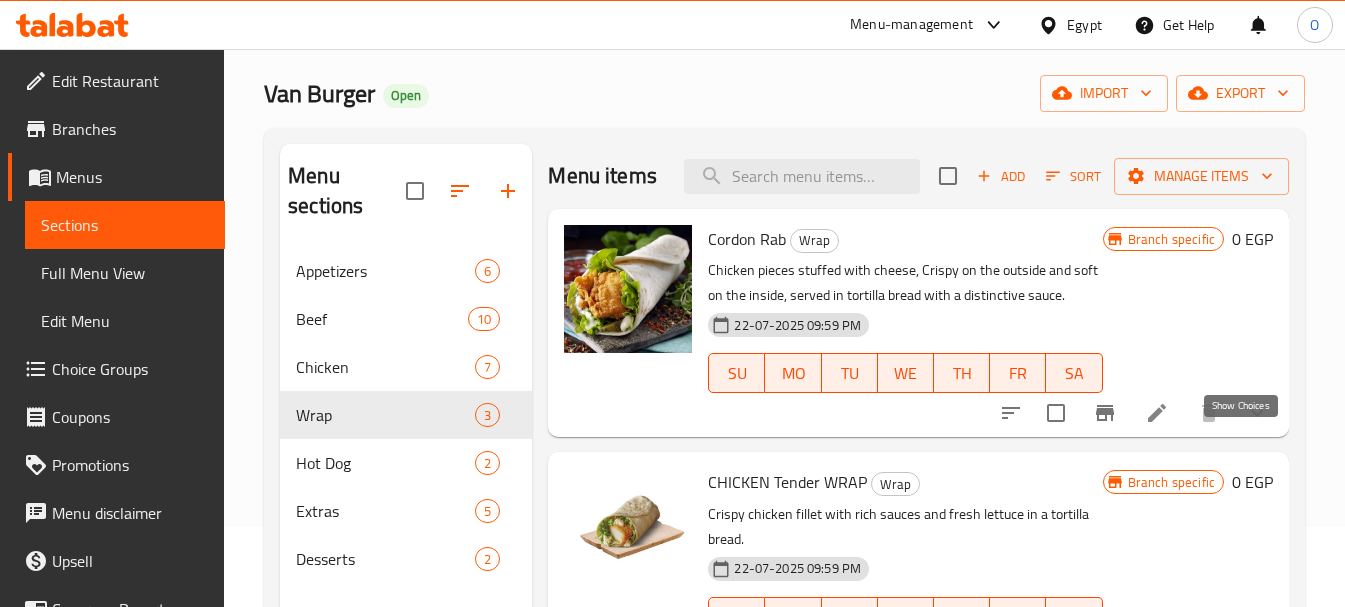 click 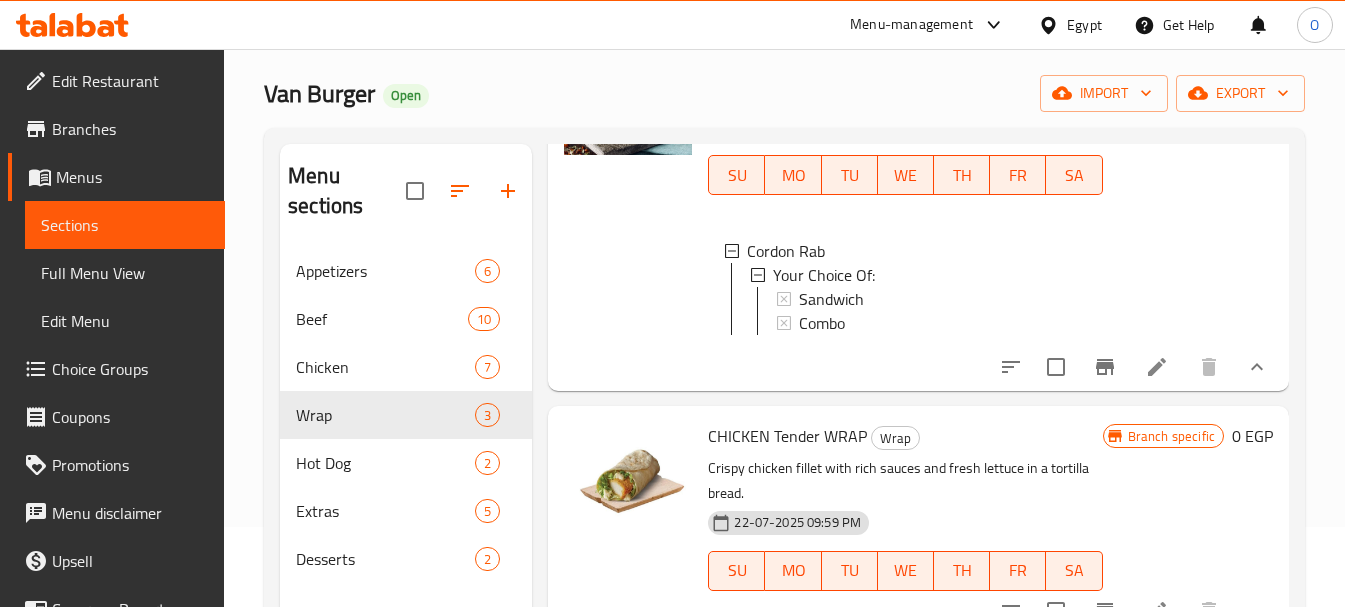 scroll, scrollTop: 200, scrollLeft: 0, axis: vertical 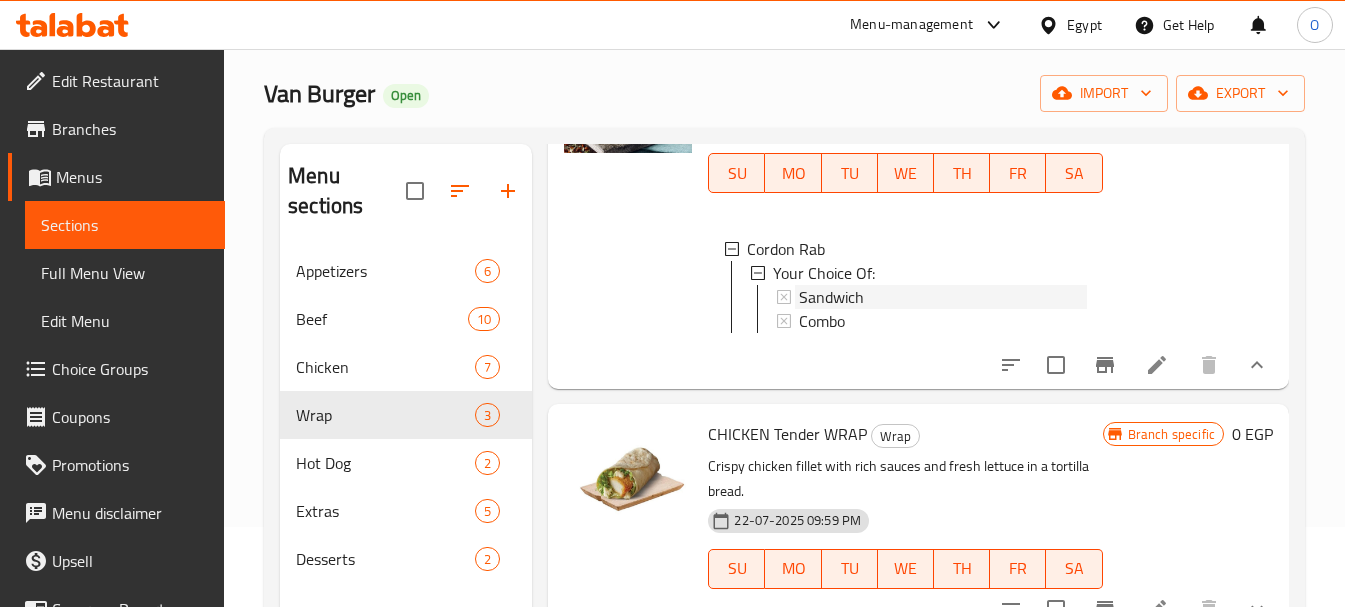 click on "Sandwich" at bounding box center [831, 297] 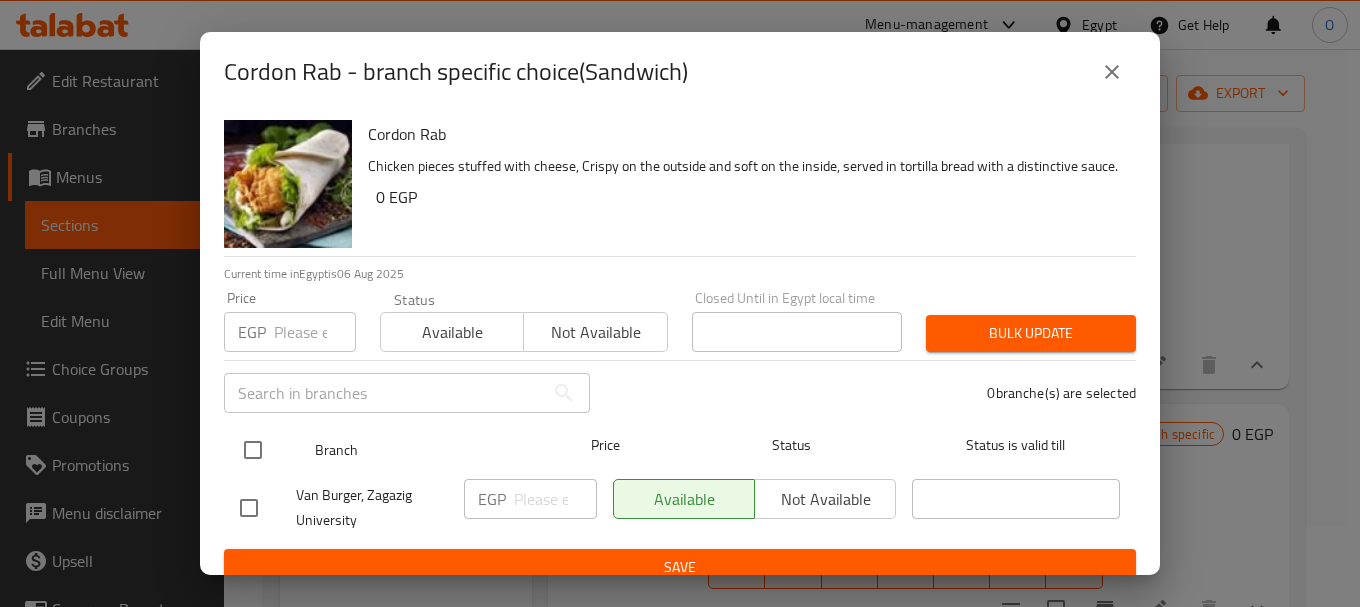 click at bounding box center [253, 450] 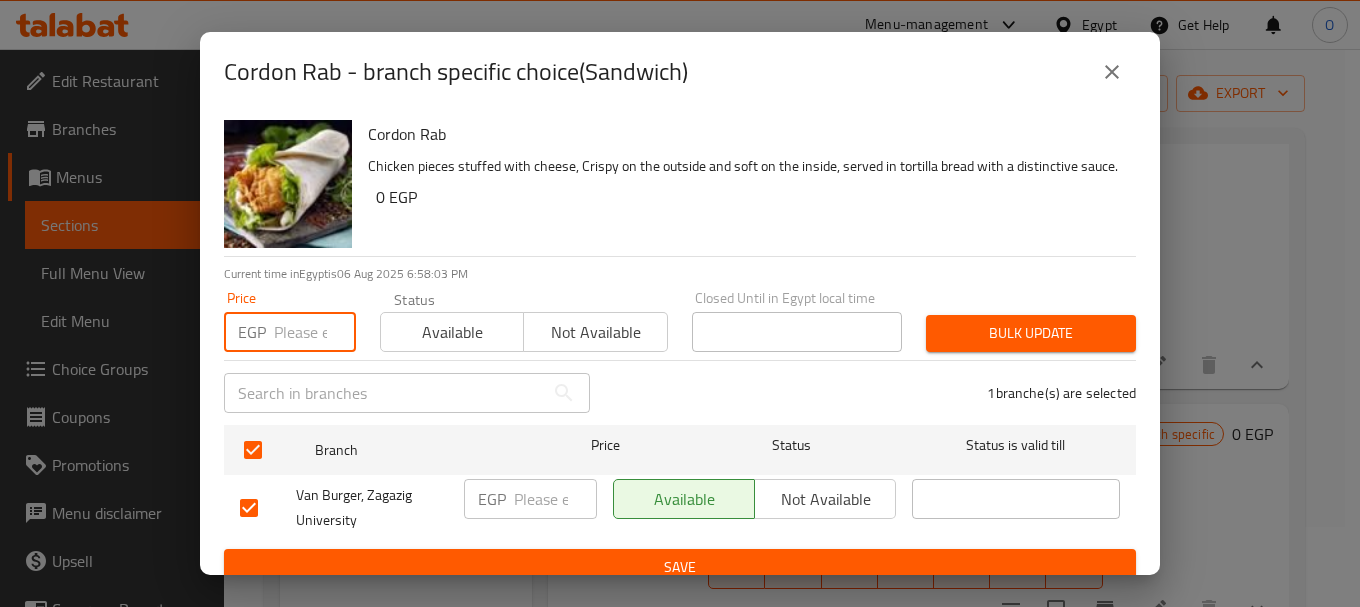 paste on "90" 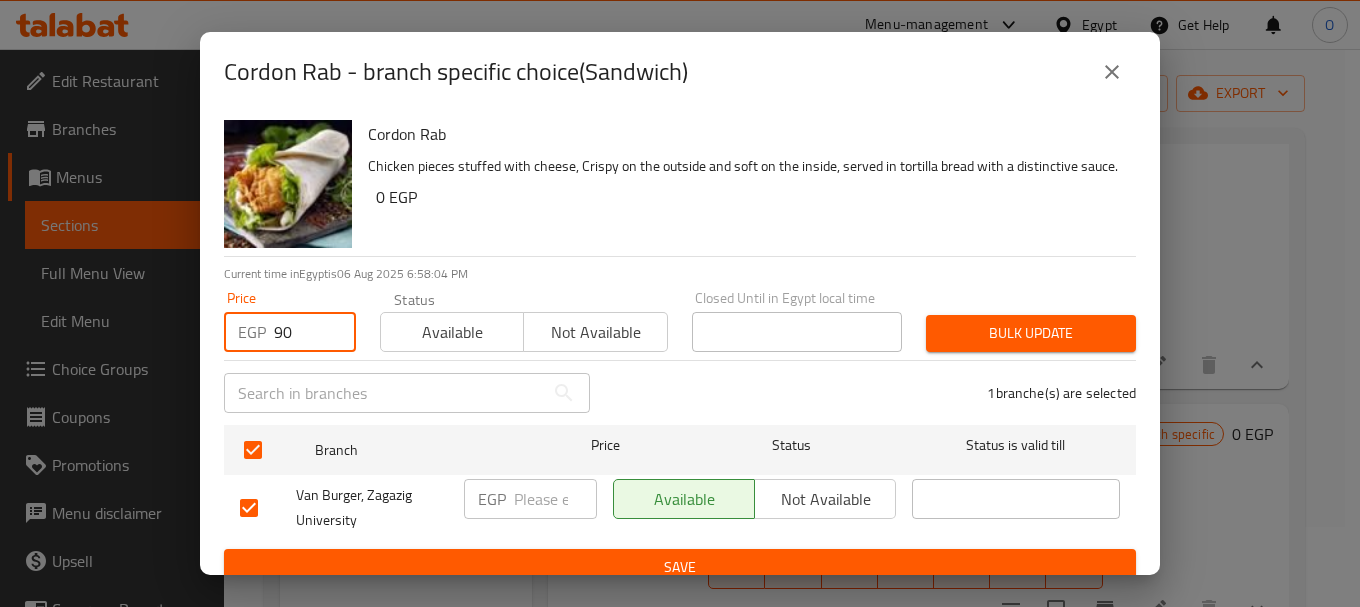 type on "90" 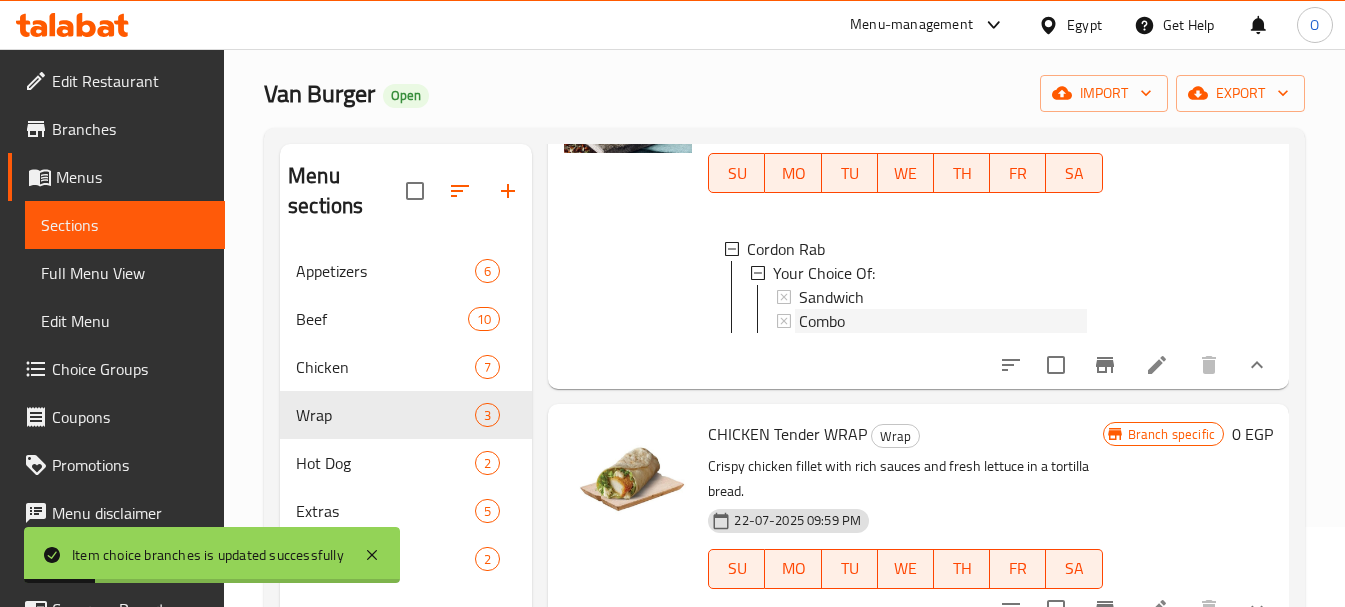 click on "Combo" at bounding box center (942, 321) 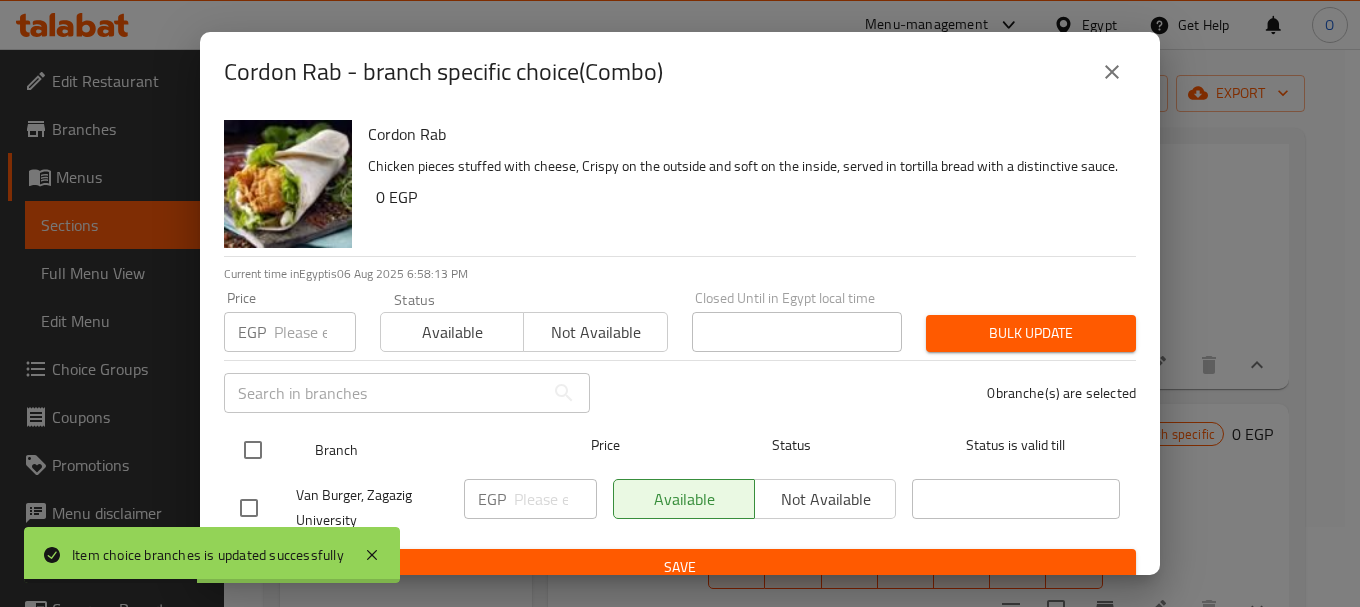 click at bounding box center (253, 450) 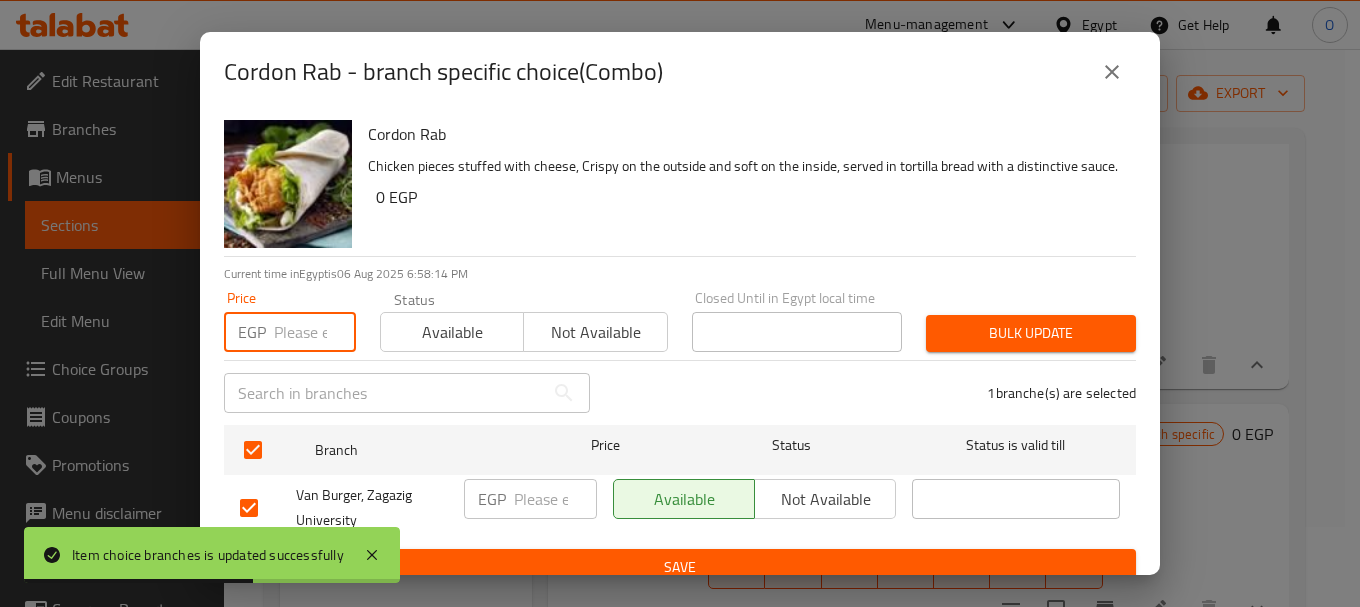 paste on "135" 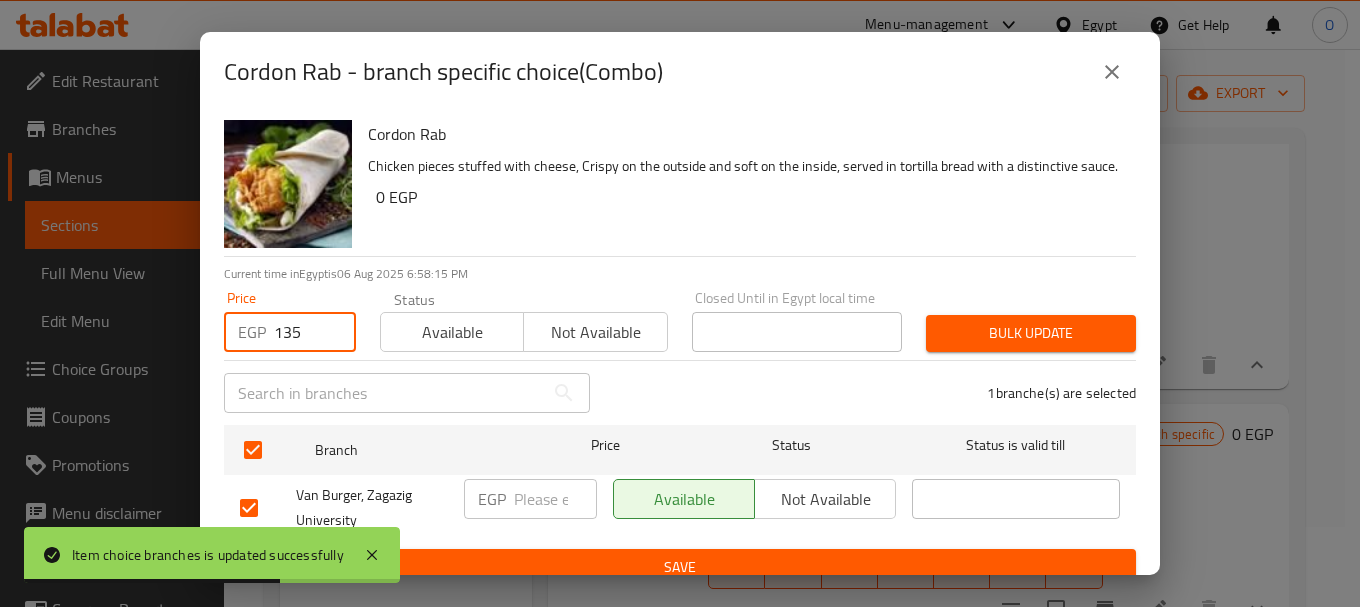 type on "135" 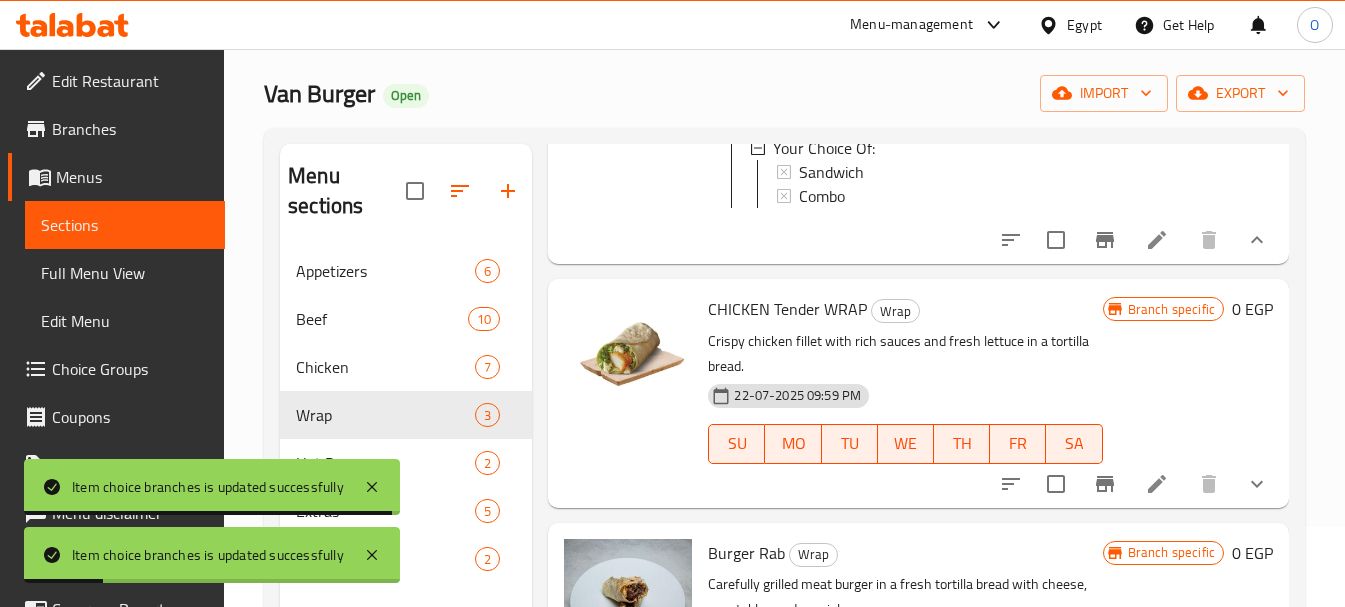 scroll, scrollTop: 370, scrollLeft: 0, axis: vertical 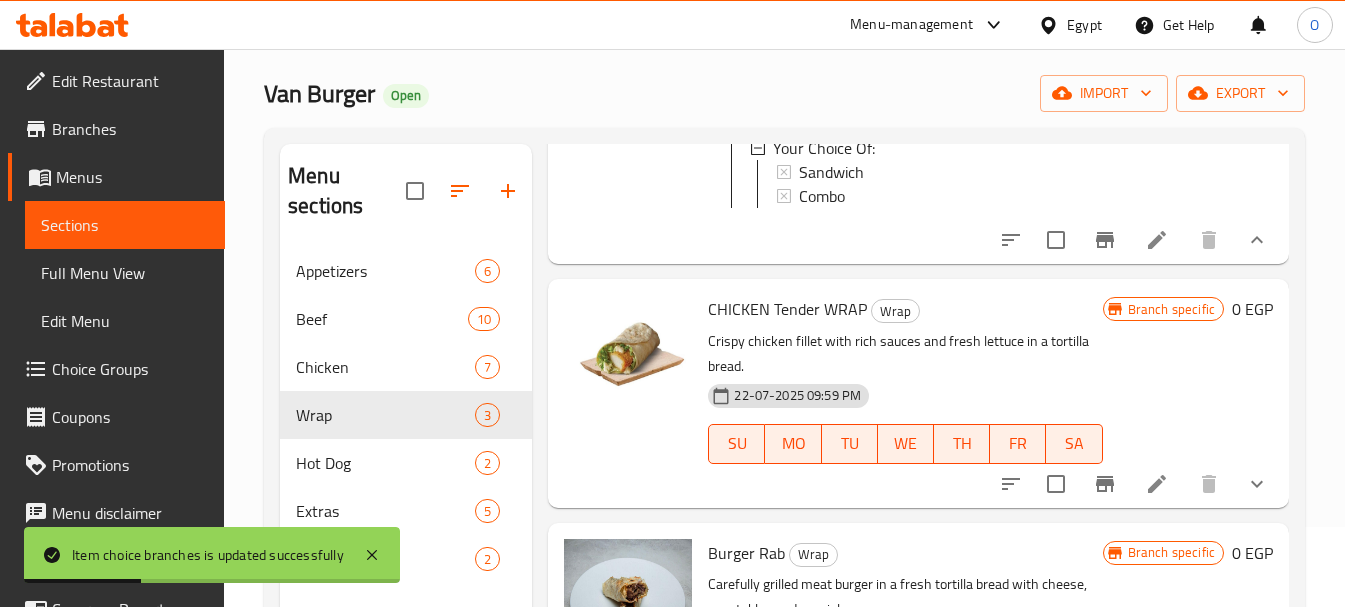 click at bounding box center [1257, 484] 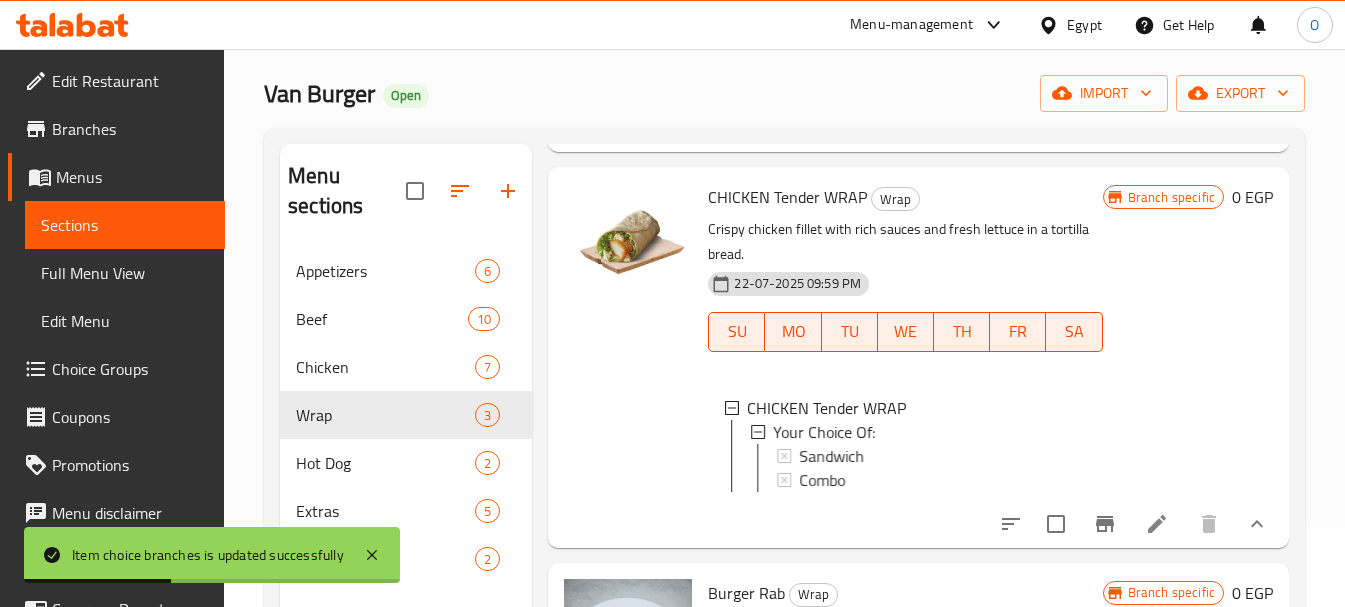 scroll, scrollTop: 470, scrollLeft: 0, axis: vertical 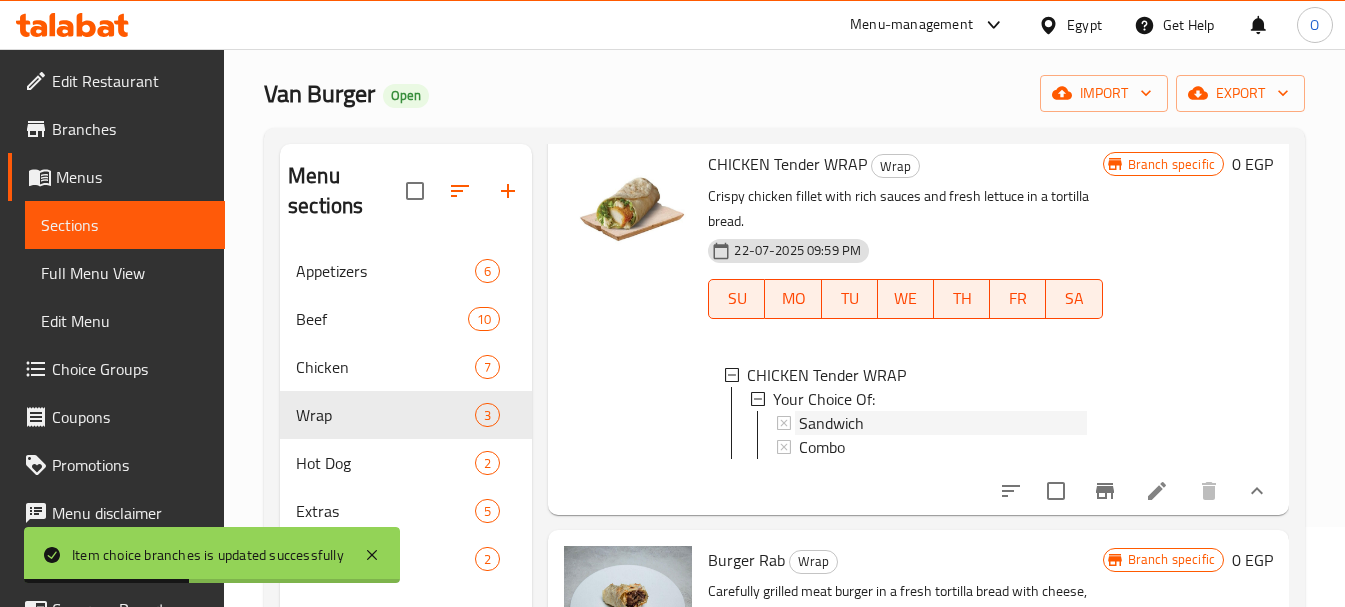click on "Sandwich" at bounding box center [831, 423] 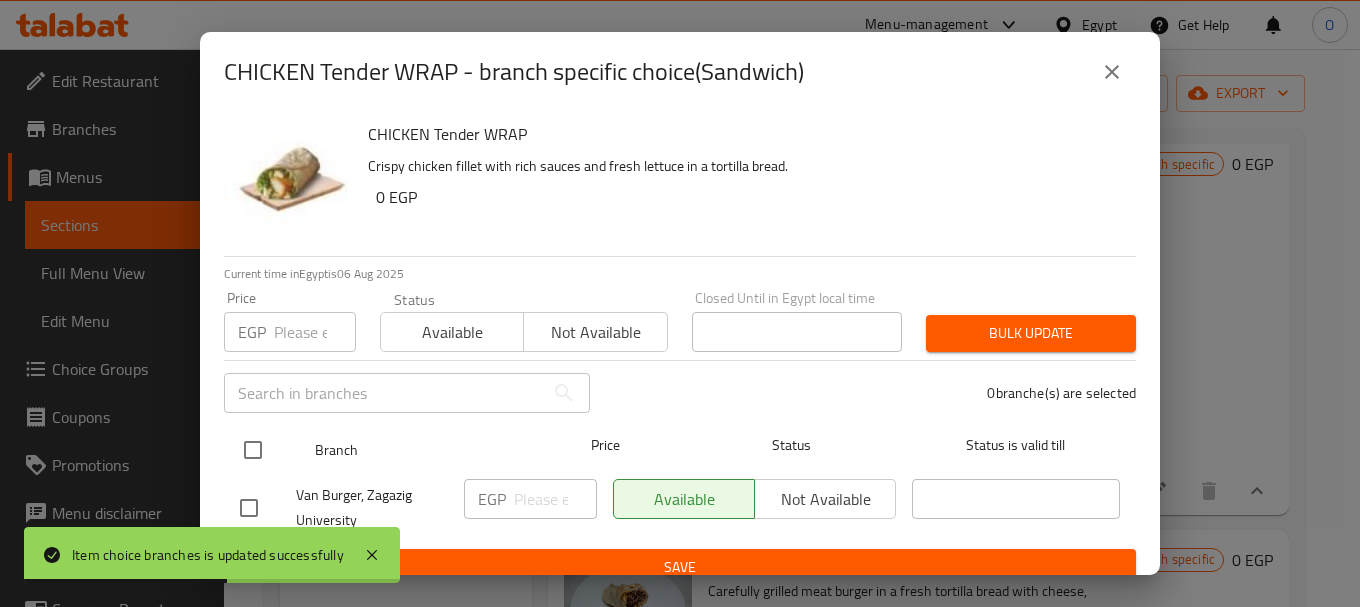 click at bounding box center [253, 450] 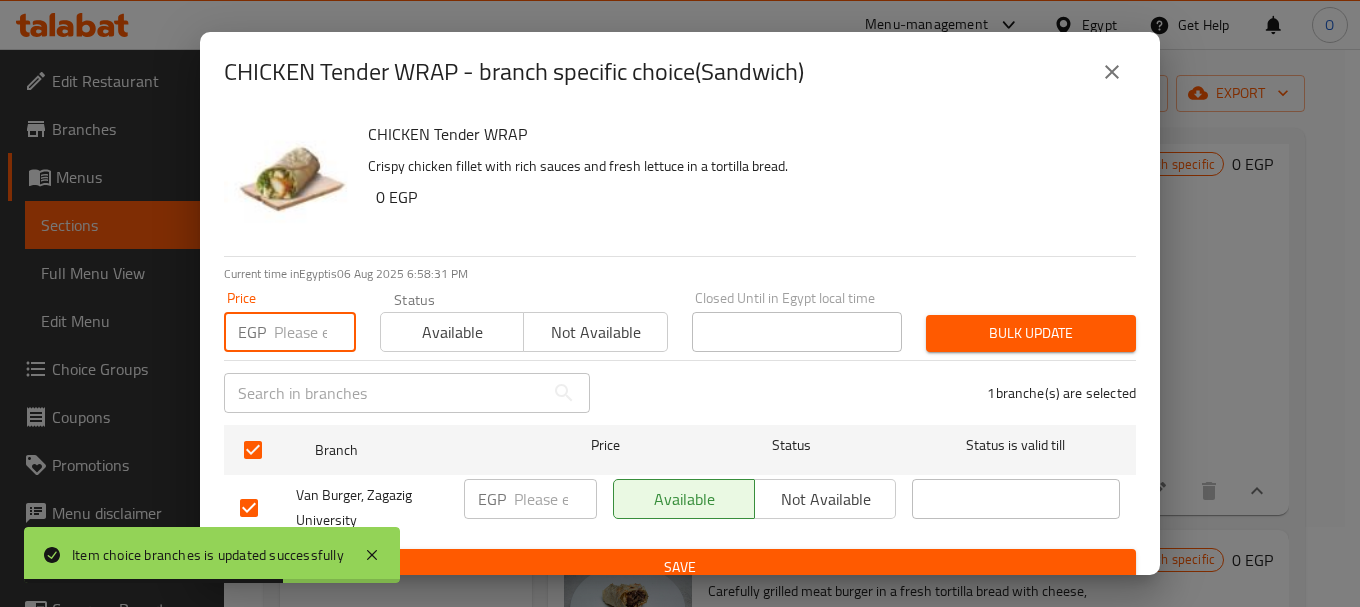 paste on "80" 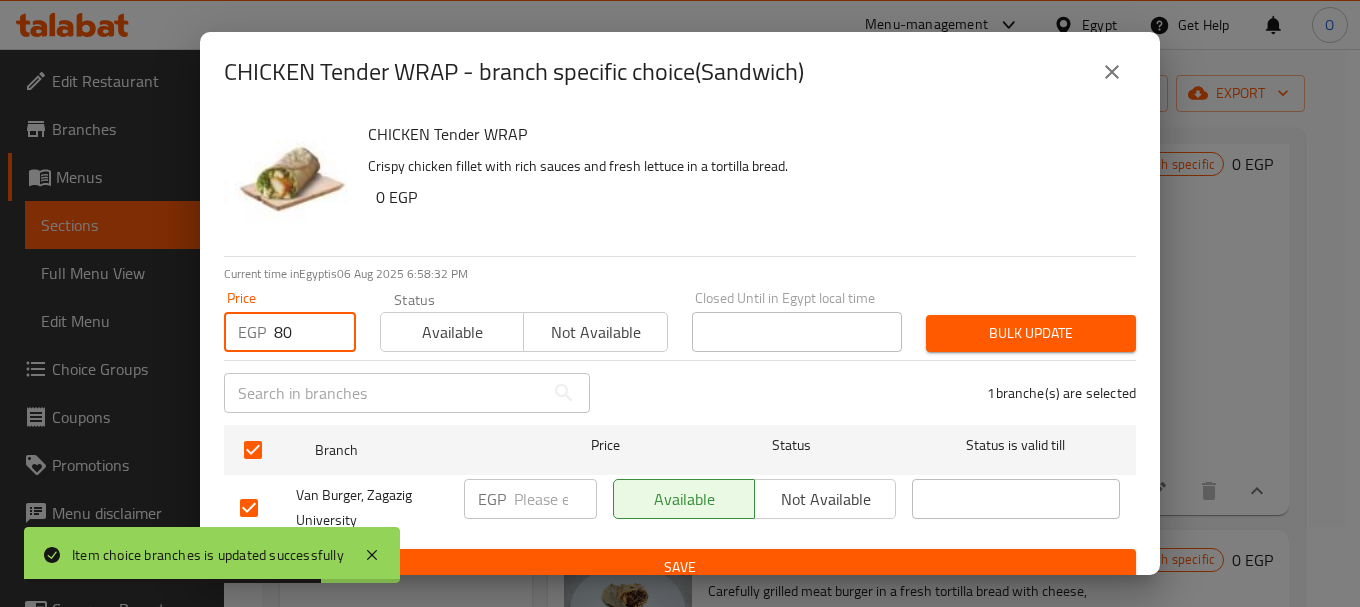 type on "80" 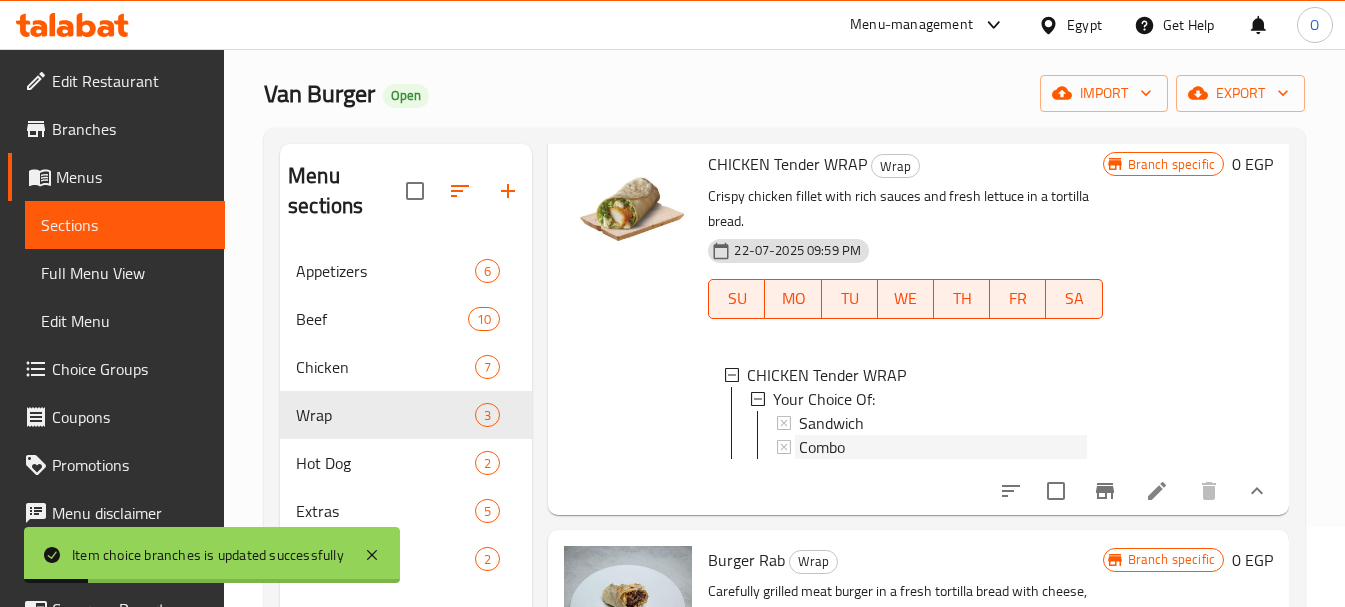 click on "Combo" at bounding box center (822, 447) 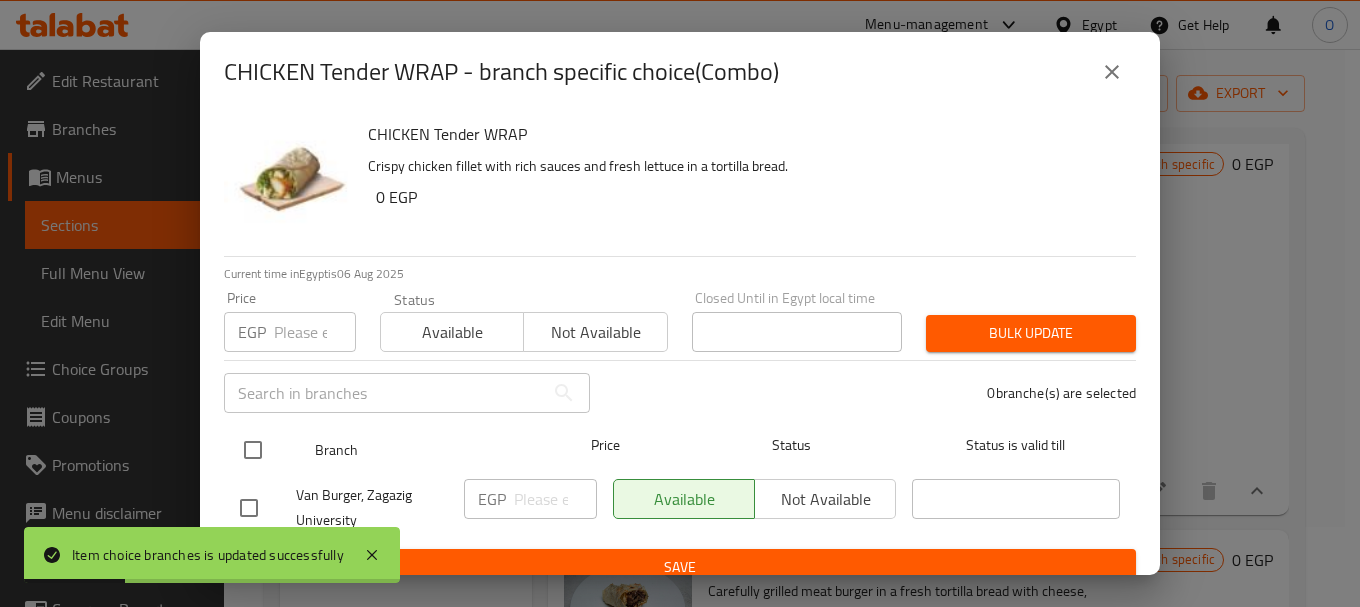 click at bounding box center [253, 450] 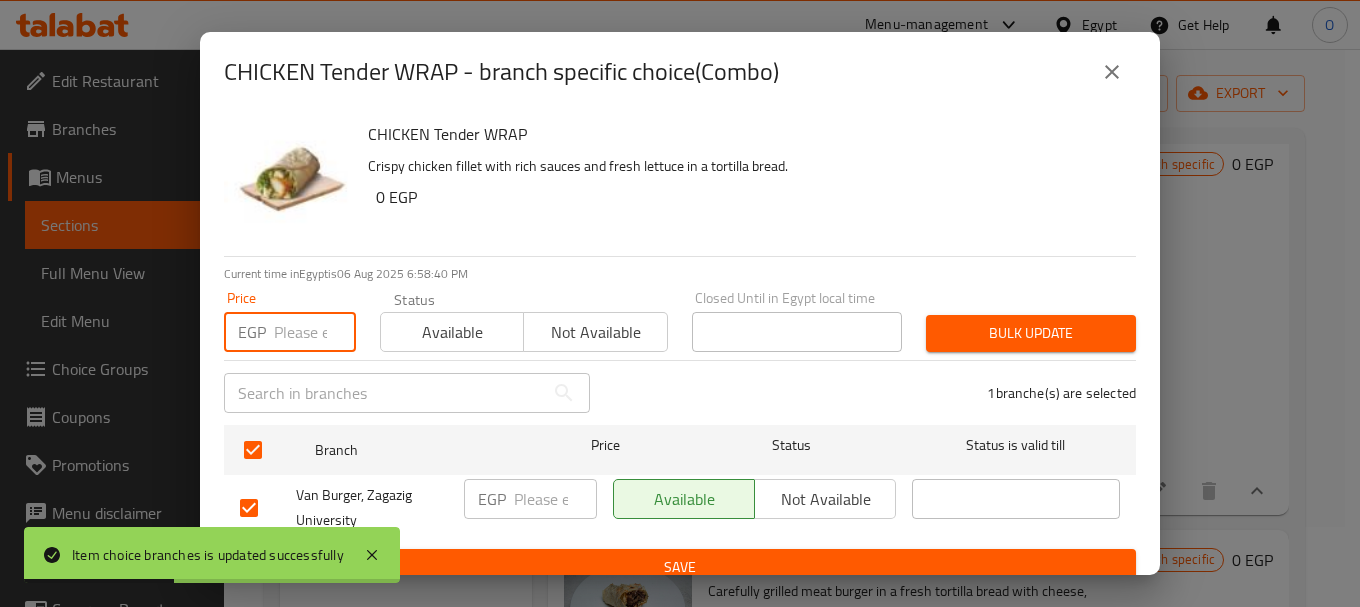 paste on "115" 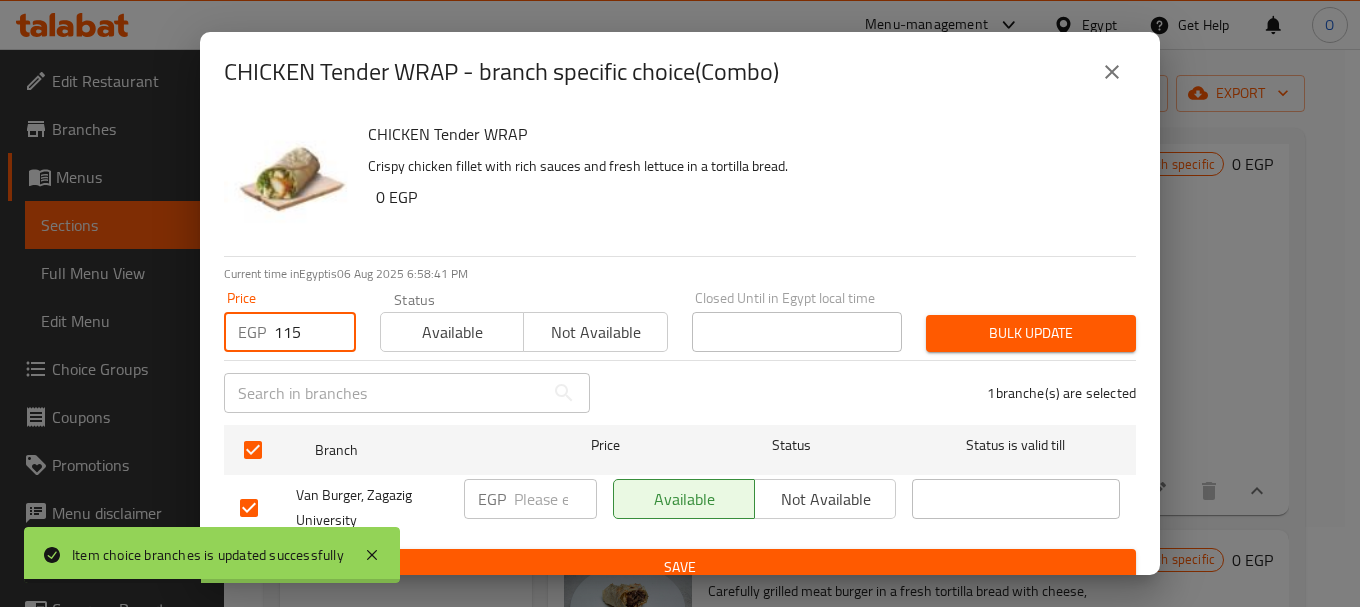 type on "115" 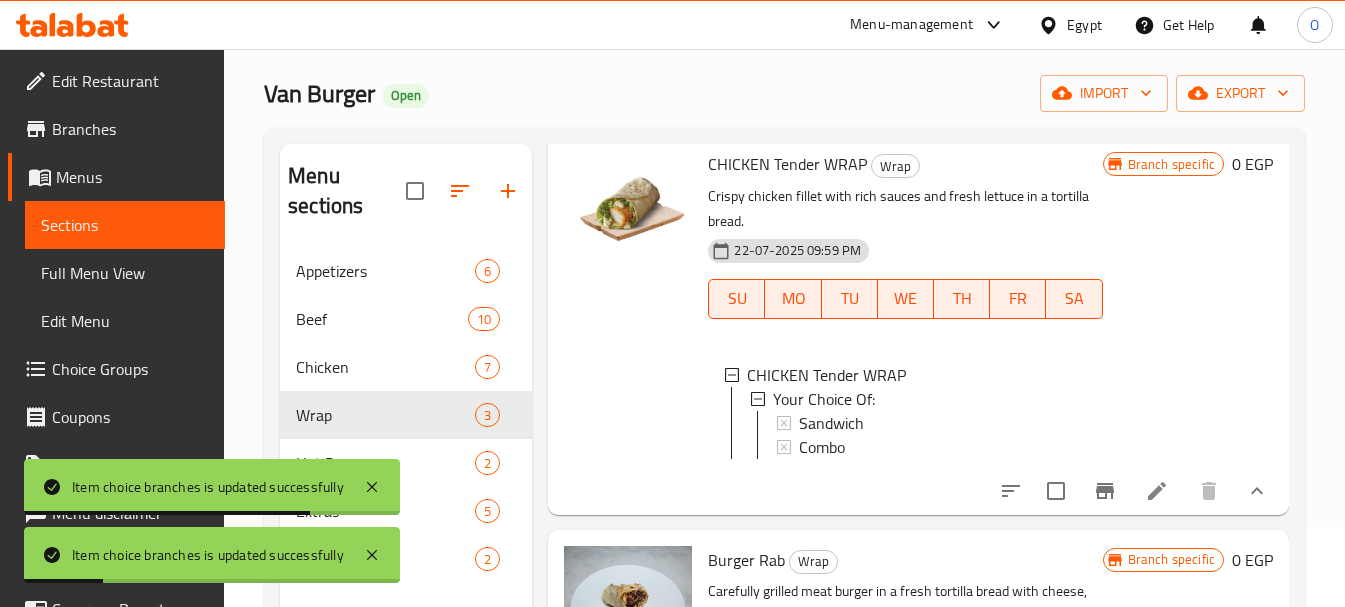 scroll, scrollTop: 437, scrollLeft: 0, axis: vertical 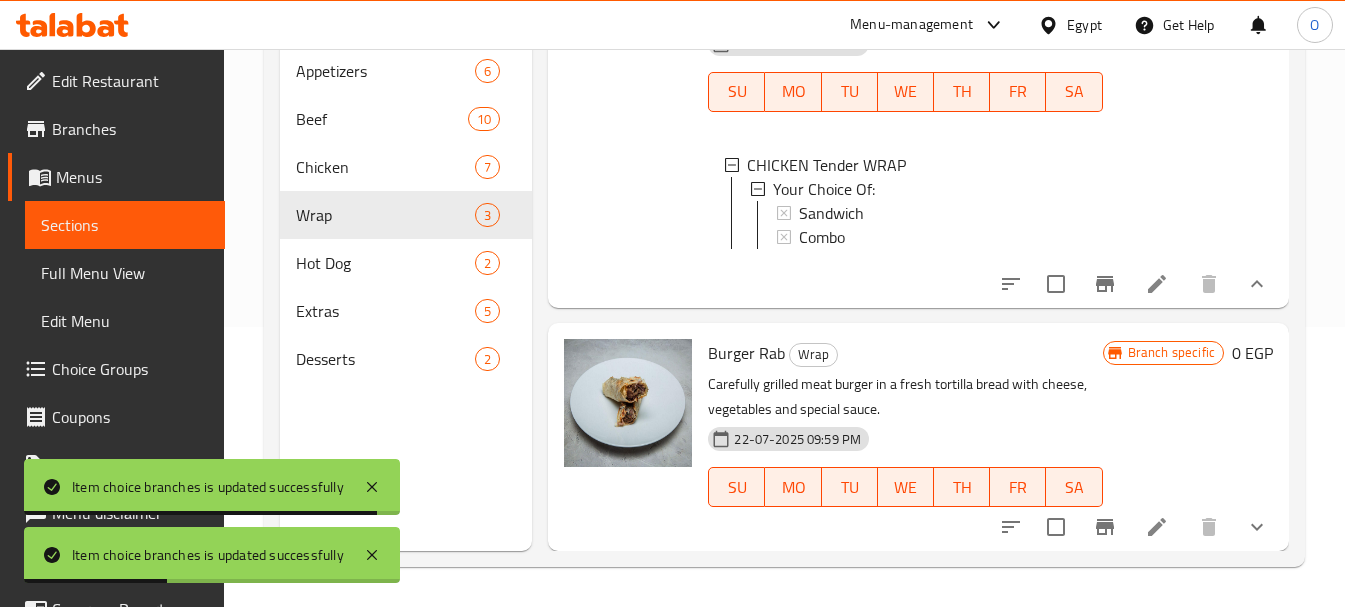 click at bounding box center (1257, 527) 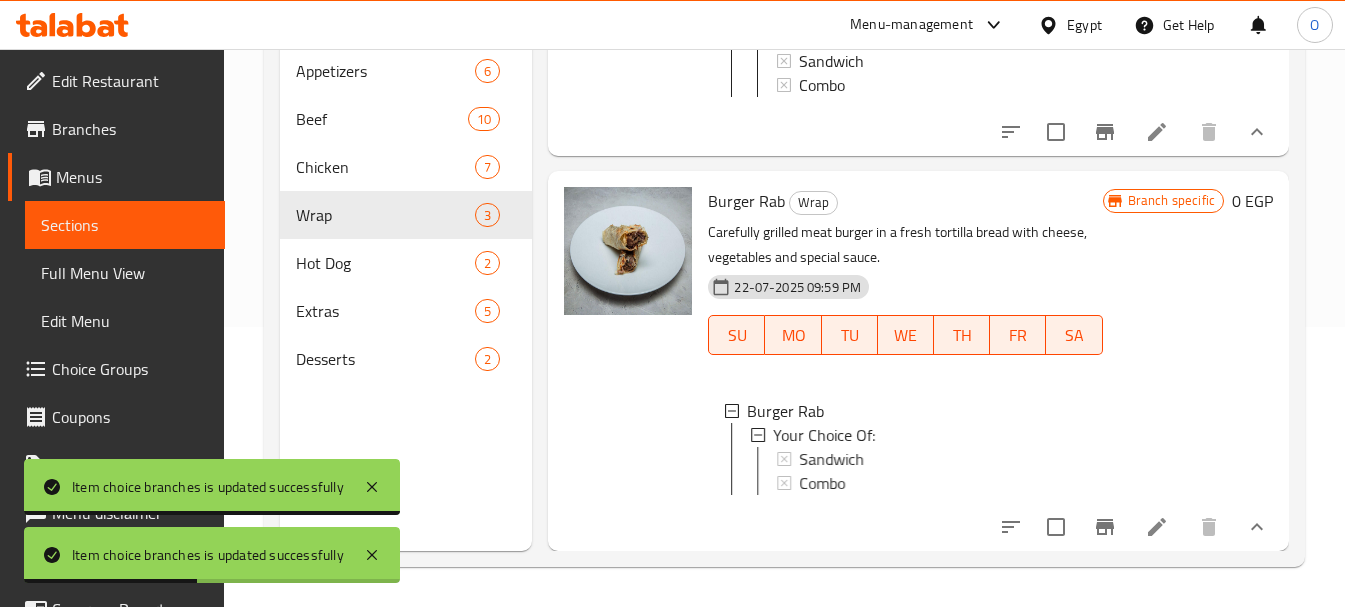scroll, scrollTop: 704, scrollLeft: 0, axis: vertical 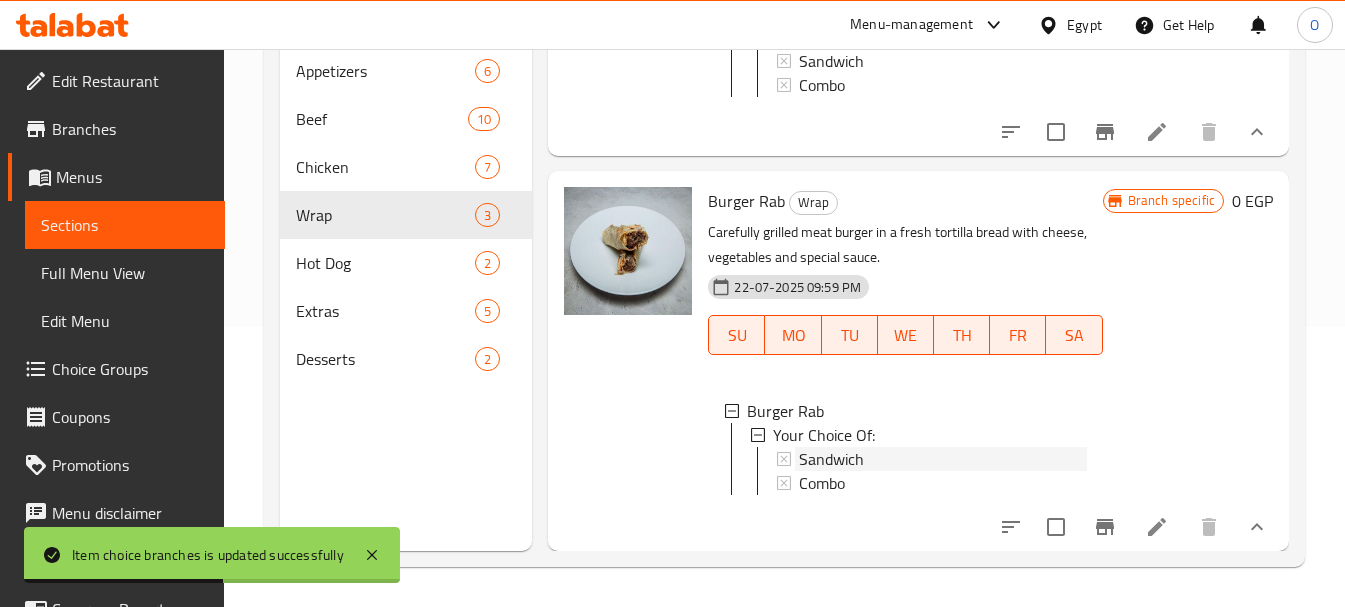 click on "Sandwich" at bounding box center (942, 459) 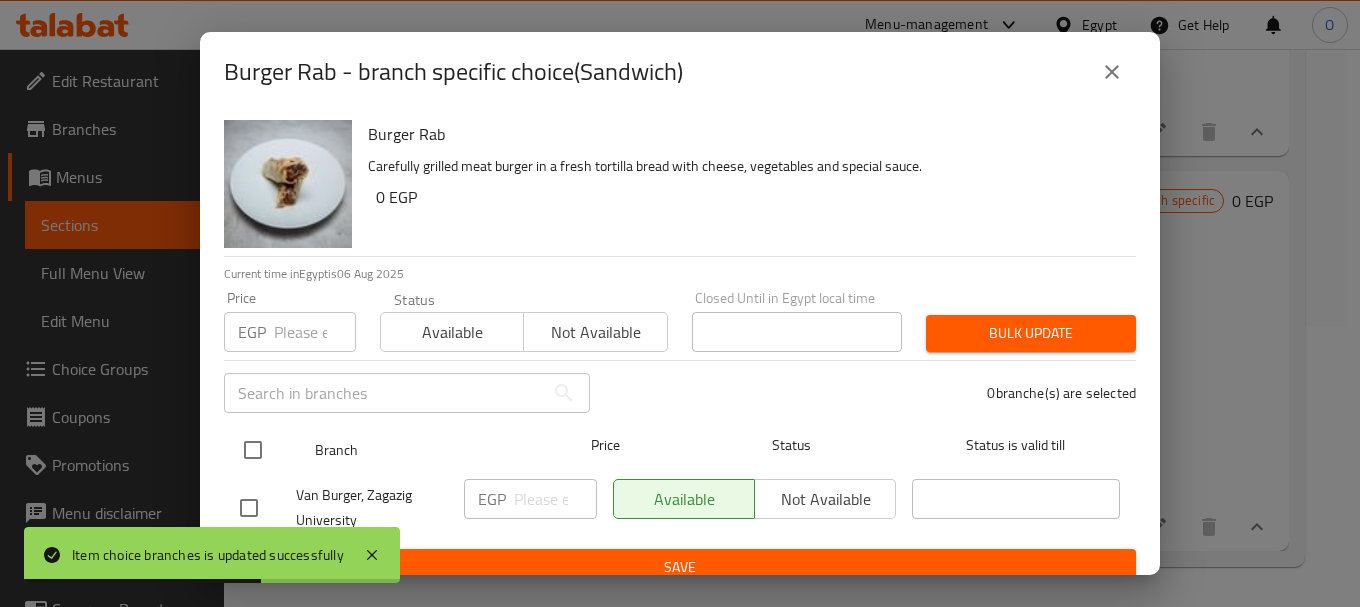 click at bounding box center (253, 450) 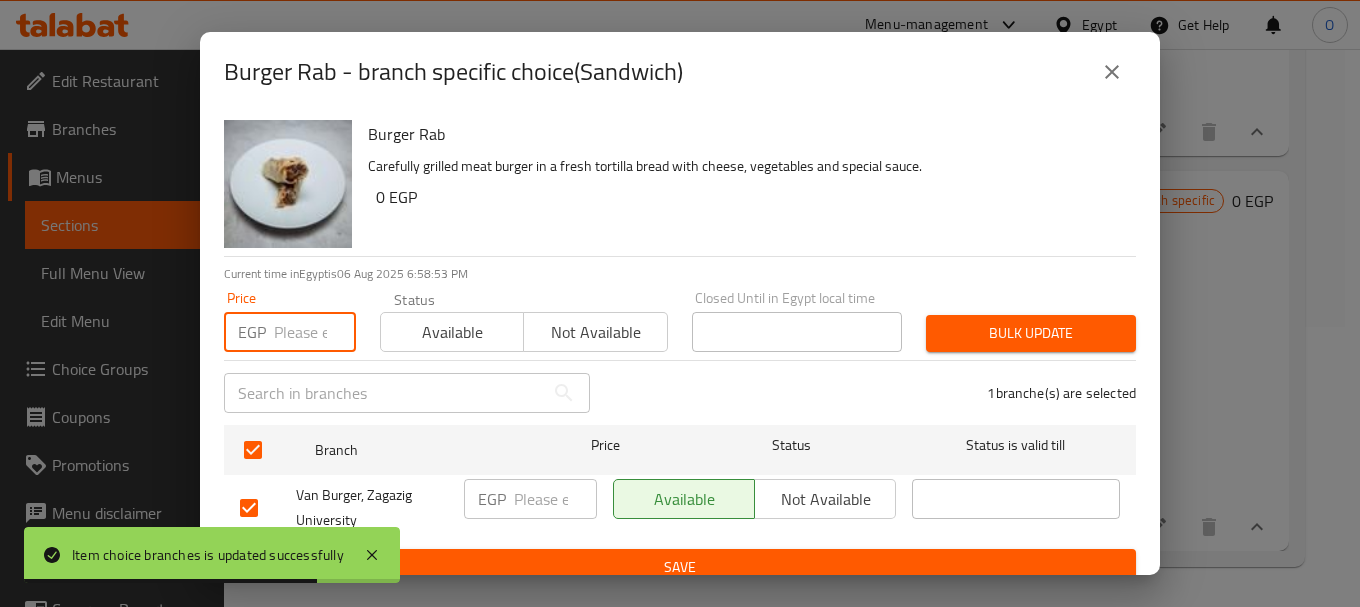 paste on "87" 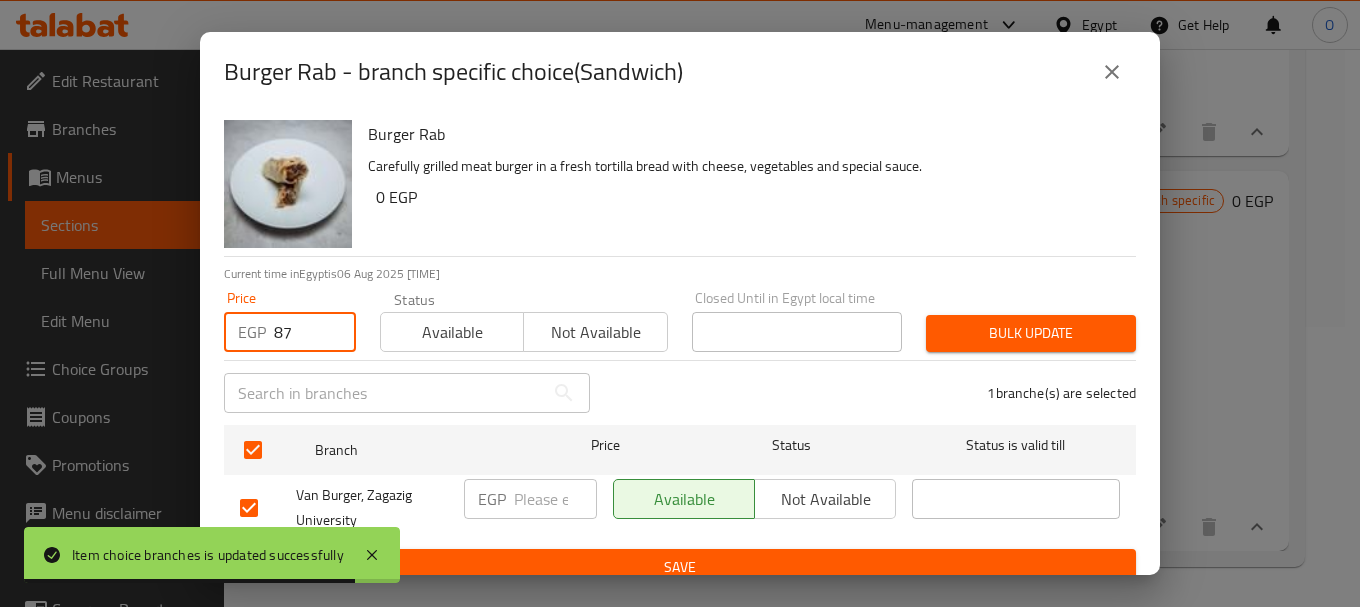 type on "87" 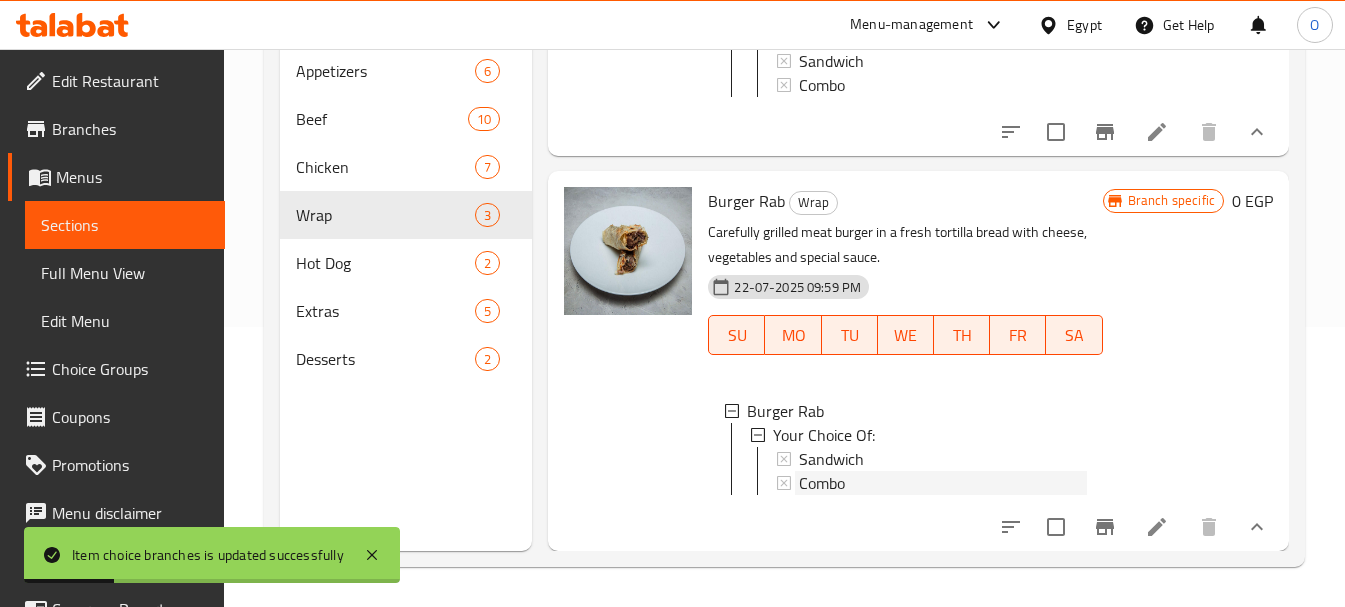 click on "Combo" at bounding box center (942, 483) 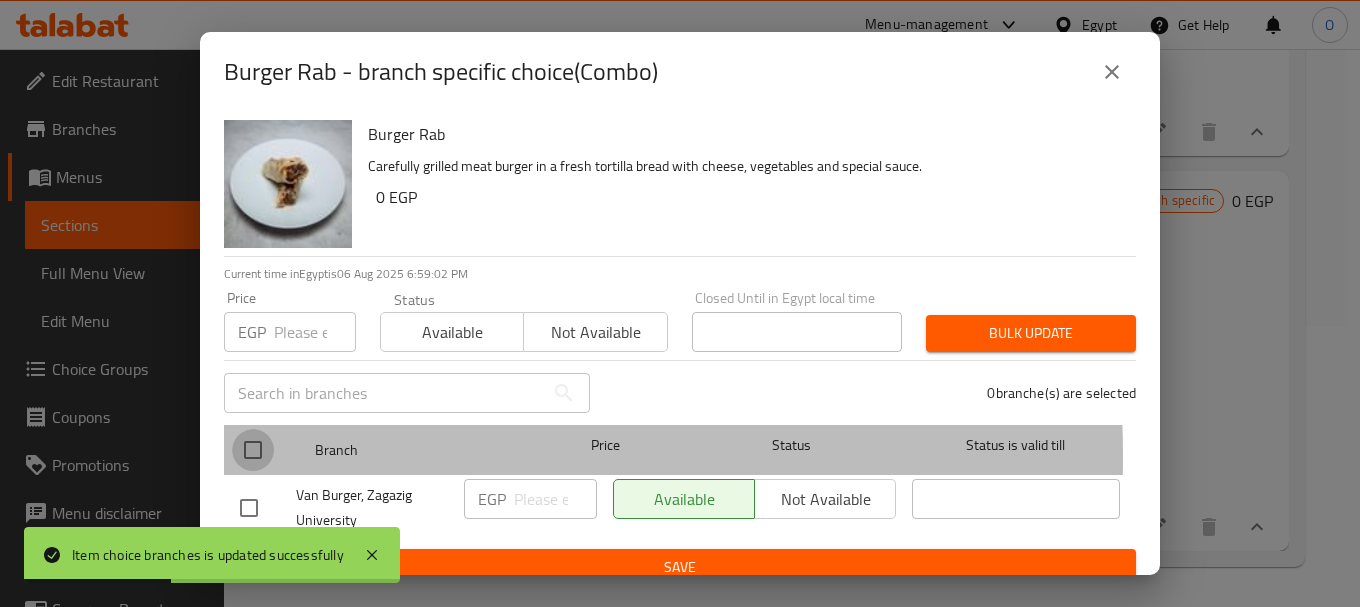 click at bounding box center [253, 450] 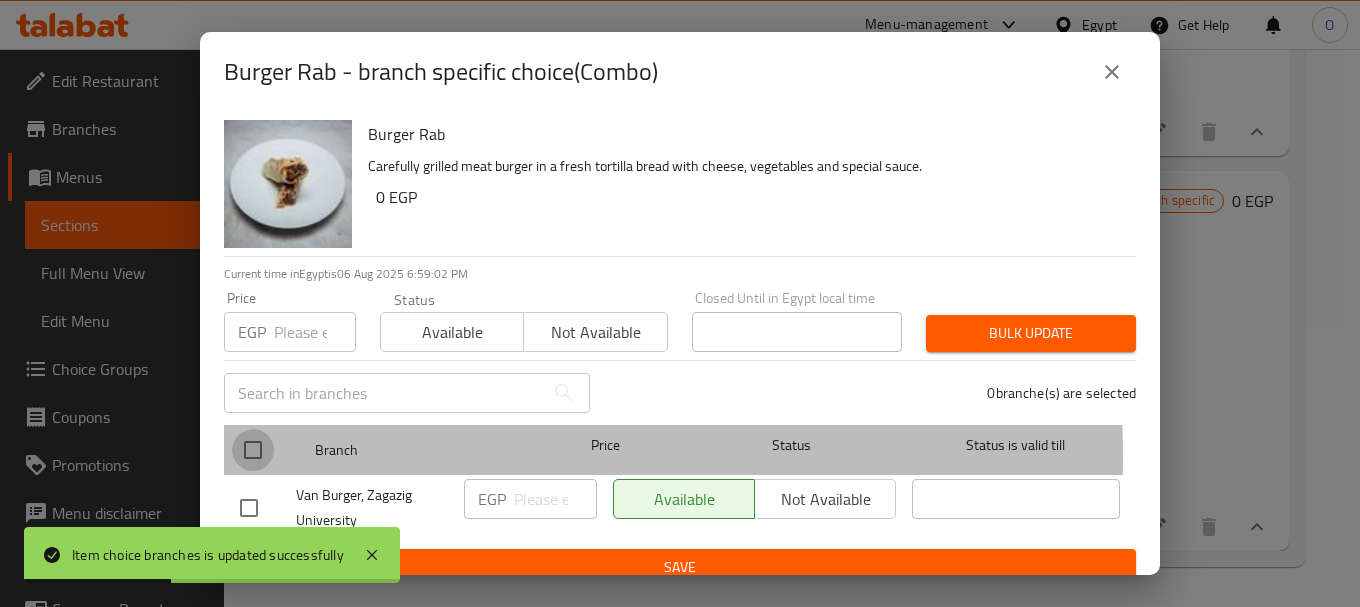 checkbox on "true" 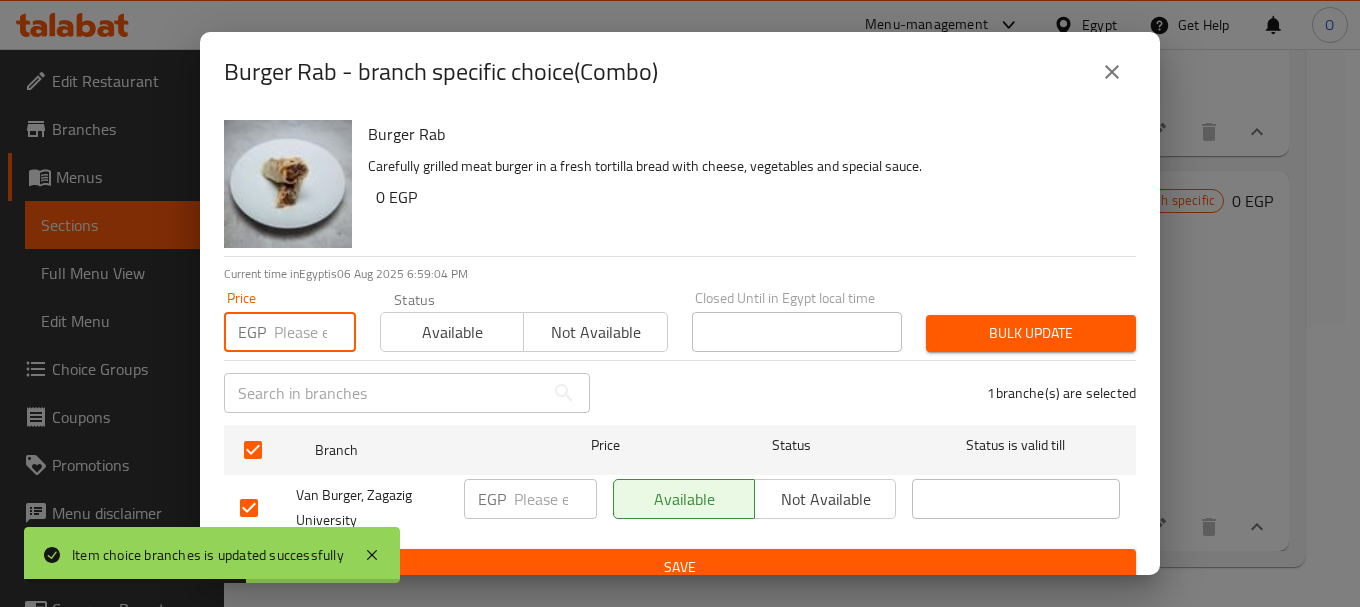 paste on "120" 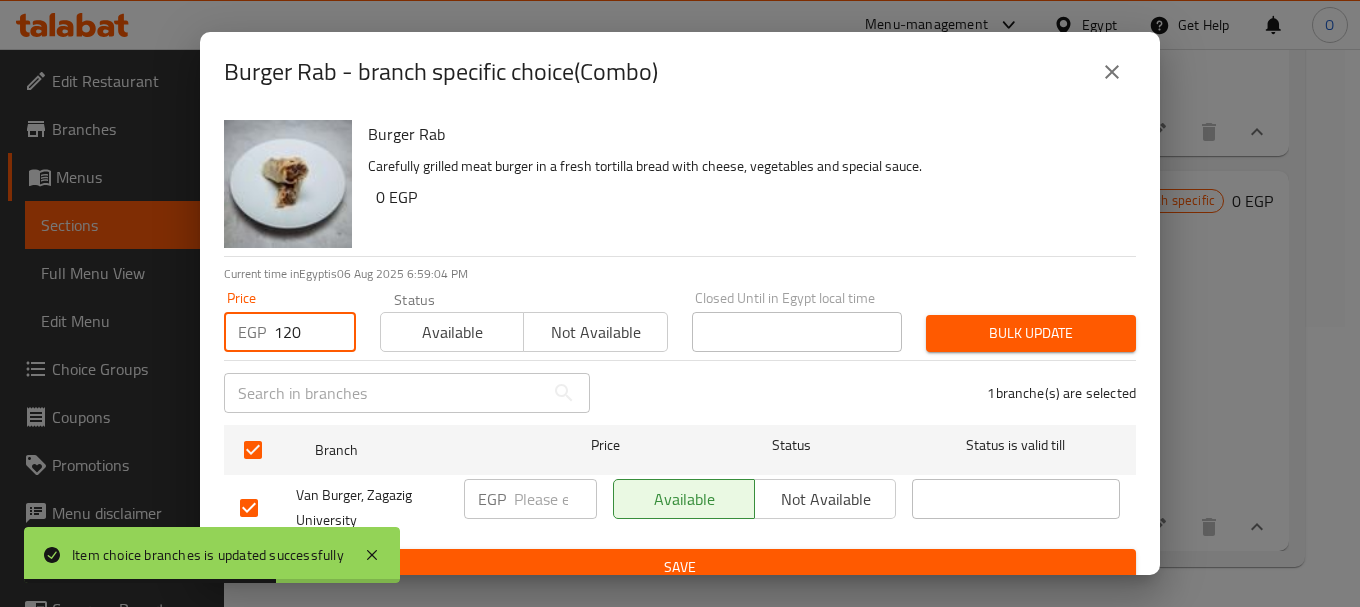 type on "120" 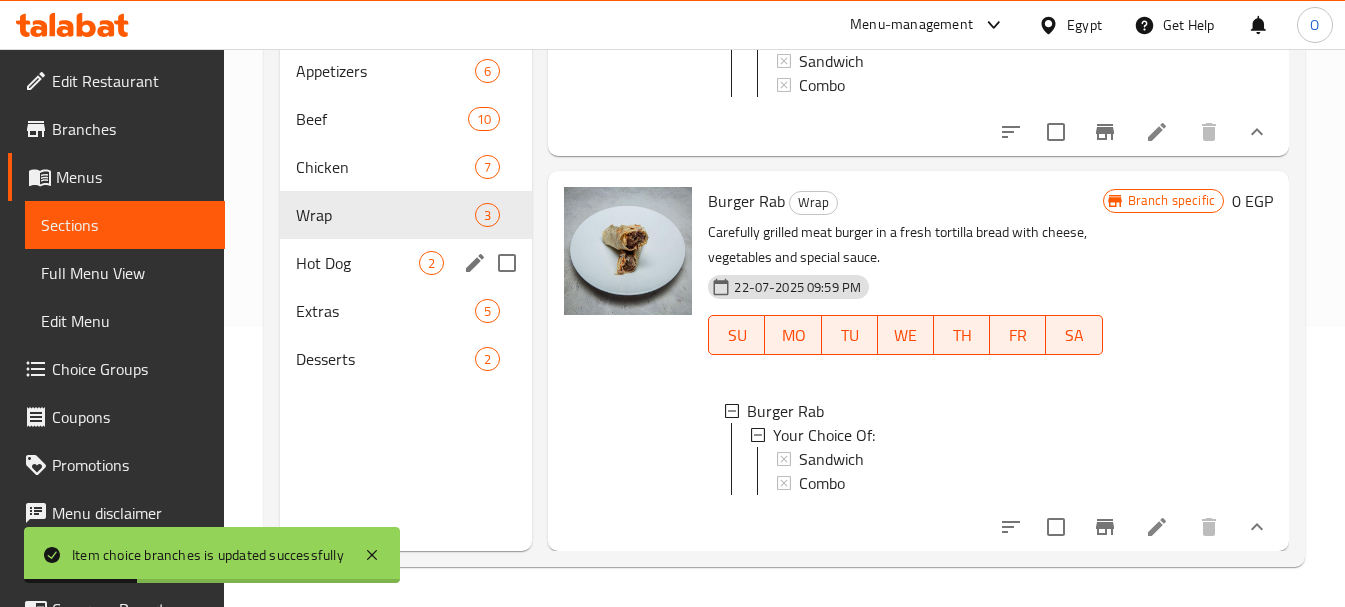 scroll, scrollTop: 180, scrollLeft: 0, axis: vertical 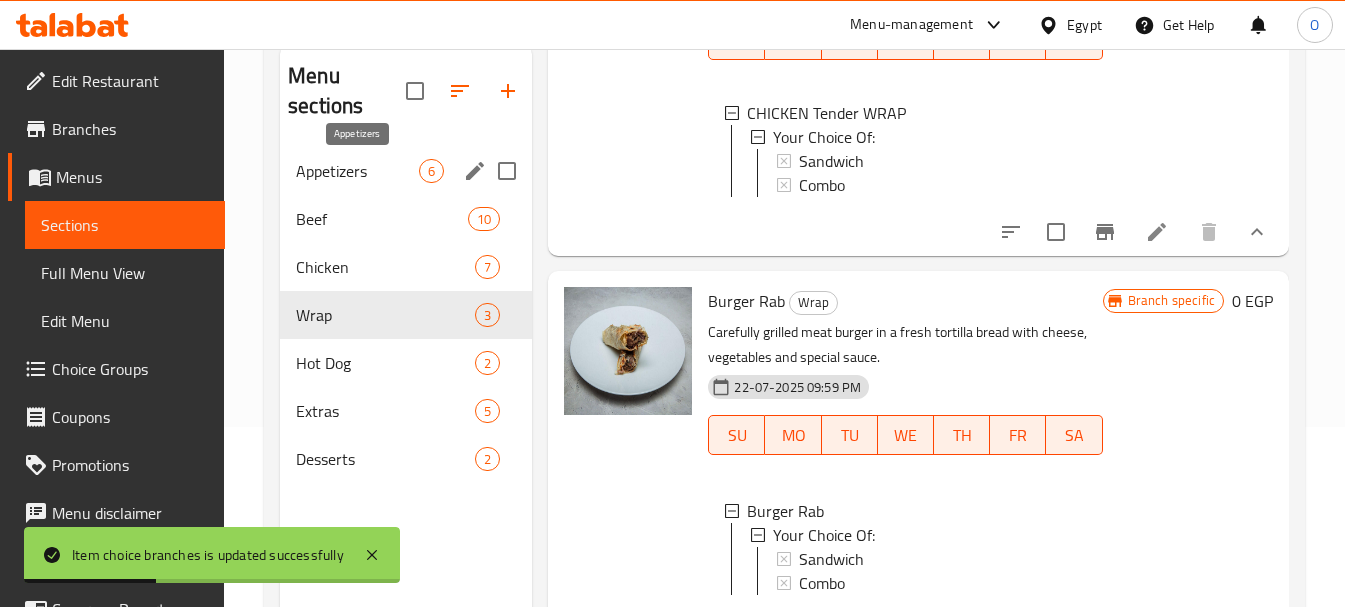 click on "Appetizers" at bounding box center (357, 171) 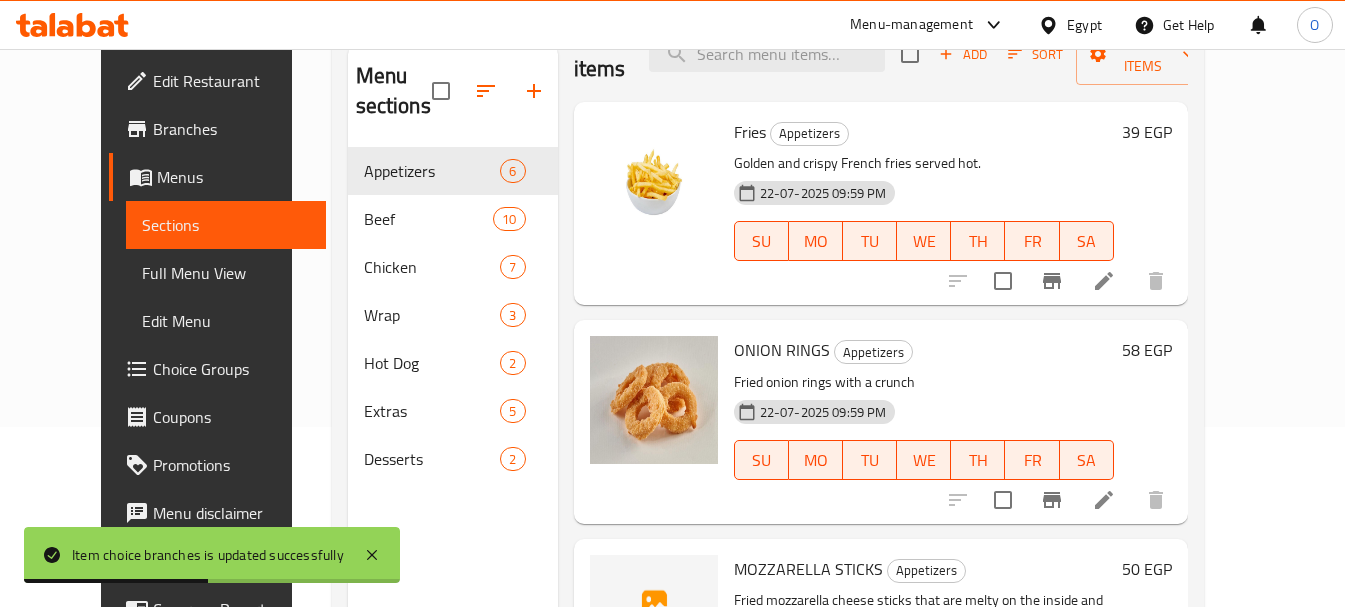 scroll, scrollTop: 0, scrollLeft: 0, axis: both 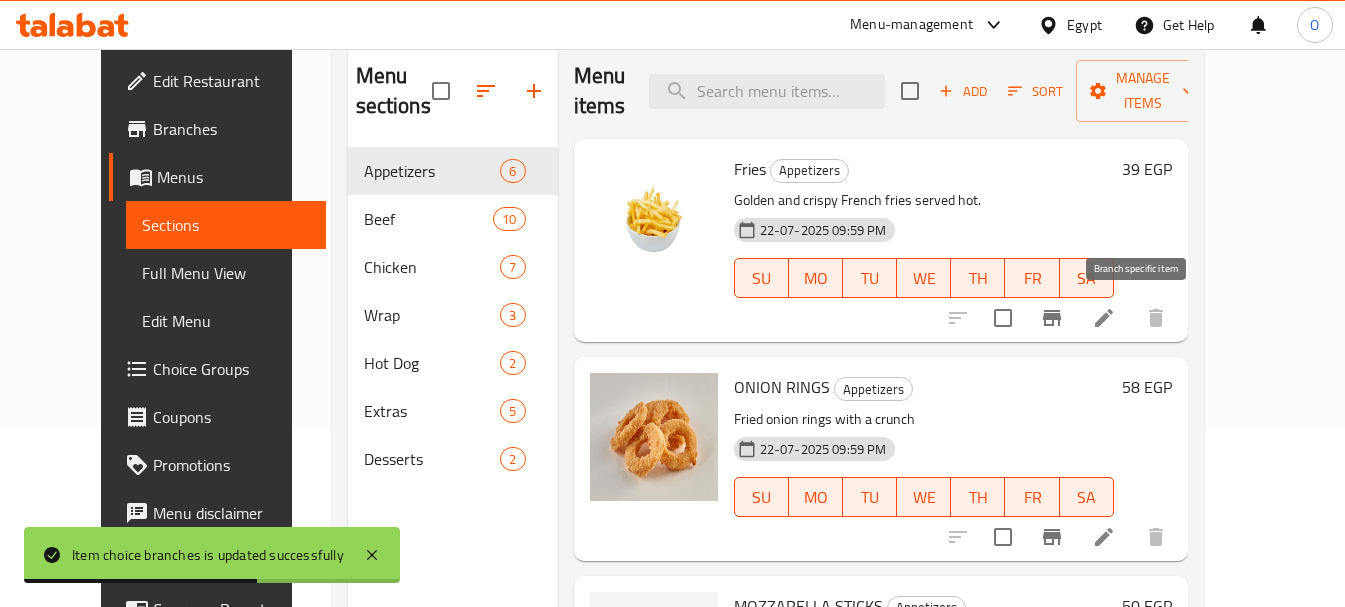 click 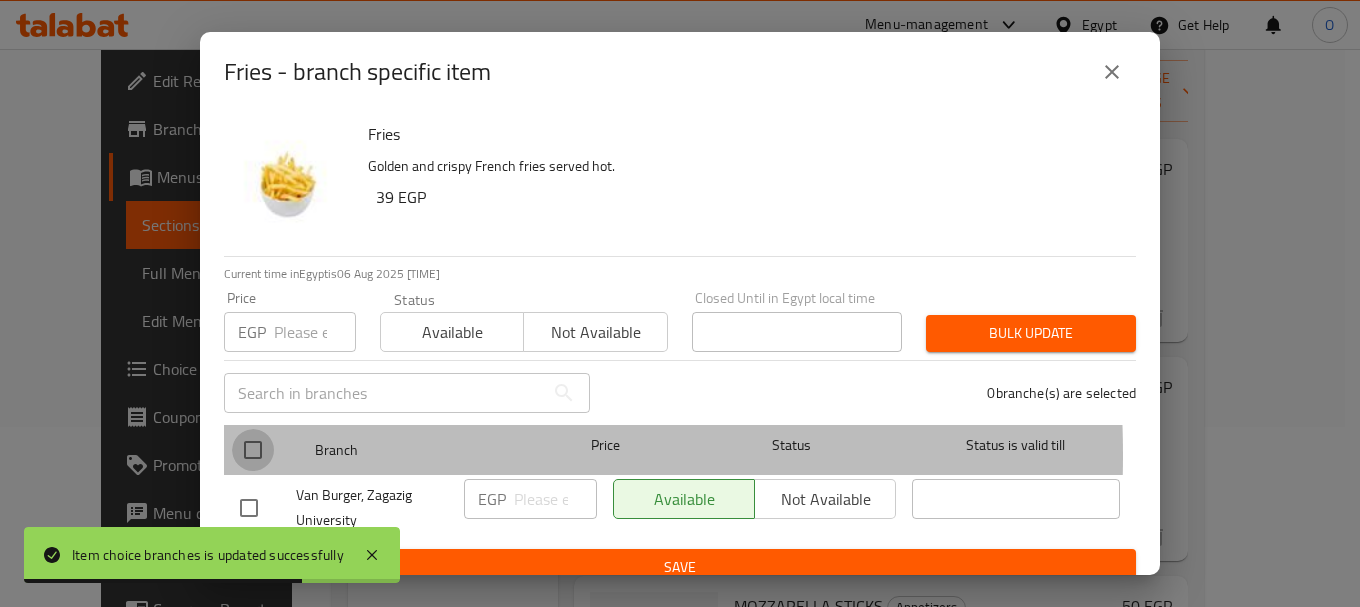 click at bounding box center [253, 450] 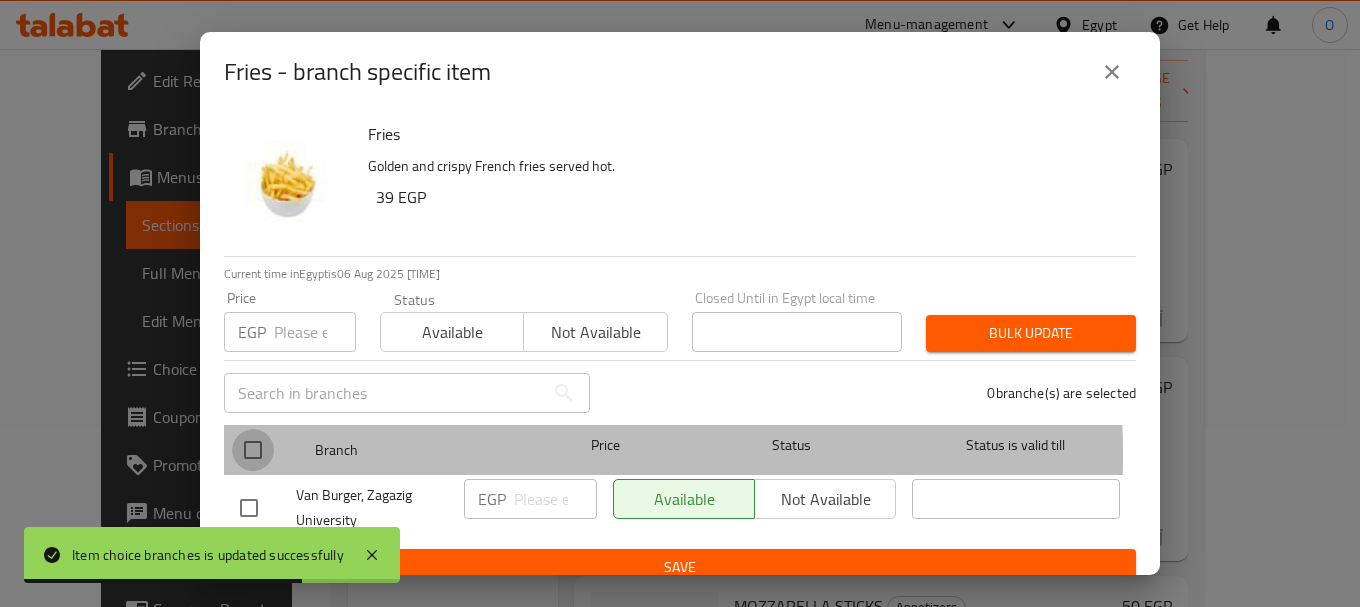 checkbox on "true" 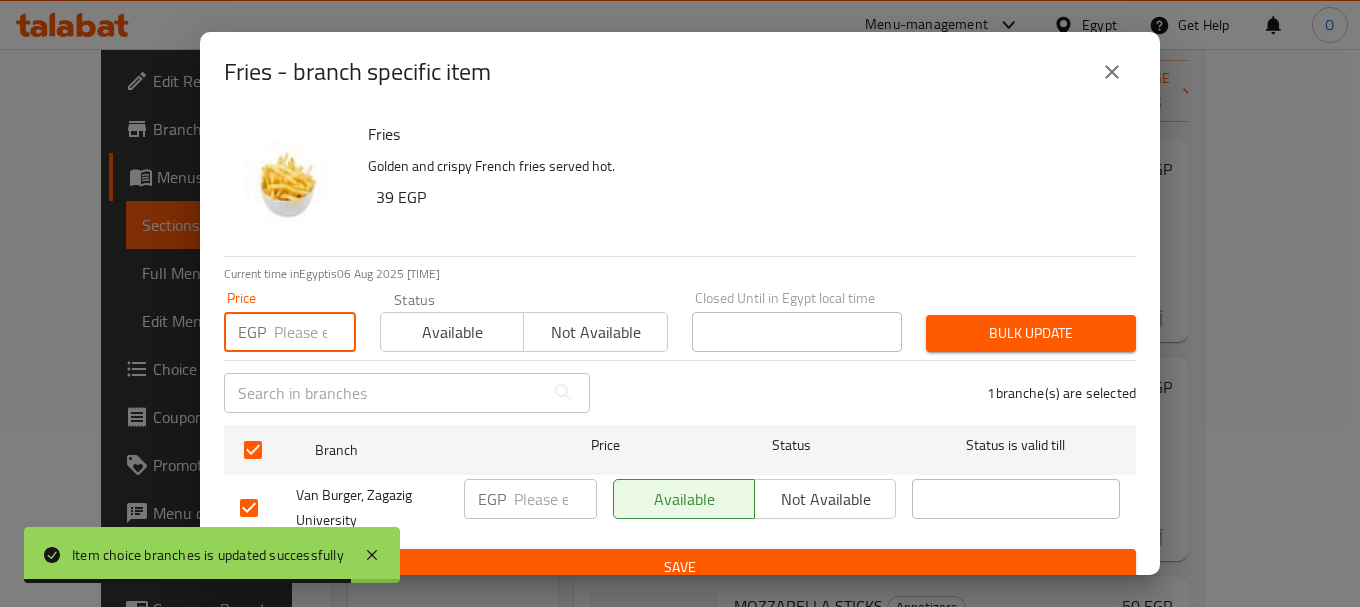 paste on "45" 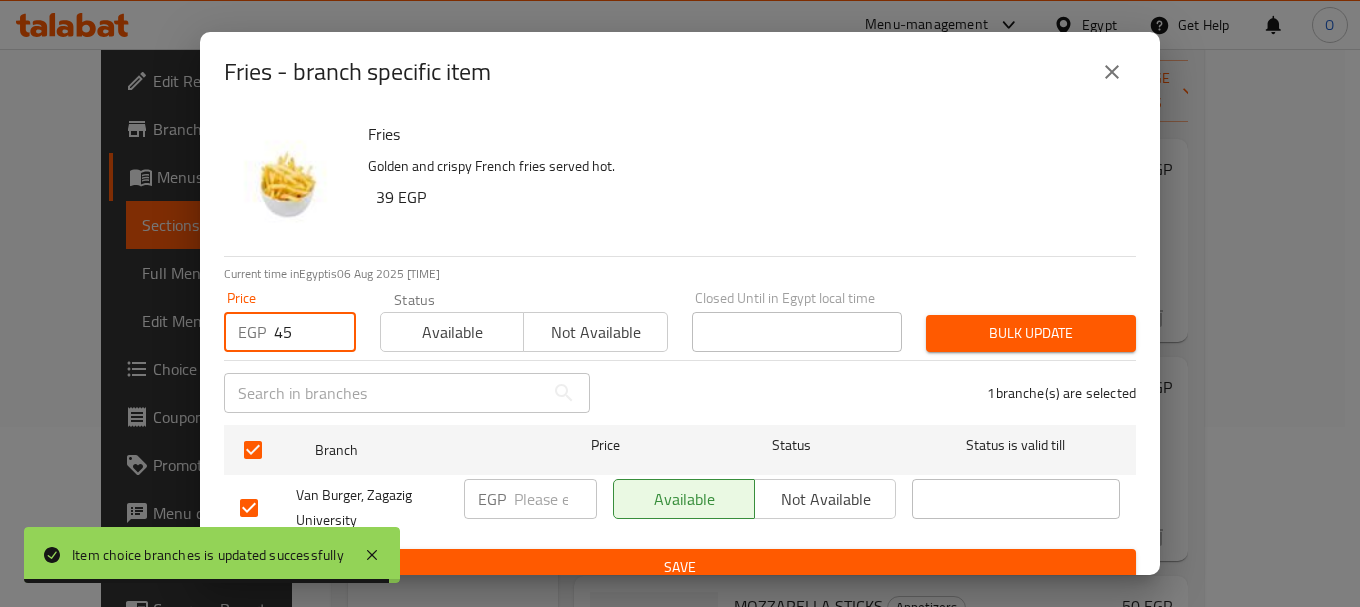 type on "45" 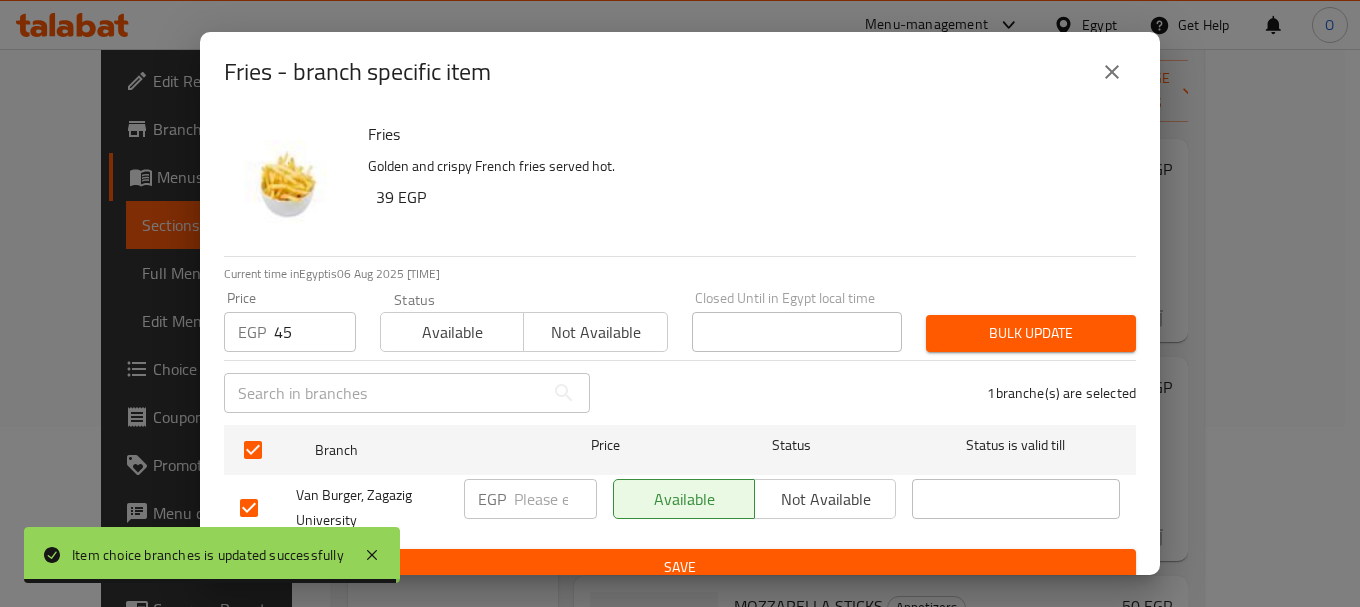 click on "Bulk update" at bounding box center (1031, 333) 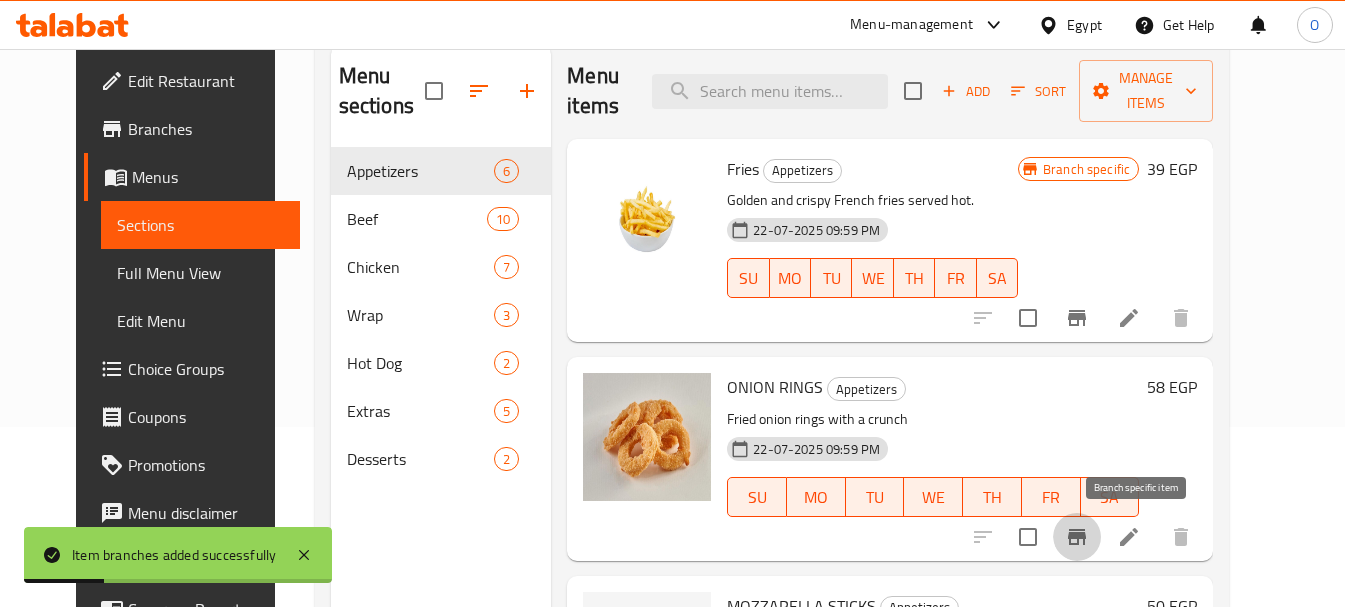 click 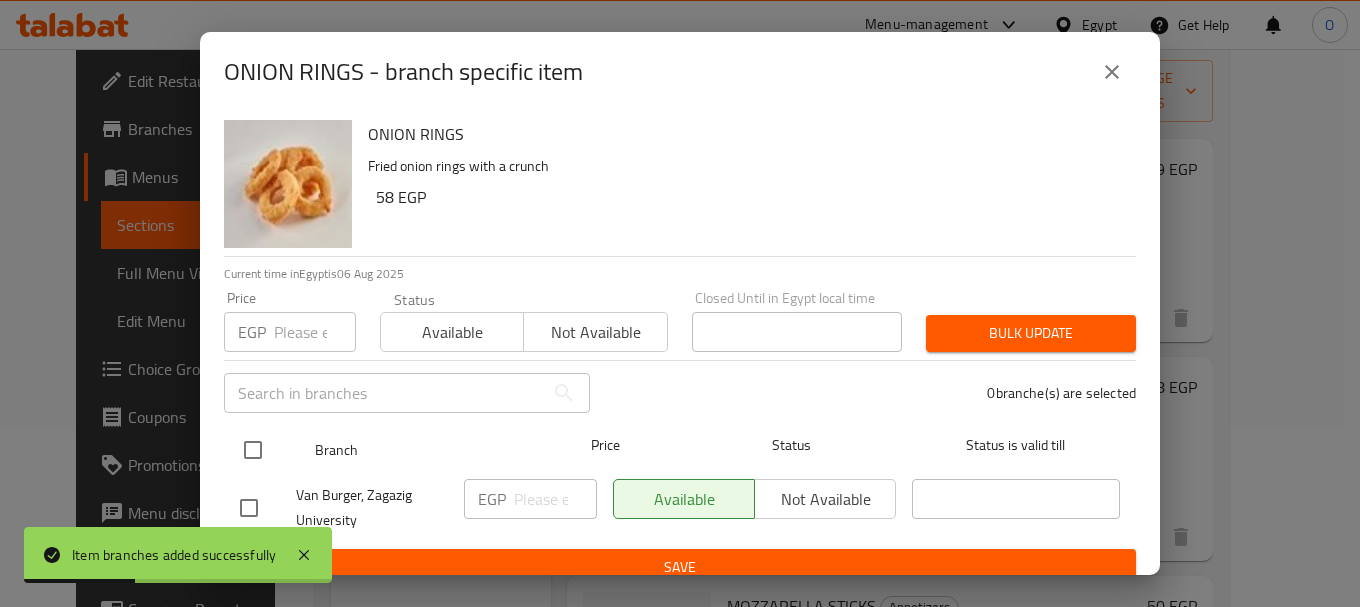 click at bounding box center [253, 450] 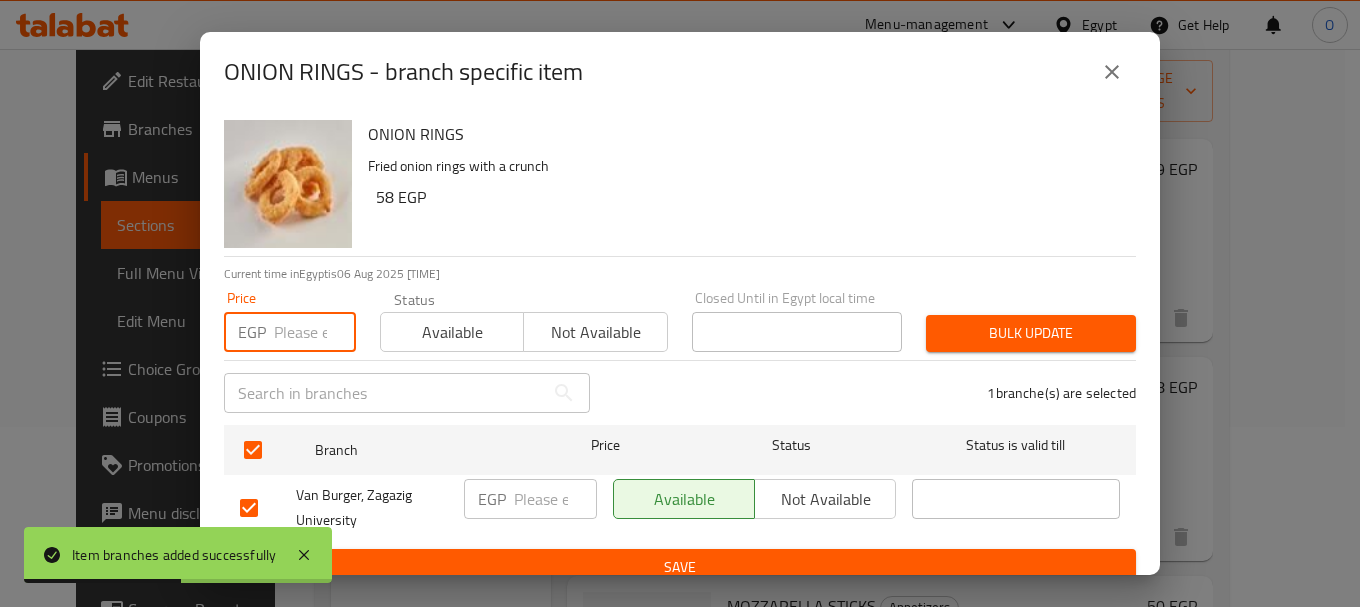 paste on "65" 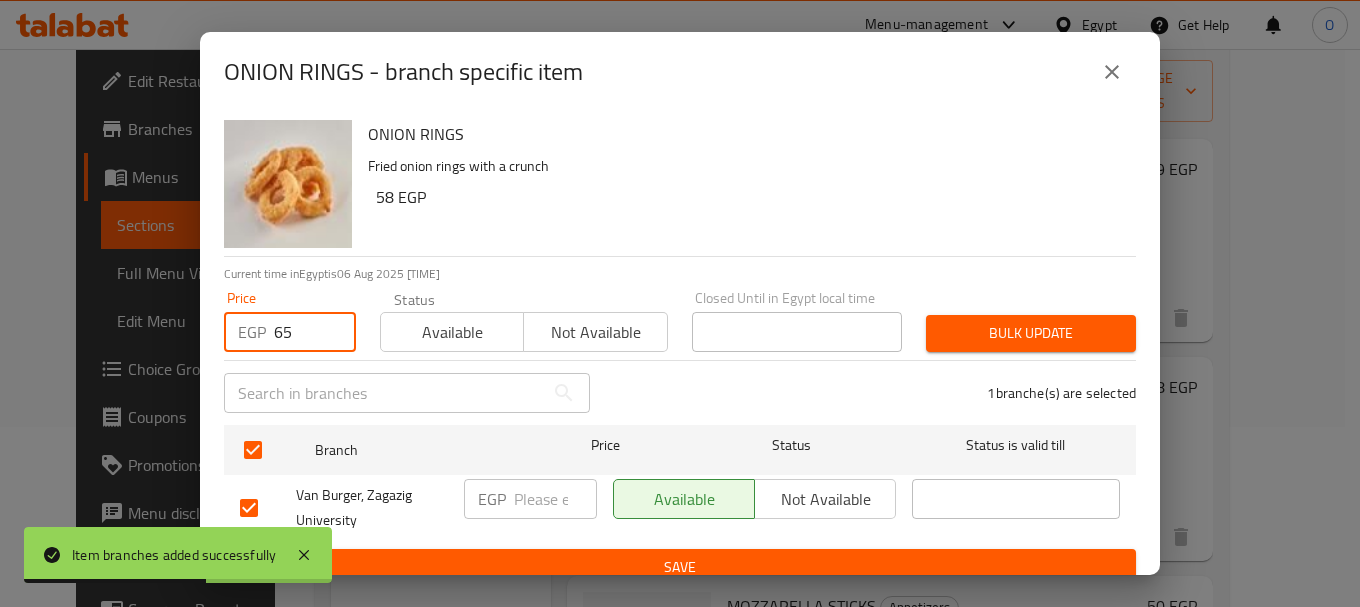type on "65" 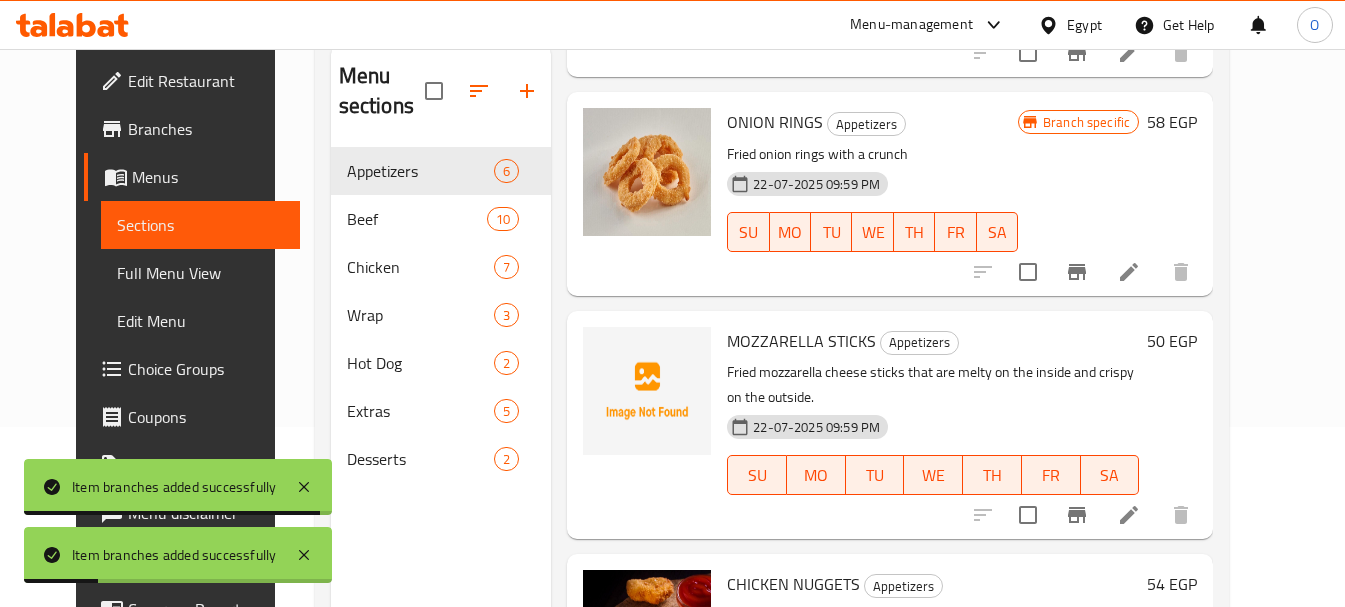 scroll, scrollTop: 300, scrollLeft: 0, axis: vertical 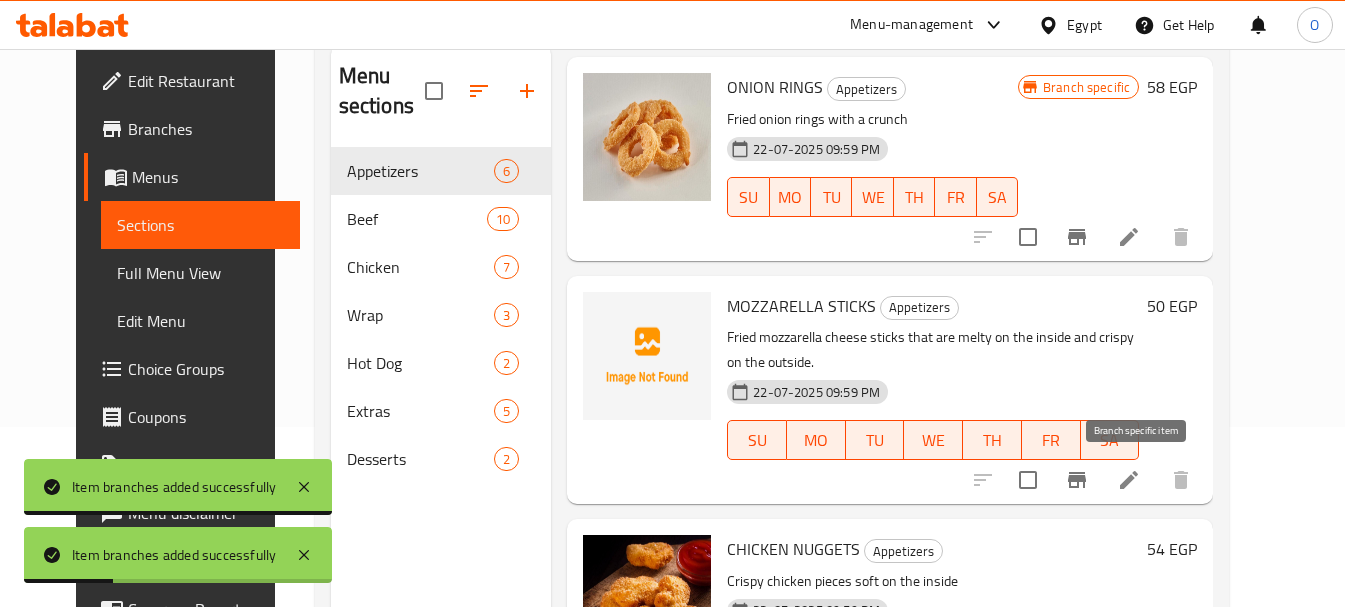 click 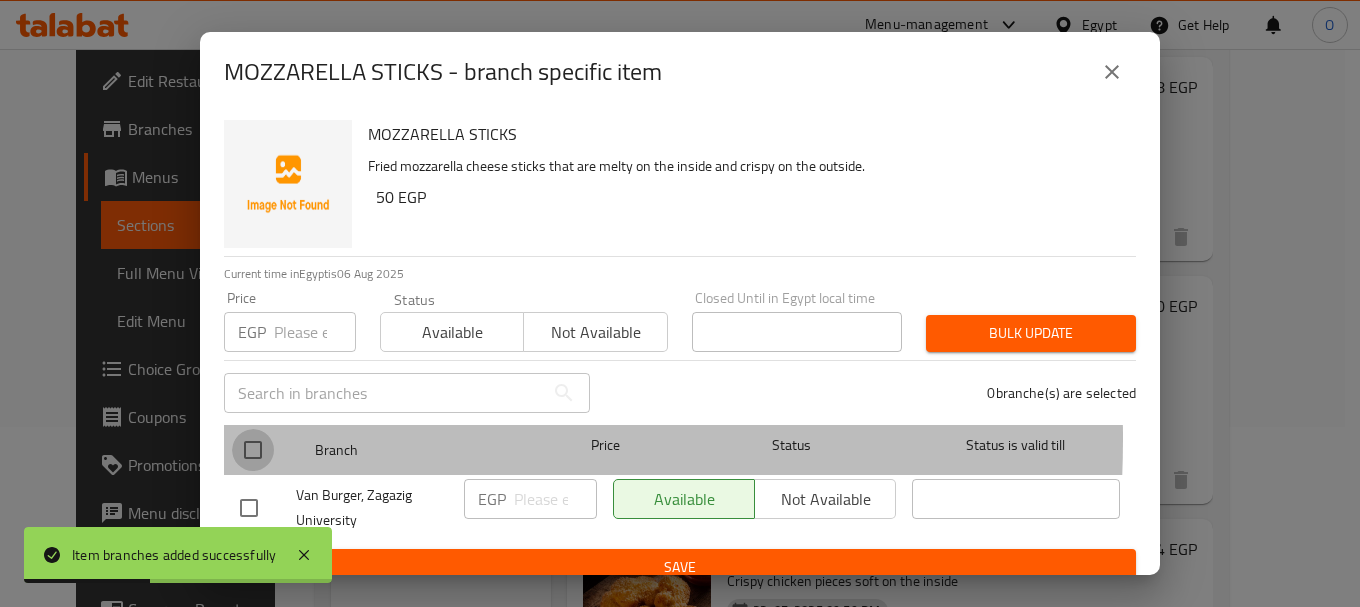 click at bounding box center [253, 450] 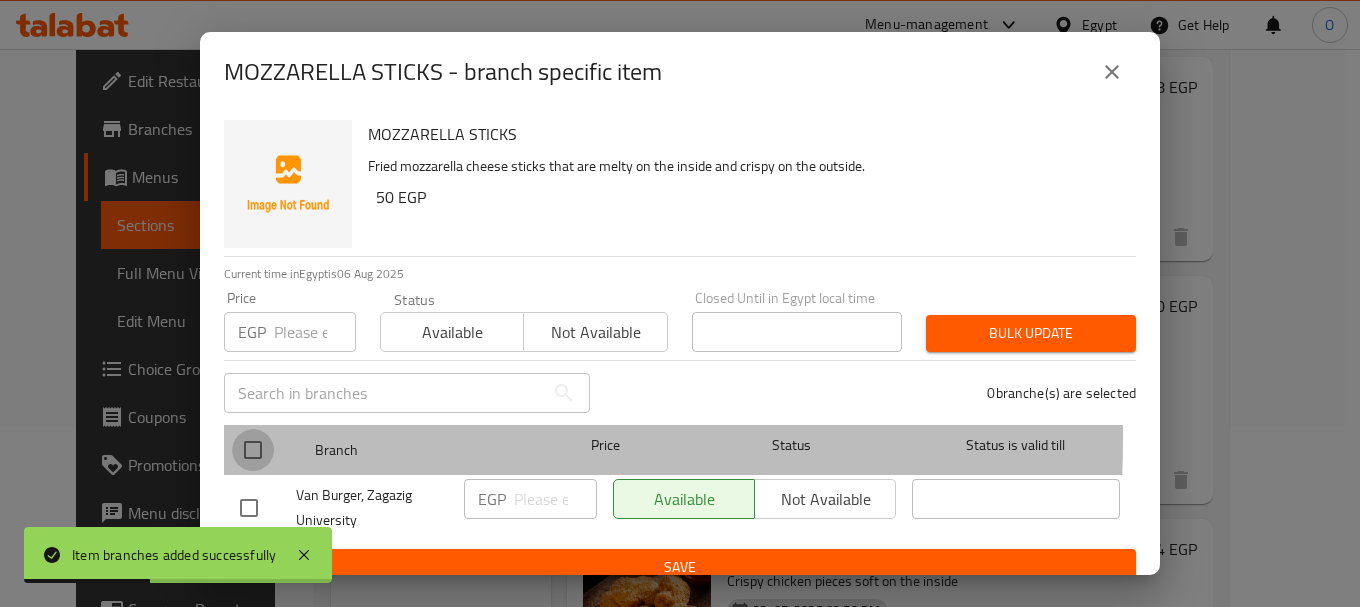 checkbox on "true" 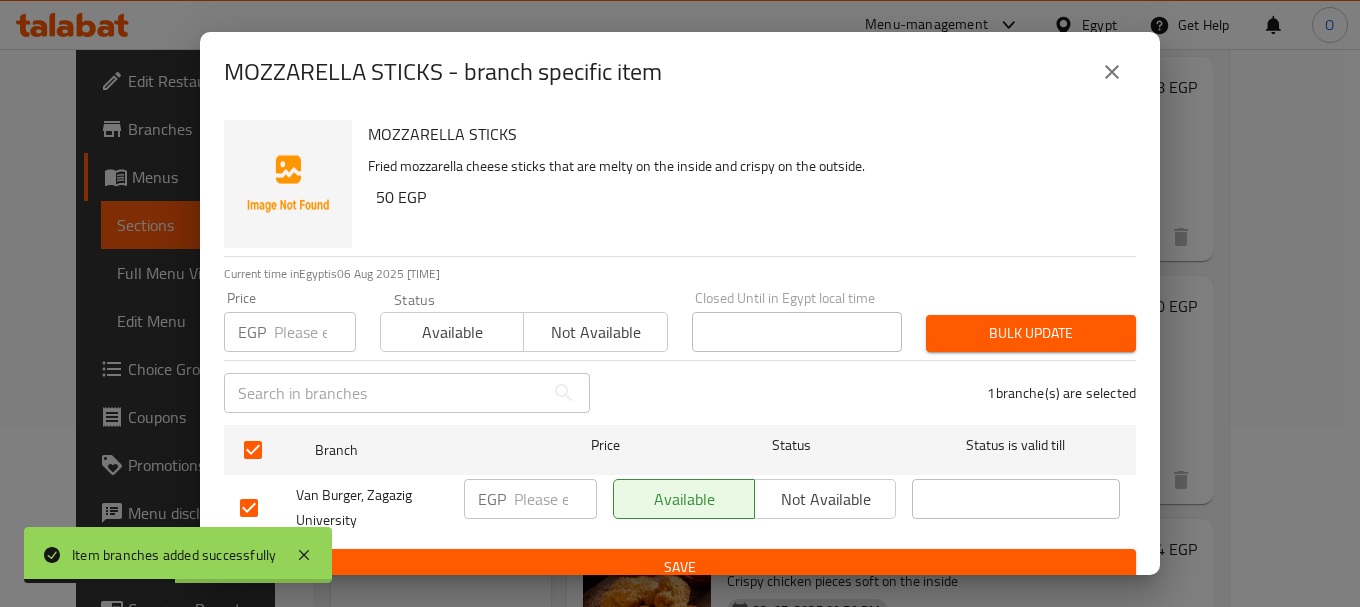 click at bounding box center [315, 332] 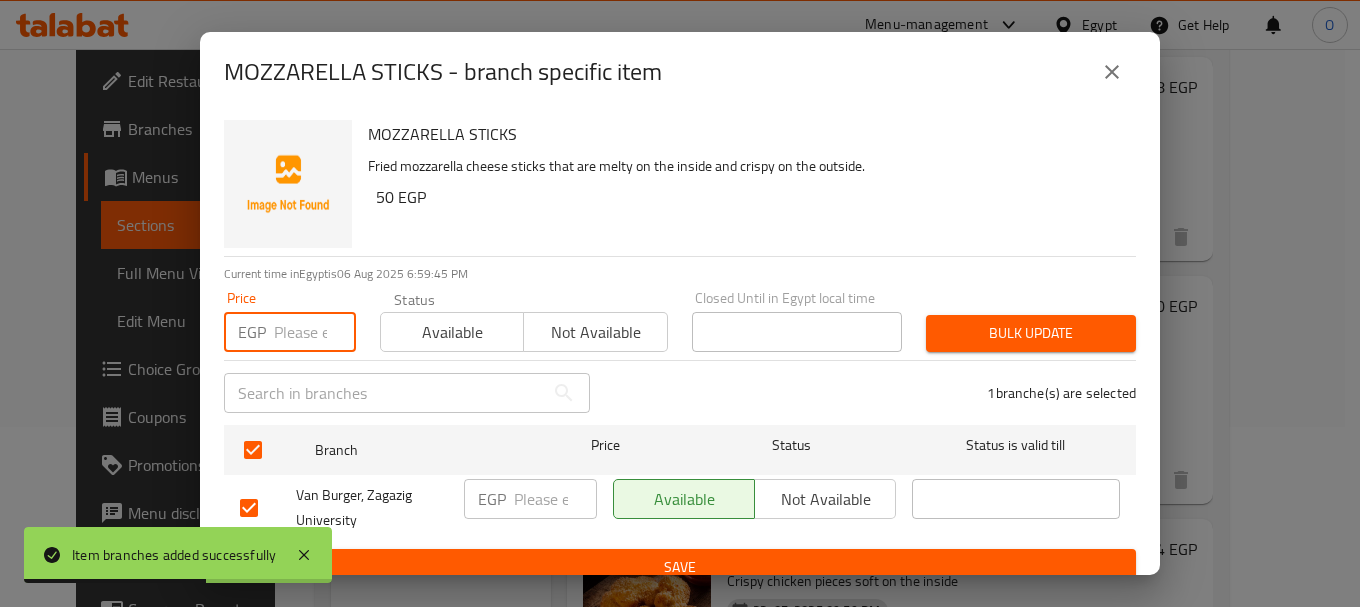 paste on "58" 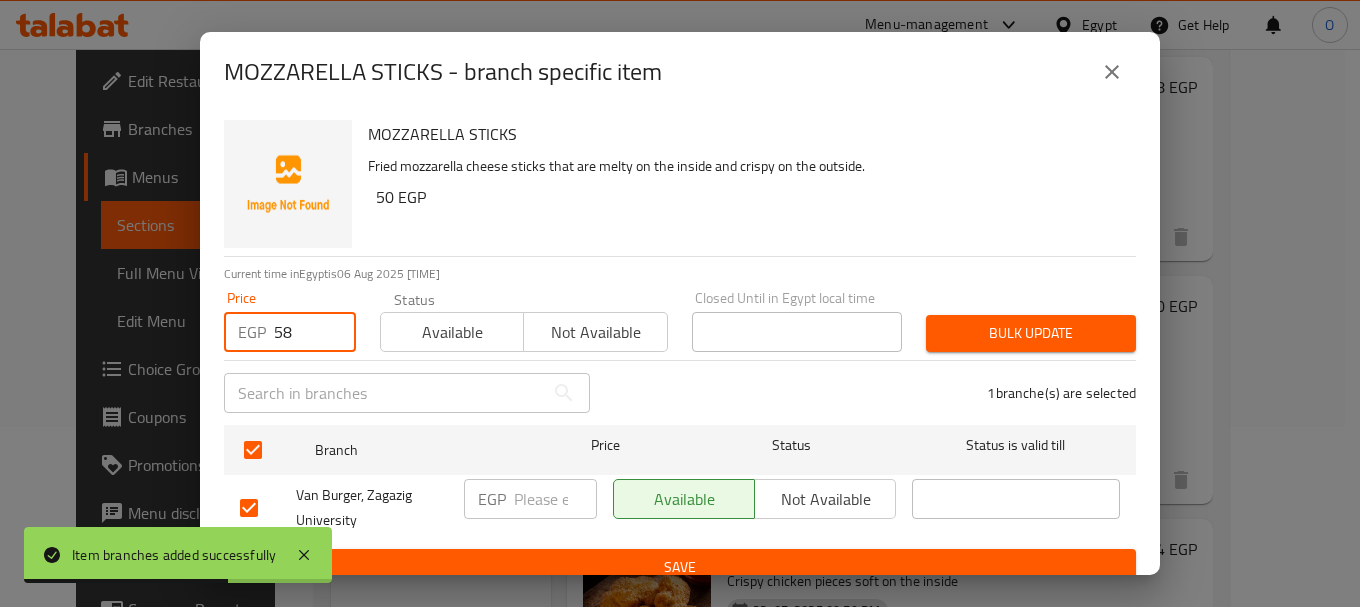 type on "58" 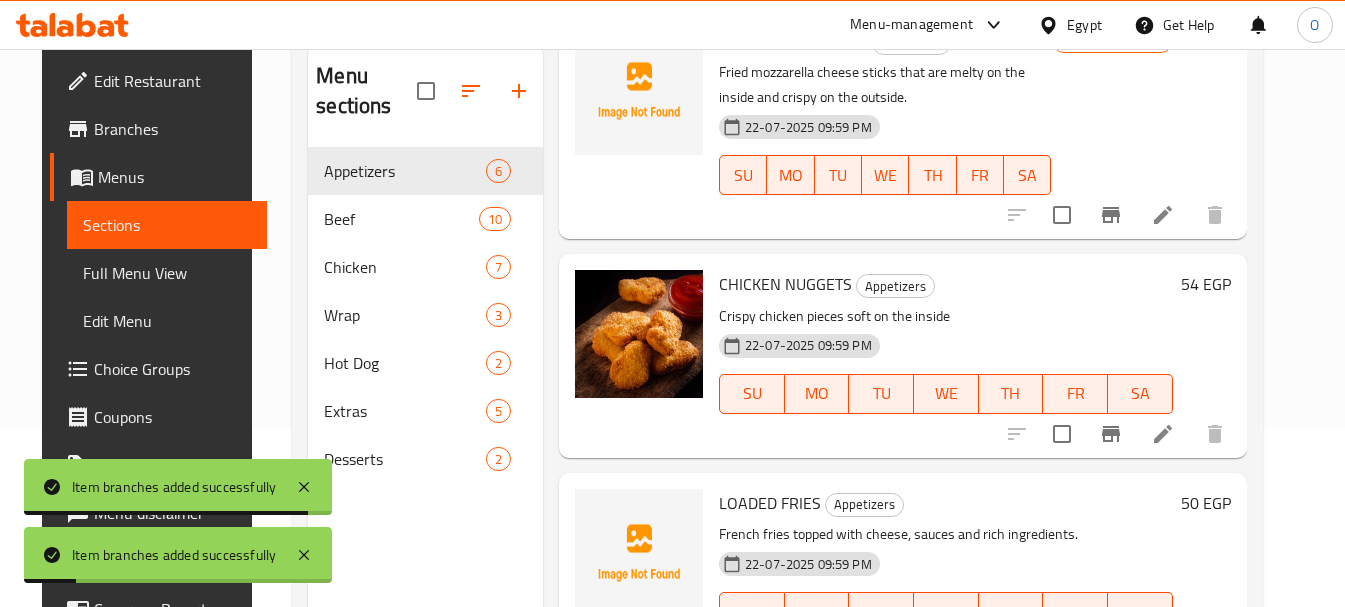 scroll, scrollTop: 600, scrollLeft: 0, axis: vertical 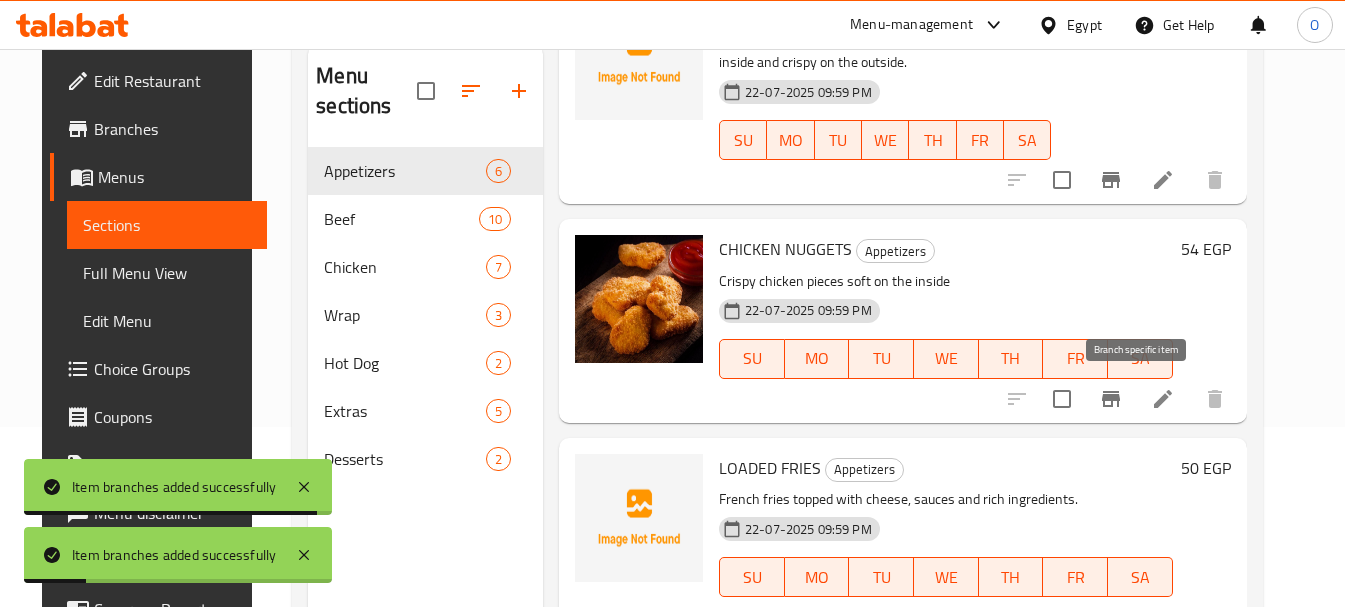 click 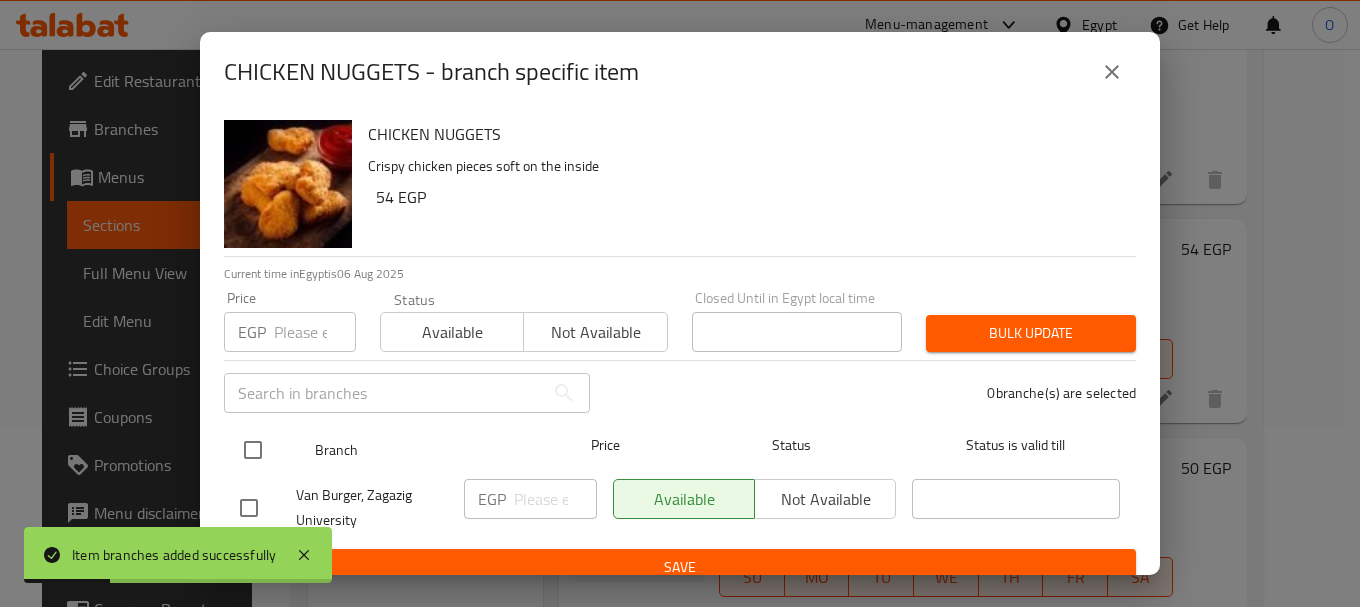 click at bounding box center [253, 450] 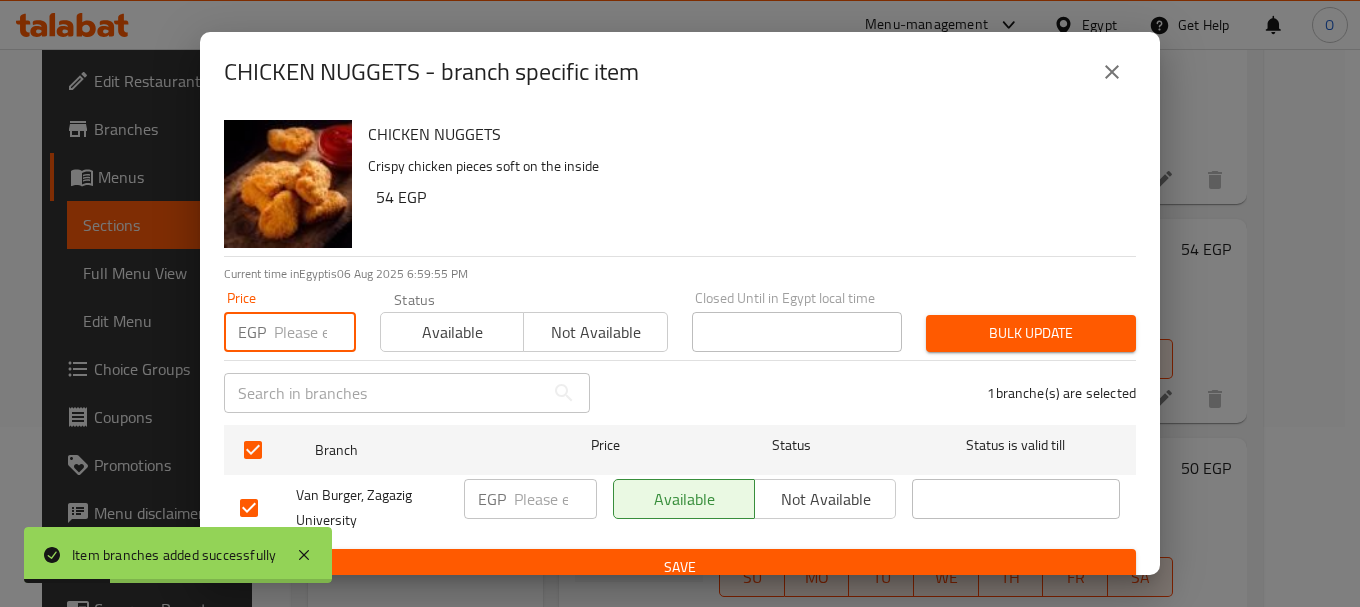 paste on "63" 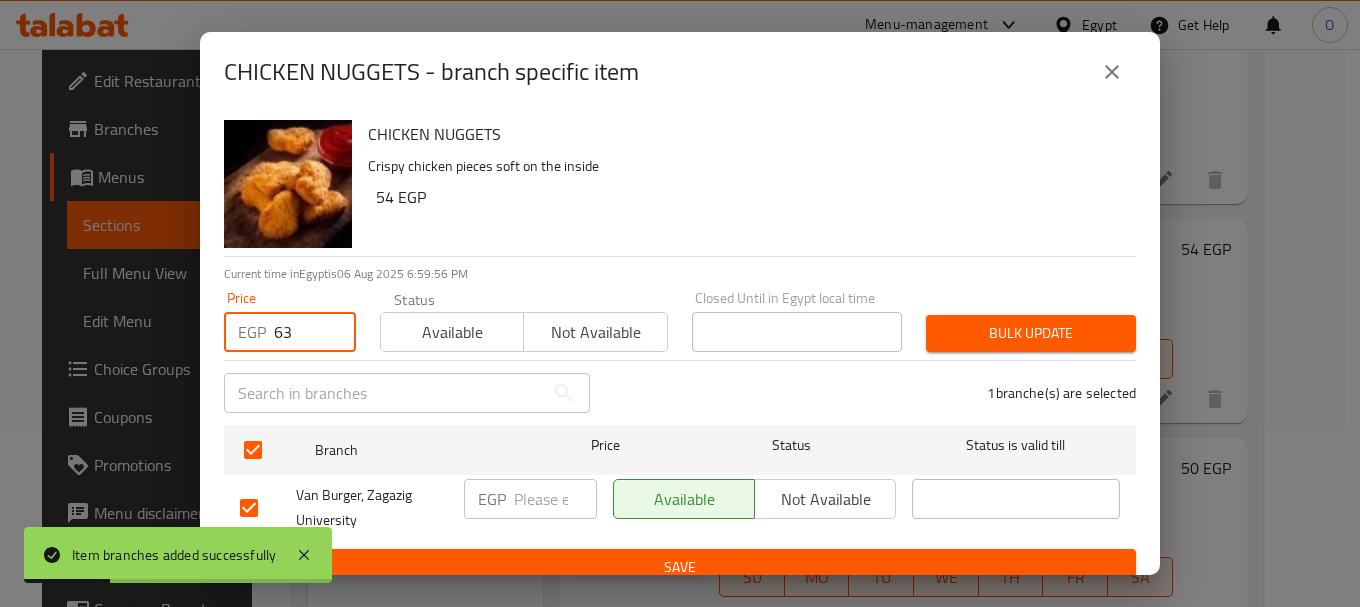 type on "63" 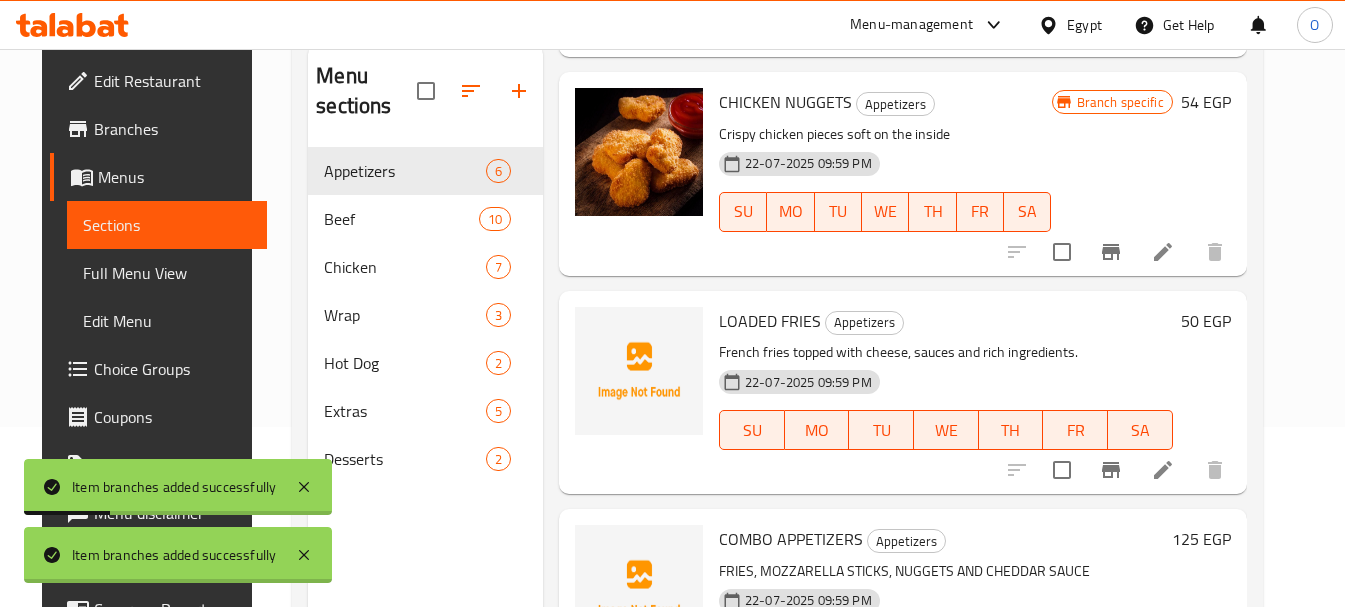 scroll, scrollTop: 800, scrollLeft: 0, axis: vertical 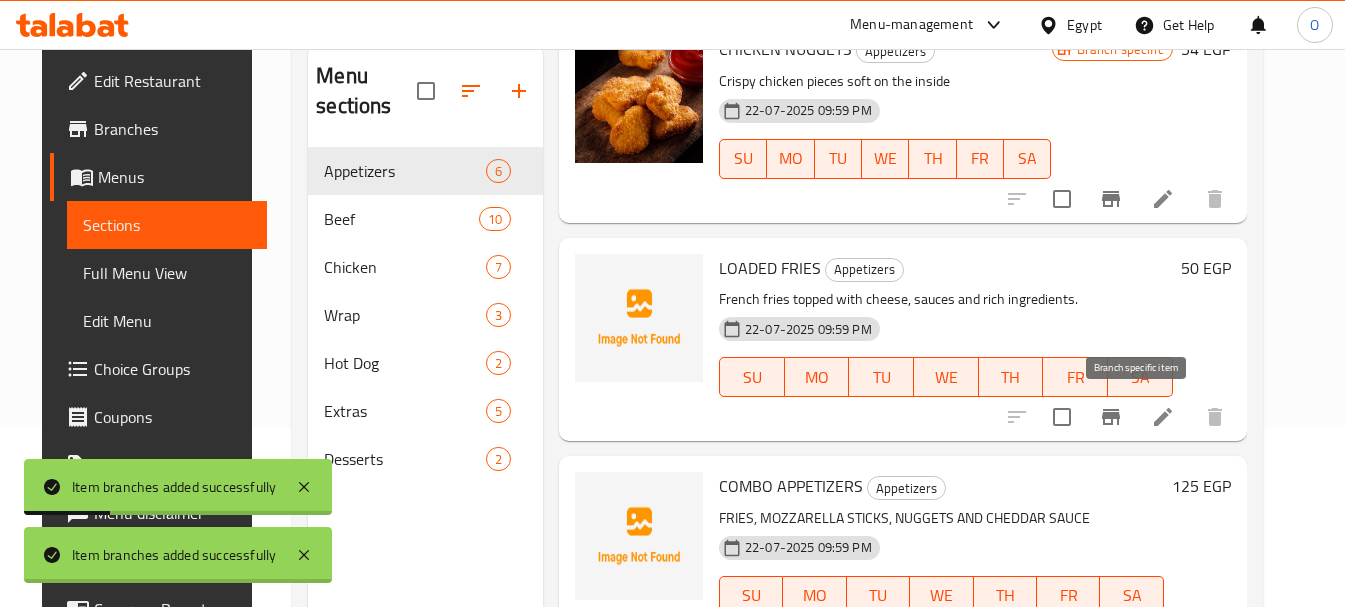 click 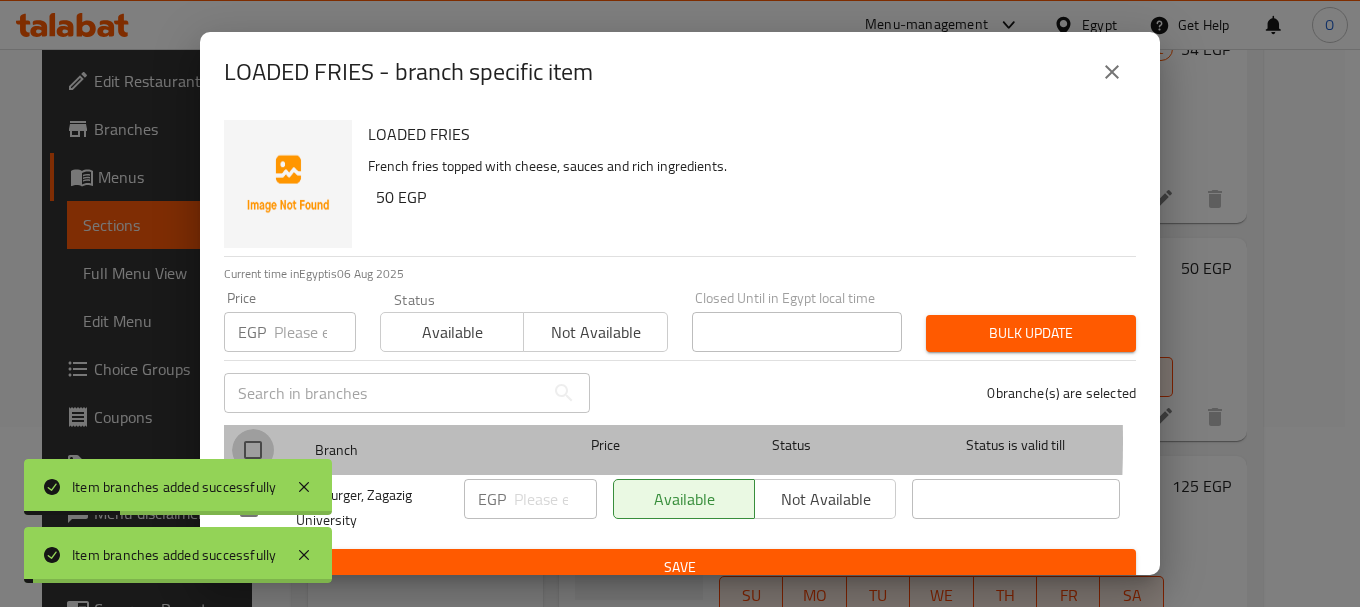 click at bounding box center (253, 450) 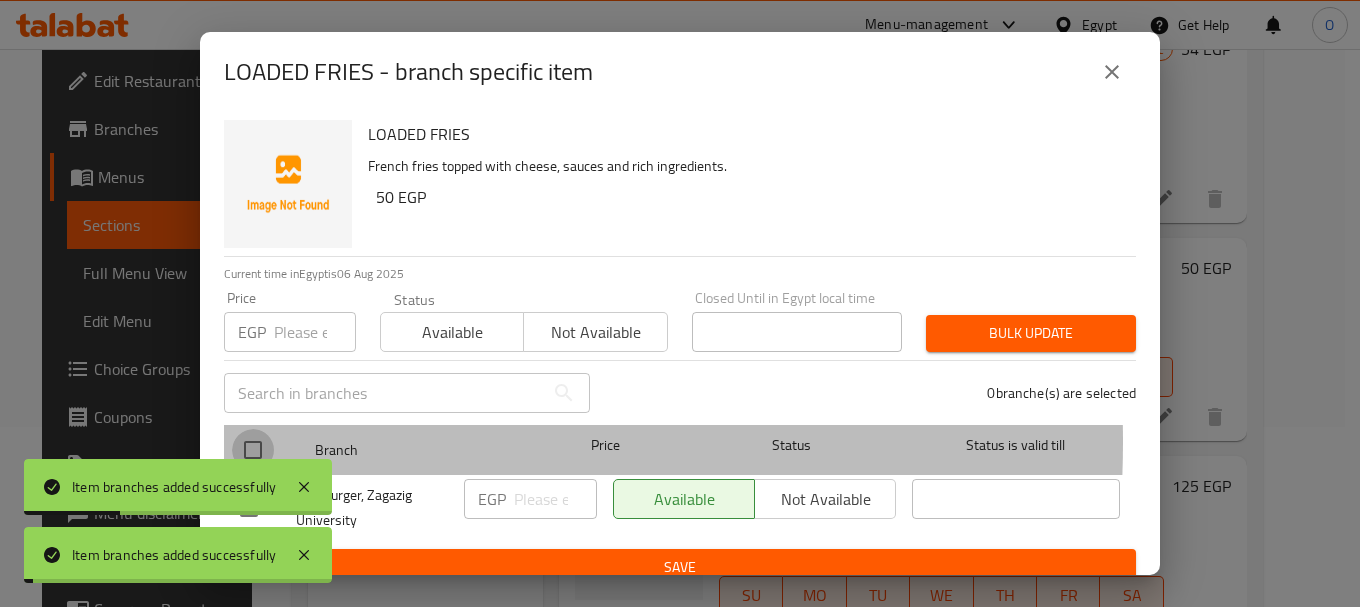 checkbox on "true" 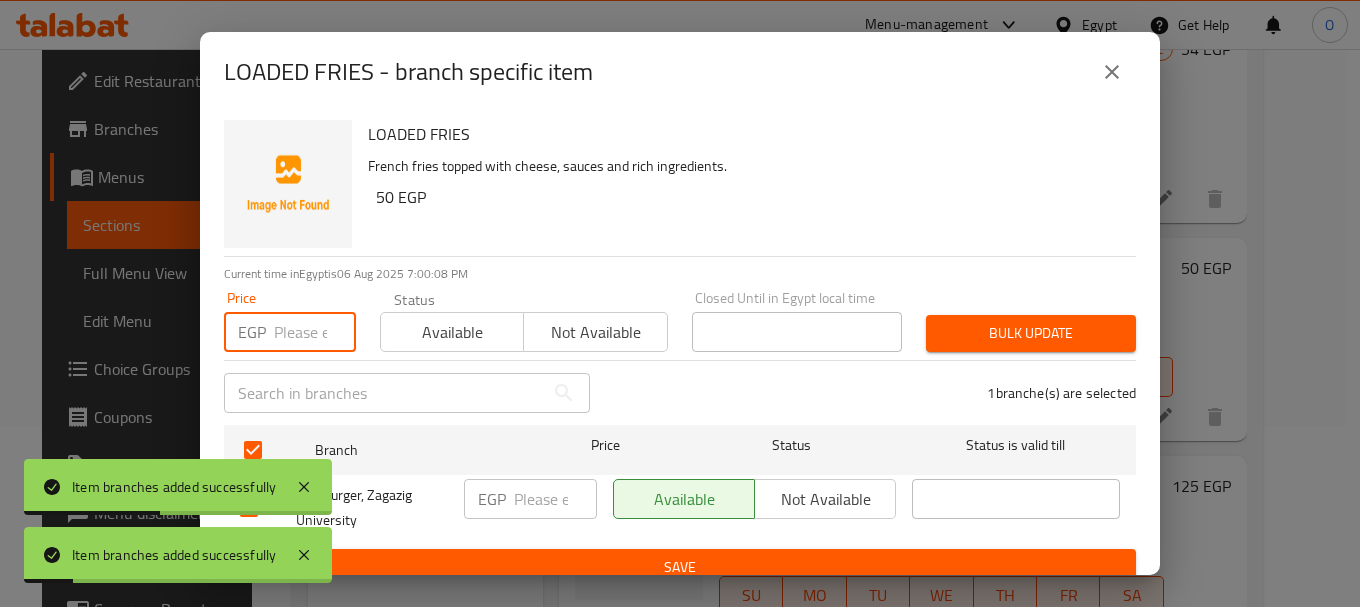 paste on "58" 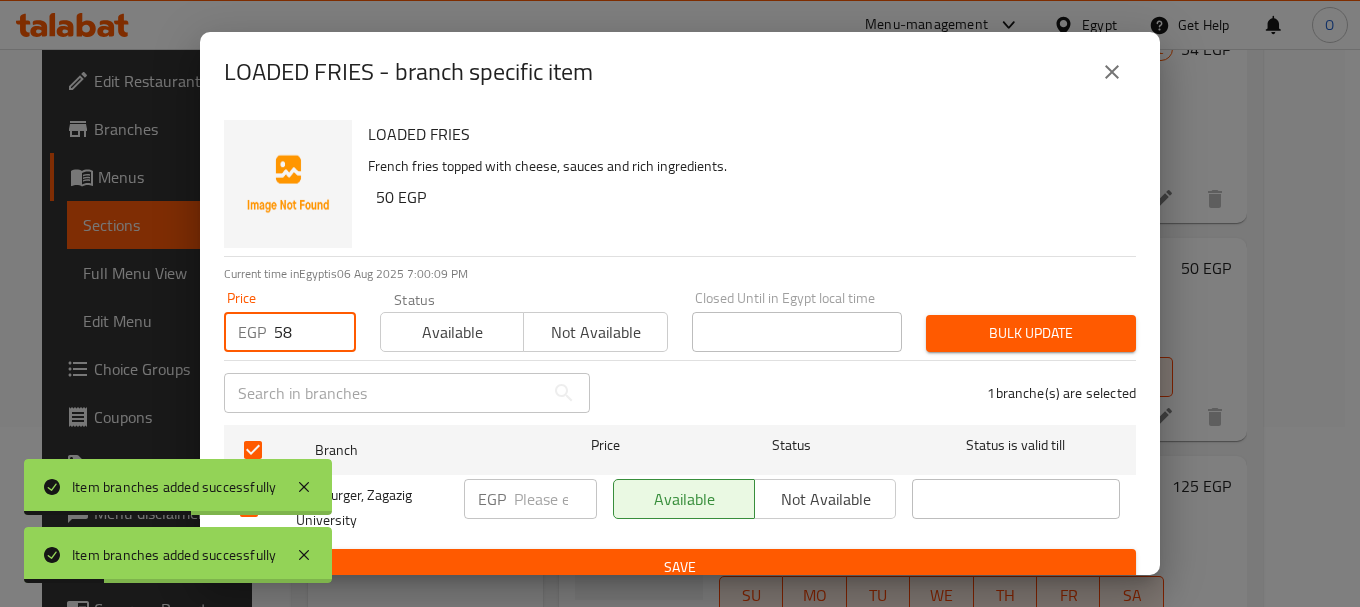 type on "58" 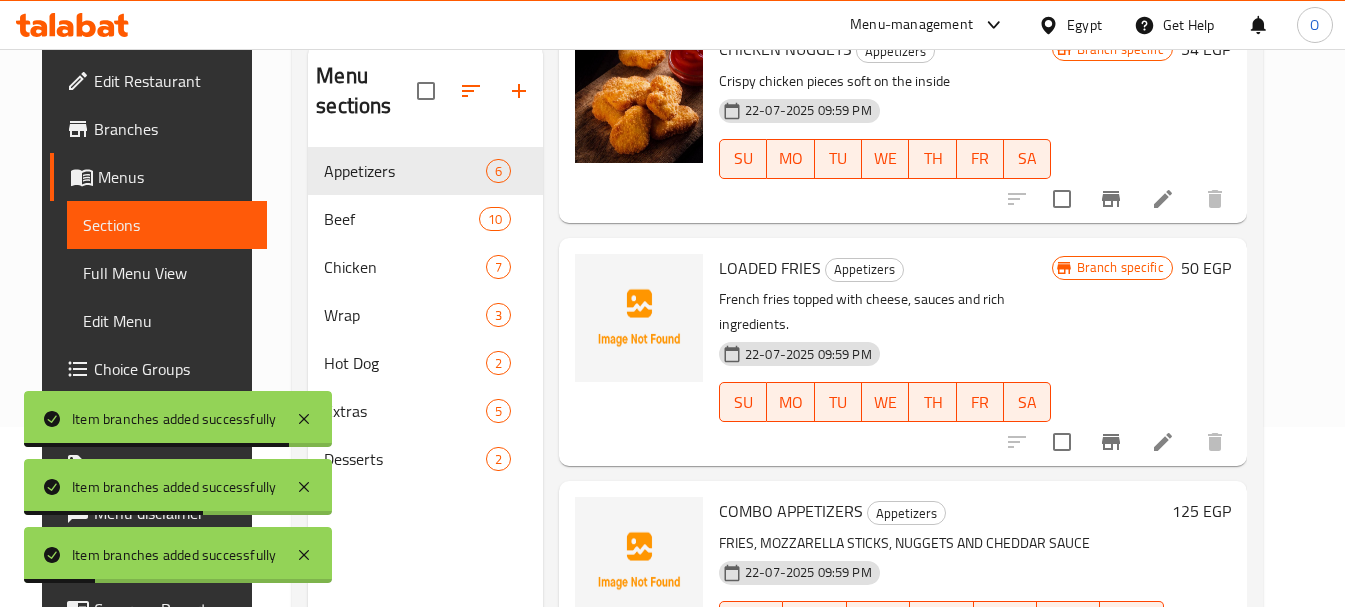scroll, scrollTop: 809, scrollLeft: 0, axis: vertical 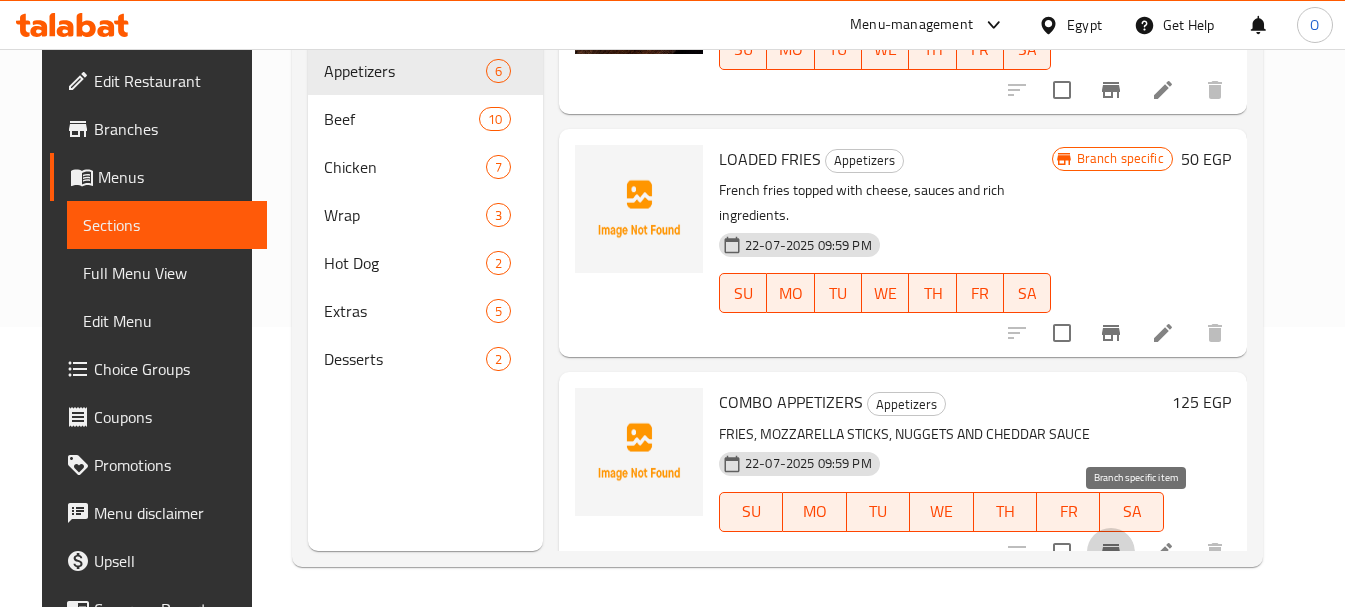 click at bounding box center (1111, 552) 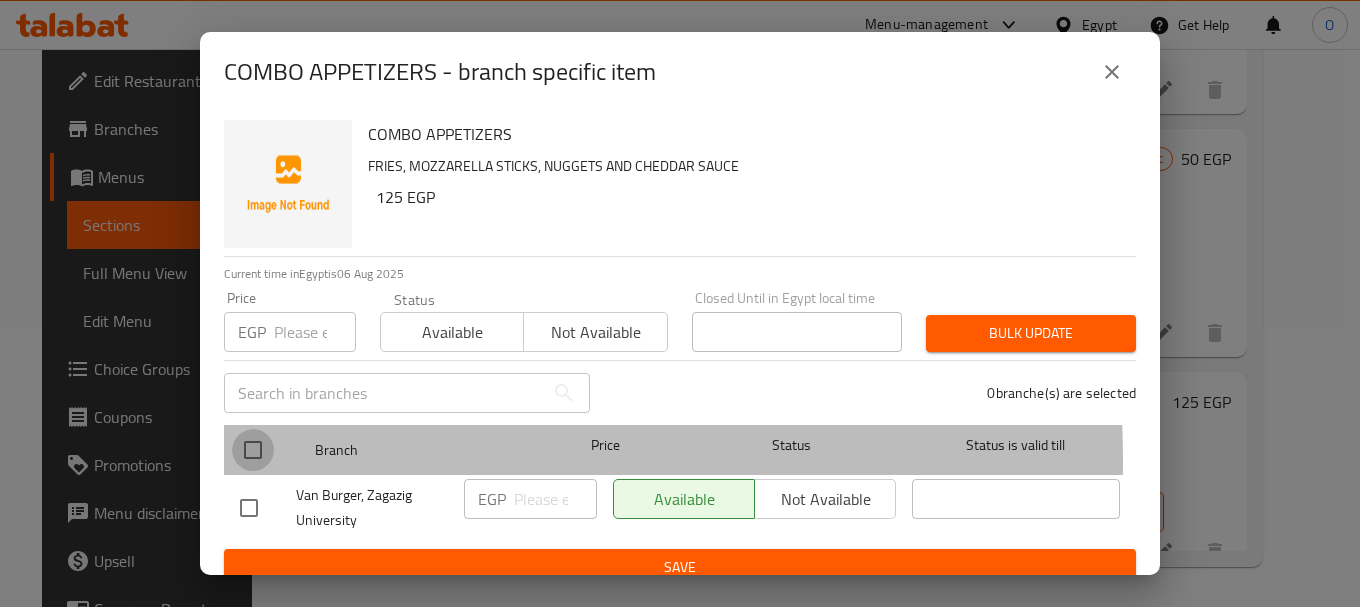 click at bounding box center (253, 450) 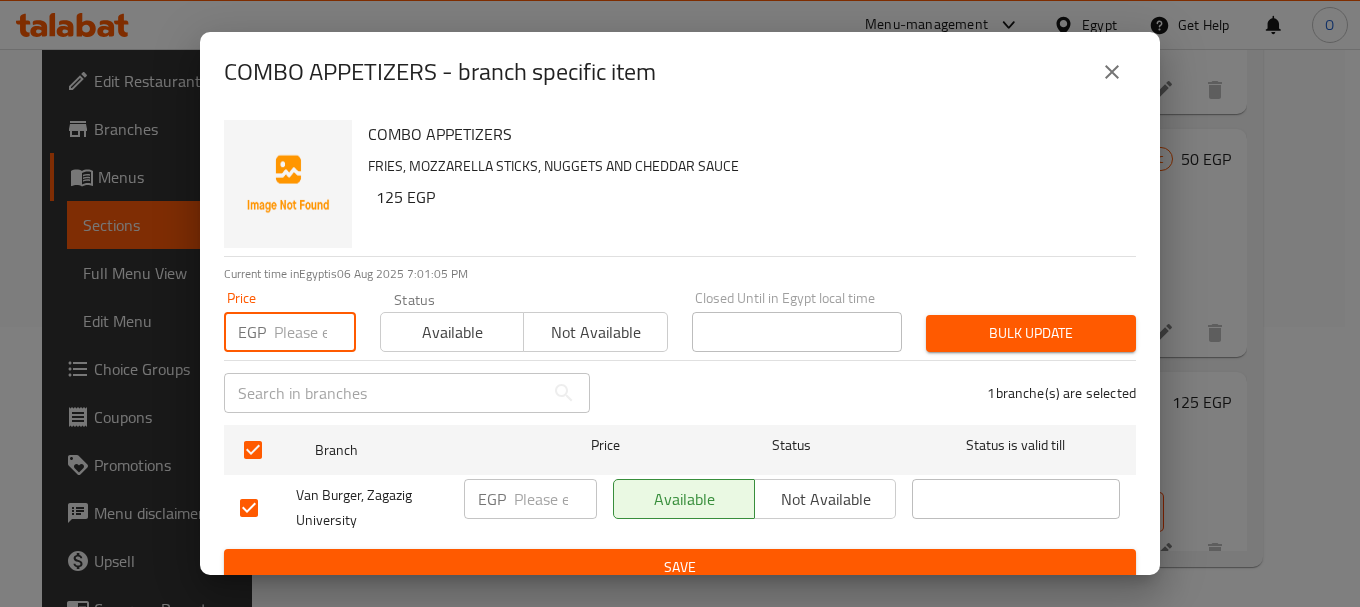 paste on "145" 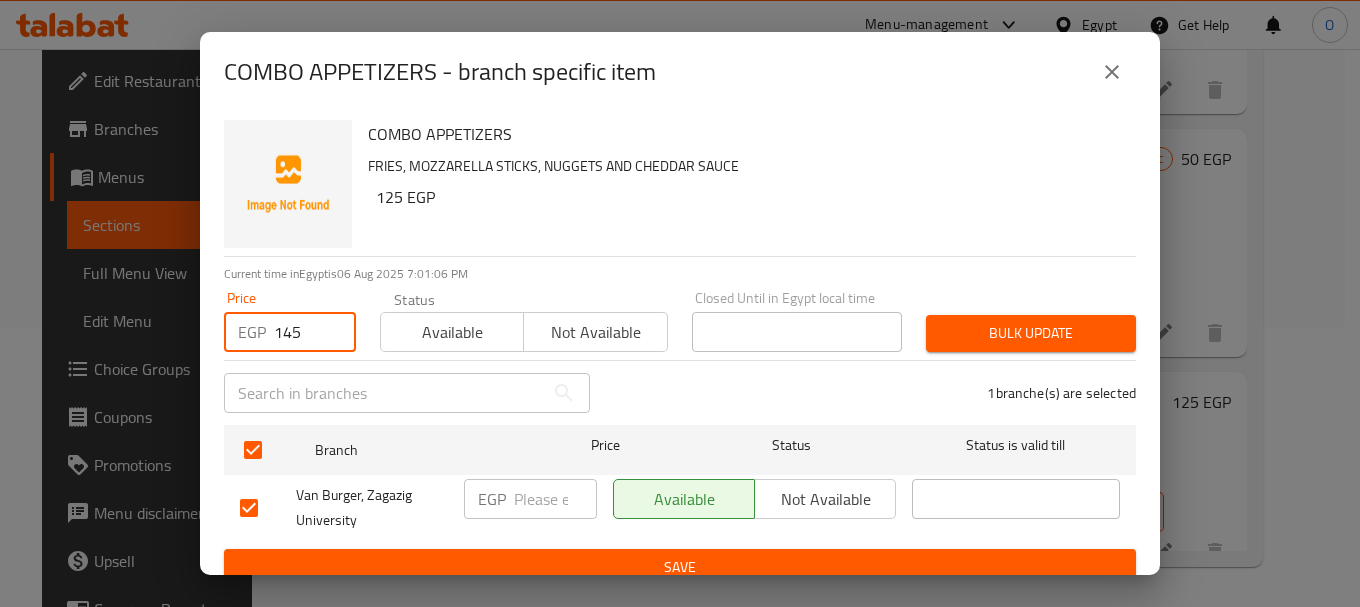 type on "145" 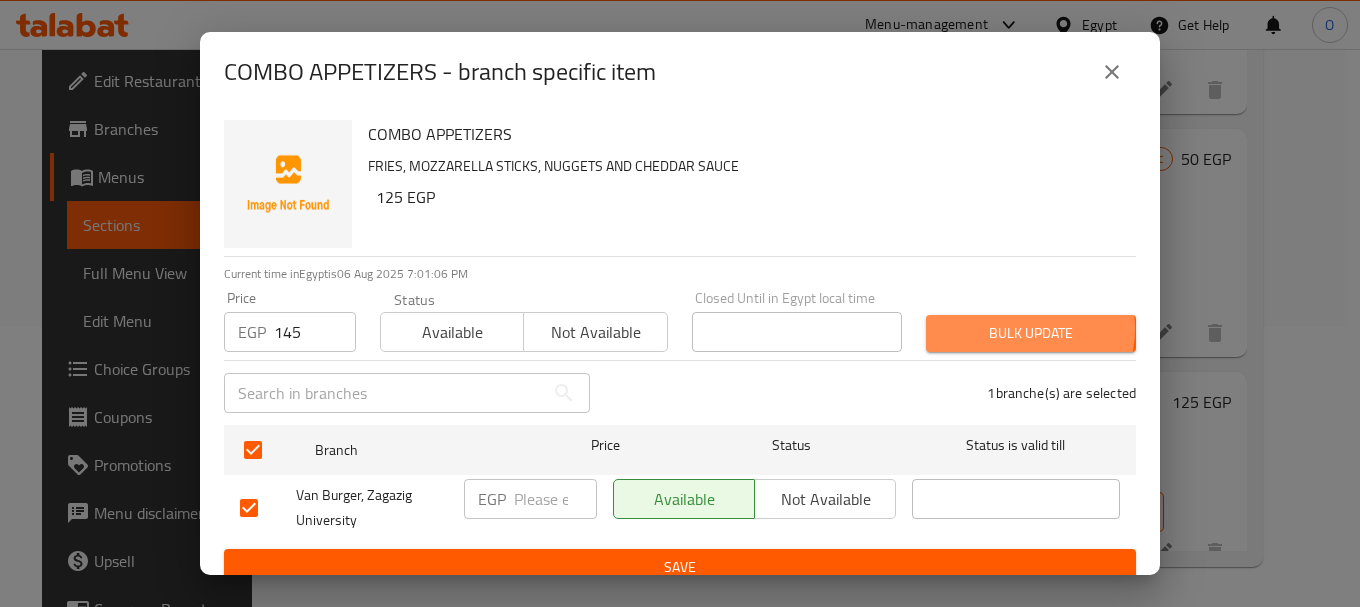click on "Bulk update" at bounding box center [1031, 333] 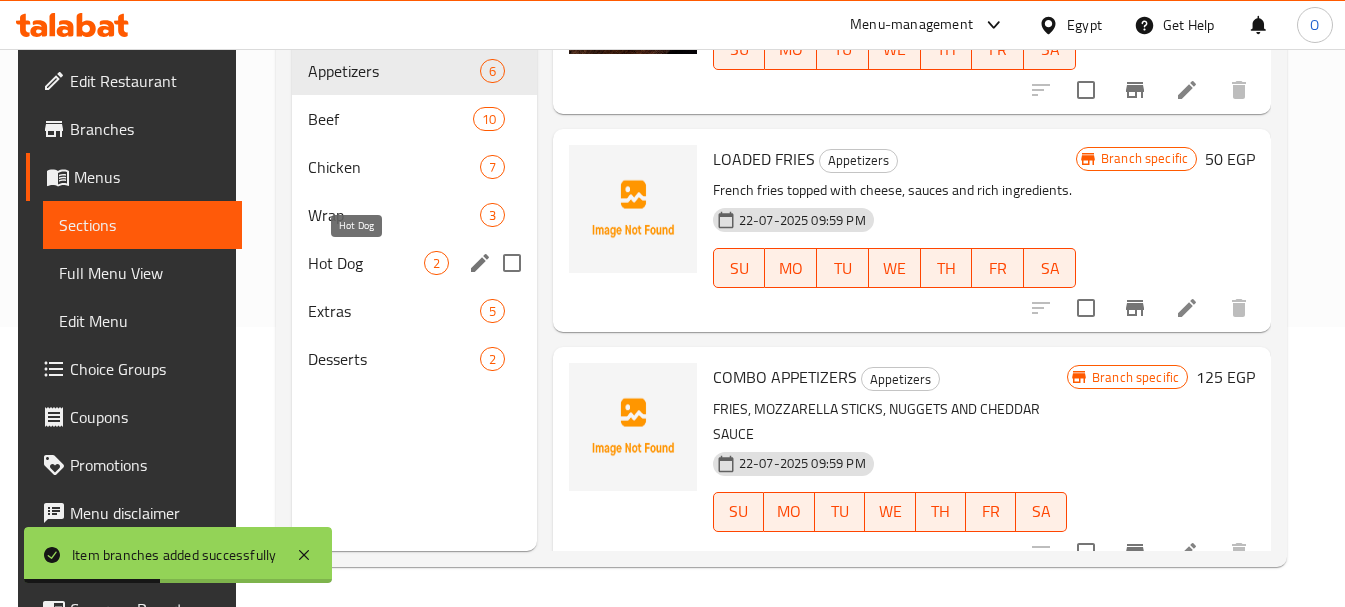 click on "Hot Dog" at bounding box center [366, 263] 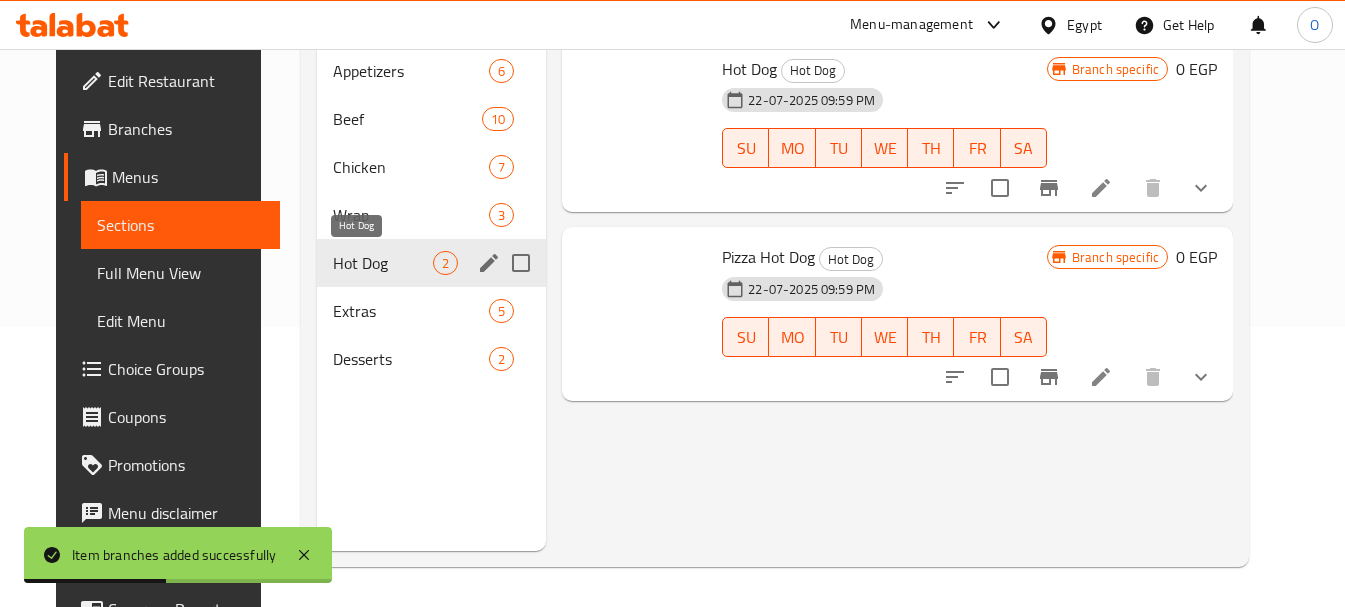 scroll, scrollTop: 0, scrollLeft: 0, axis: both 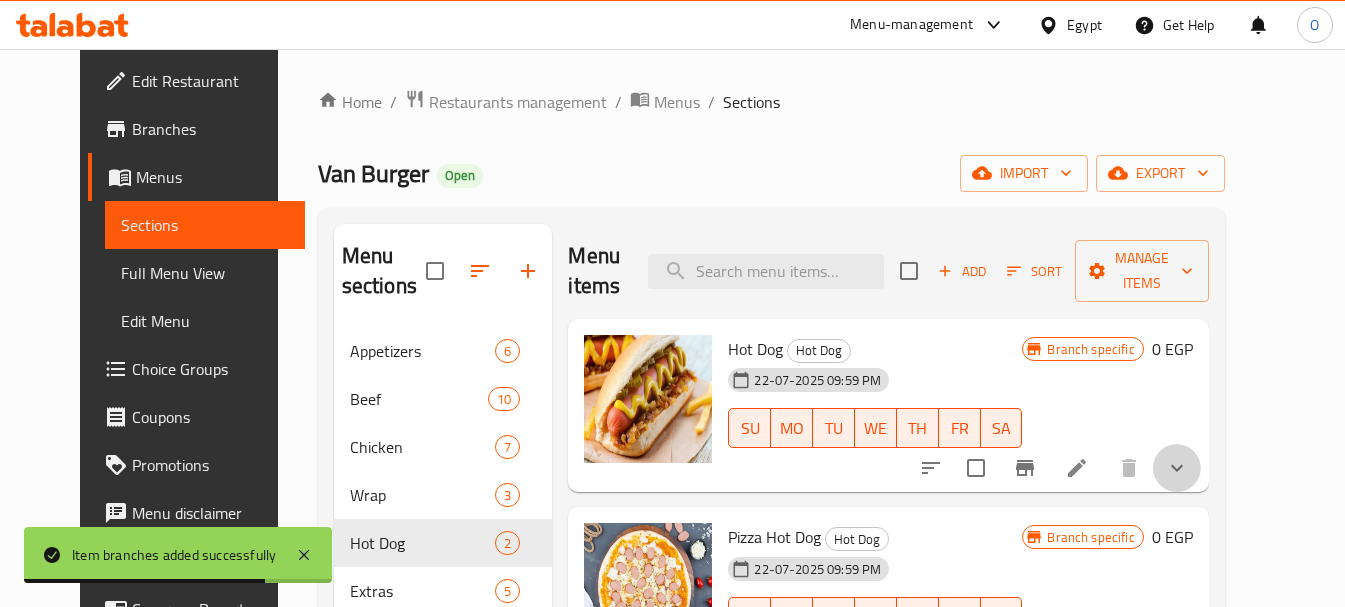 click at bounding box center (1177, 468) 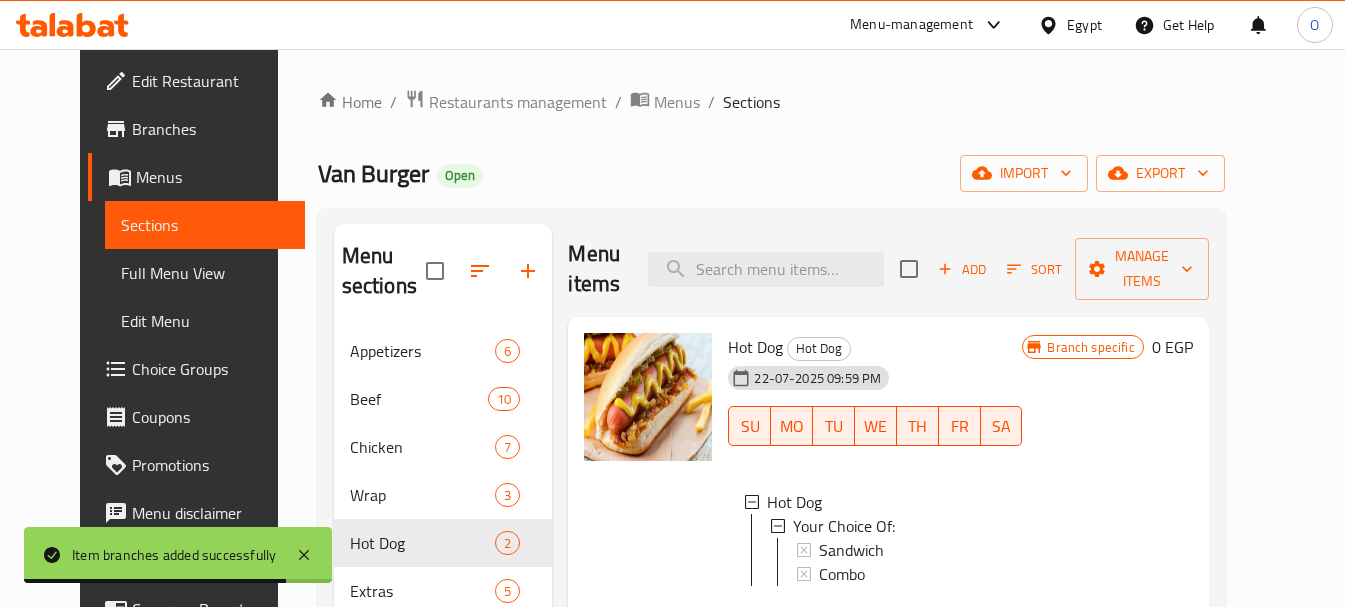 scroll, scrollTop: 17, scrollLeft: 0, axis: vertical 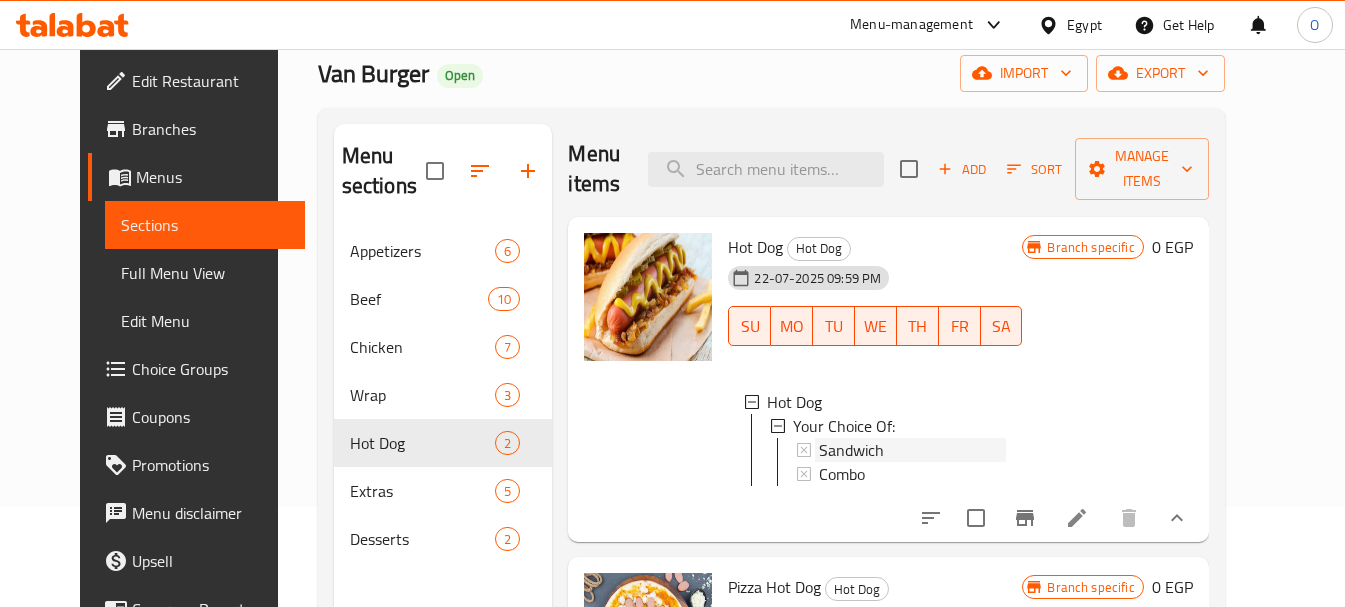 click on "Sandwich" at bounding box center [851, 450] 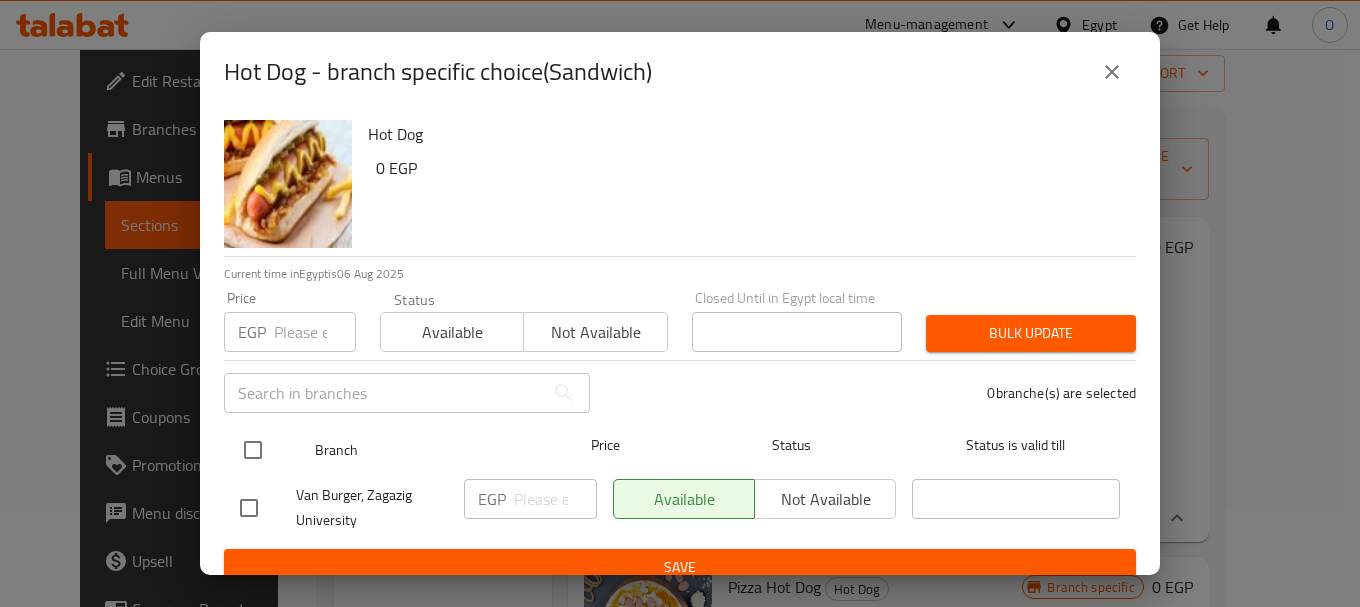 click at bounding box center (253, 450) 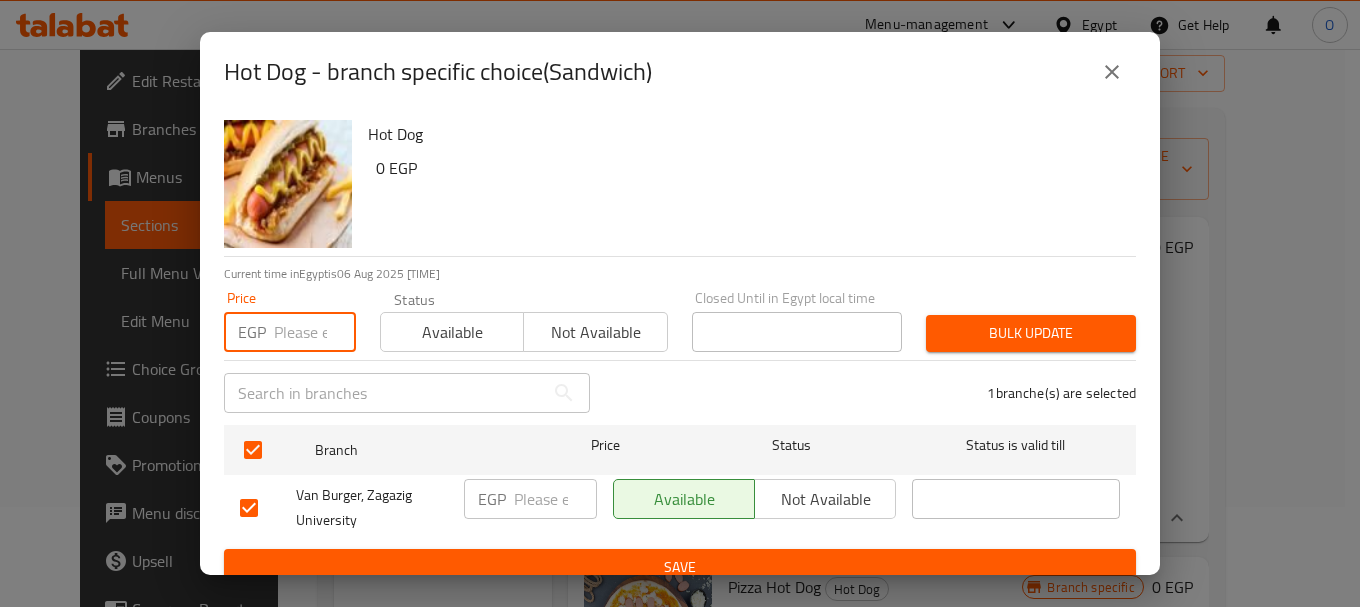 paste on "65" 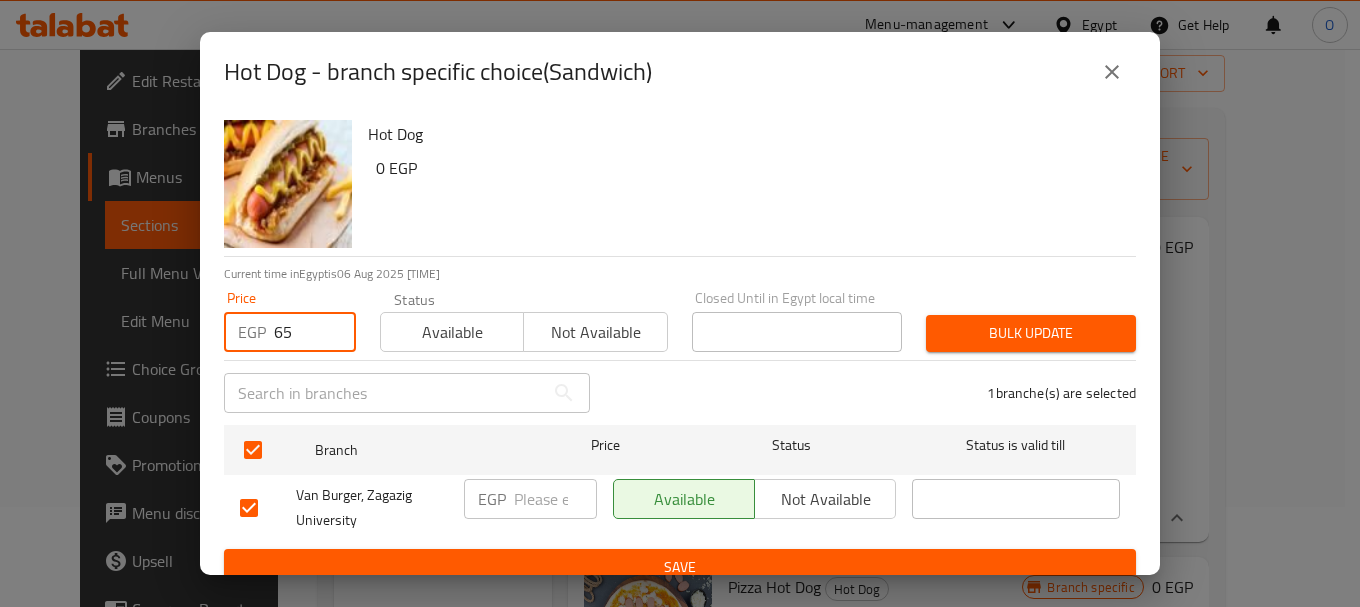 type on "65" 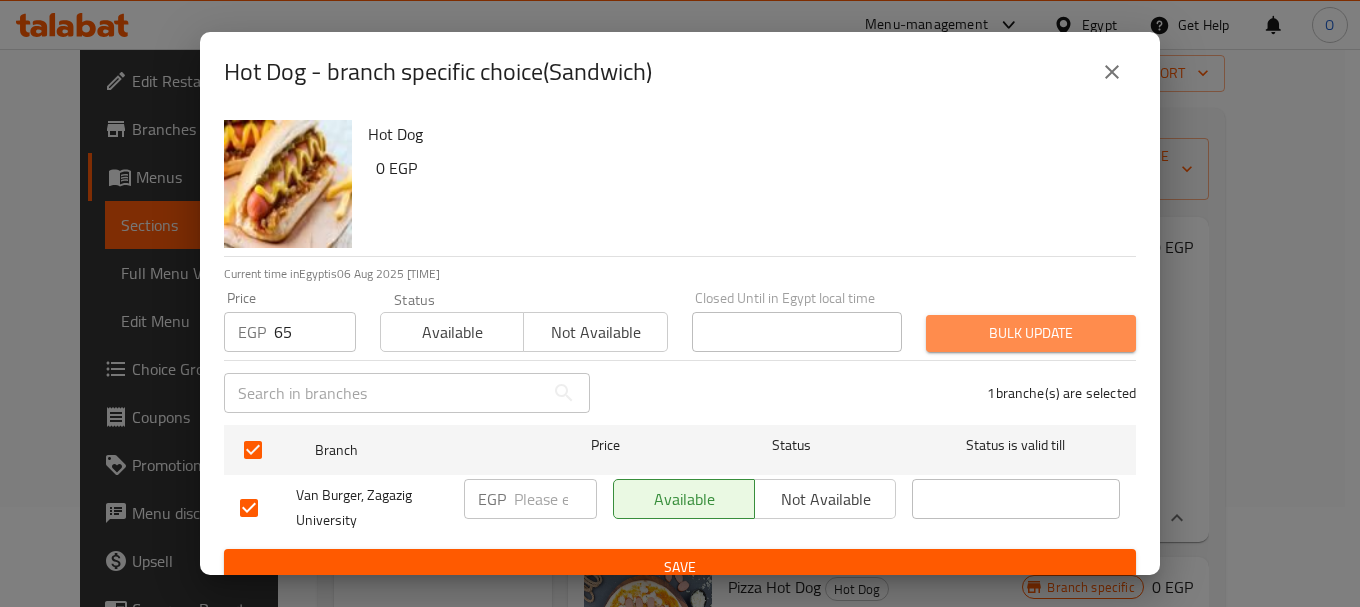 click on "Bulk update" at bounding box center [1031, 333] 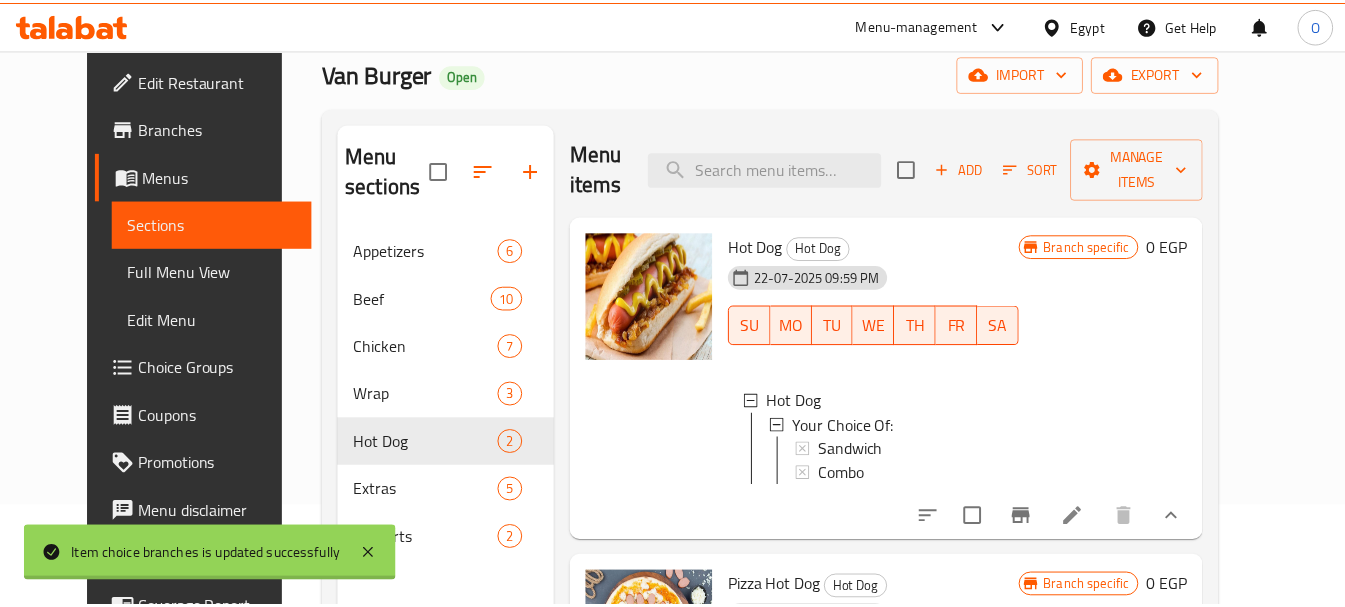 scroll, scrollTop: 0, scrollLeft: 0, axis: both 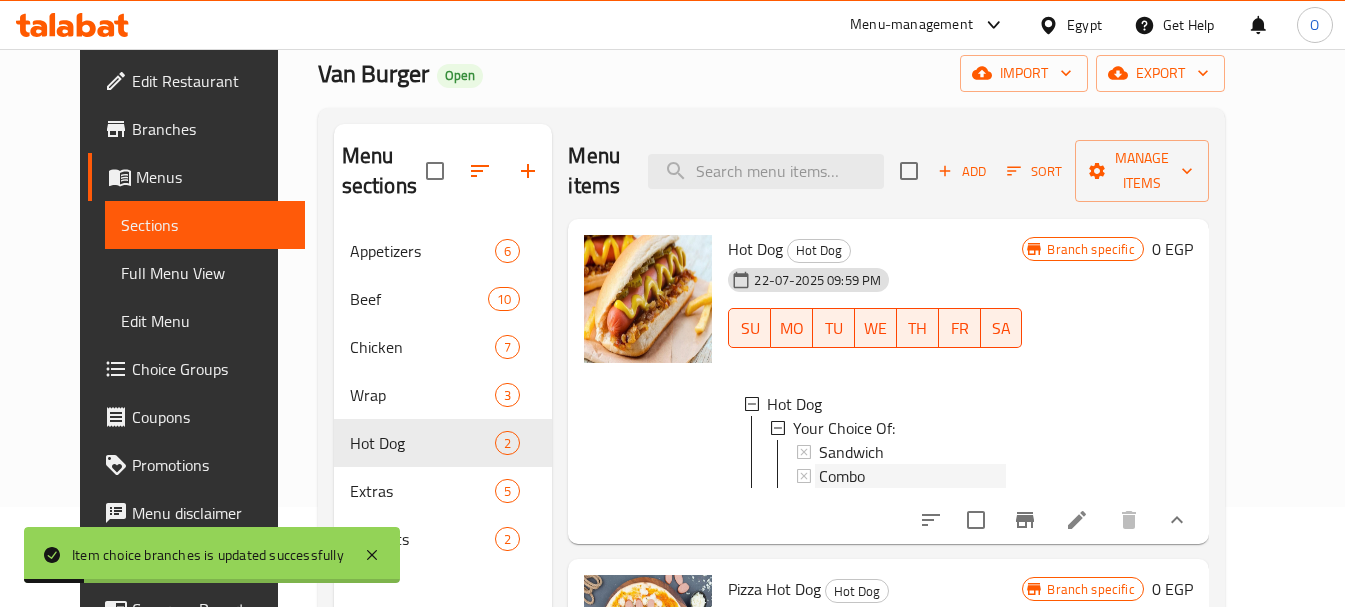 click on "Combo" at bounding box center [842, 476] 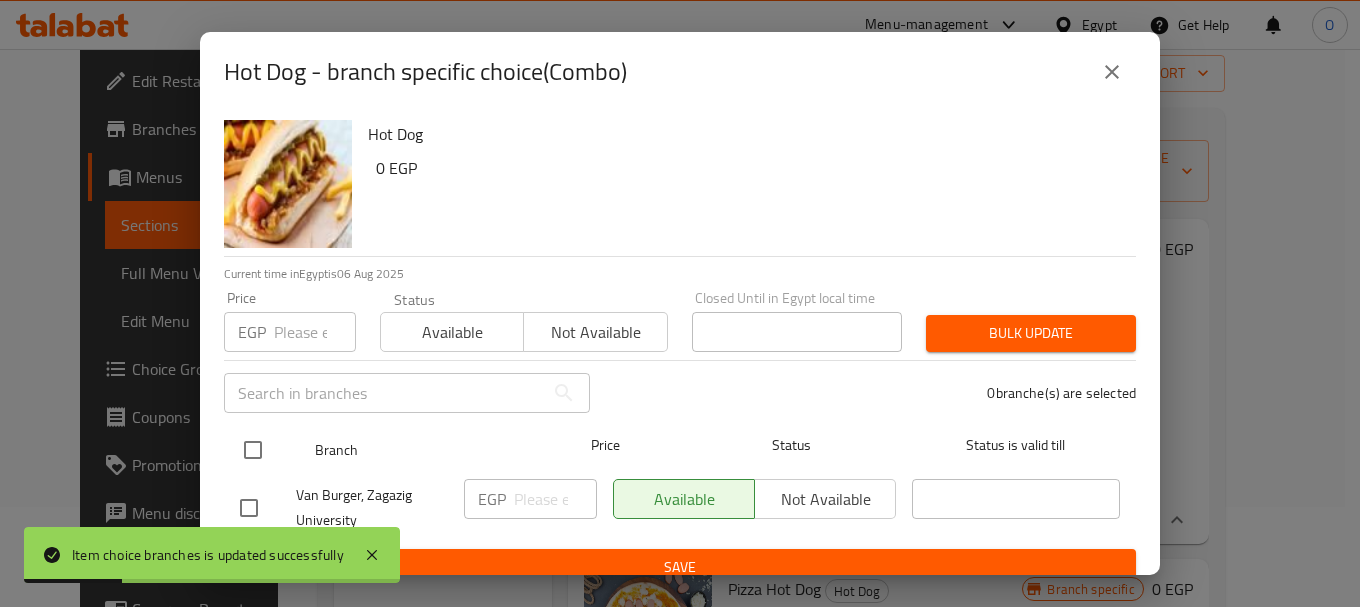 click at bounding box center [253, 450] 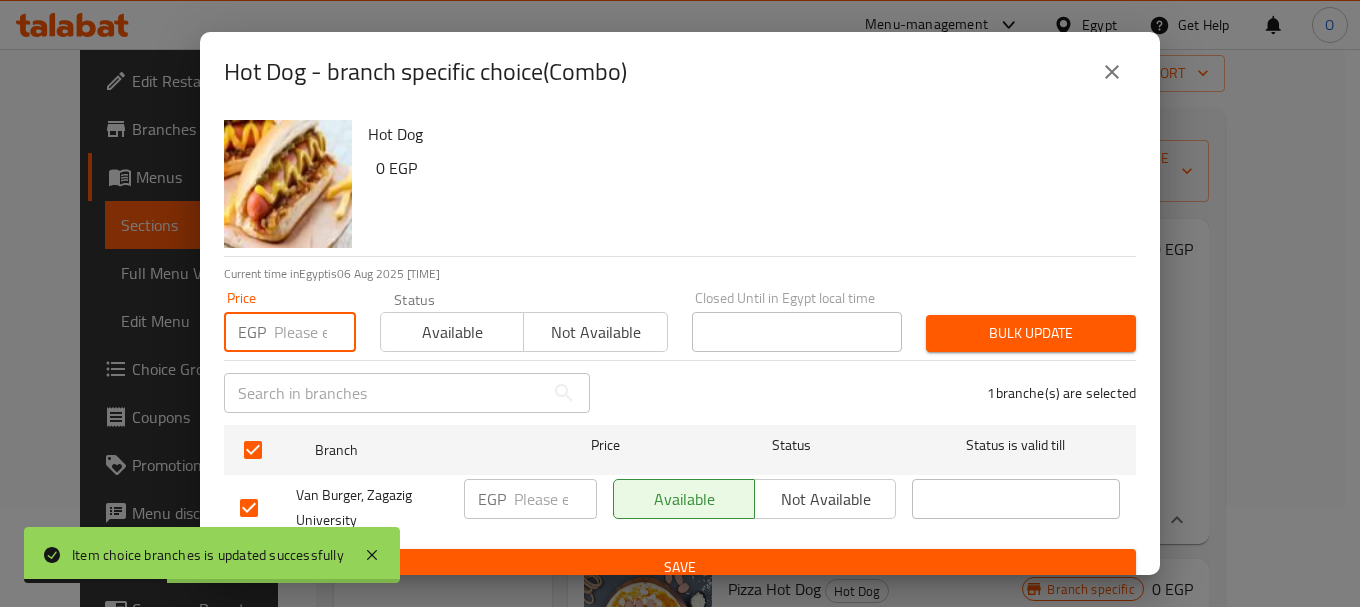paste on "99" 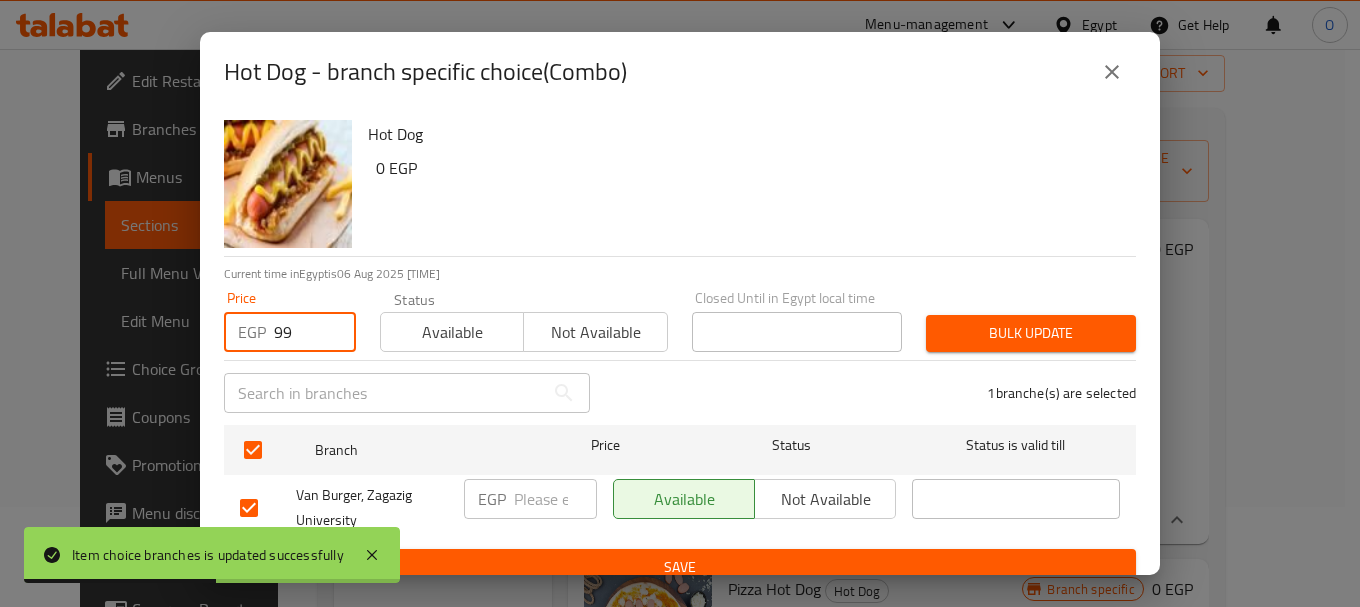 type on "99" 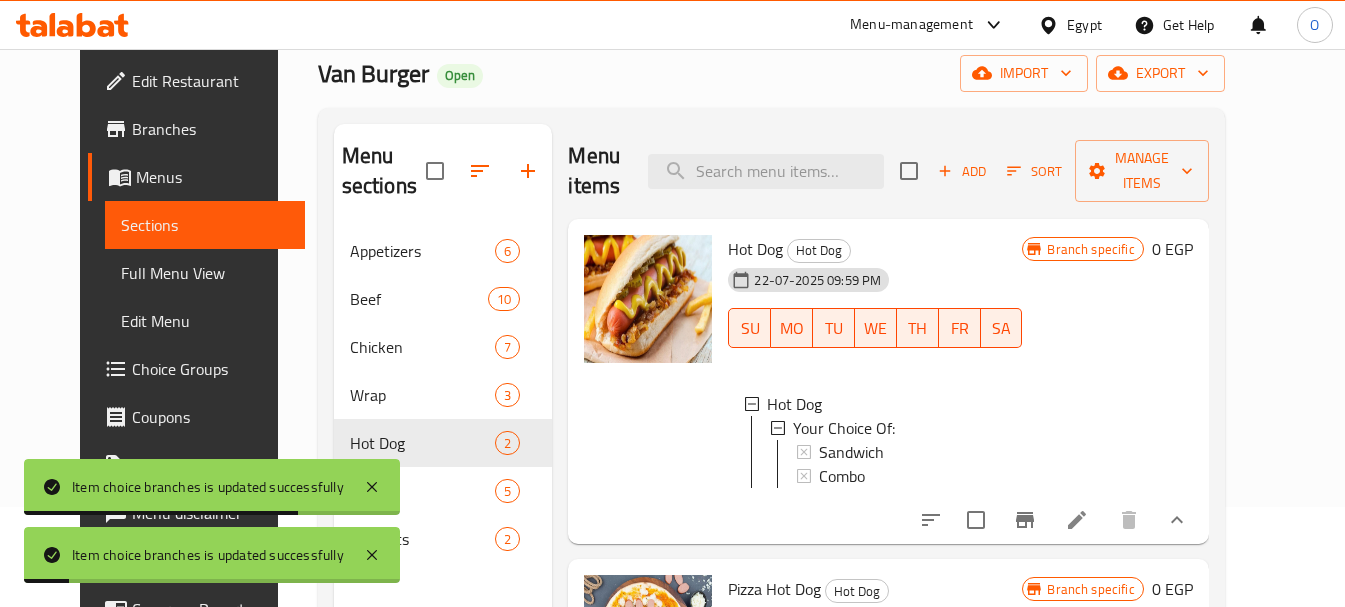 scroll, scrollTop: 17, scrollLeft: 0, axis: vertical 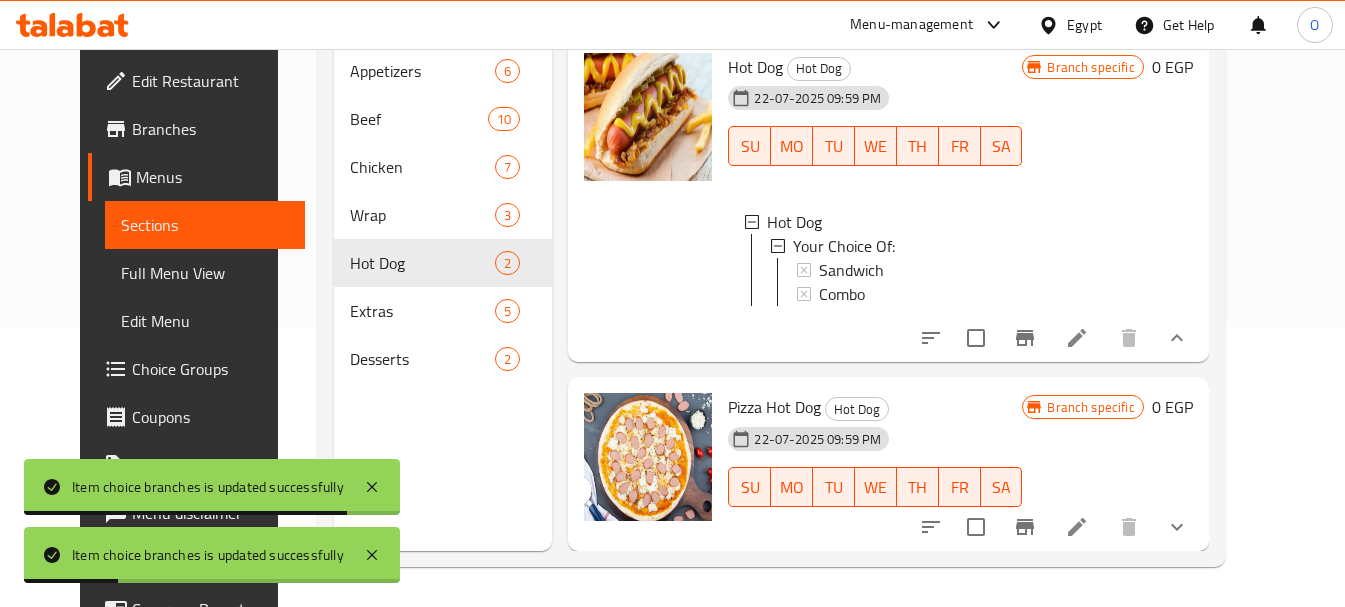 click on "Pizza Hot Dog   Hot Dog 22-07-2025 09:59 PM SU MO TU WE TH FR SA Branch specific 0   EGP" at bounding box center (888, 464) 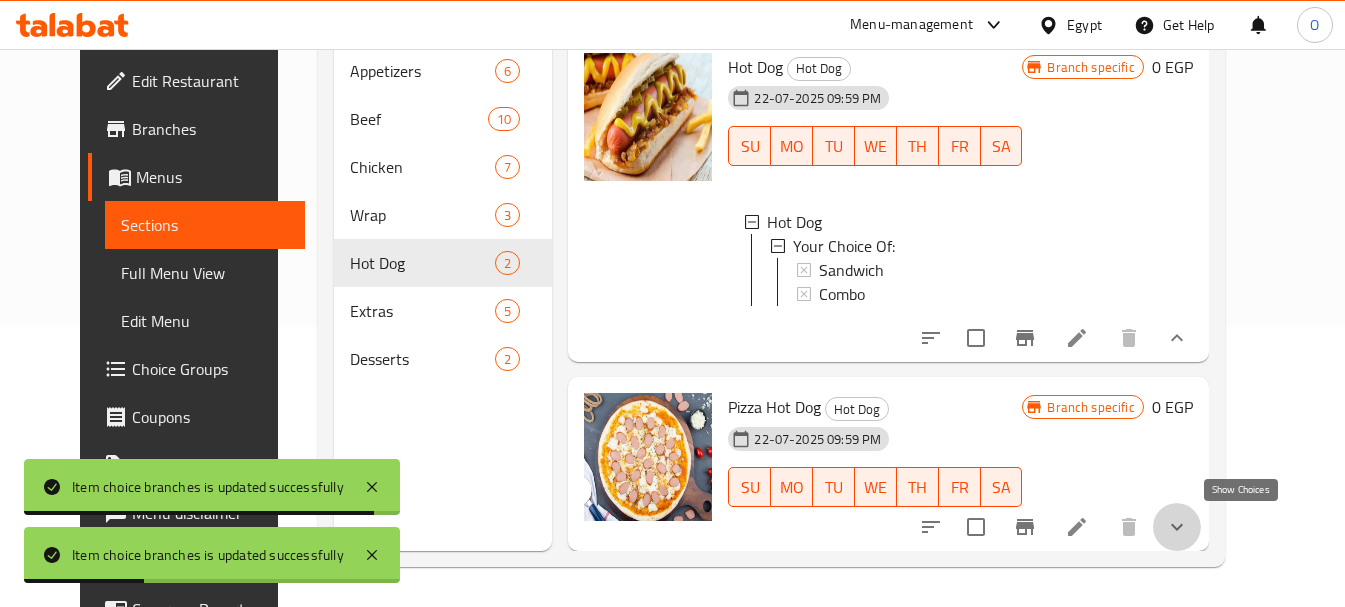 click 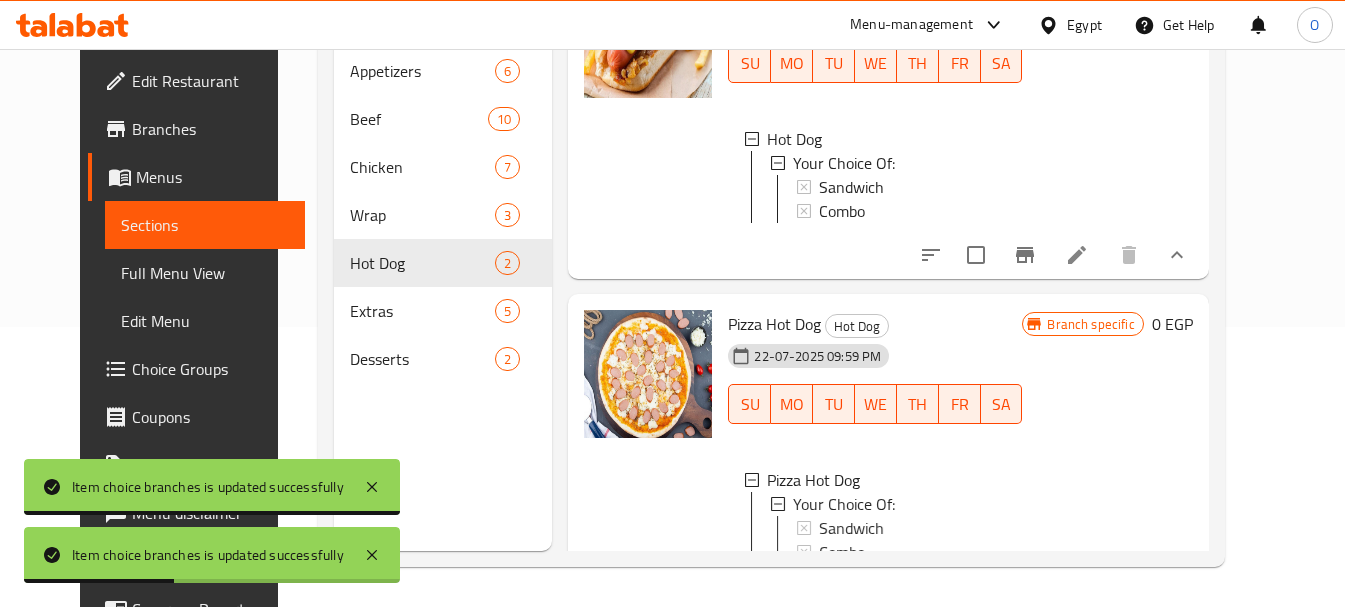 scroll, scrollTop: 184, scrollLeft: 0, axis: vertical 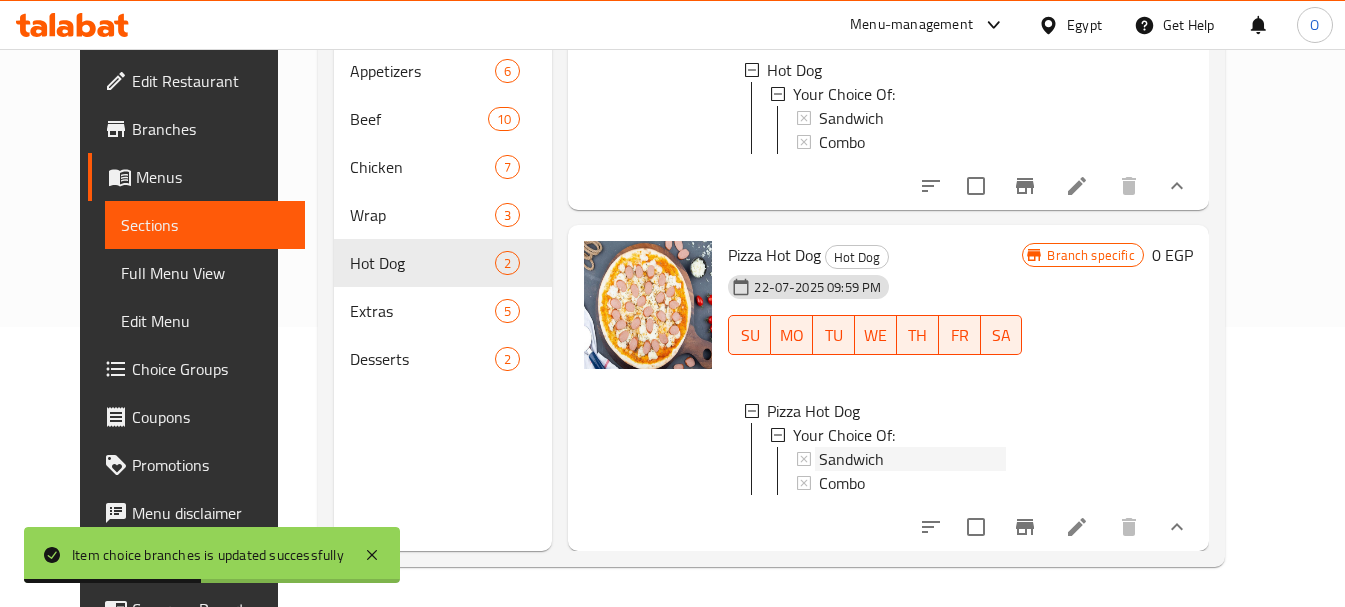 click on "Sandwich" at bounding box center (851, 459) 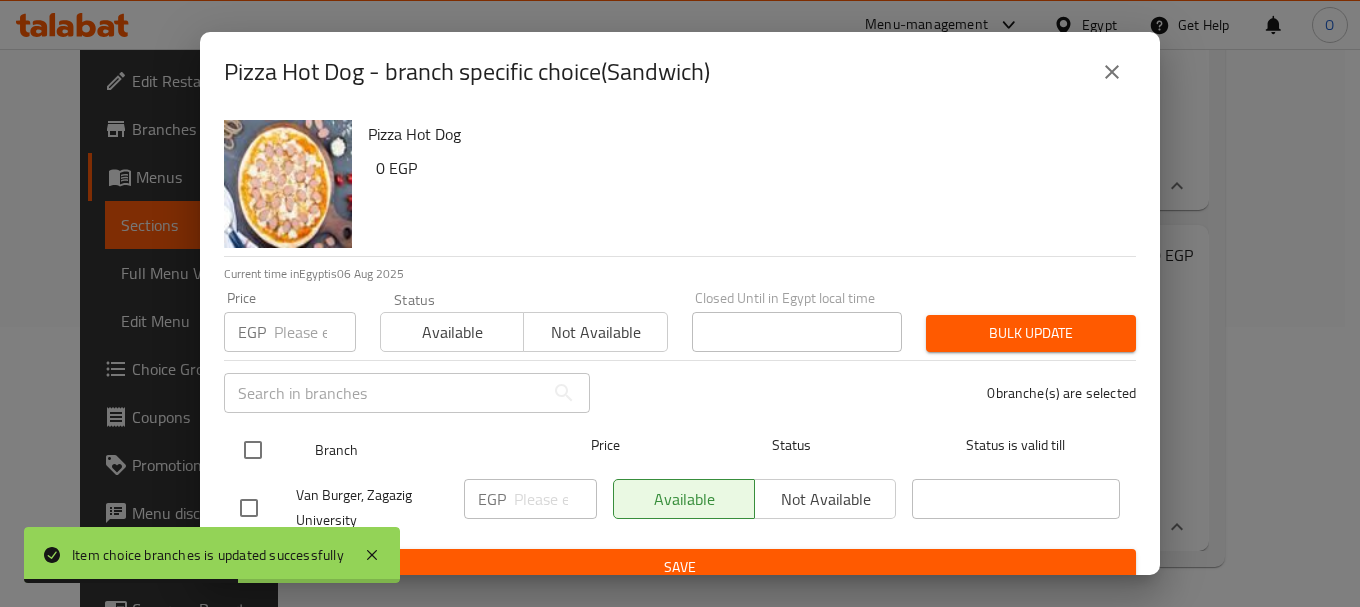 click at bounding box center (269, 450) 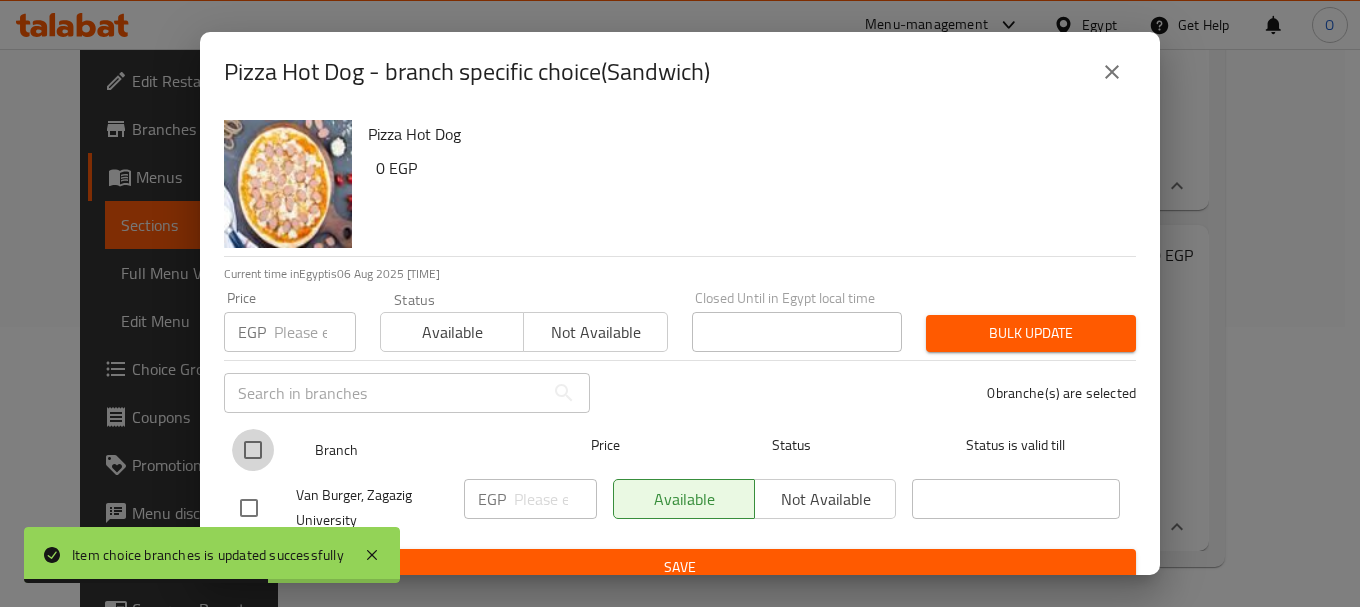click at bounding box center [253, 450] 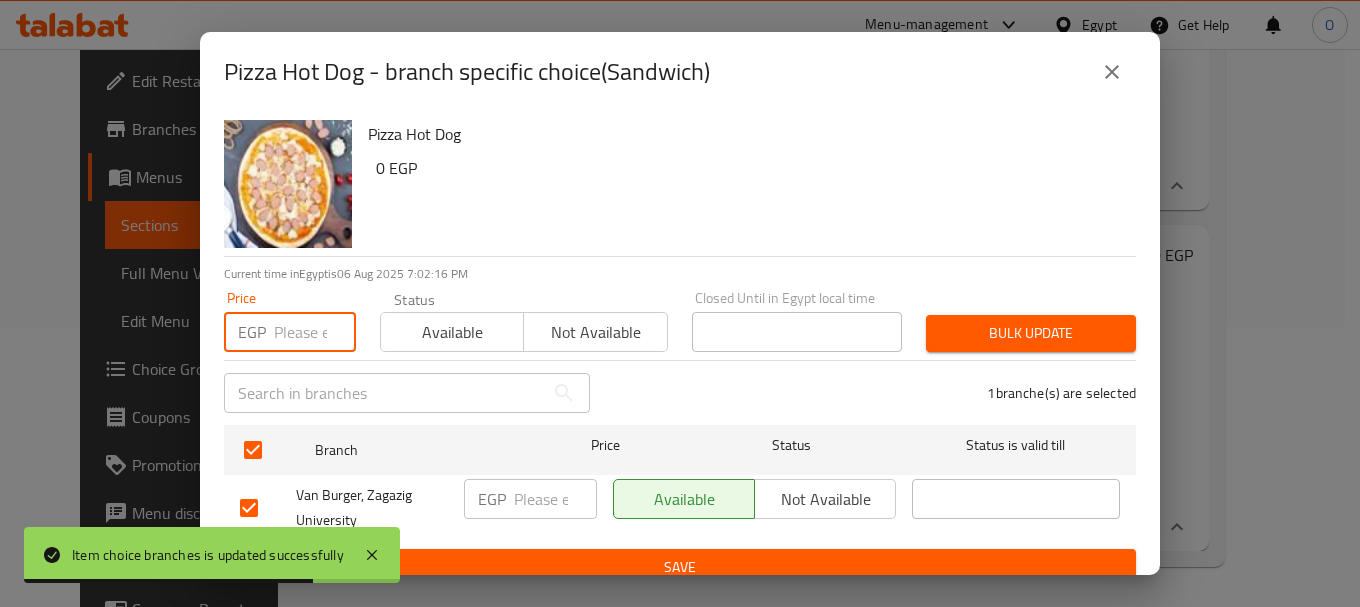 paste on "75" 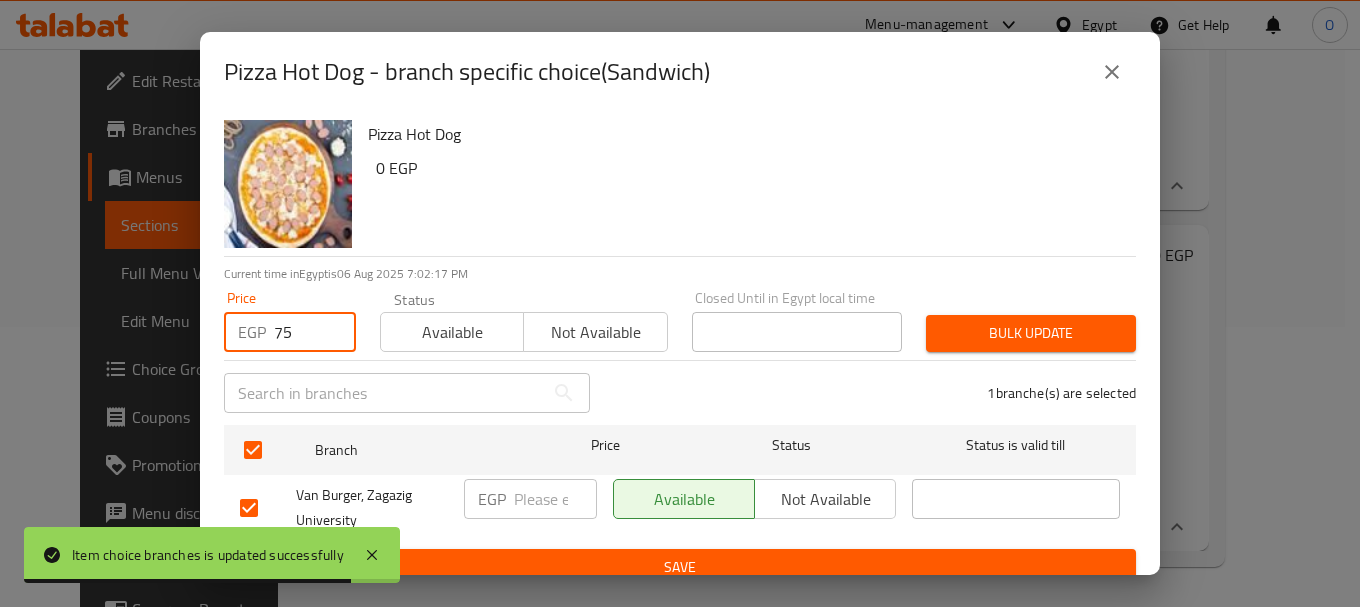 type on "75" 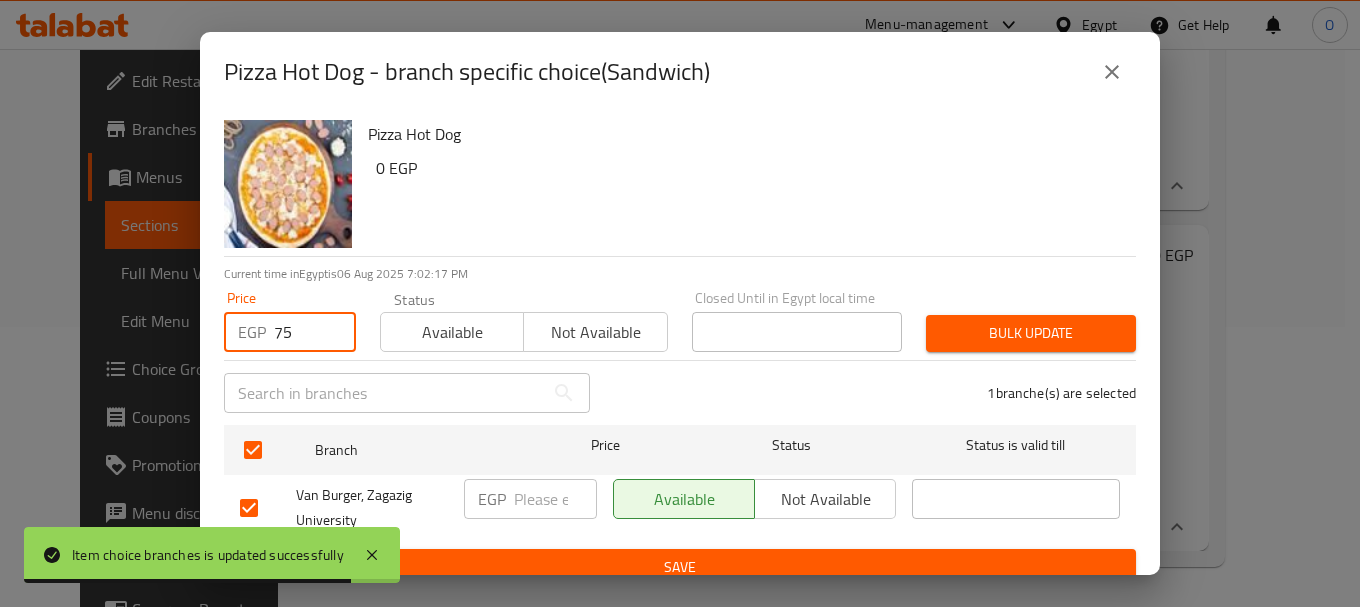 click on "Bulk update" at bounding box center (1031, 333) 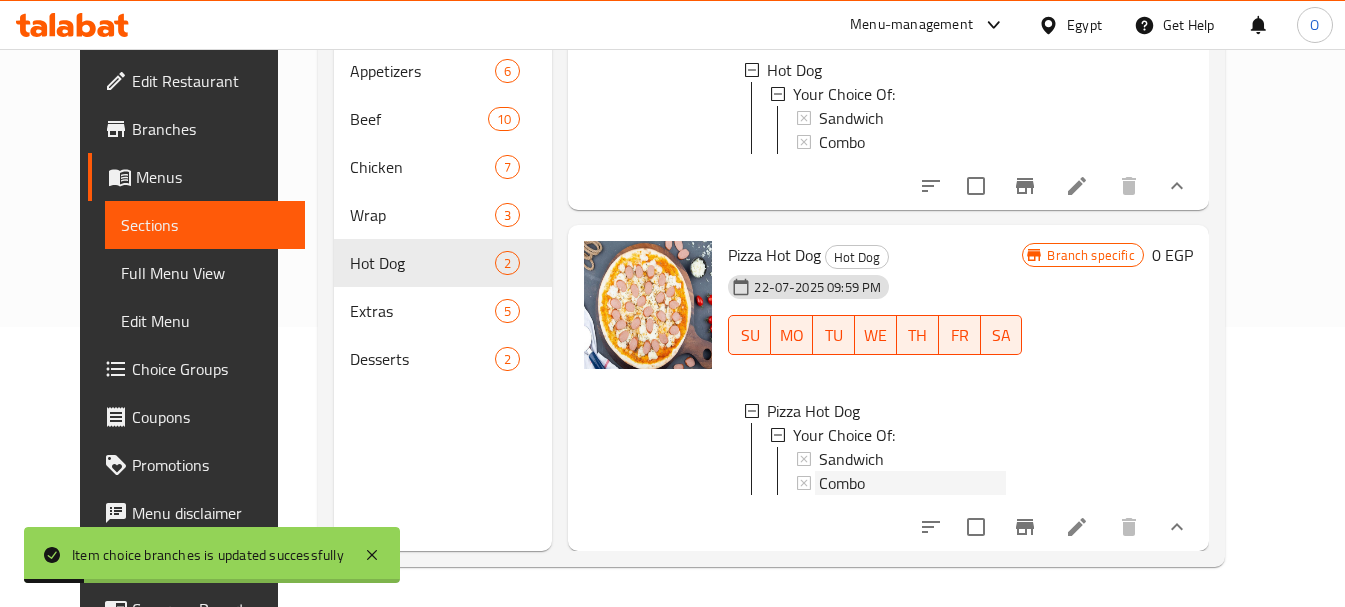 click on "Combo" at bounding box center (842, 483) 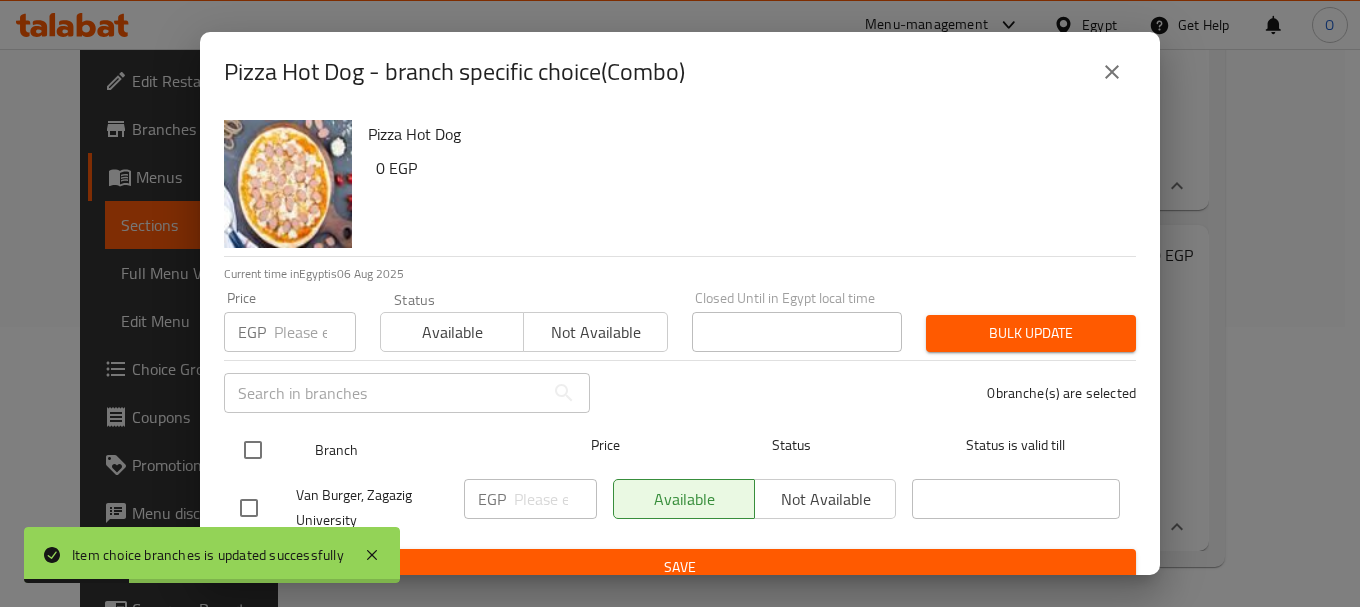 click at bounding box center [253, 450] 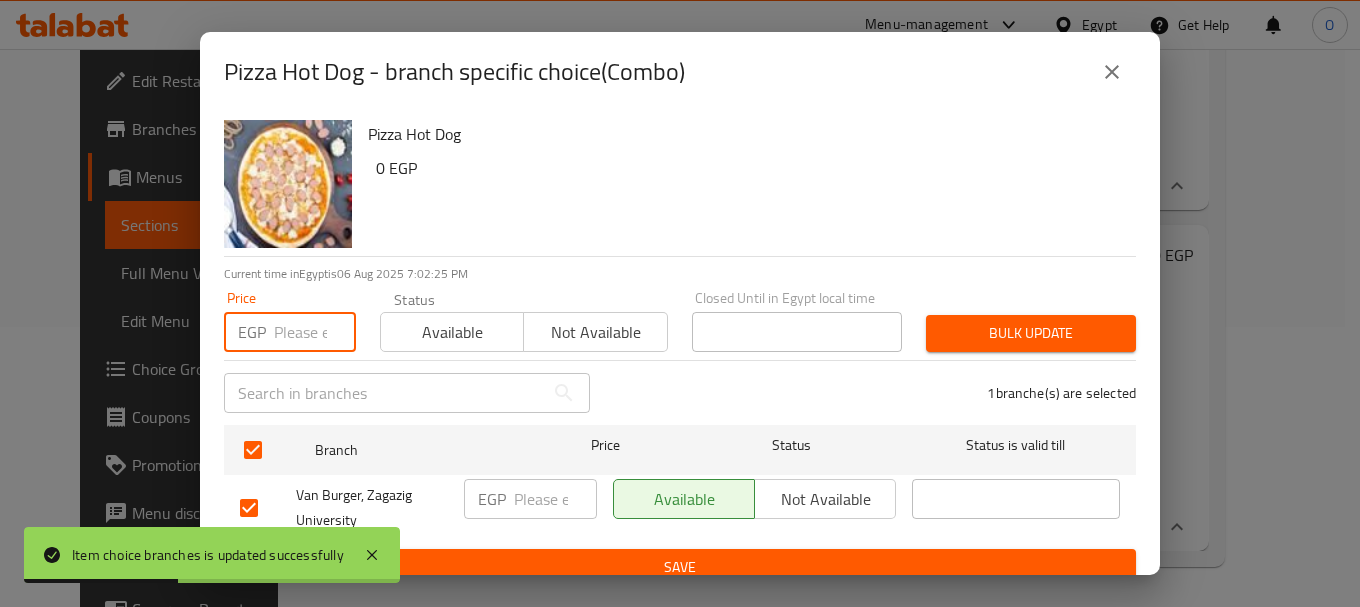 paste on "110" 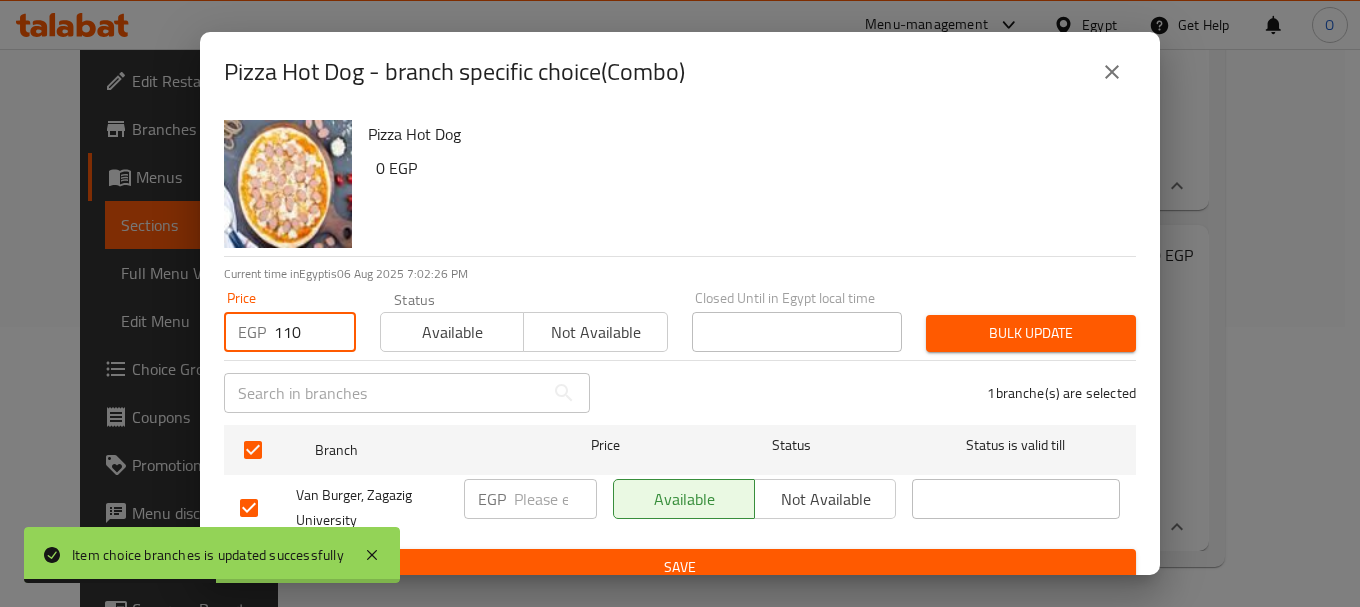 type on "110" 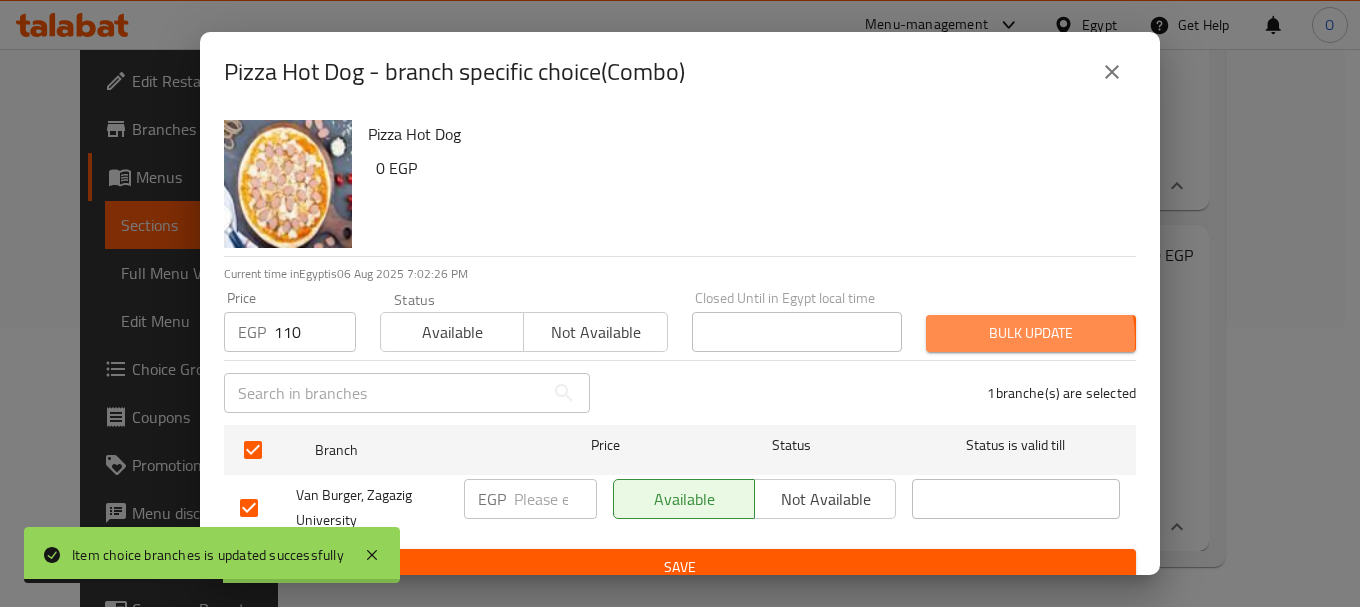 click on "Bulk update" at bounding box center (1031, 333) 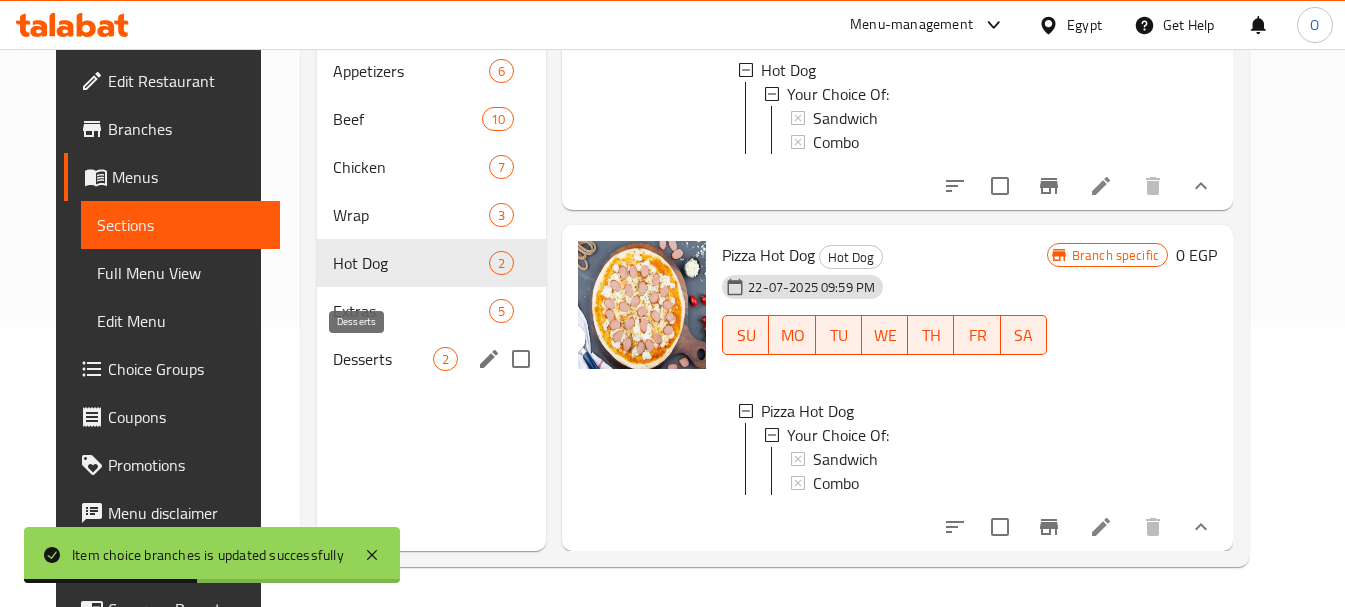 click on "Desserts" at bounding box center [383, 359] 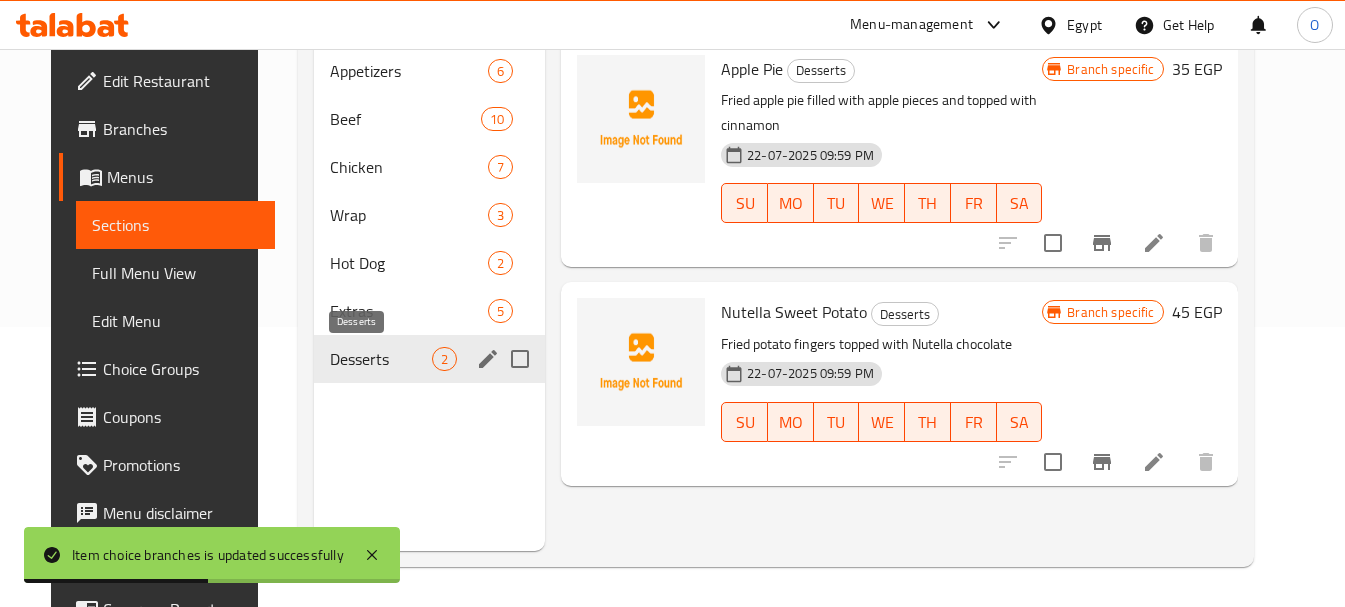 scroll, scrollTop: 0, scrollLeft: 0, axis: both 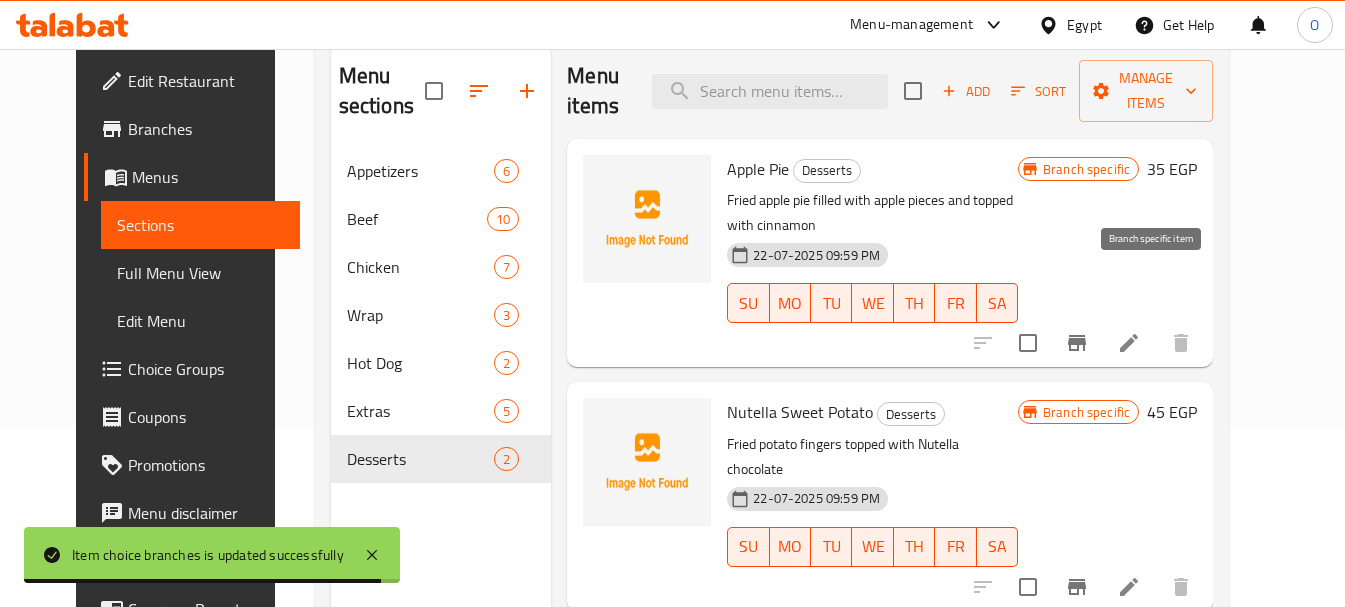 click at bounding box center (1077, 343) 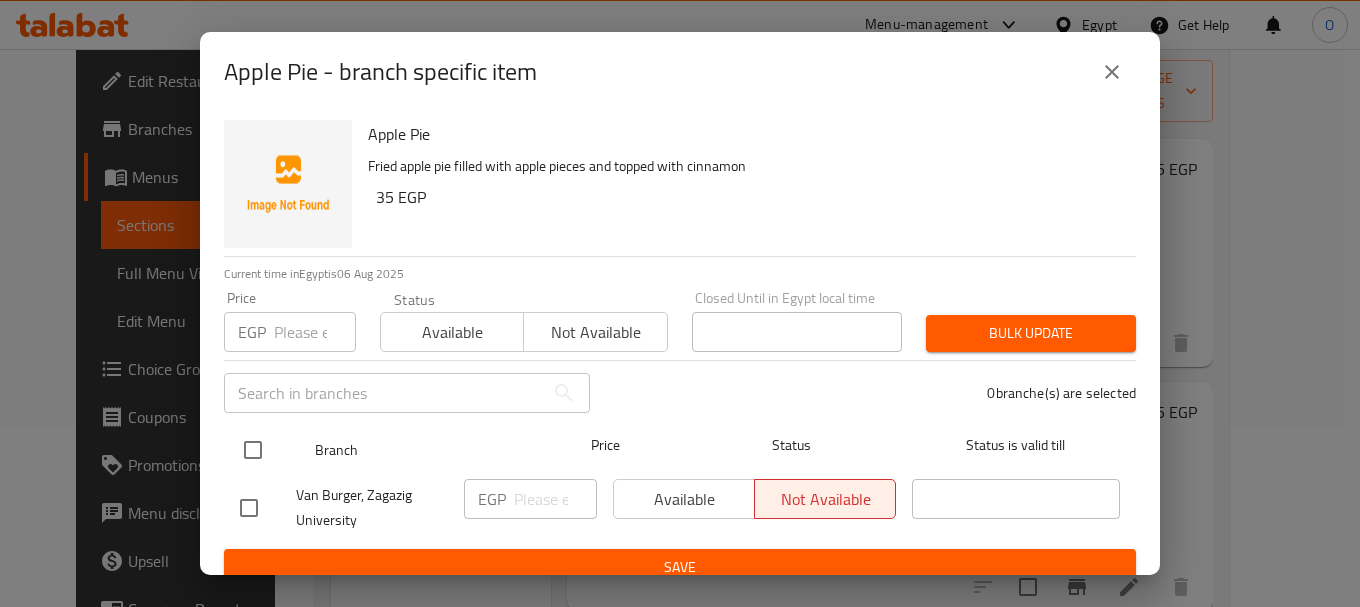 click at bounding box center [253, 450] 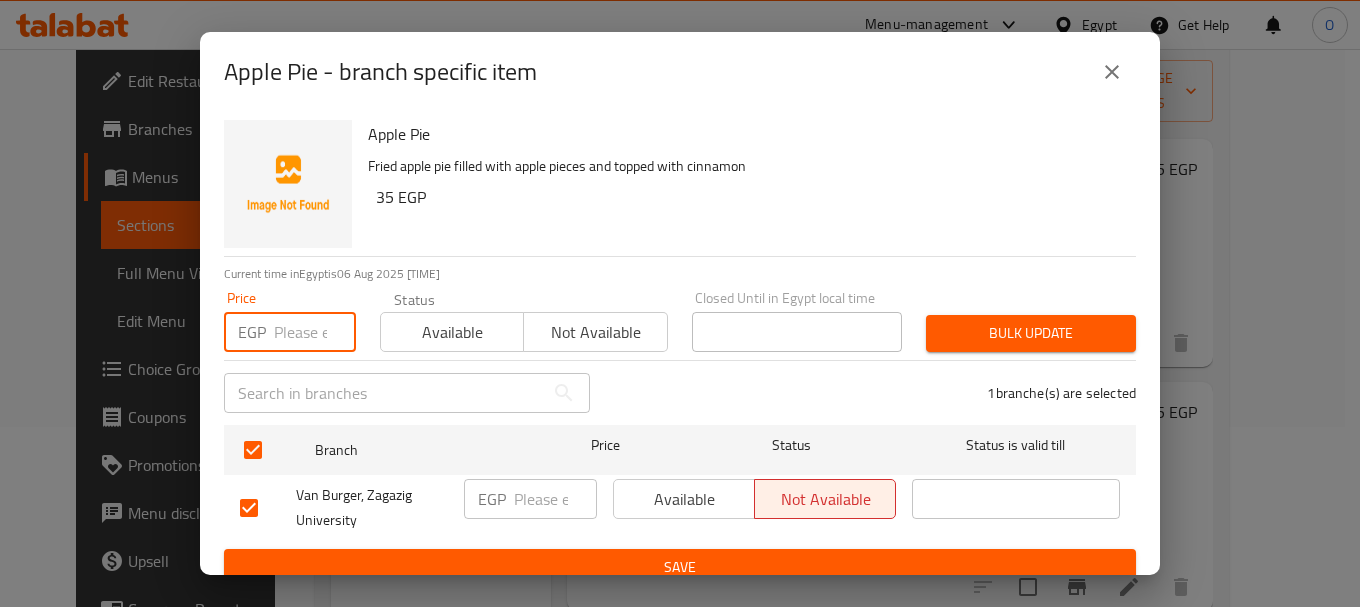 paste on "40" 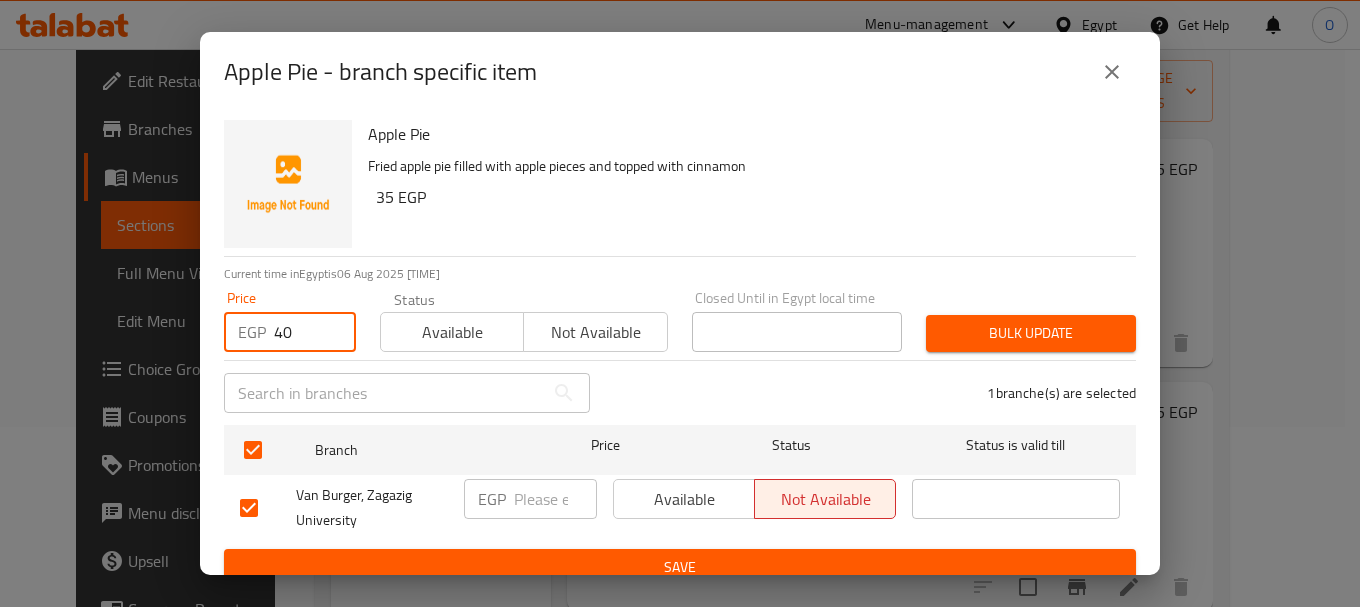 type on "40" 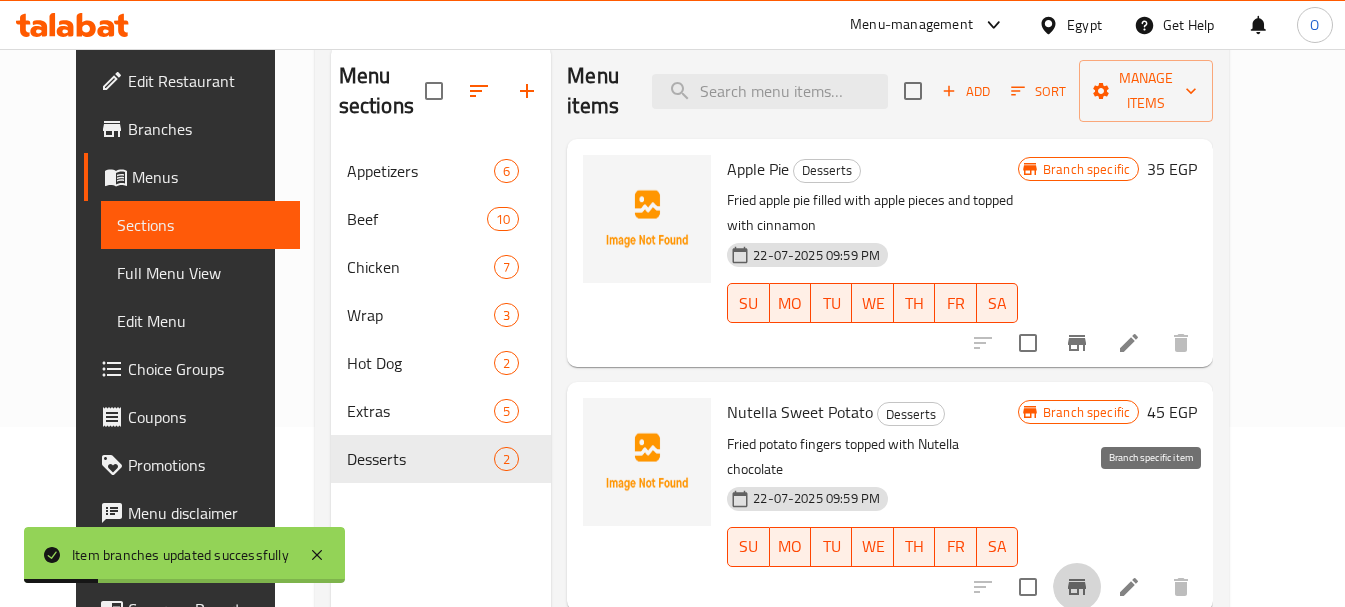 click 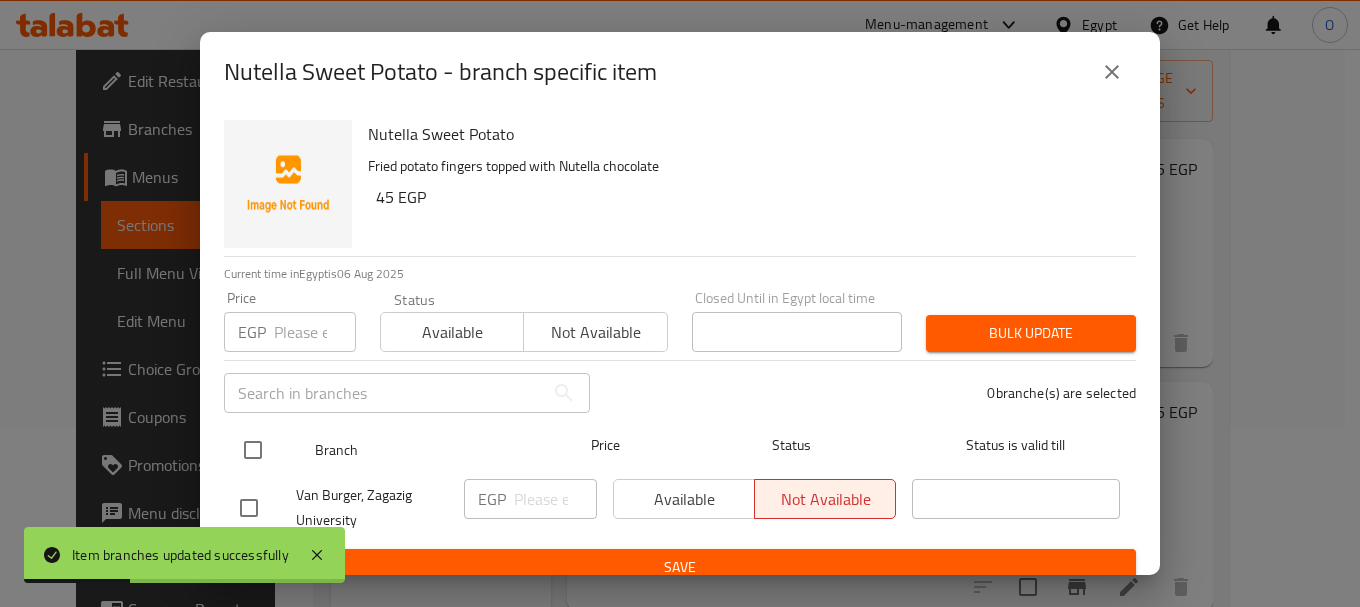 click at bounding box center [253, 450] 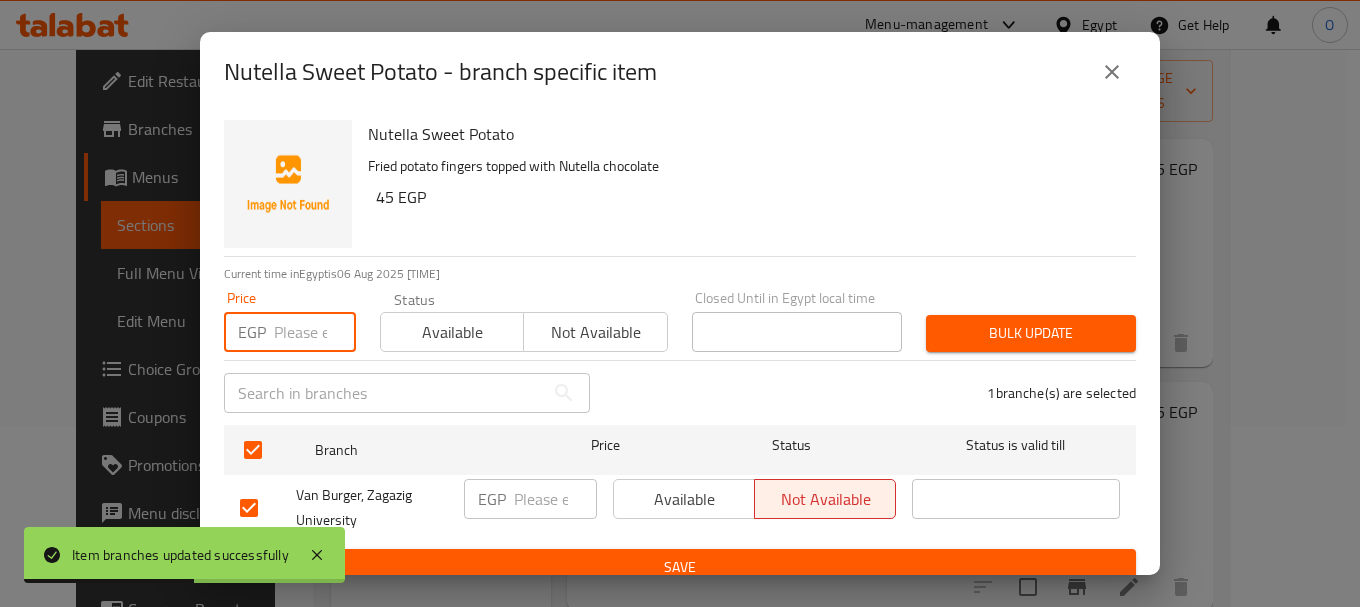 paste on "50" 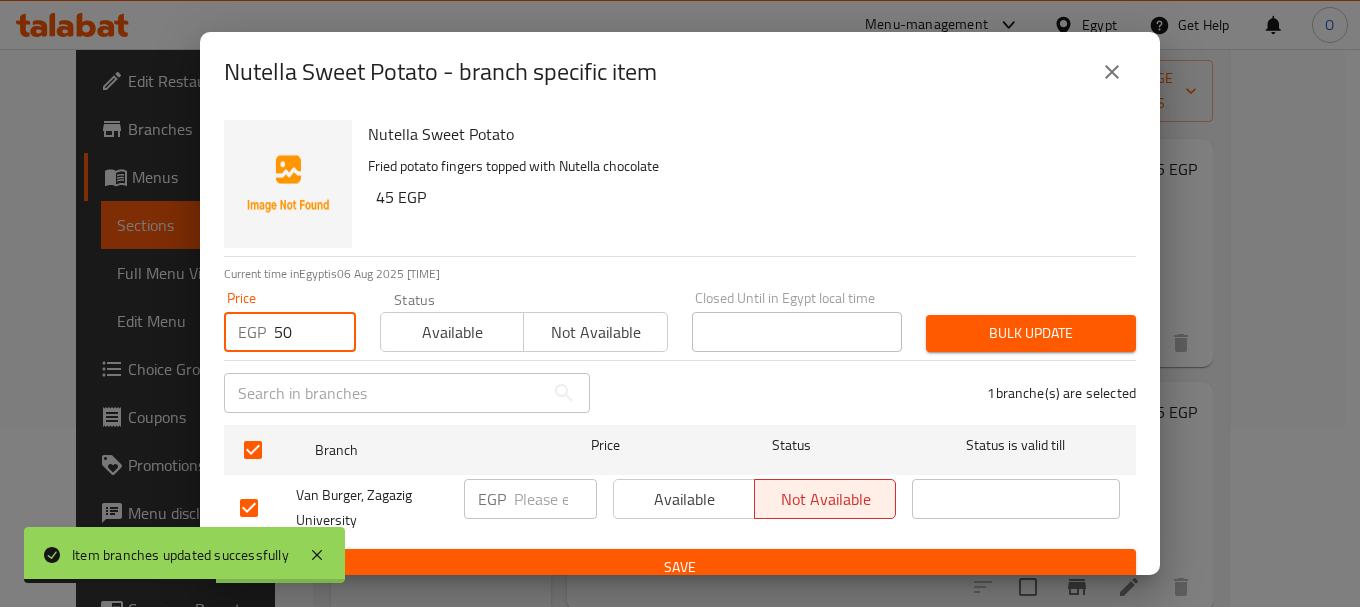 type on "50" 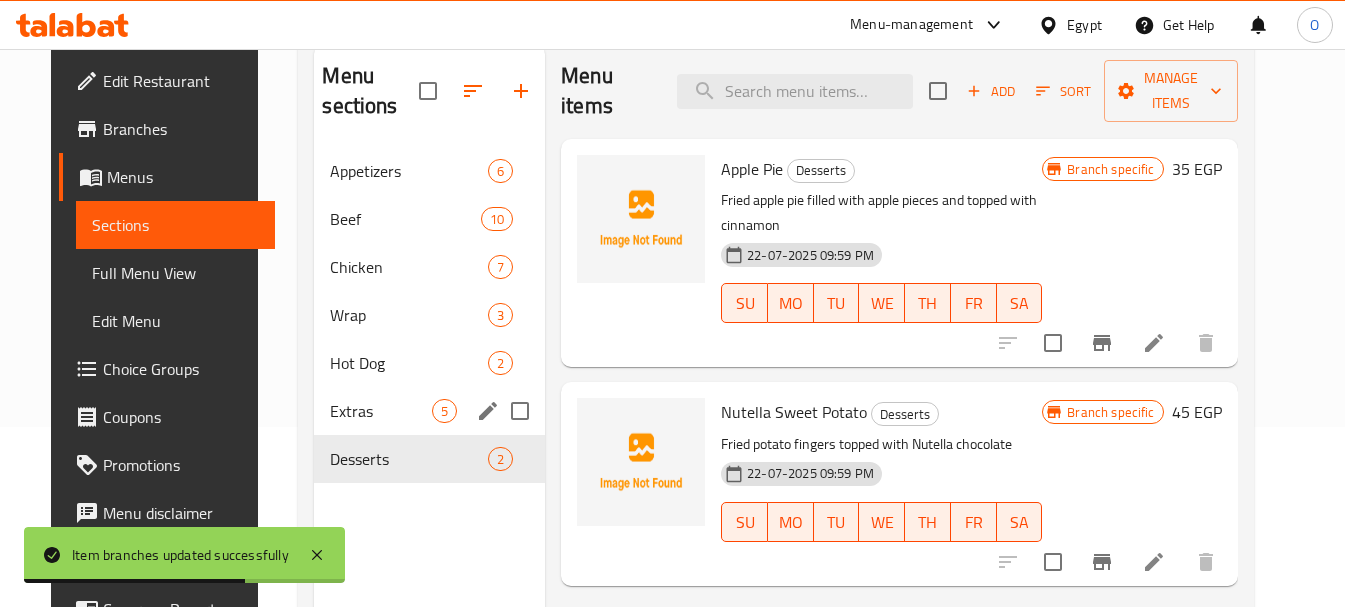click on "Extras" at bounding box center [381, 411] 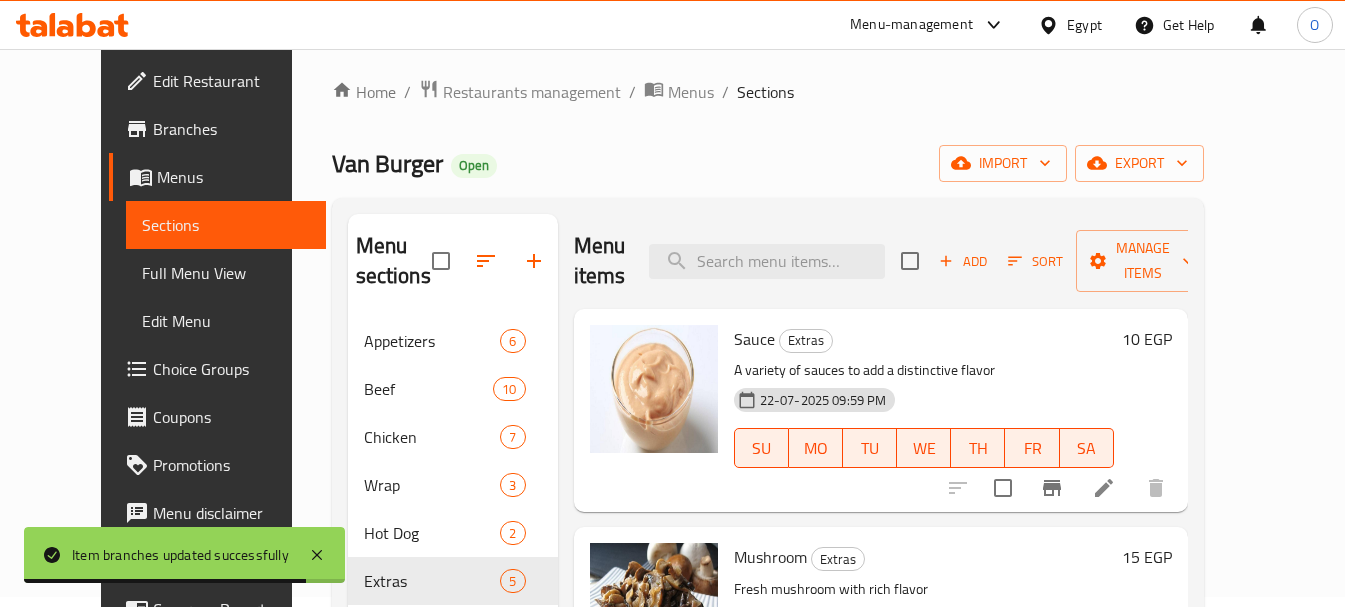 scroll, scrollTop: 0, scrollLeft: 0, axis: both 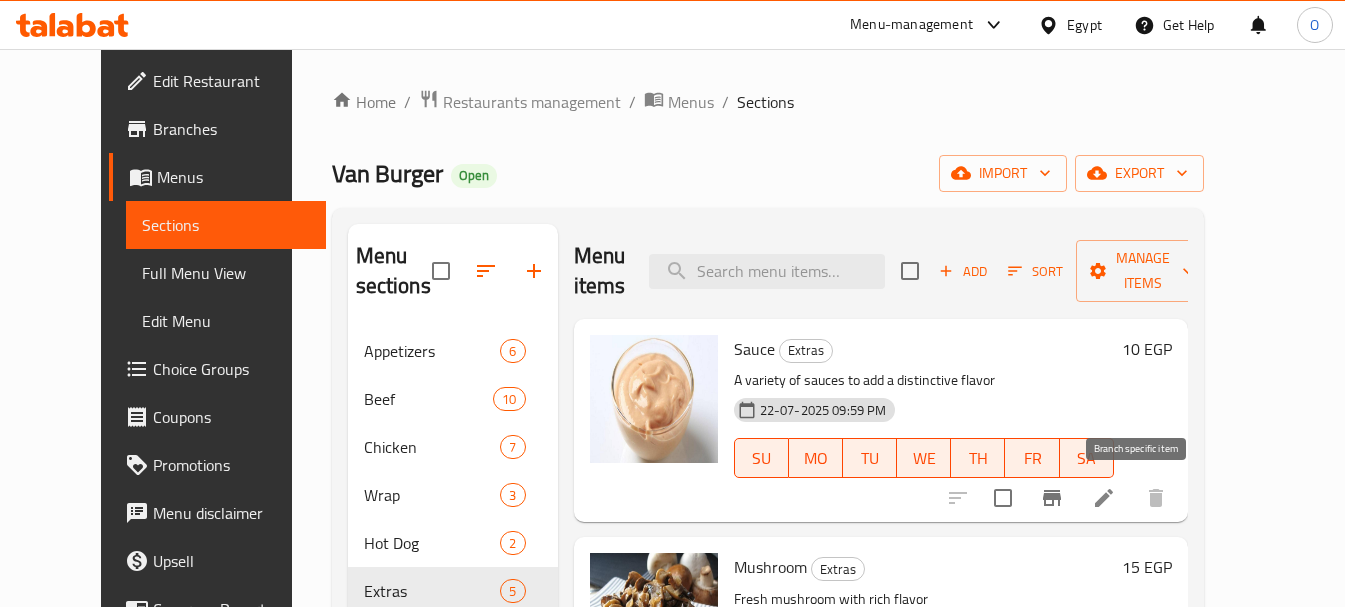 click 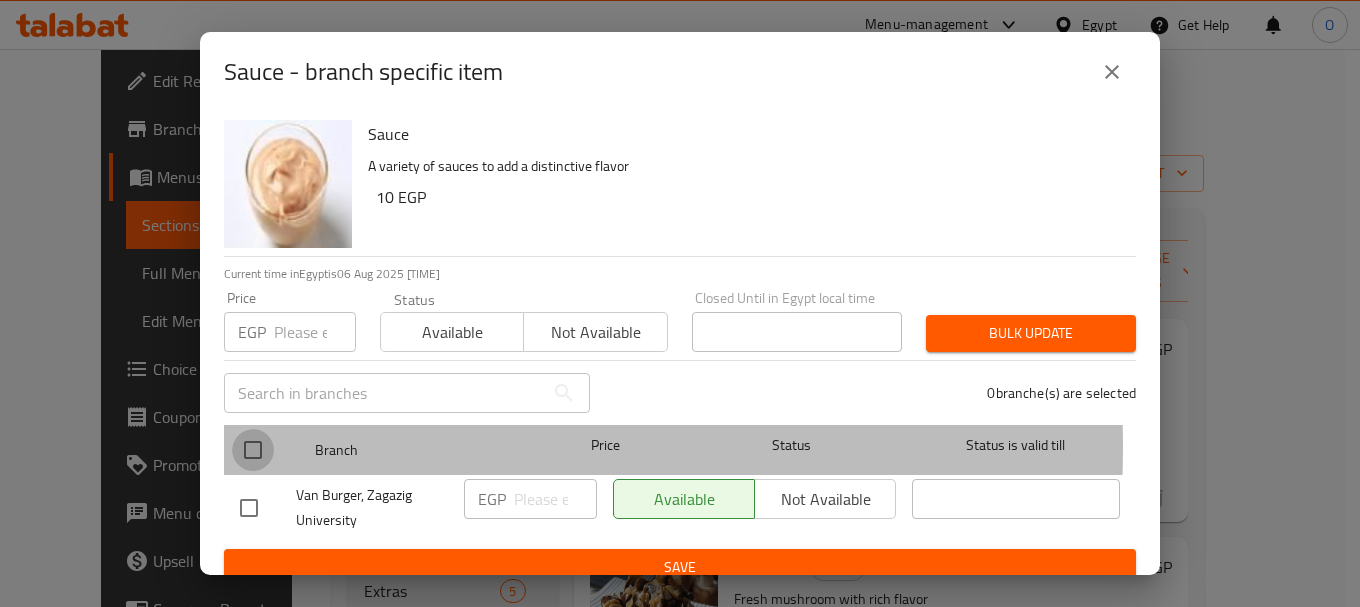 click at bounding box center (253, 450) 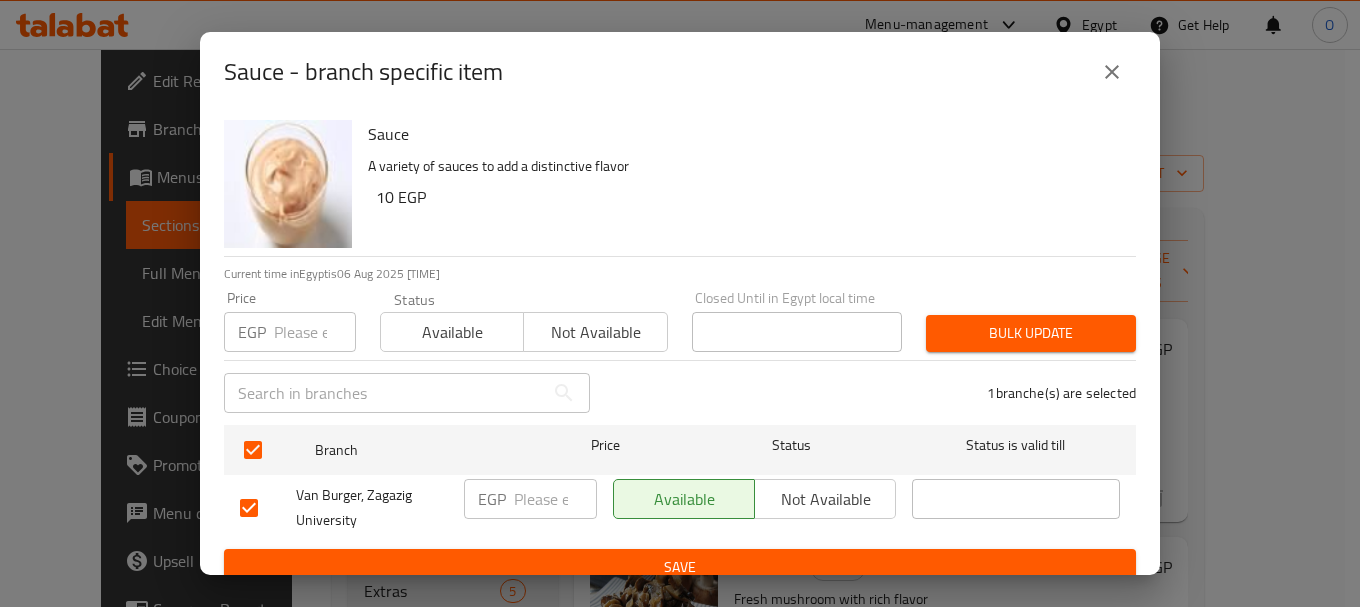 click at bounding box center (315, 332) 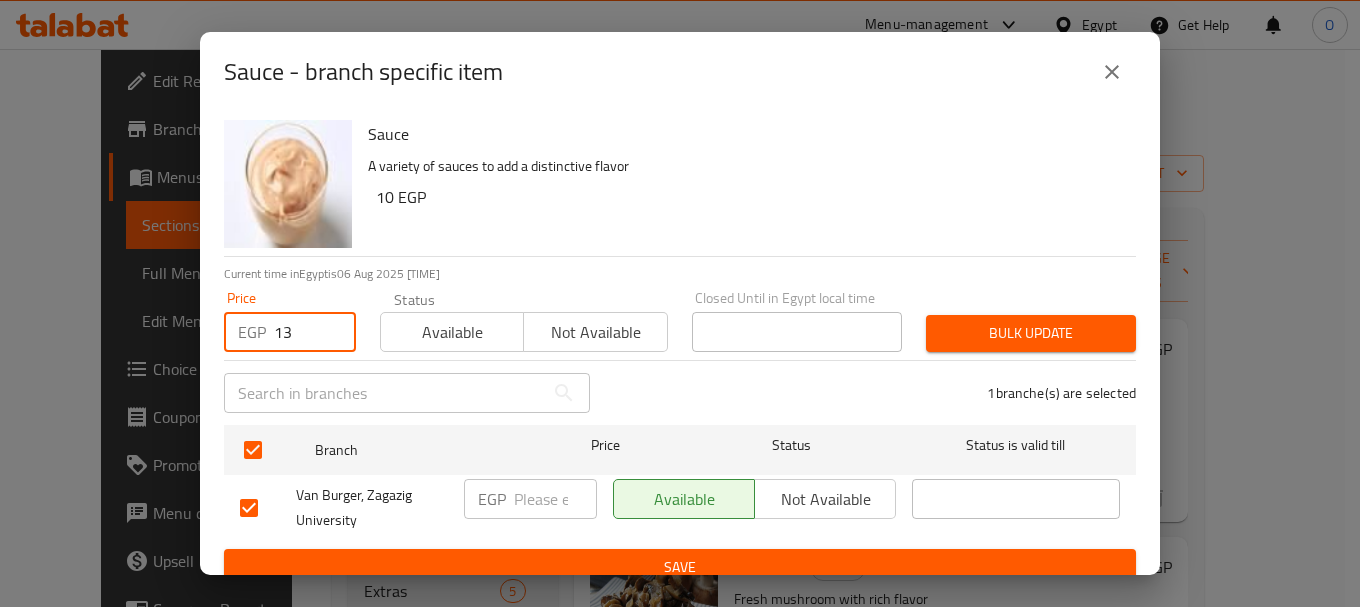 type on "13" 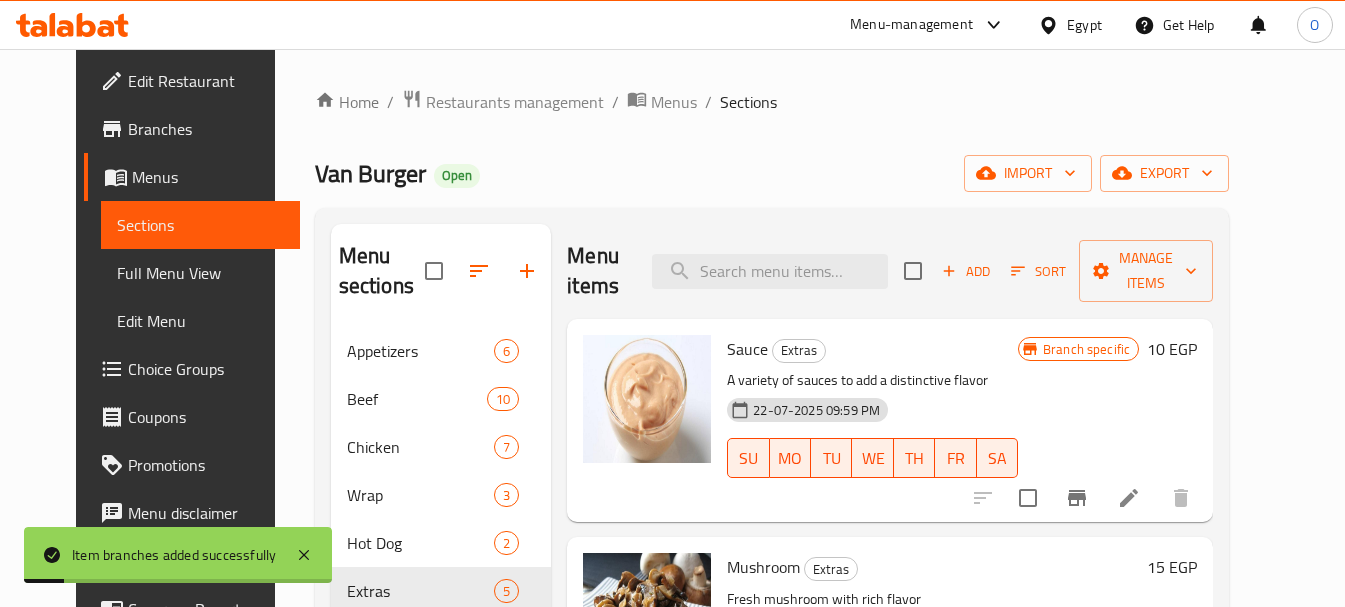 scroll, scrollTop: 200, scrollLeft: 0, axis: vertical 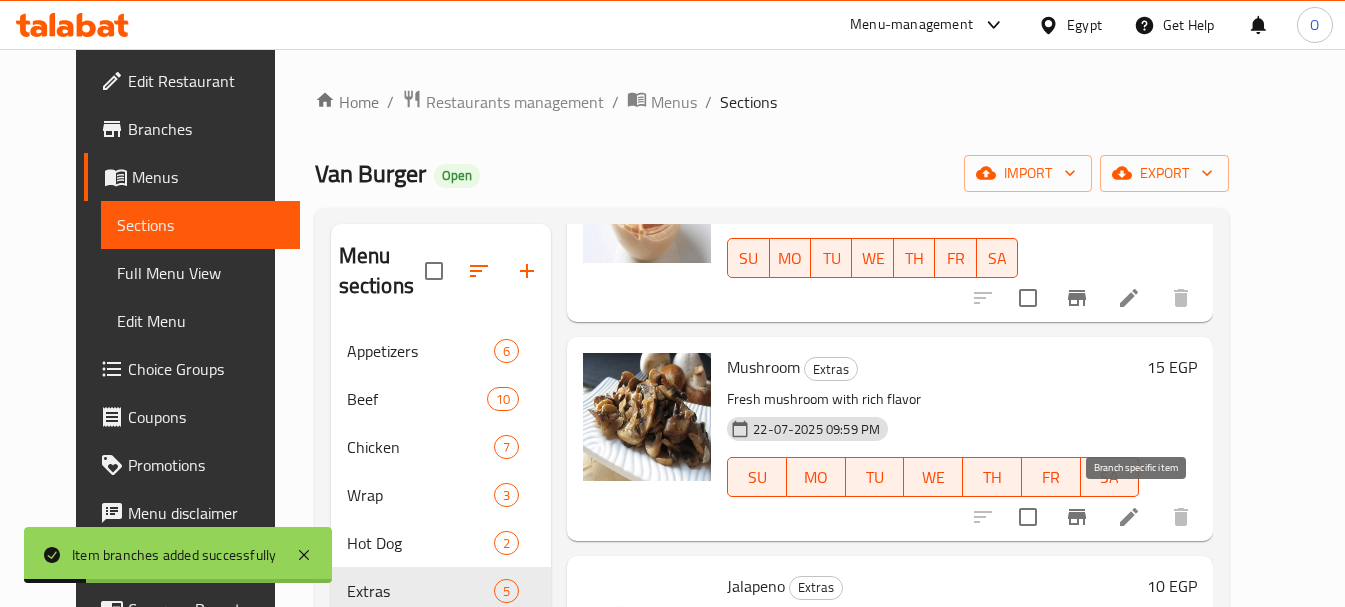 click 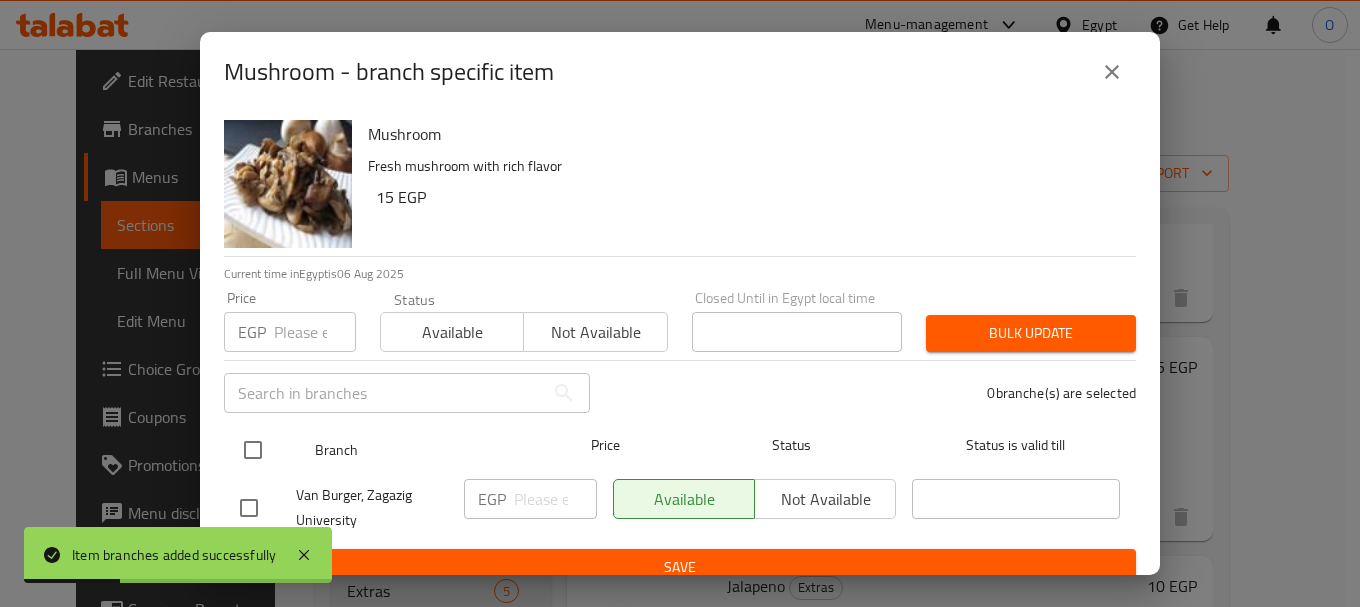 click at bounding box center [253, 450] 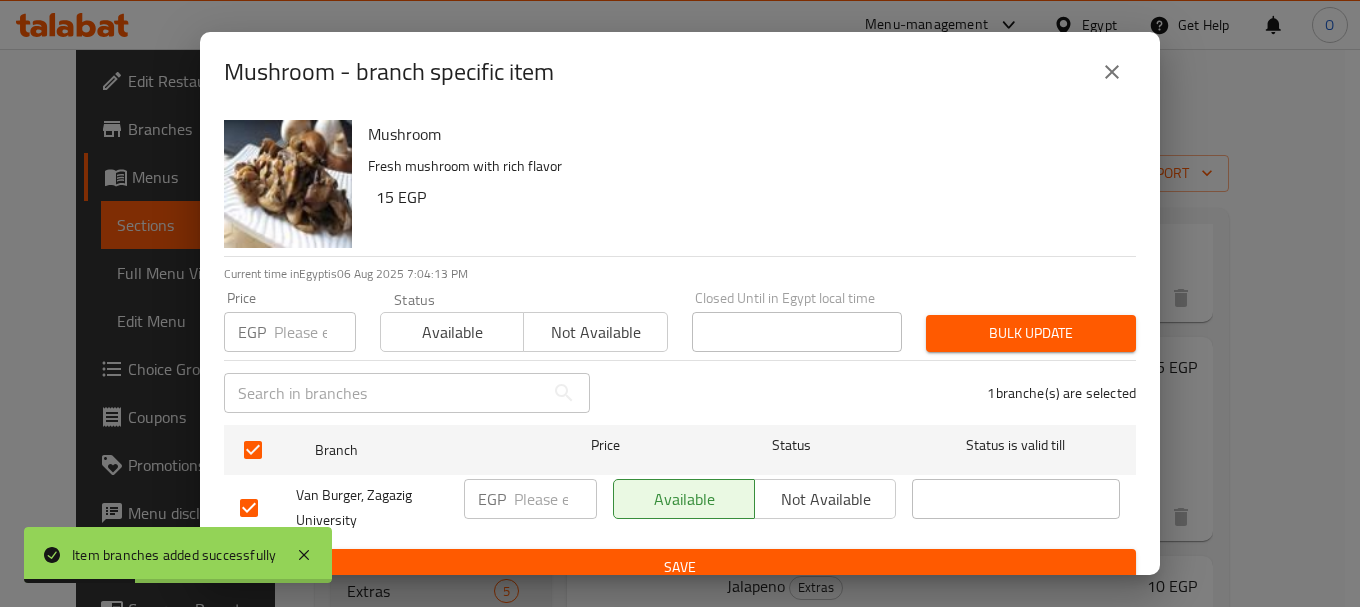 click at bounding box center (315, 332) 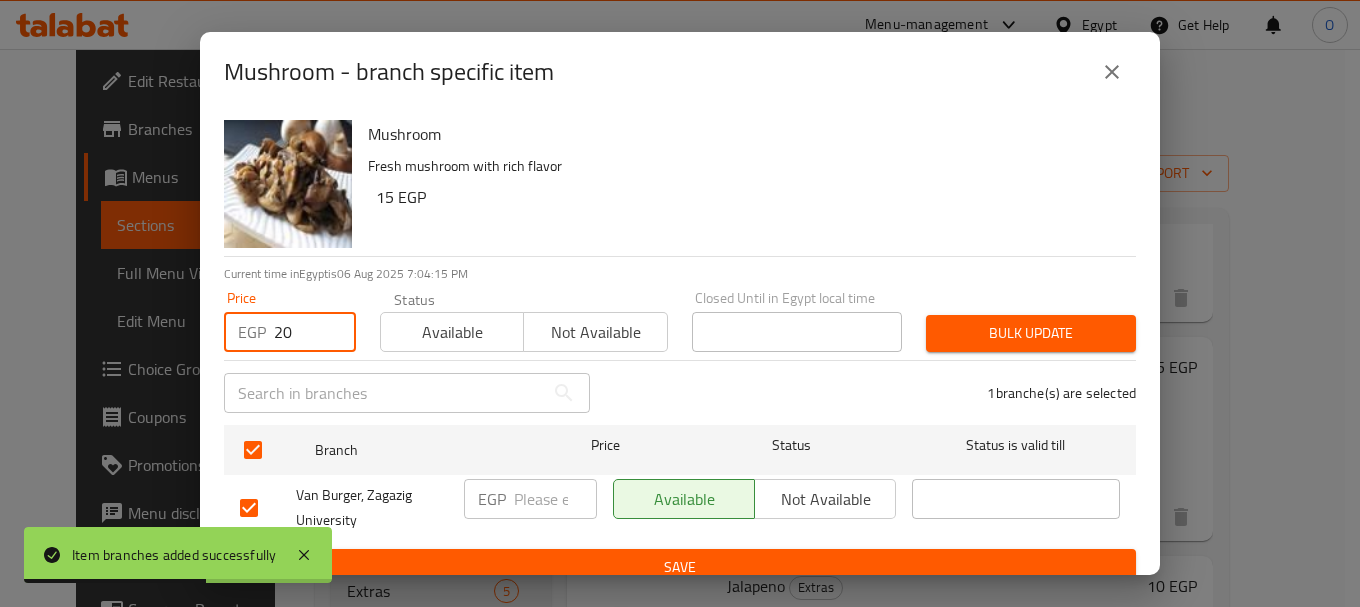 type on "20" 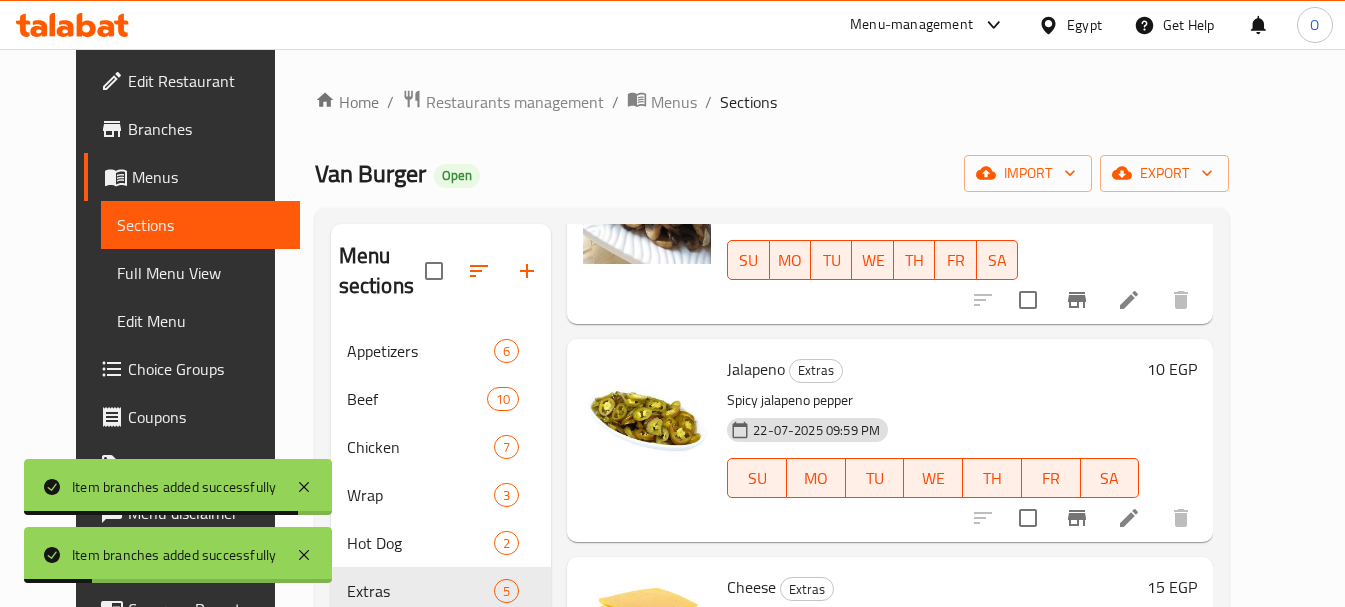 scroll, scrollTop: 500, scrollLeft: 0, axis: vertical 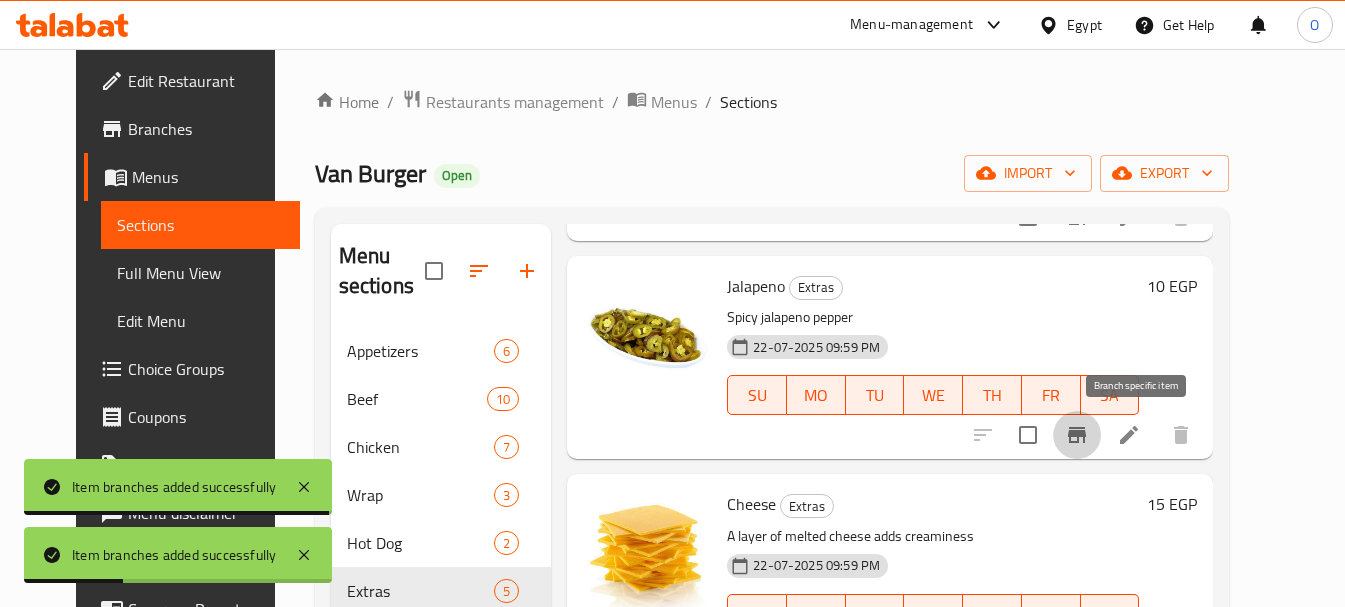 click at bounding box center (1077, 435) 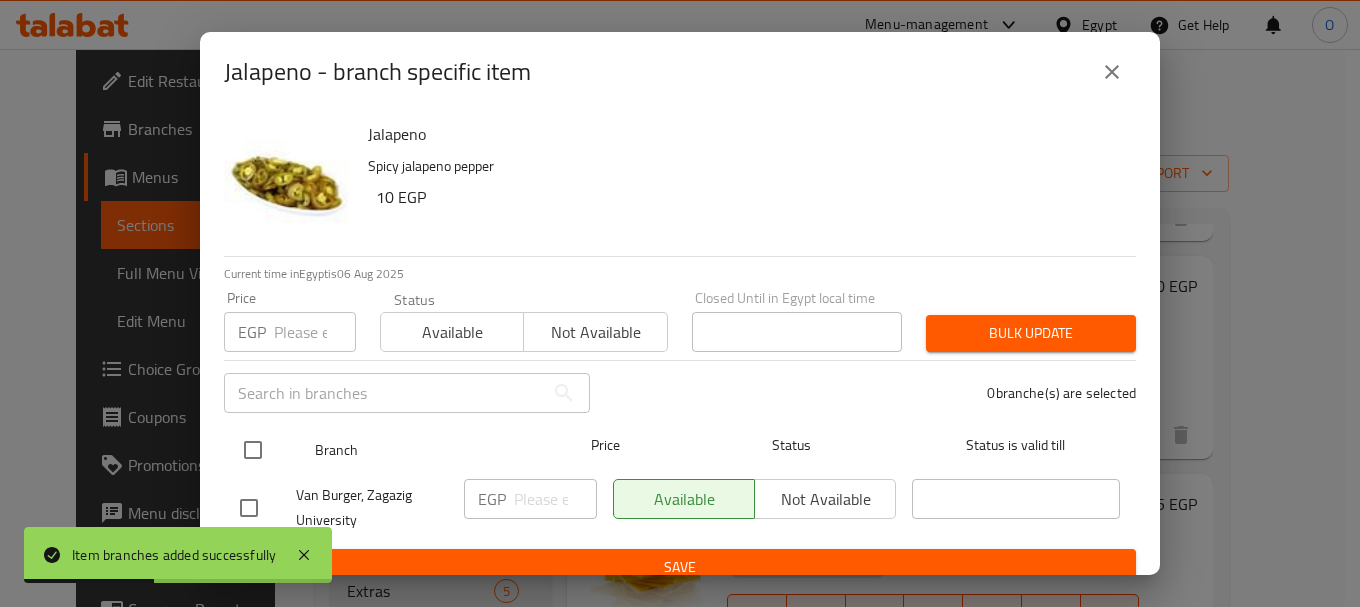 click at bounding box center [253, 450] 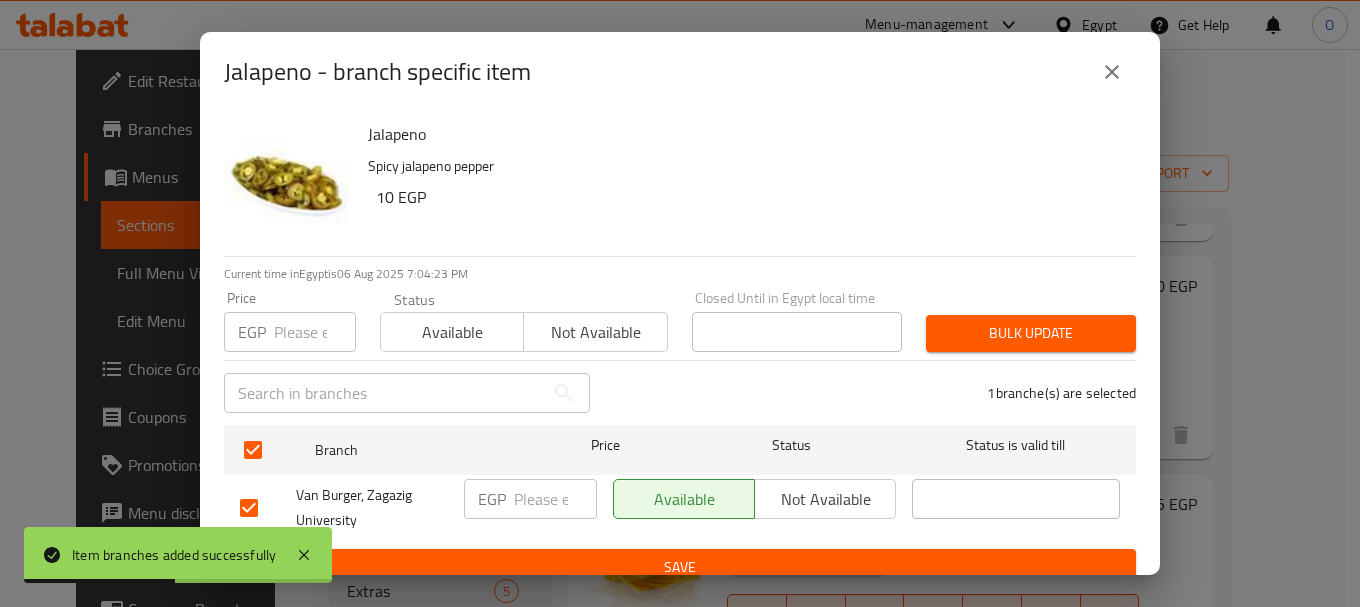 click at bounding box center (315, 332) 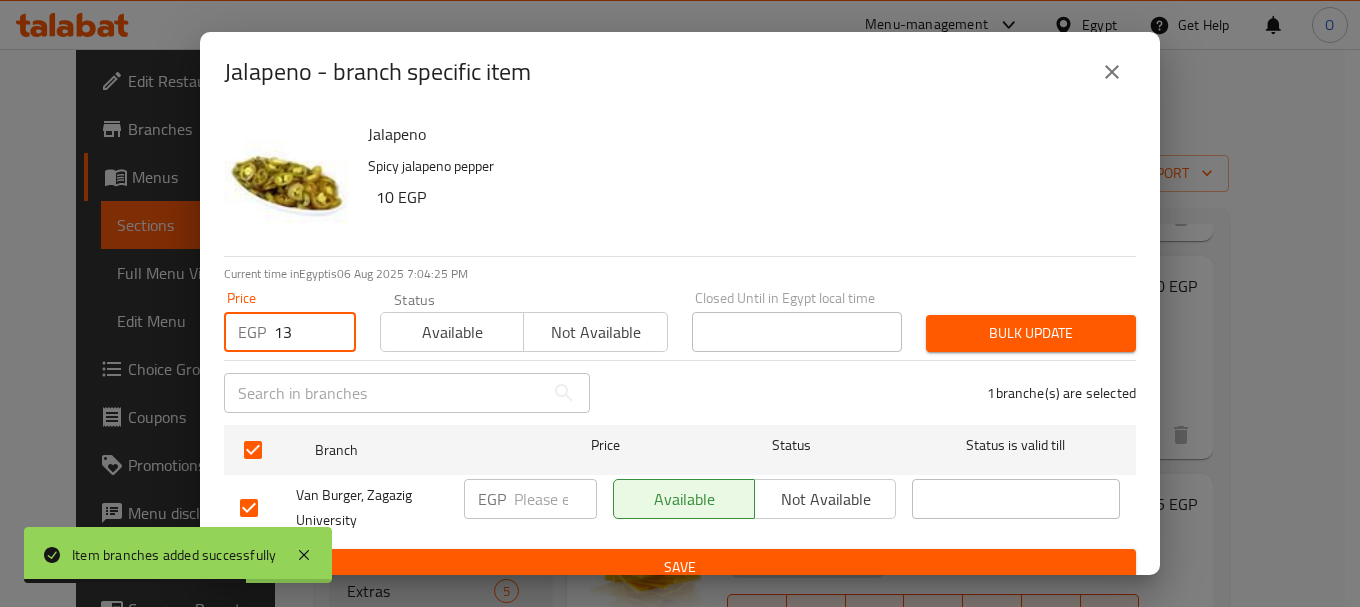 type on "13" 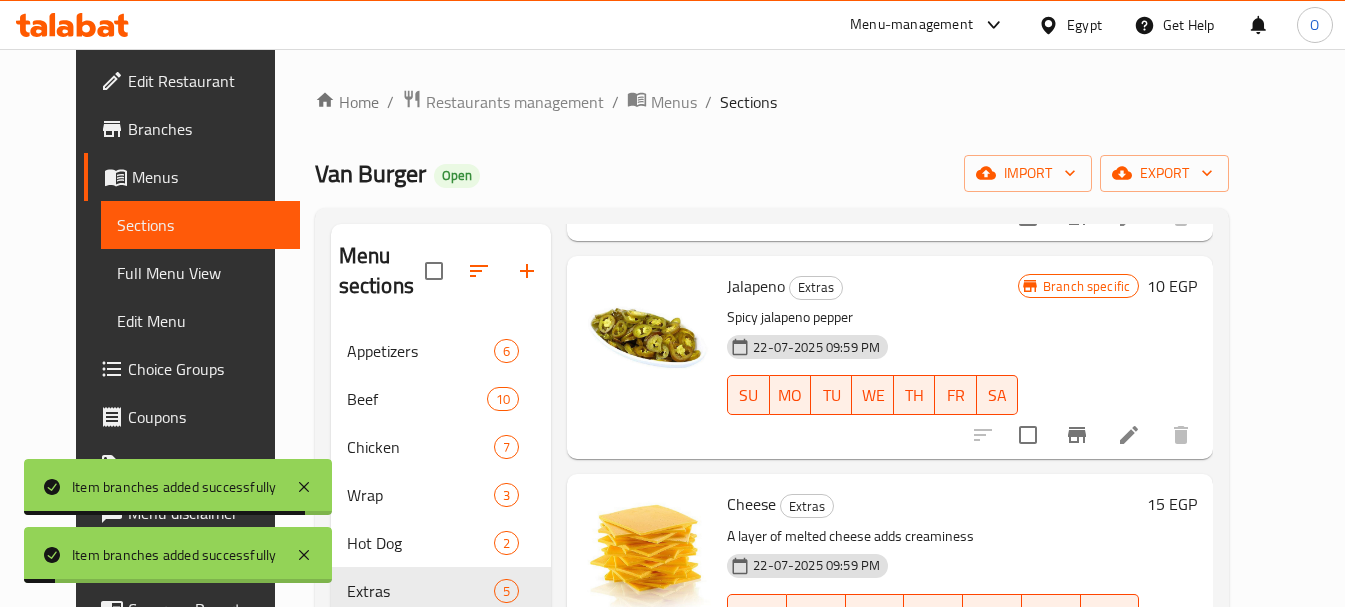 scroll, scrollTop: 565, scrollLeft: 0, axis: vertical 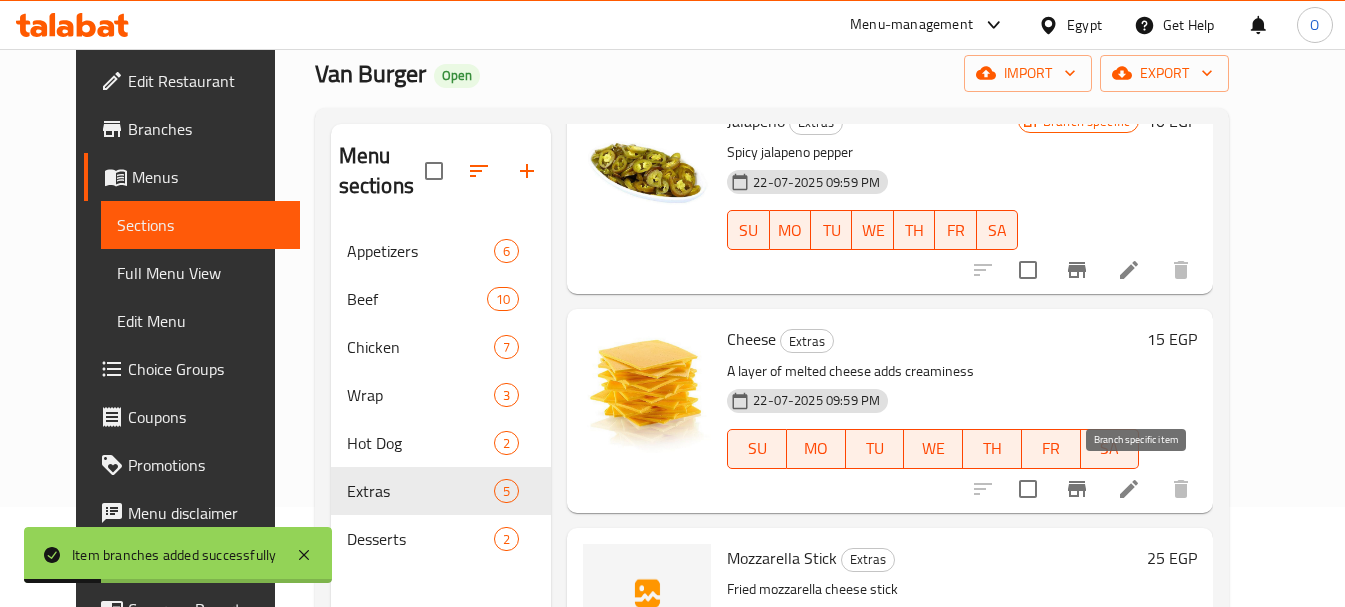 click 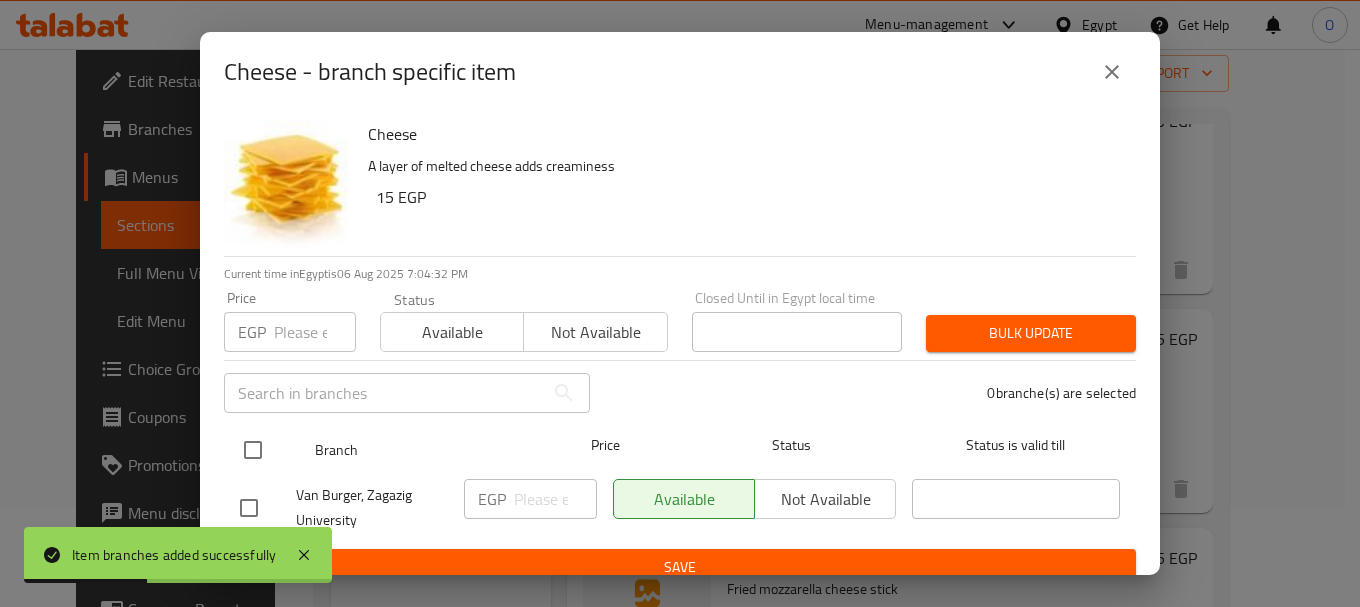 click at bounding box center (253, 450) 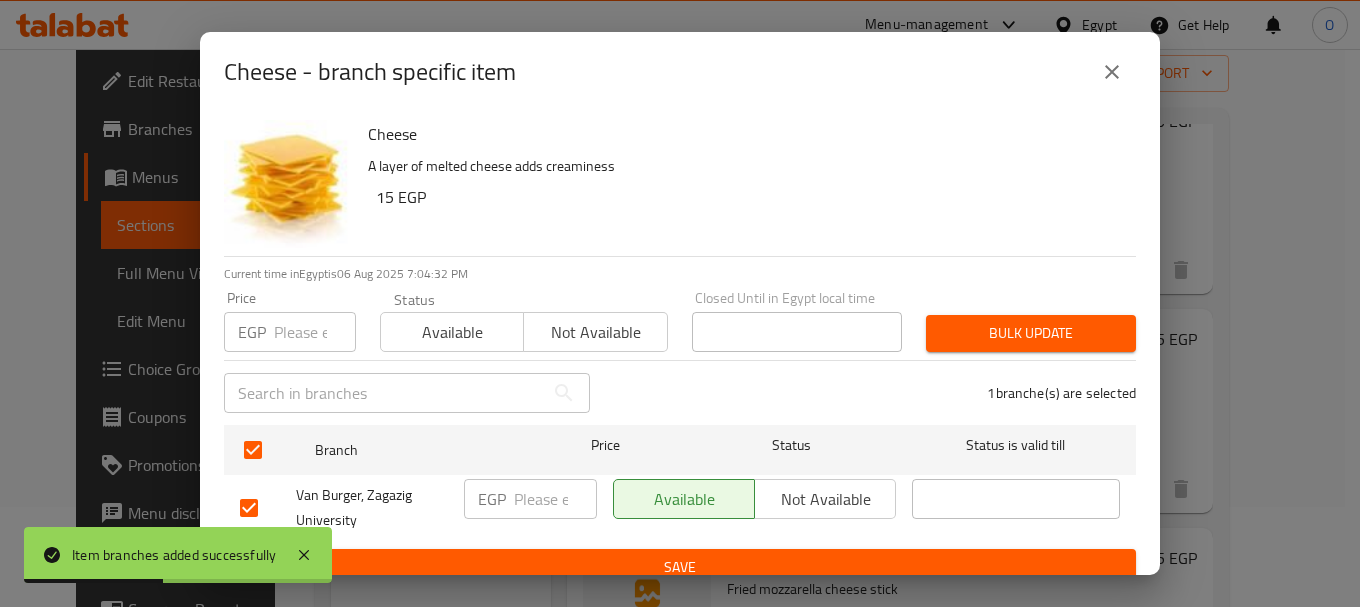 click at bounding box center (315, 332) 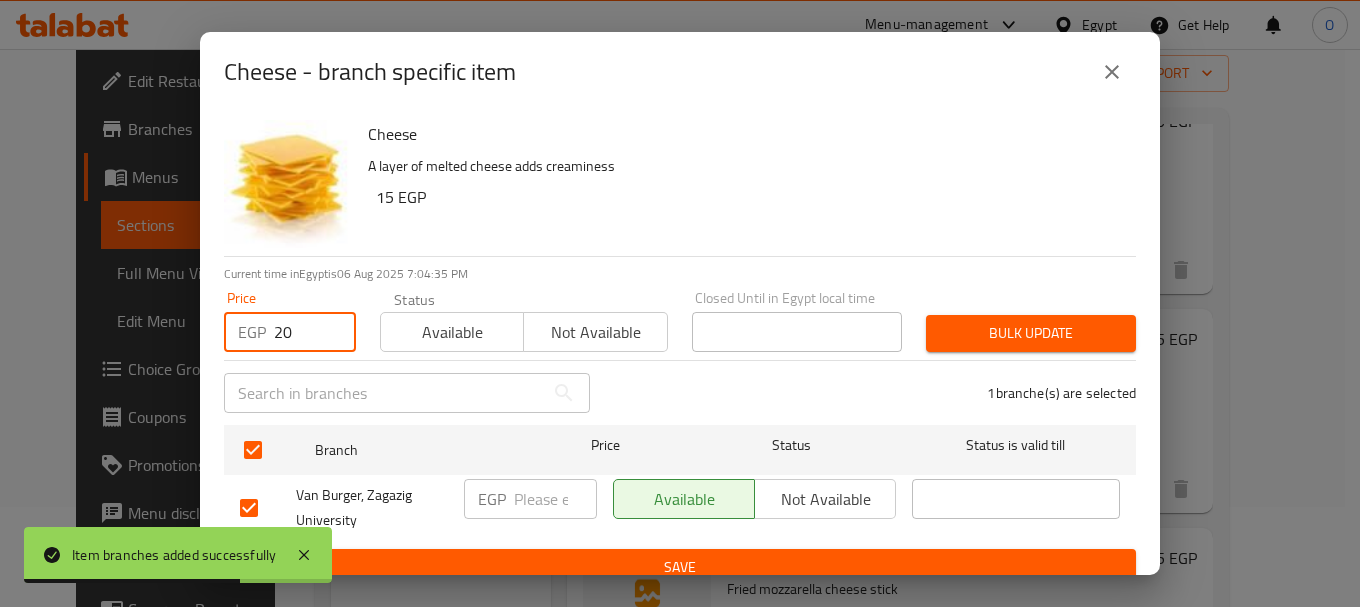 type on "20" 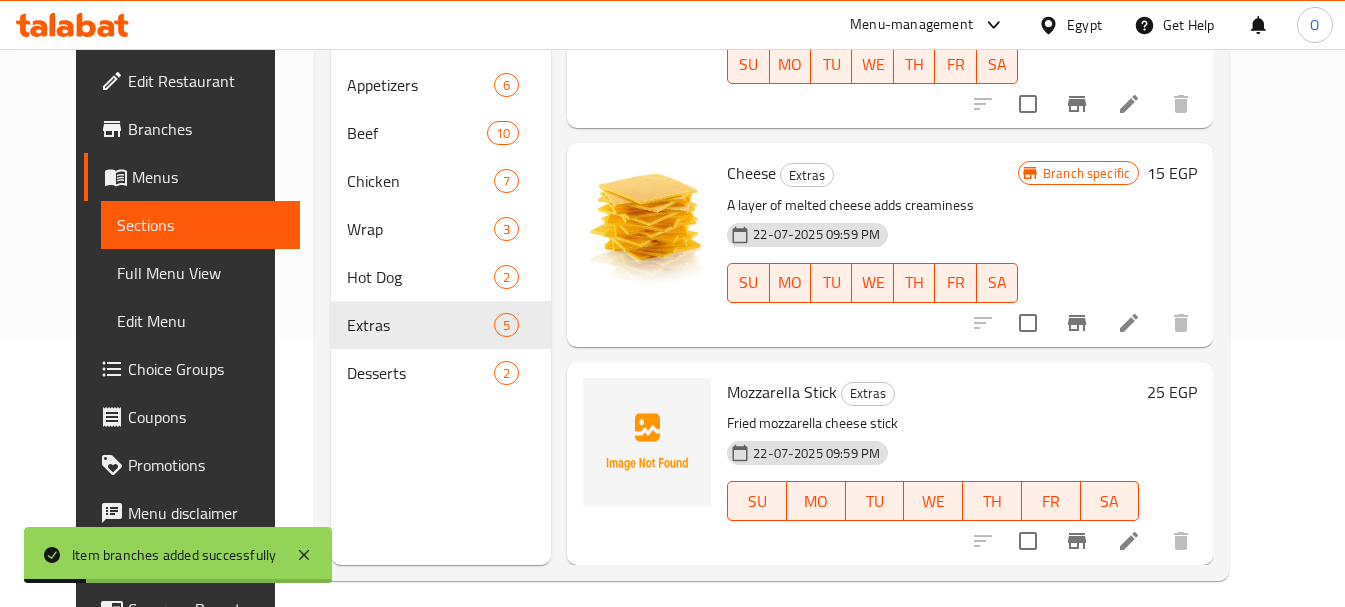 scroll, scrollTop: 280, scrollLeft: 0, axis: vertical 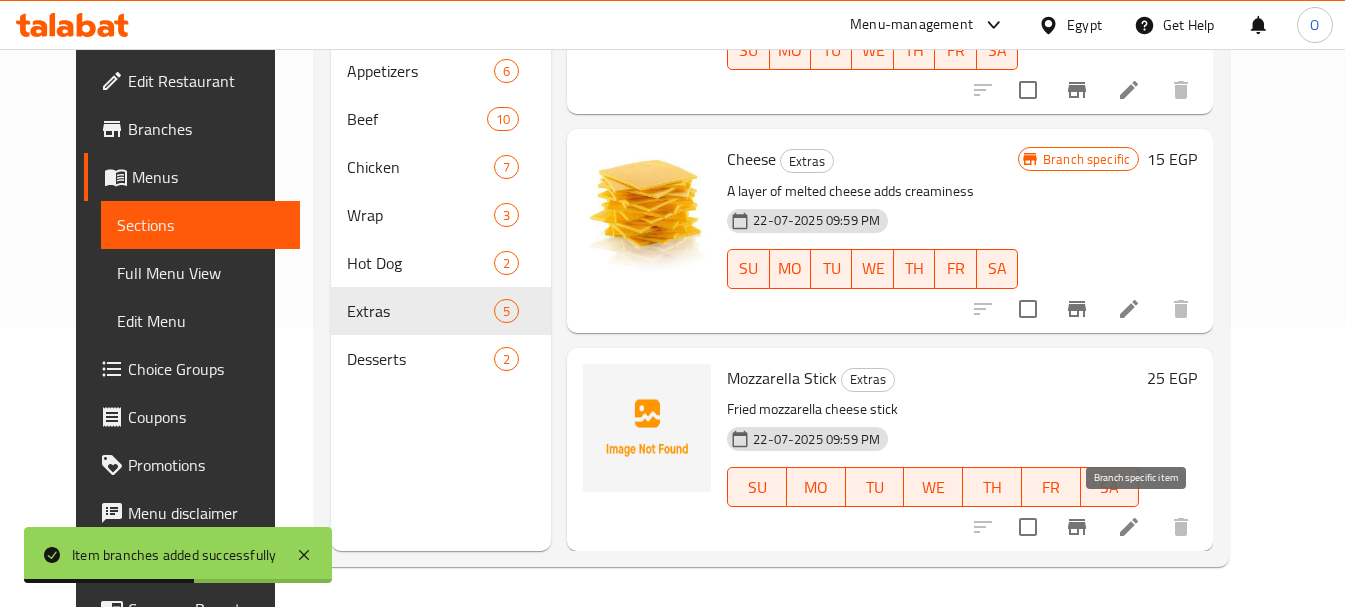 click 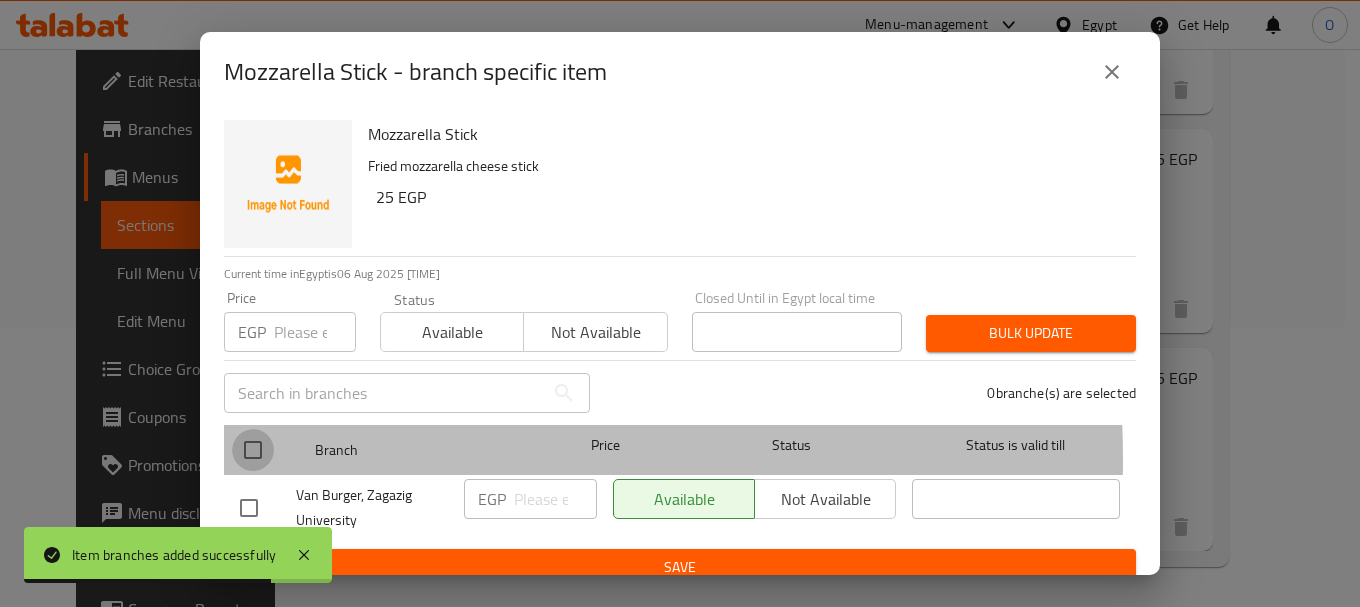 click at bounding box center (253, 450) 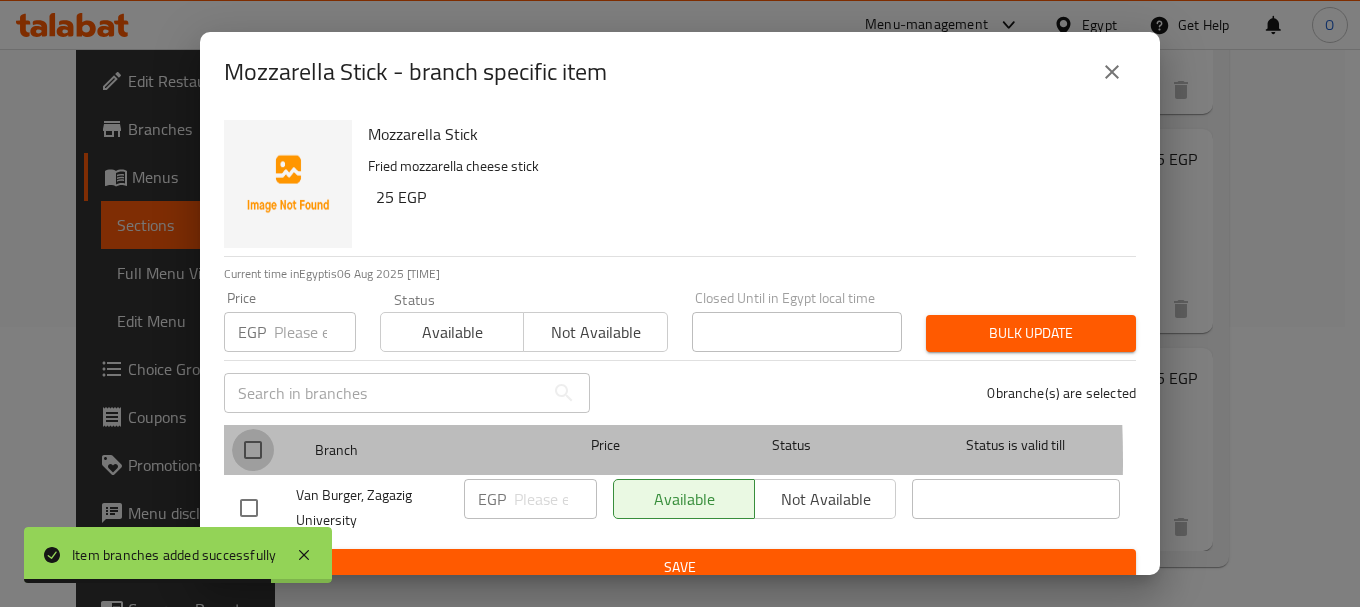 checkbox on "true" 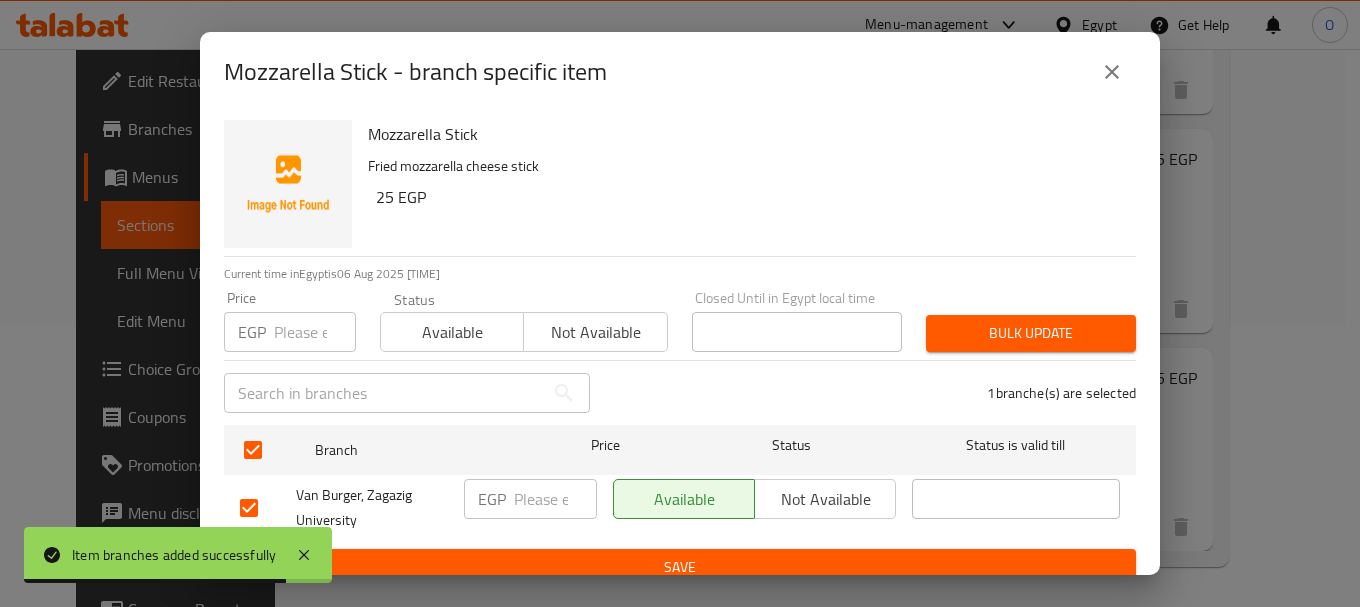 click at bounding box center [315, 332] 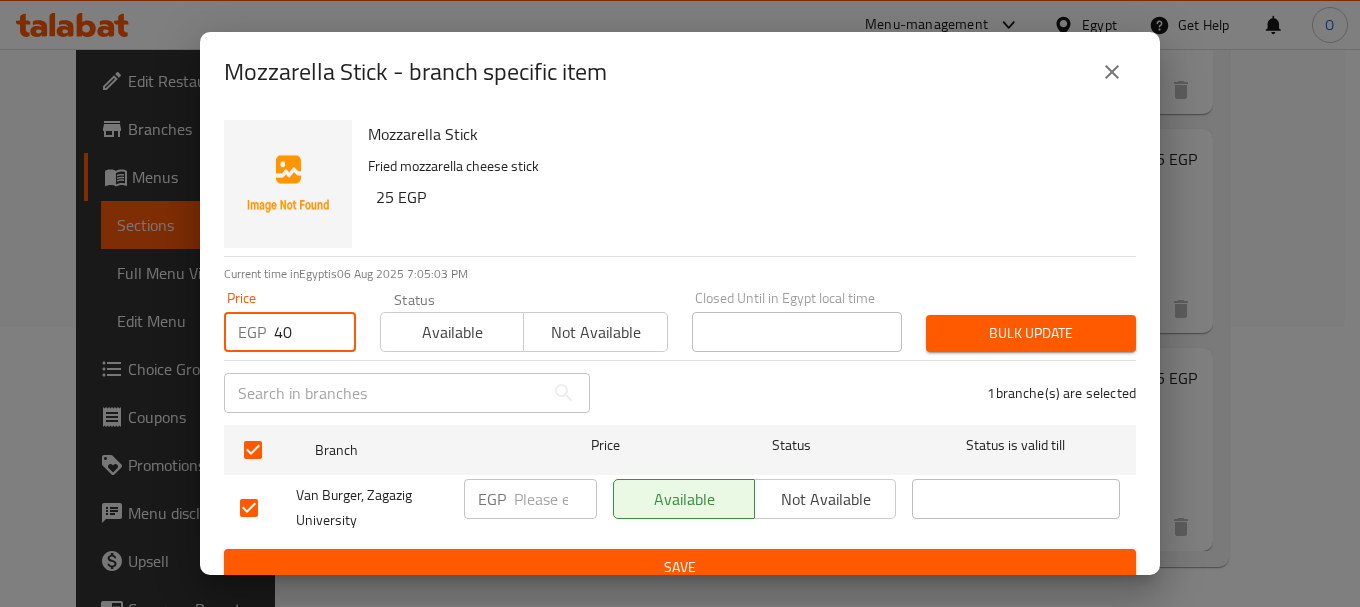 type on "40" 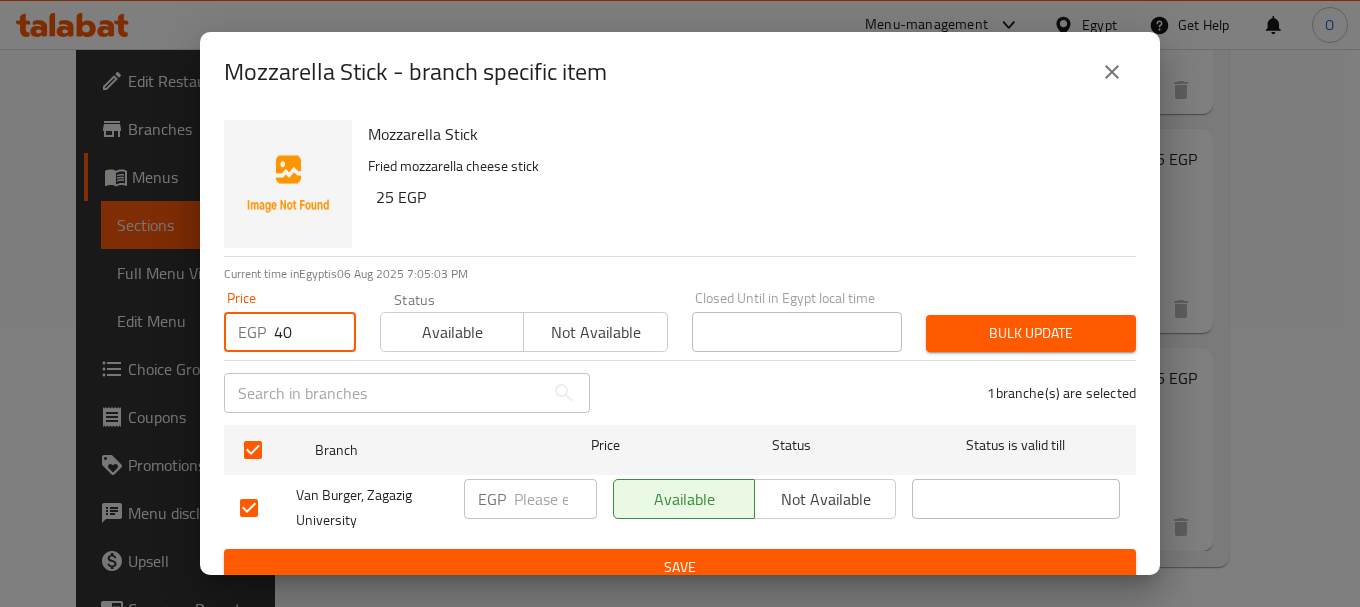 click on "Bulk update" at bounding box center [1031, 333] 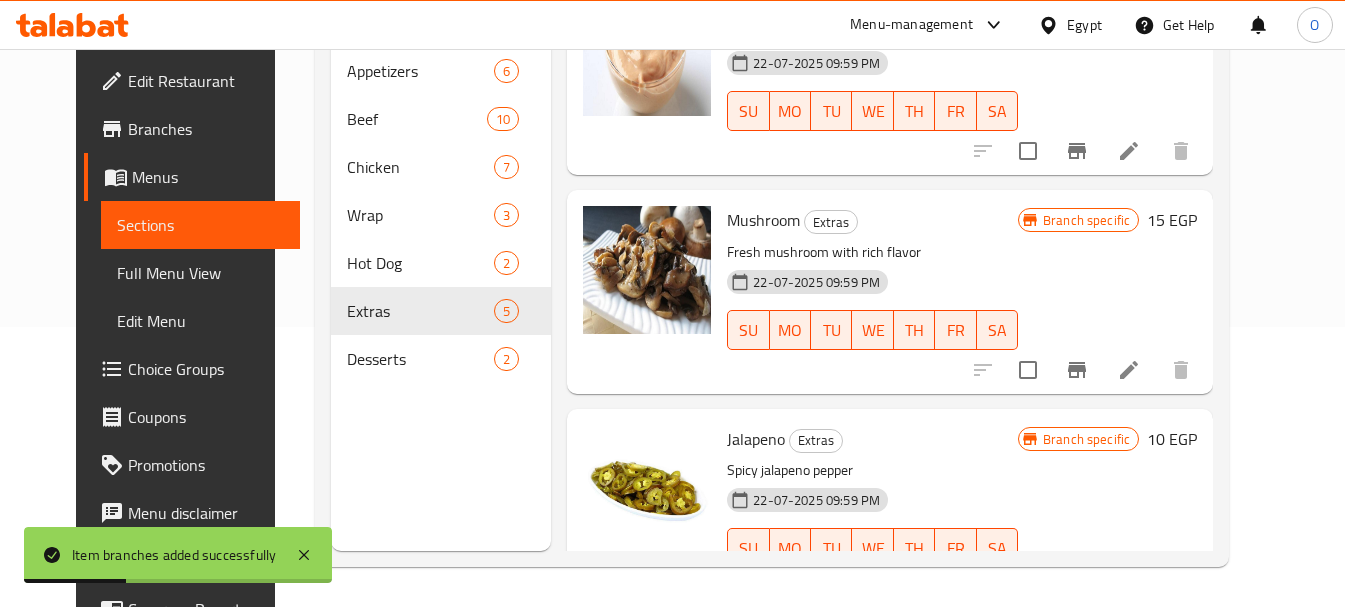 scroll, scrollTop: 0, scrollLeft: 0, axis: both 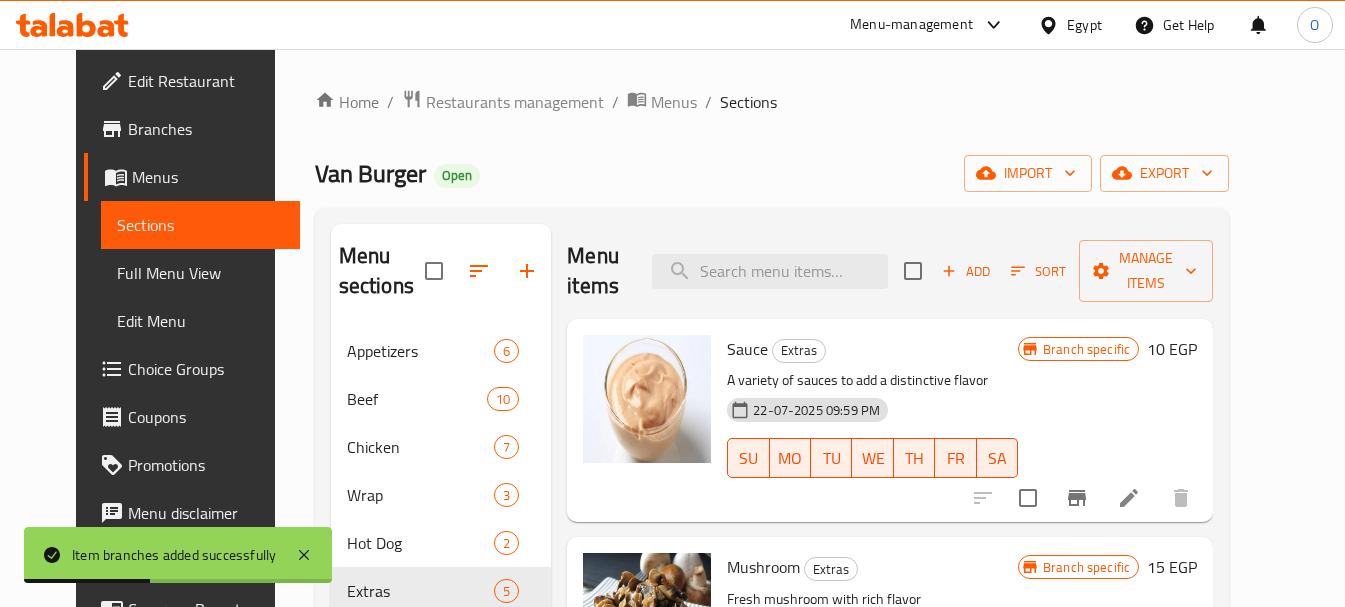click on "Menu items Add Sort Manage items" at bounding box center [890, 271] 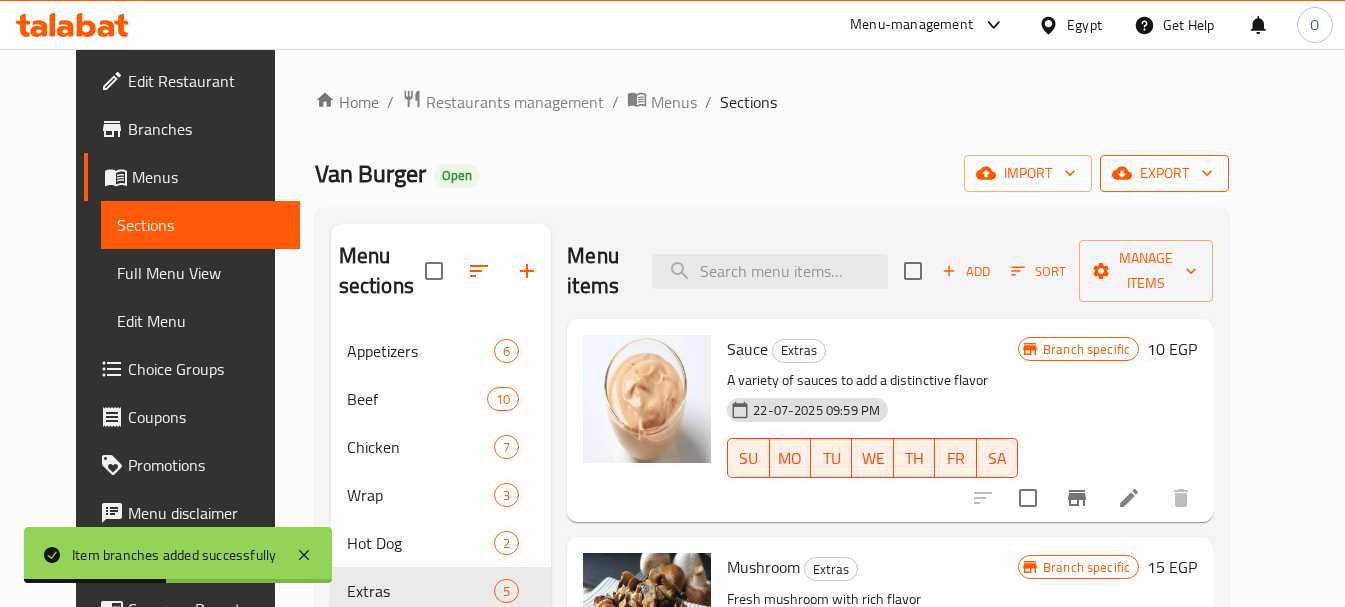 click on "export" at bounding box center [1164, 173] 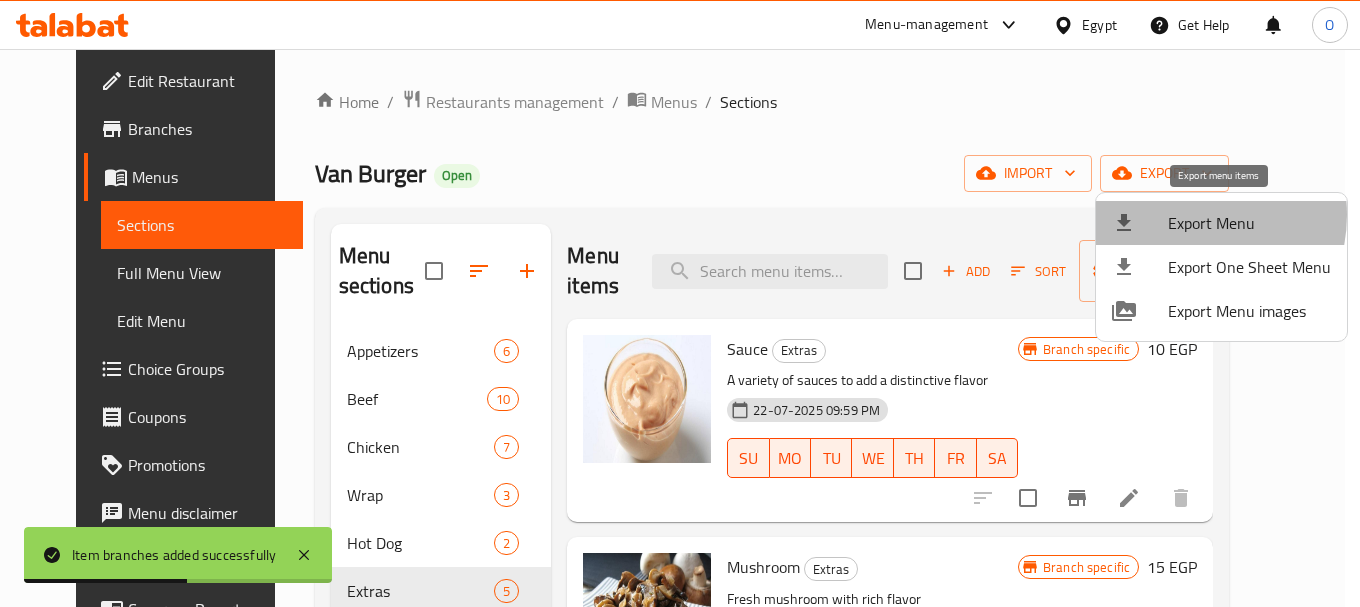 click on "Export Menu" at bounding box center [1249, 223] 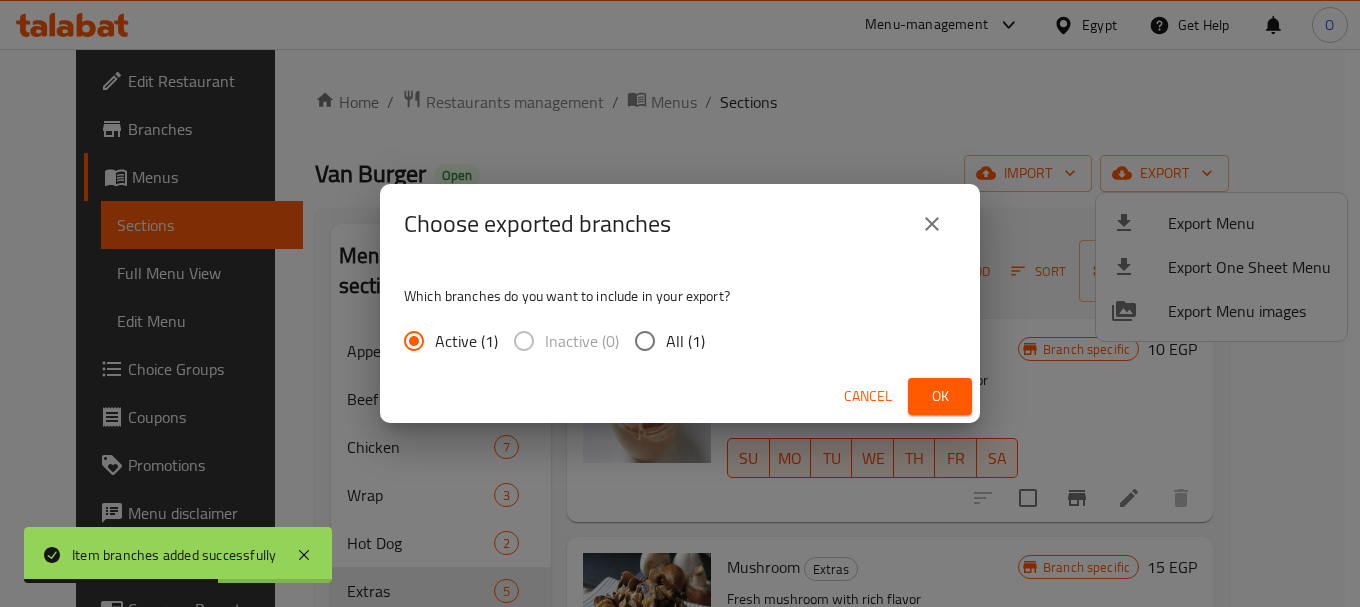 click on "Ok" at bounding box center [940, 396] 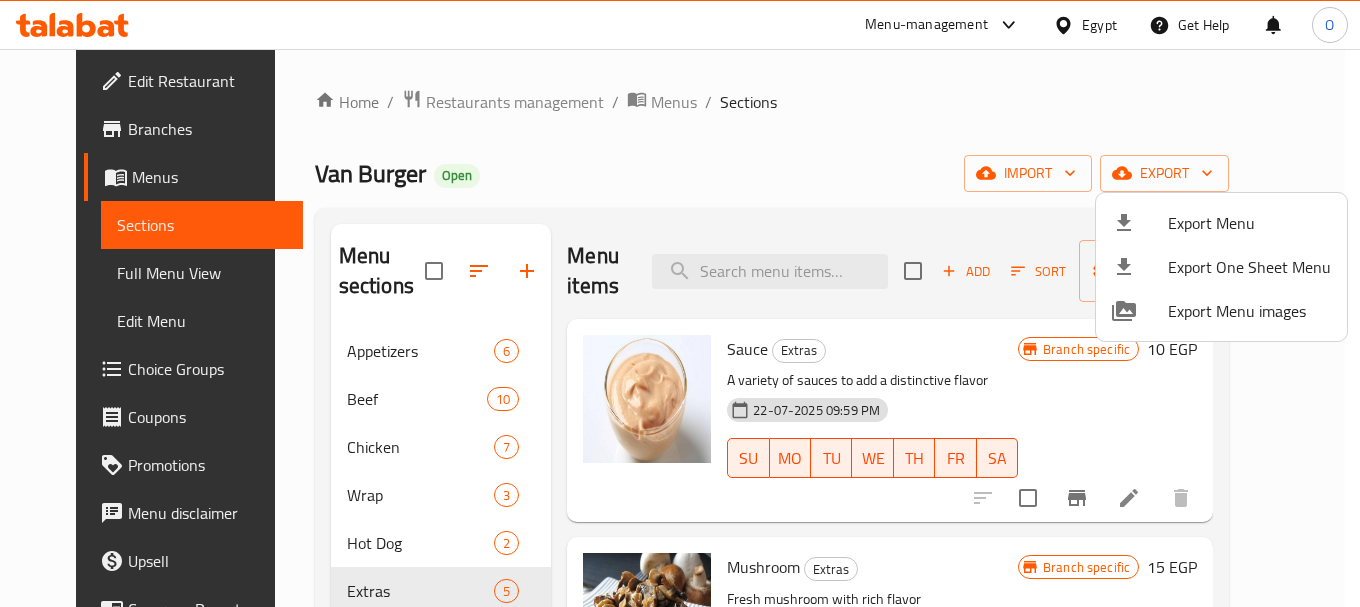 click at bounding box center [680, 303] 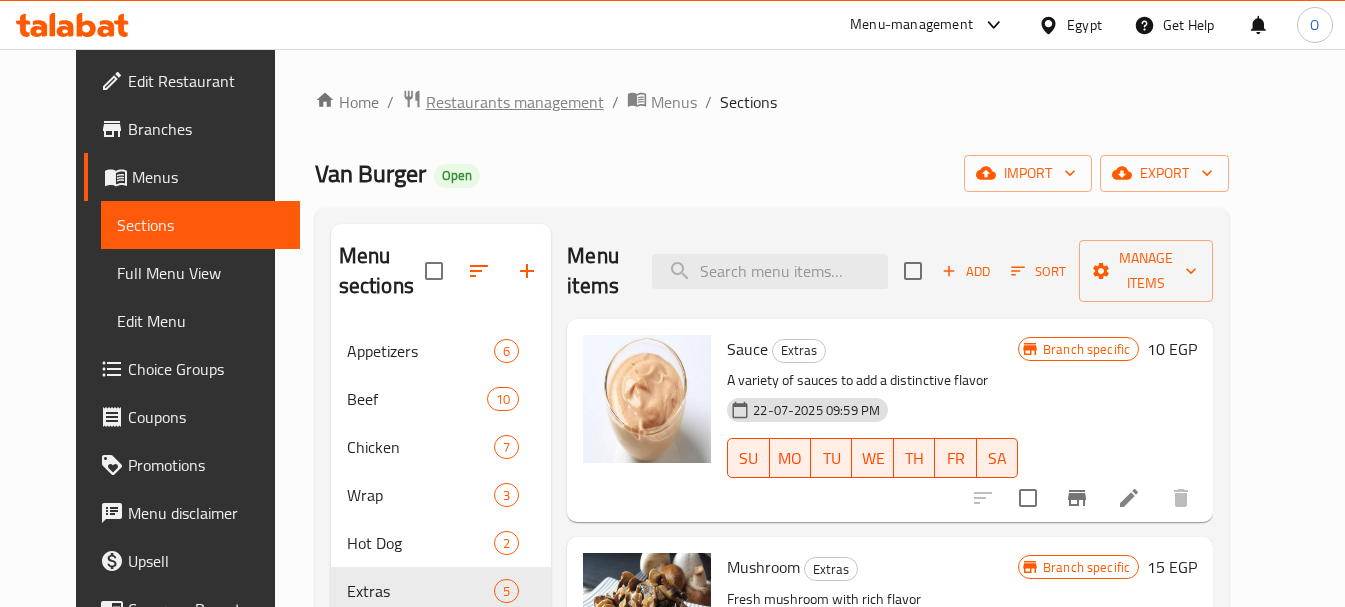 click on "Restaurants management" at bounding box center (515, 102) 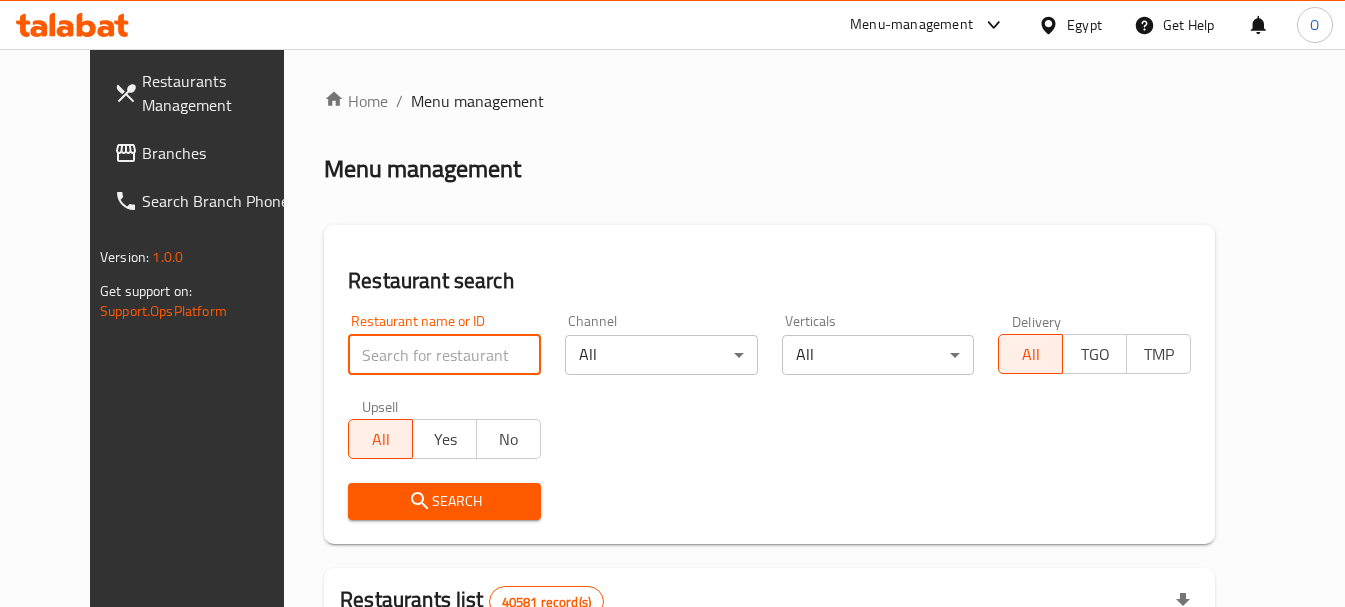 paste on "500618" 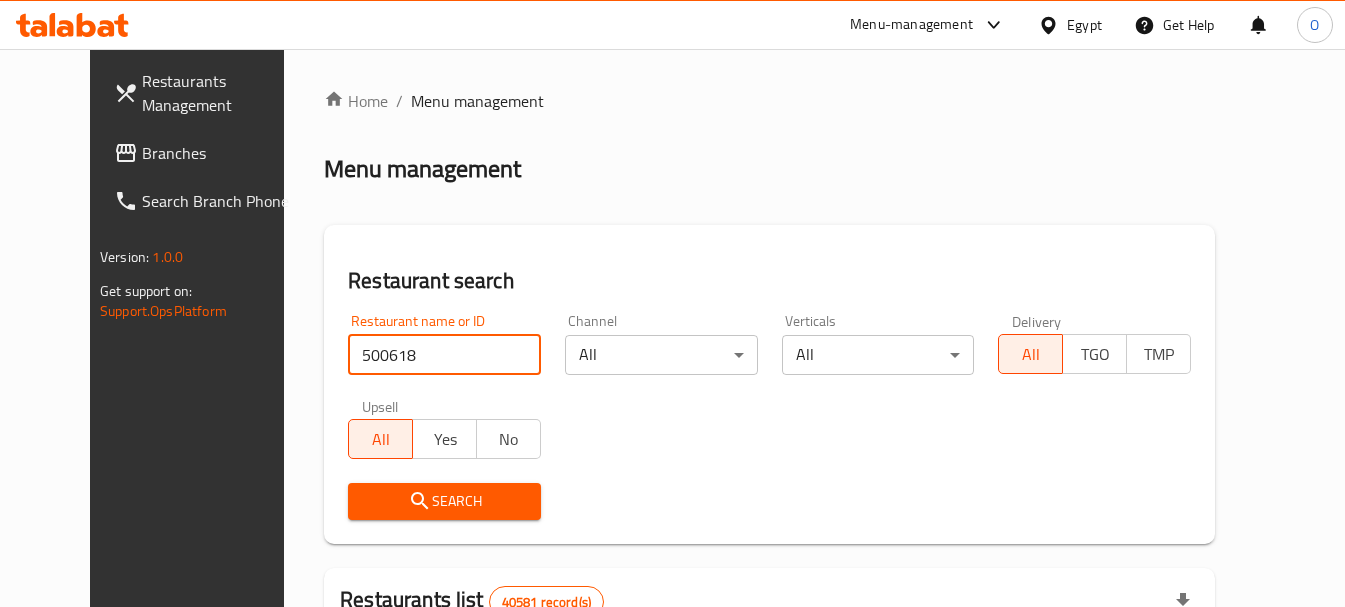 scroll, scrollTop: 200, scrollLeft: 0, axis: vertical 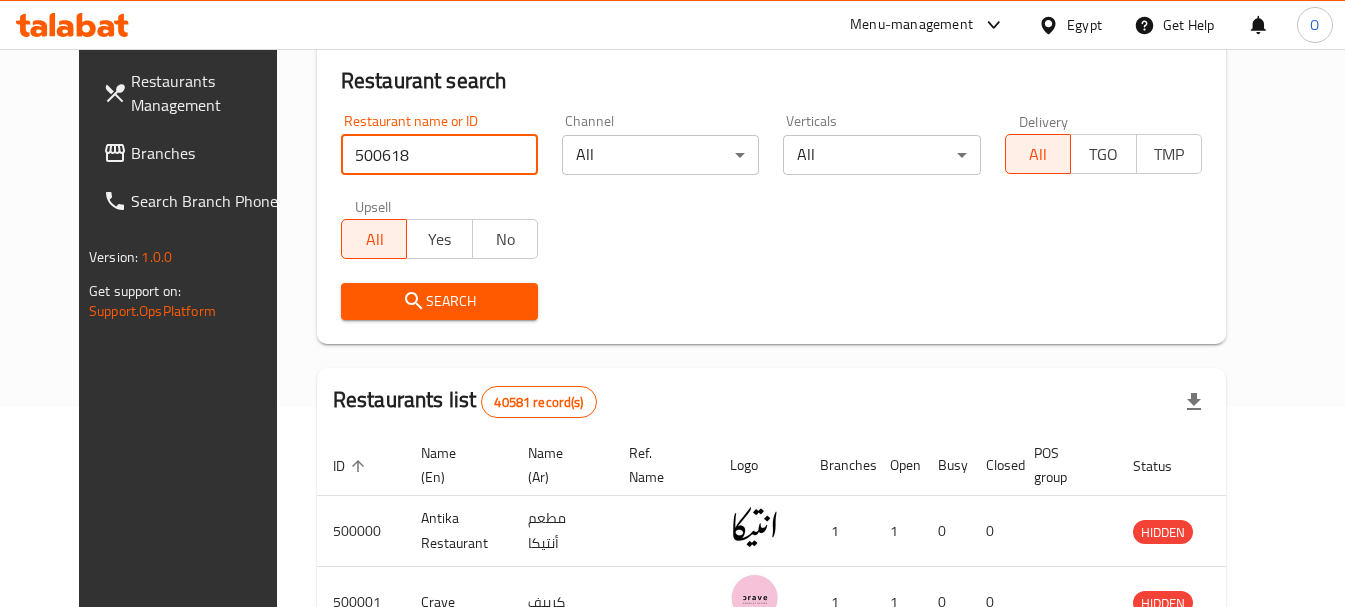 type on "500618" 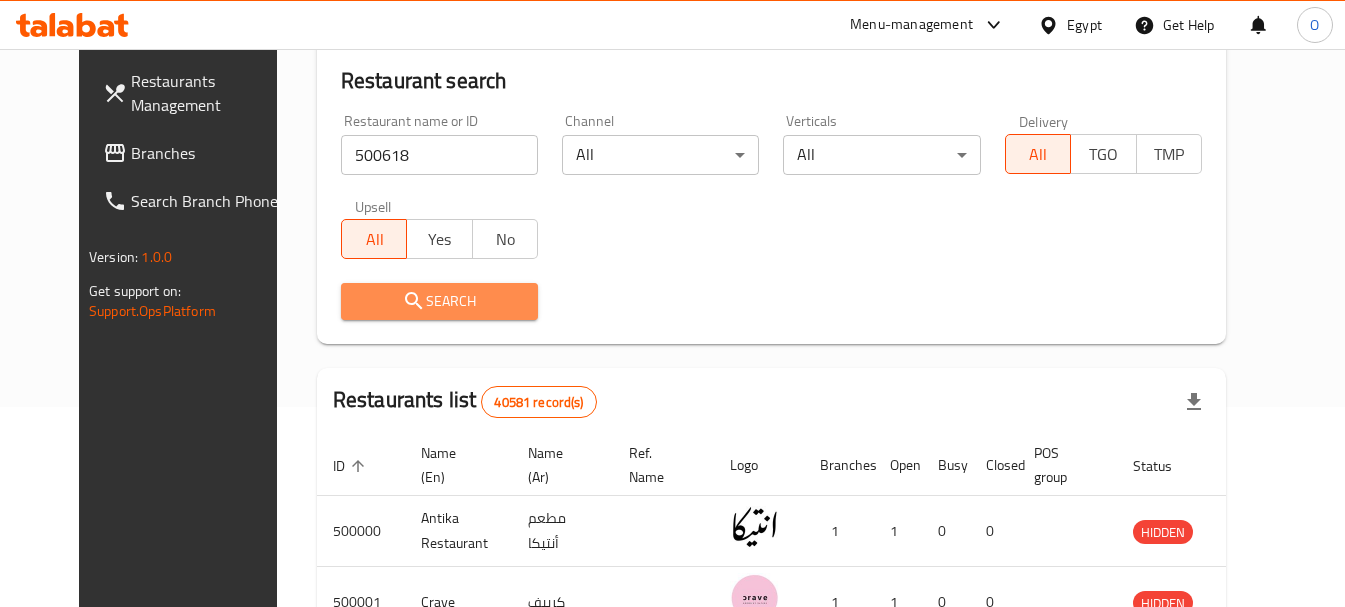 click on "Search" at bounding box center (439, 301) 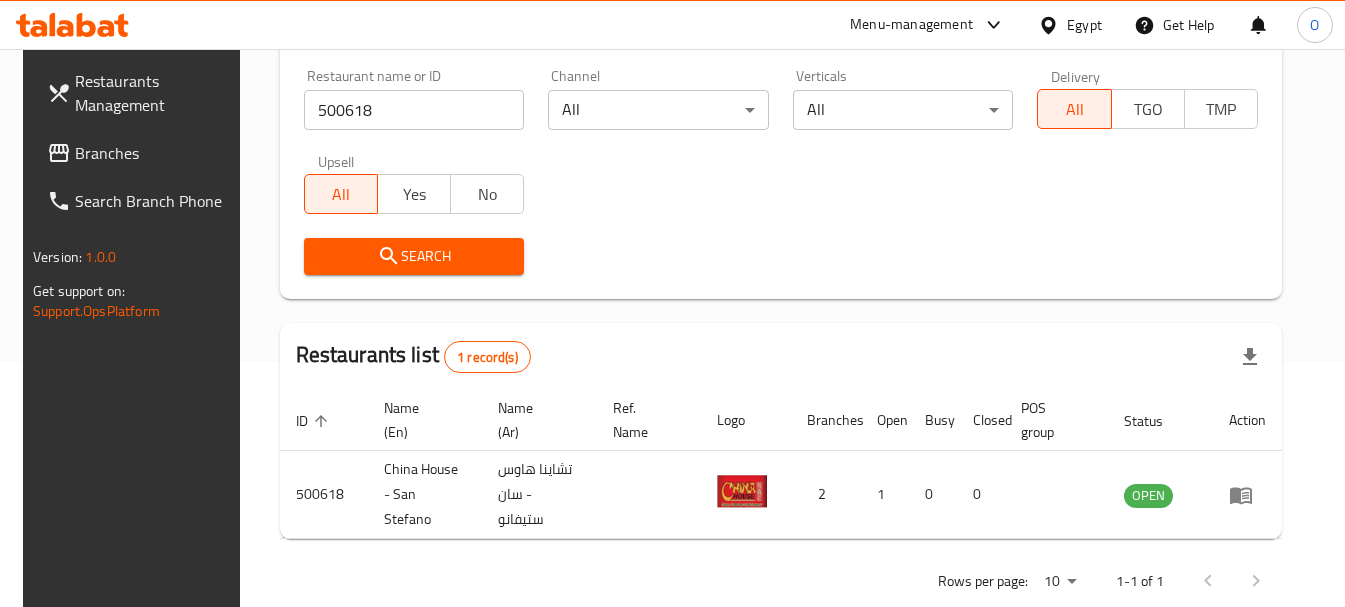 scroll, scrollTop: 268, scrollLeft: 0, axis: vertical 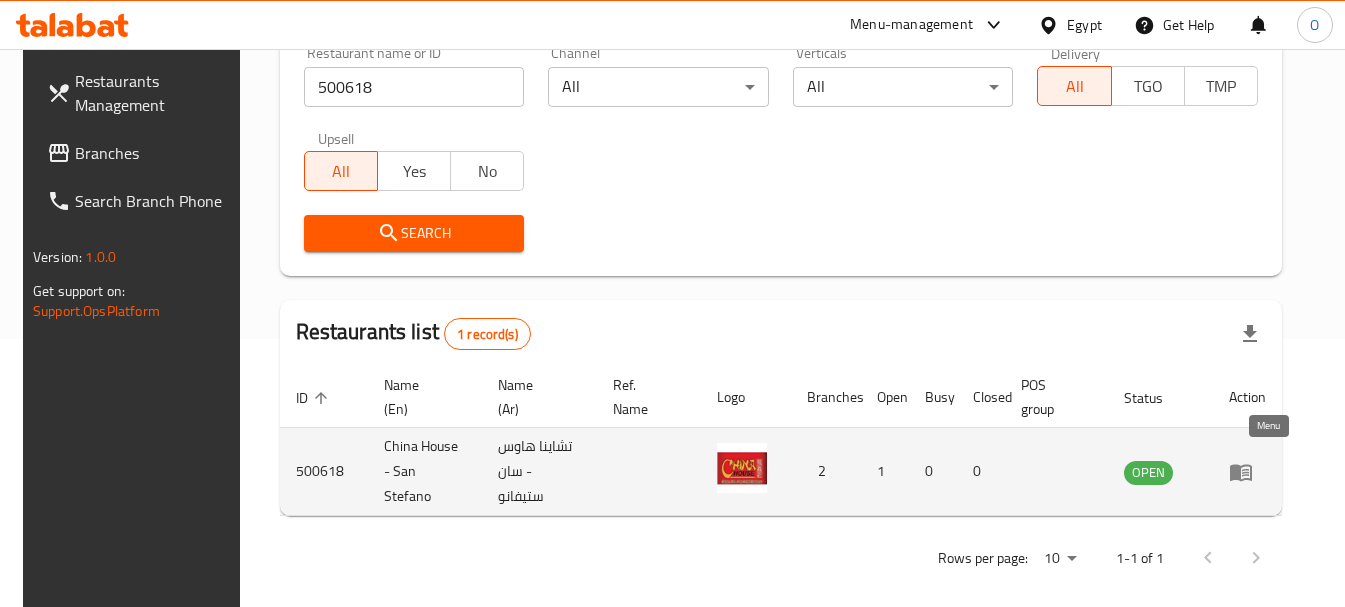 click 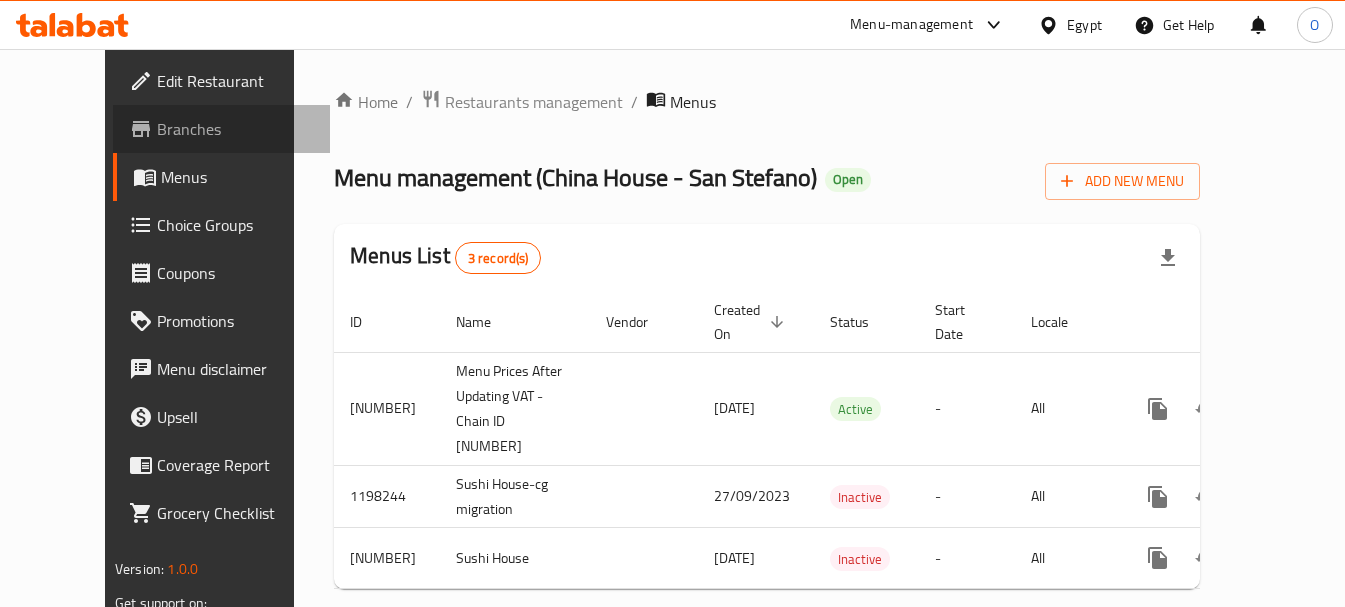 click on "Branches" at bounding box center [235, 129] 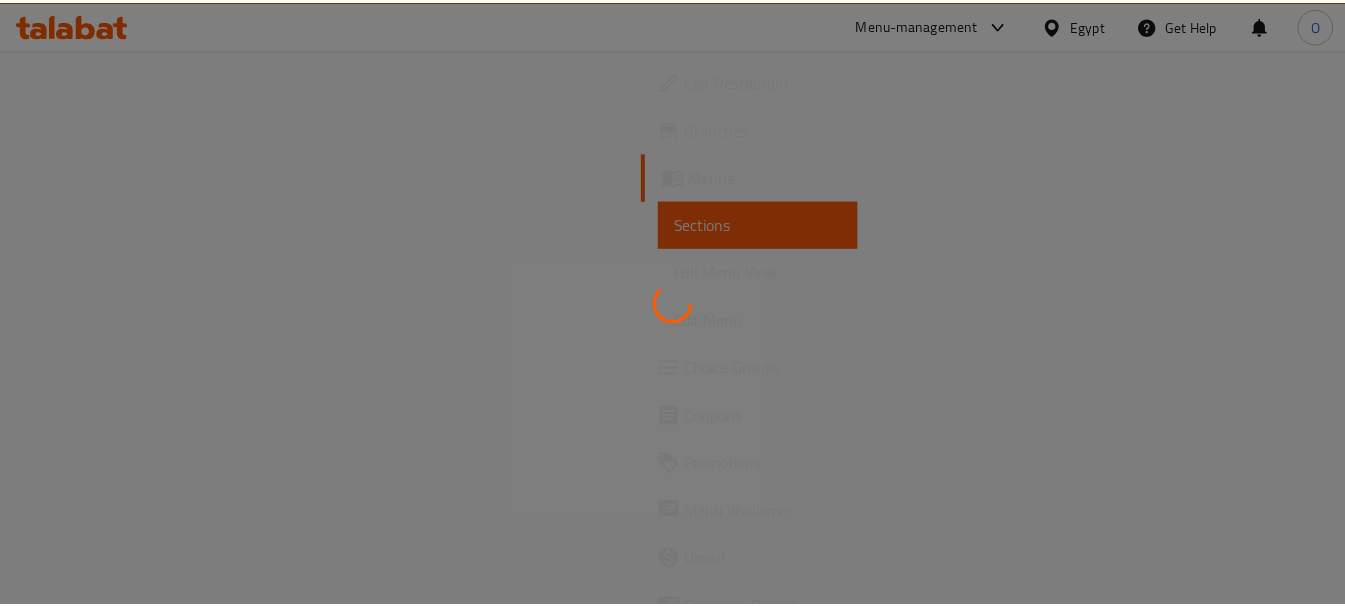 scroll, scrollTop: 0, scrollLeft: 0, axis: both 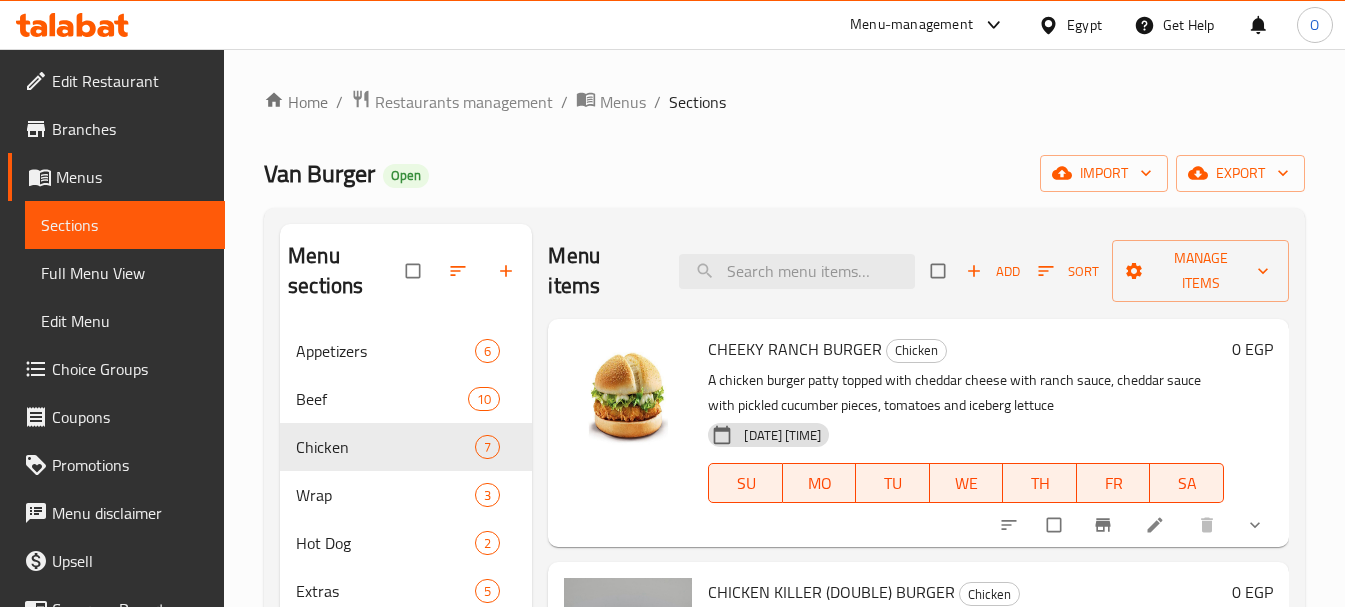 click on "Choice Groups" at bounding box center [130, 369] 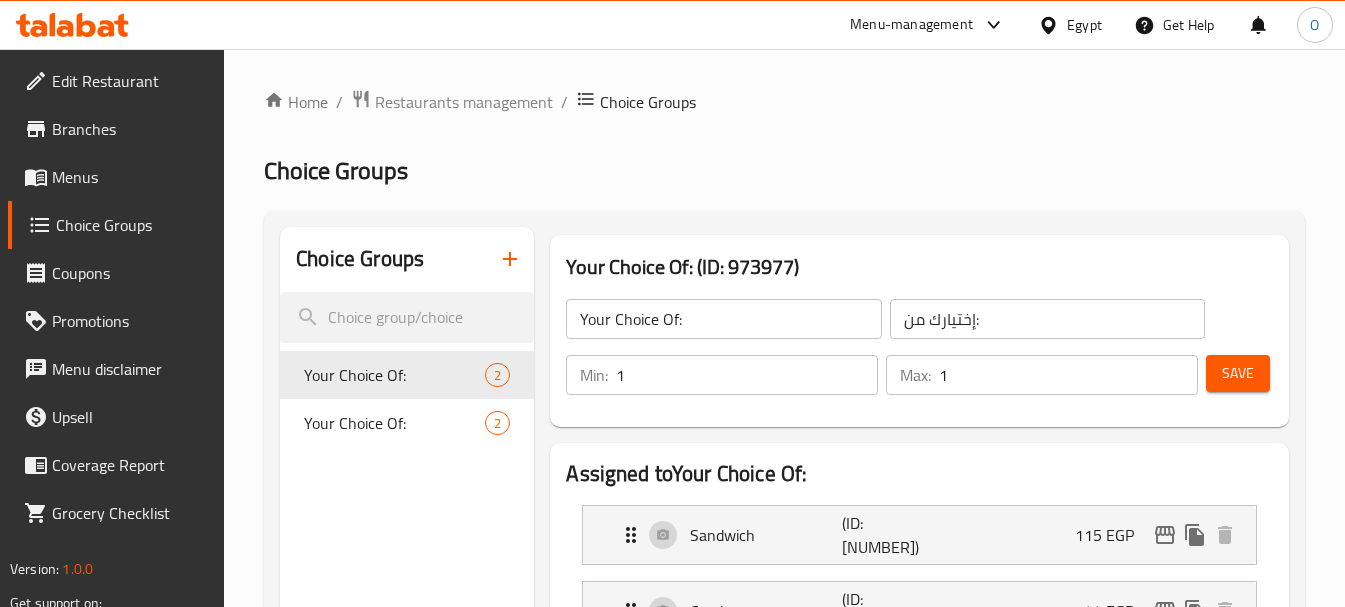 click on "Home / Restaurants management / Choice Groups Choice Groups Choice Groups Your Choice Of: 2 Your Choice Of: 2 Your Choice Of: (ID: 973977) Your Choice Of: ​ إختيارك من: ​ Min: 1 ​ Max: 1 ​ Save Assigned to  Your Choice Of: Sandwich (ID: 2200364102) 115 EGP Name (En) Sandwich Name (En) Name (Ar) ساندوتش Name (Ar) Price EGP 115 Price Status Combo (ID: 2200364103) 144 EGP Name (En) Combo Name (En) Name (Ar) كومبو Name (Ar) Price EGP 144 Price Status Add New Items / Choices Add (0) items to choice group Fries 39 EGP ONION RINGS 58 EGP MOZZARELLA STICKS 50 EGP CHICKEN NUGGETS 54 EGP LOADED FRIES 50 EGP COMBO APPETIZERS 125 EGP Lava Houned 0 EGP sandwich 90 EGP combo 119 EGP Diaplo Mushroom 0 EGP sandwich 98 EGP combo 127 EGP Double Thick 0 EGP sandwich 140 EGP combo 169 EGP Smoked Bacon 0 EGP sandwich 105 EGP combo 134 EGP Classico 0 EGP sandwich 95 EGP combo 124 EGP KETOS 0 EGP sandwich 95 EGP combo 124 EGP Jalapeno Firewall 0 EGP sandwich 98 EGP combo 127 EGP Van-beef Master 0 EGP  (" at bounding box center (784, 721) 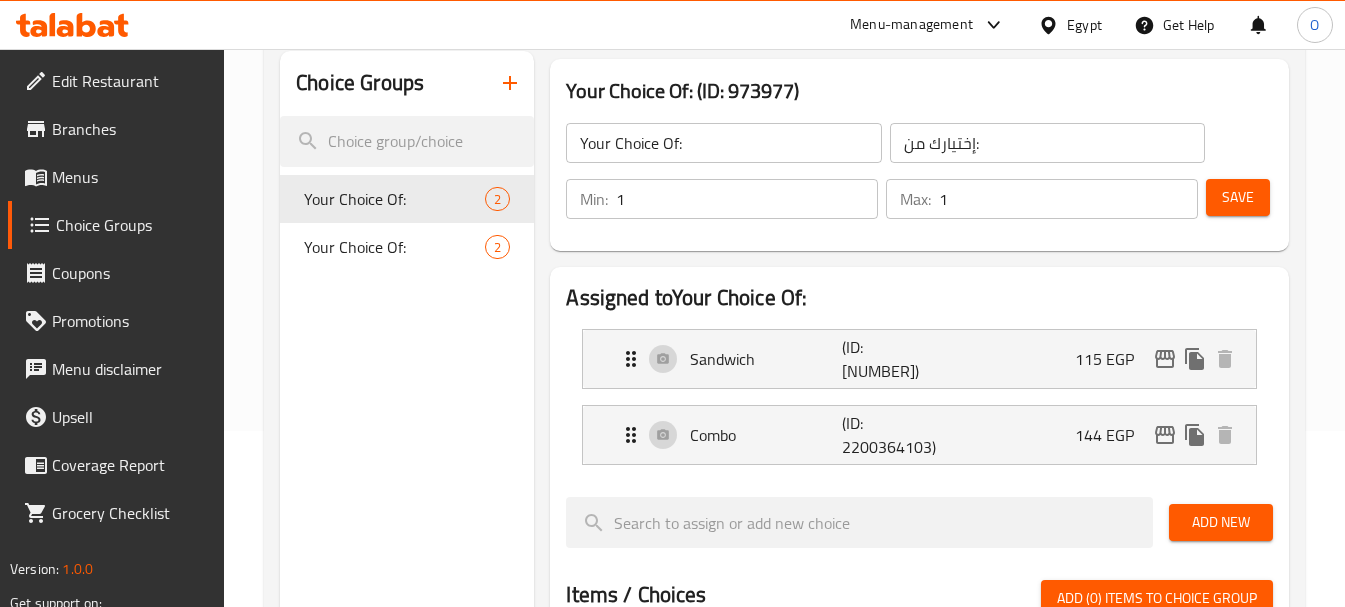scroll, scrollTop: 200, scrollLeft: 0, axis: vertical 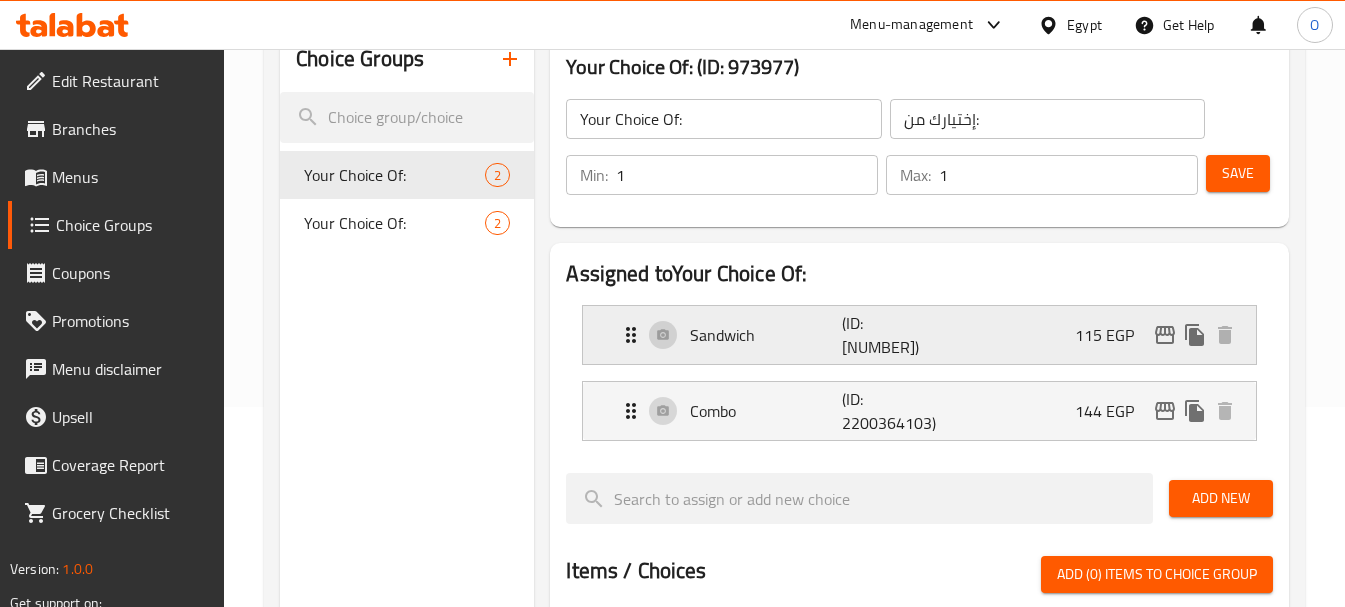 click on "Sandwich (ID: 2200364102) 115 EGP" at bounding box center [925, 335] 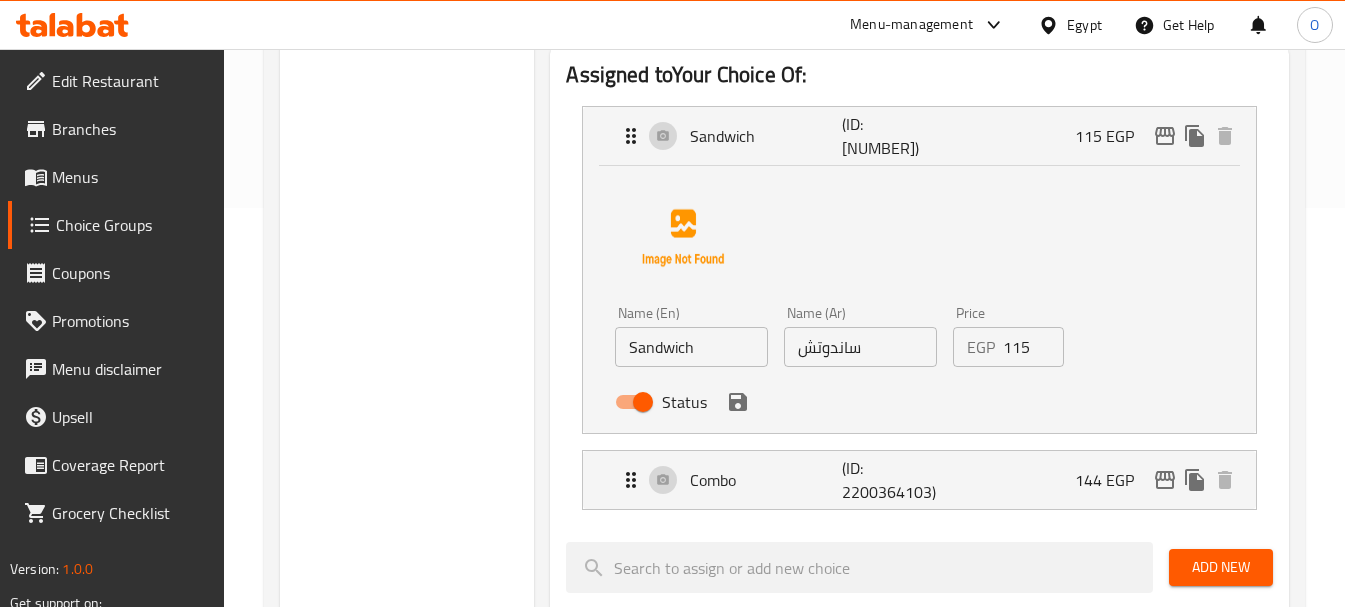 scroll, scrollTop: 400, scrollLeft: 0, axis: vertical 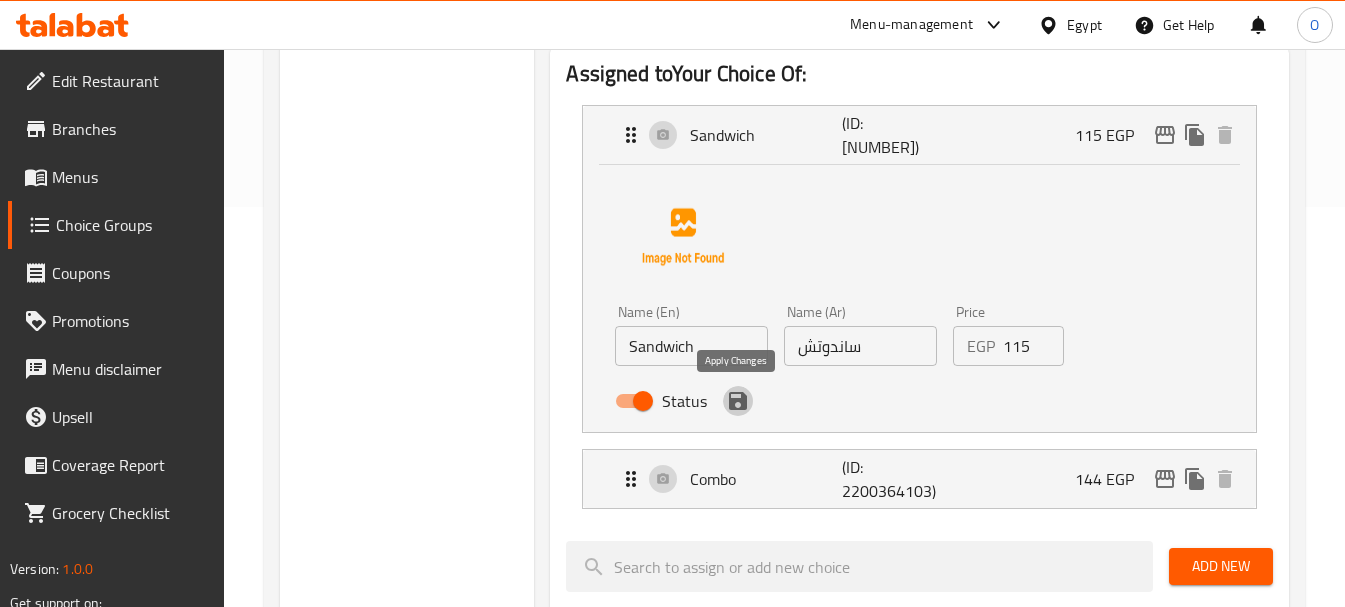 click 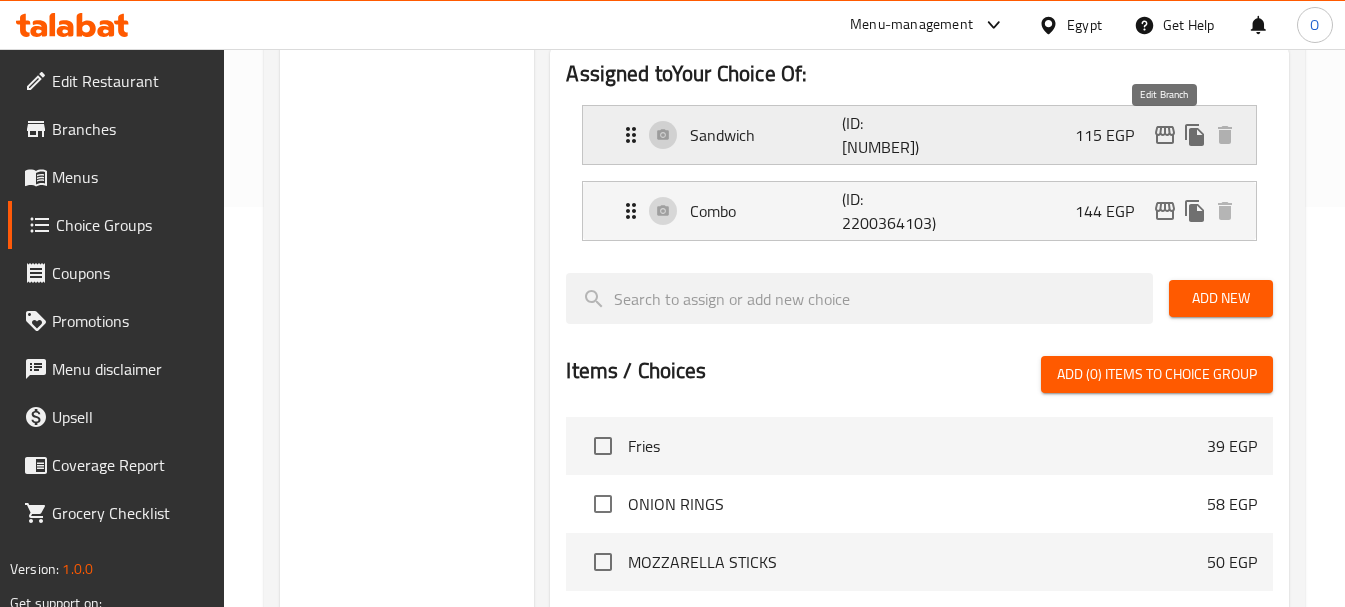 click 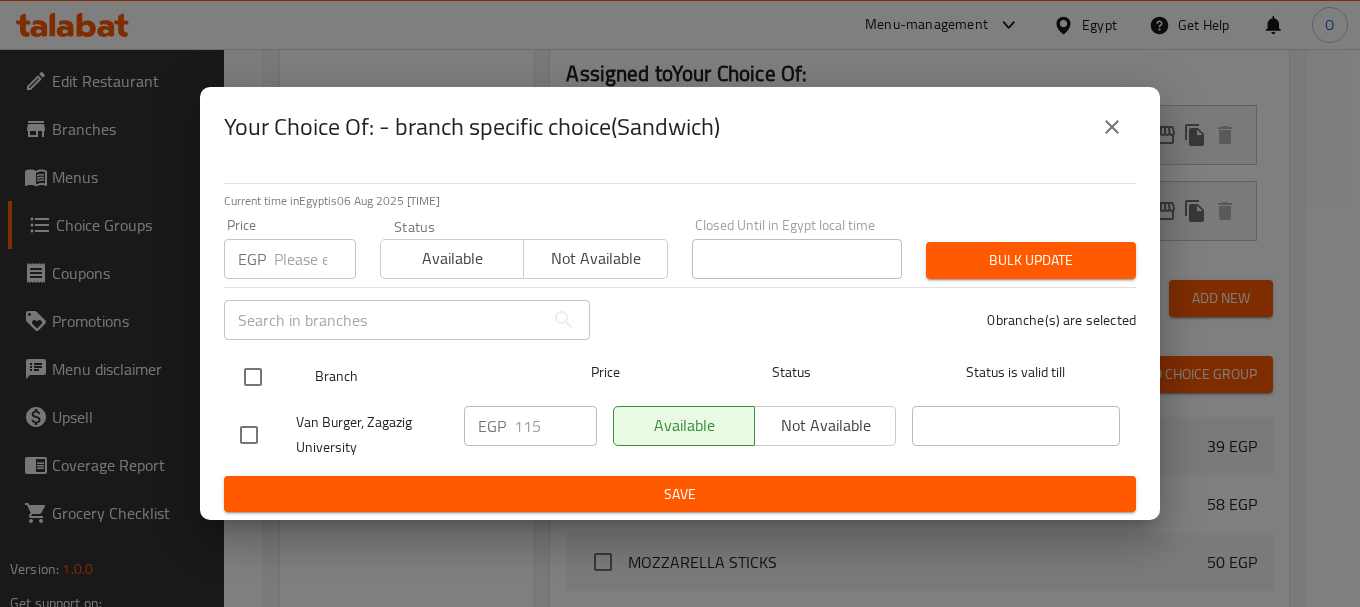 click on "Branch Price Status Status is valid till" at bounding box center (680, 377) 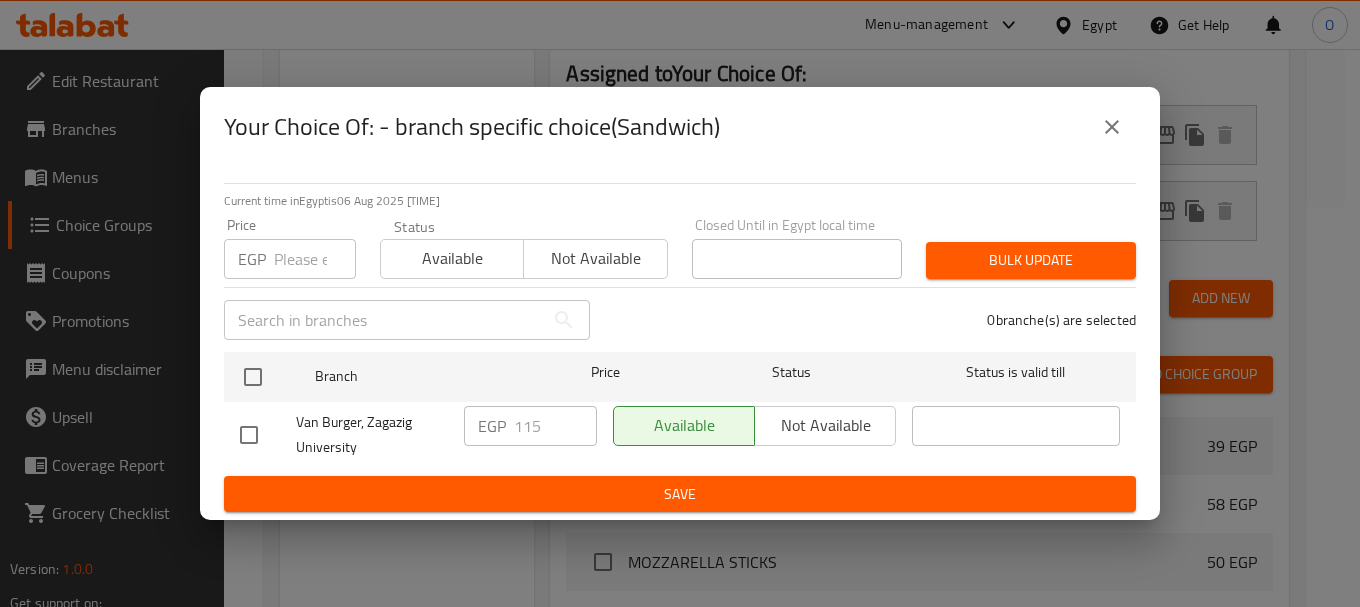 click at bounding box center [253, 377] 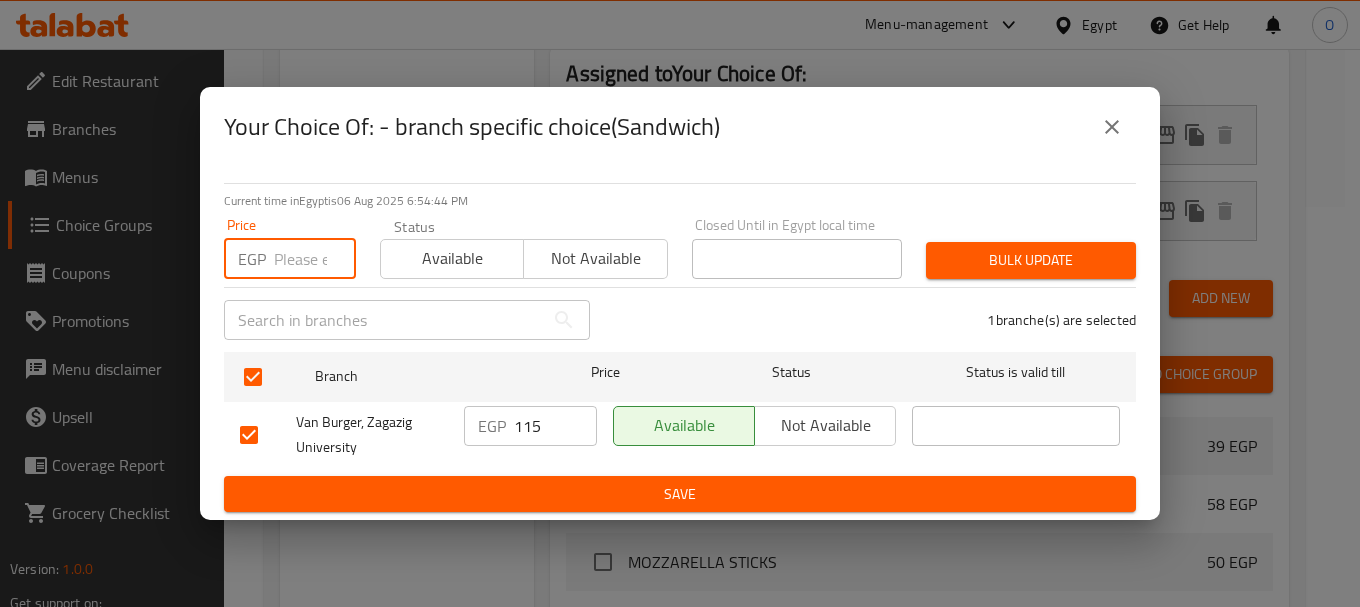 paste on "135" 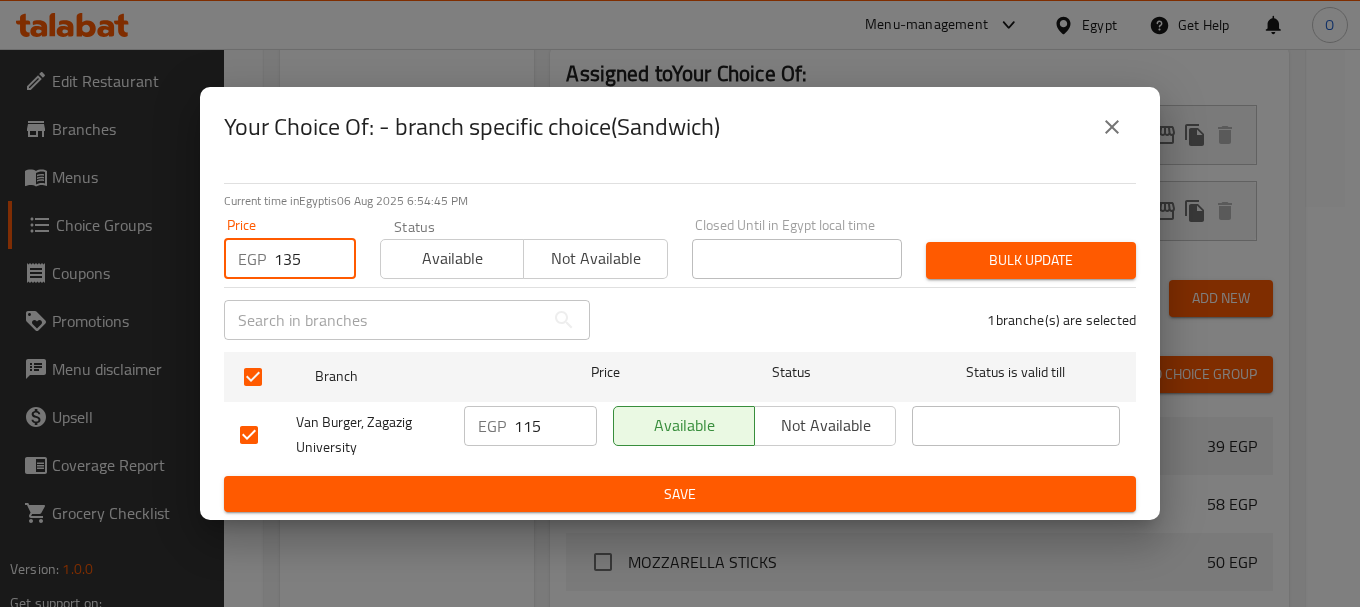 type on "135" 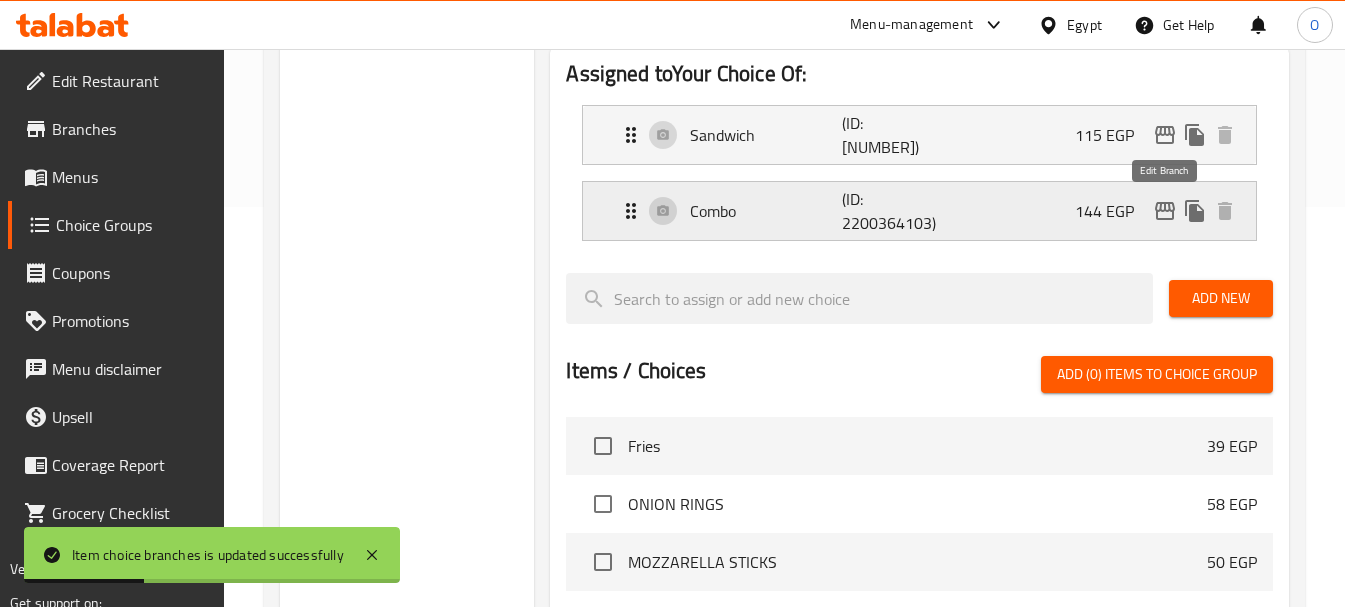 click 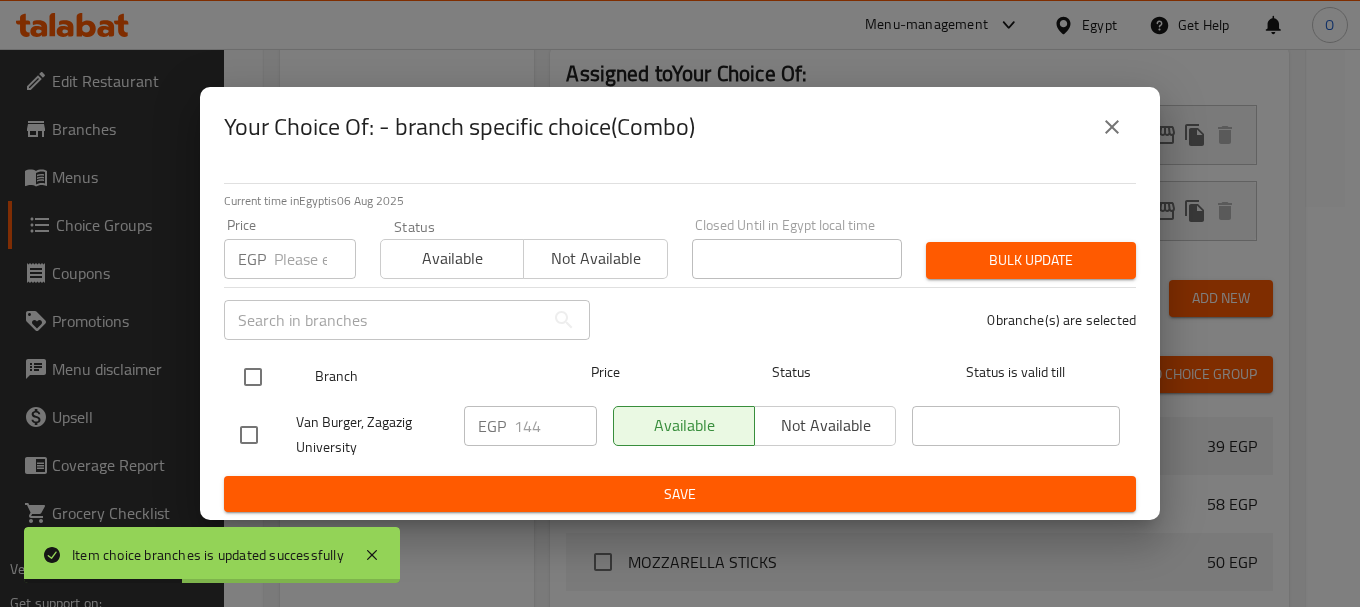 click at bounding box center (253, 377) 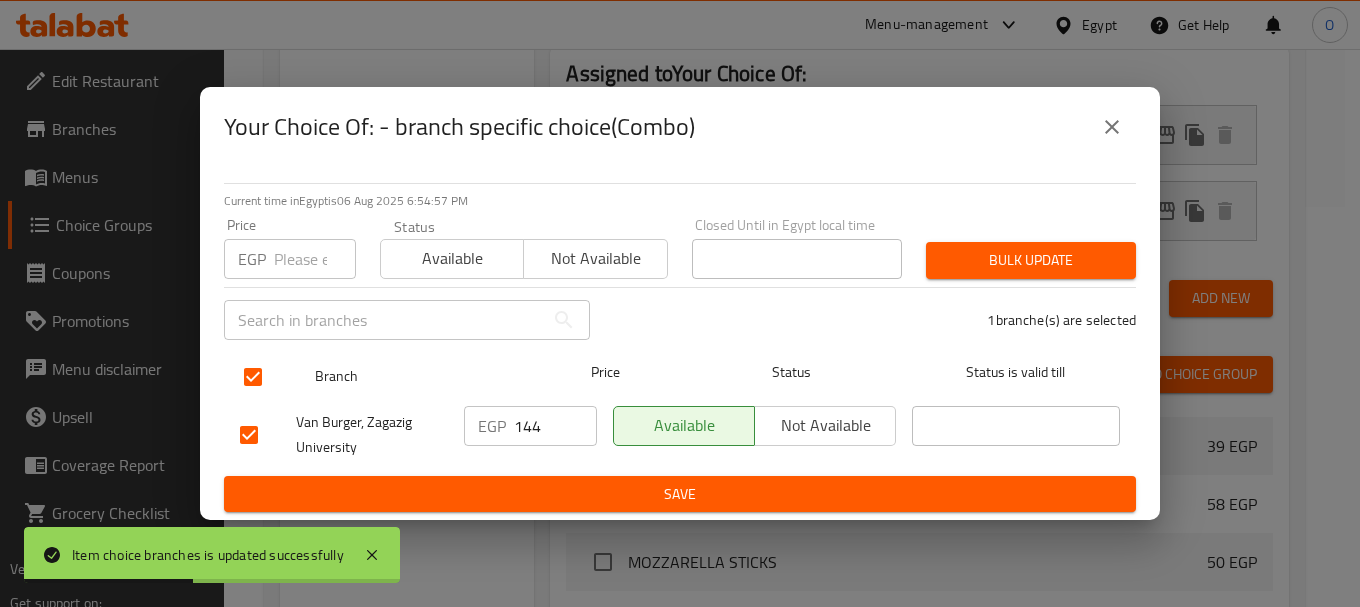 checkbox on "true" 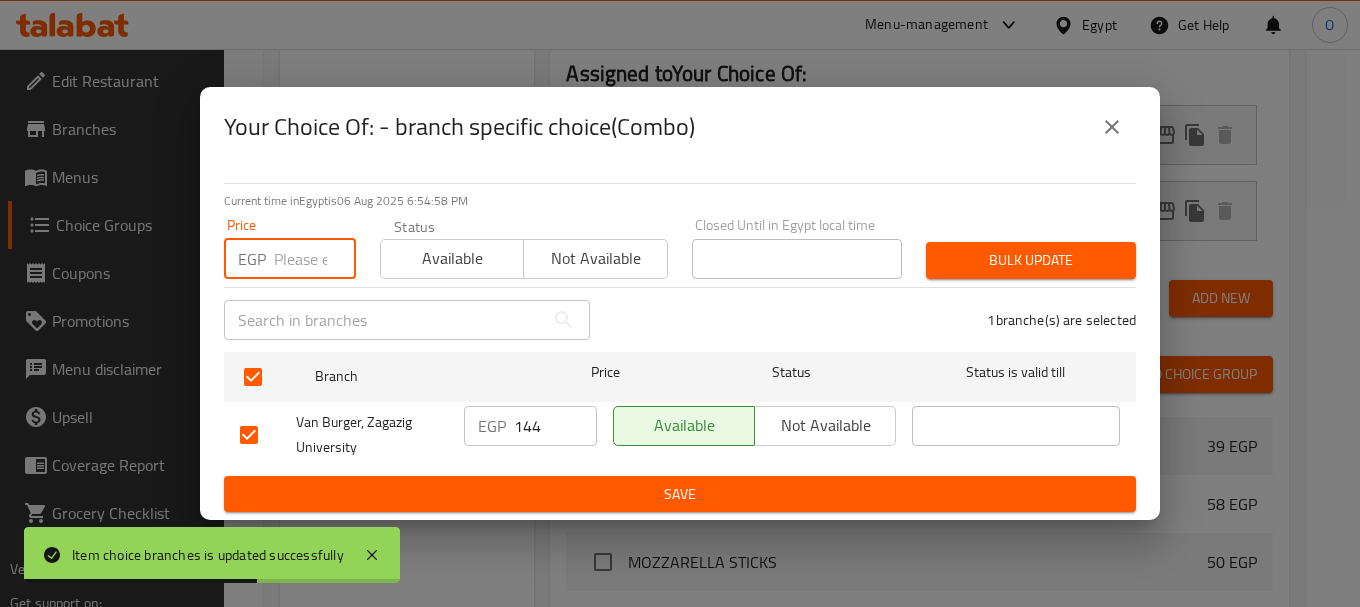 paste on "165" 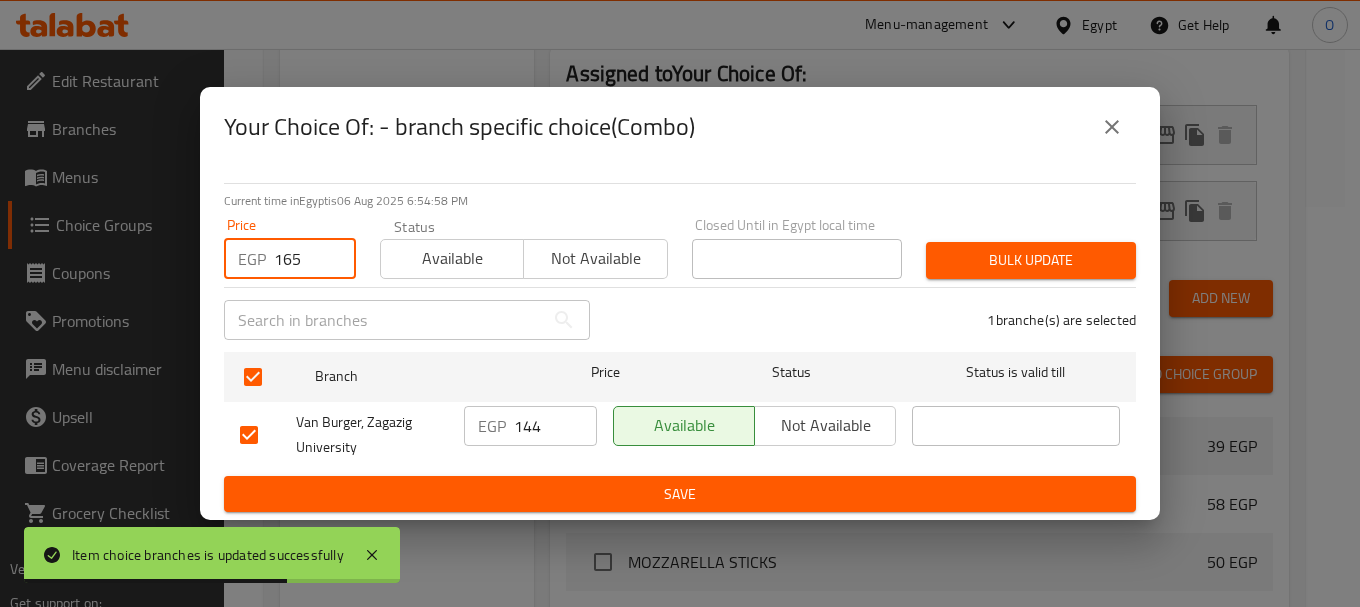 type on "165" 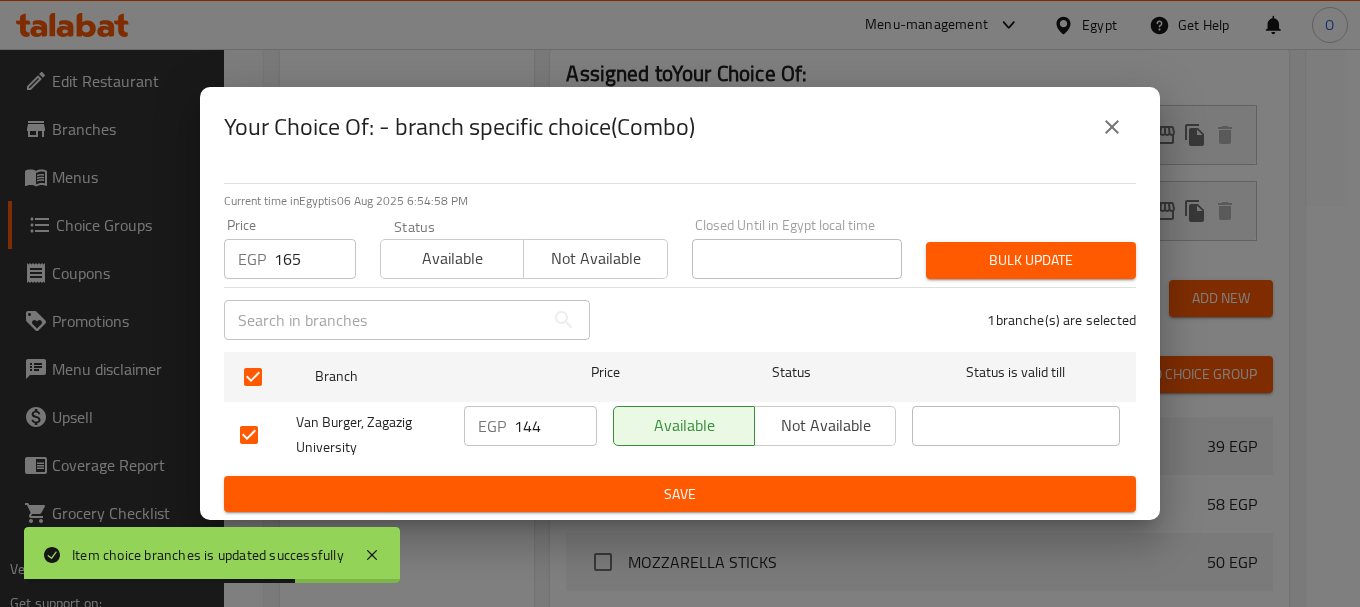 click on "Bulk update" at bounding box center (1031, 260) 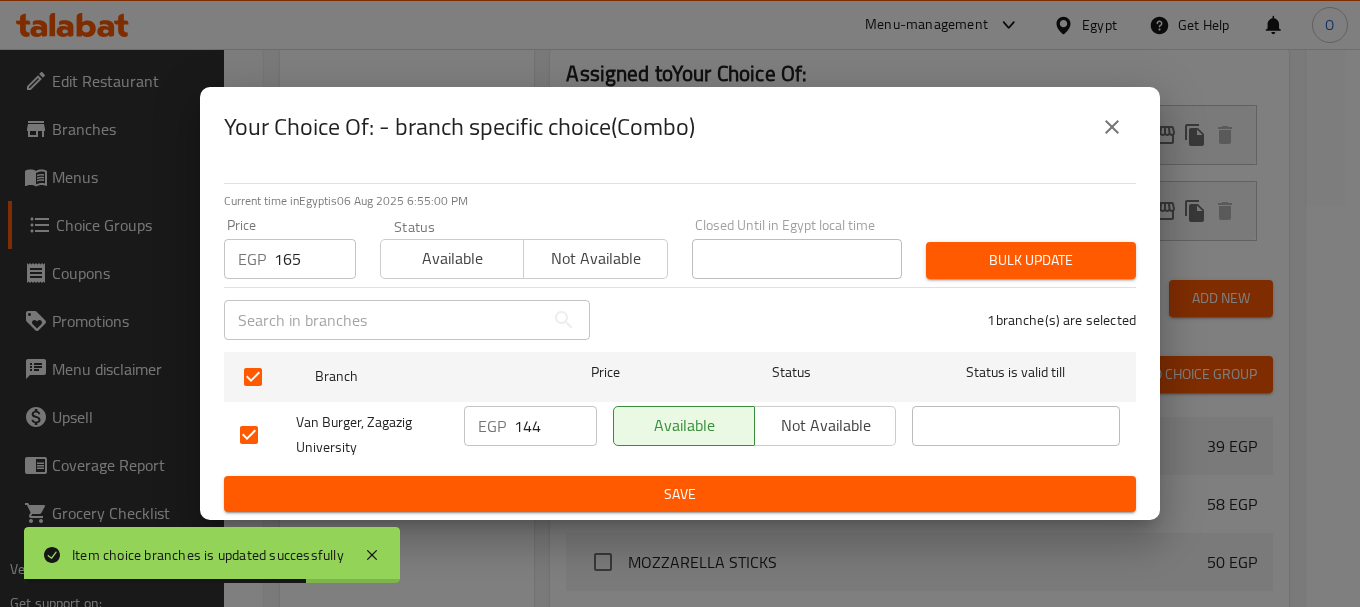 click on "Bulk update" at bounding box center [1031, 260] 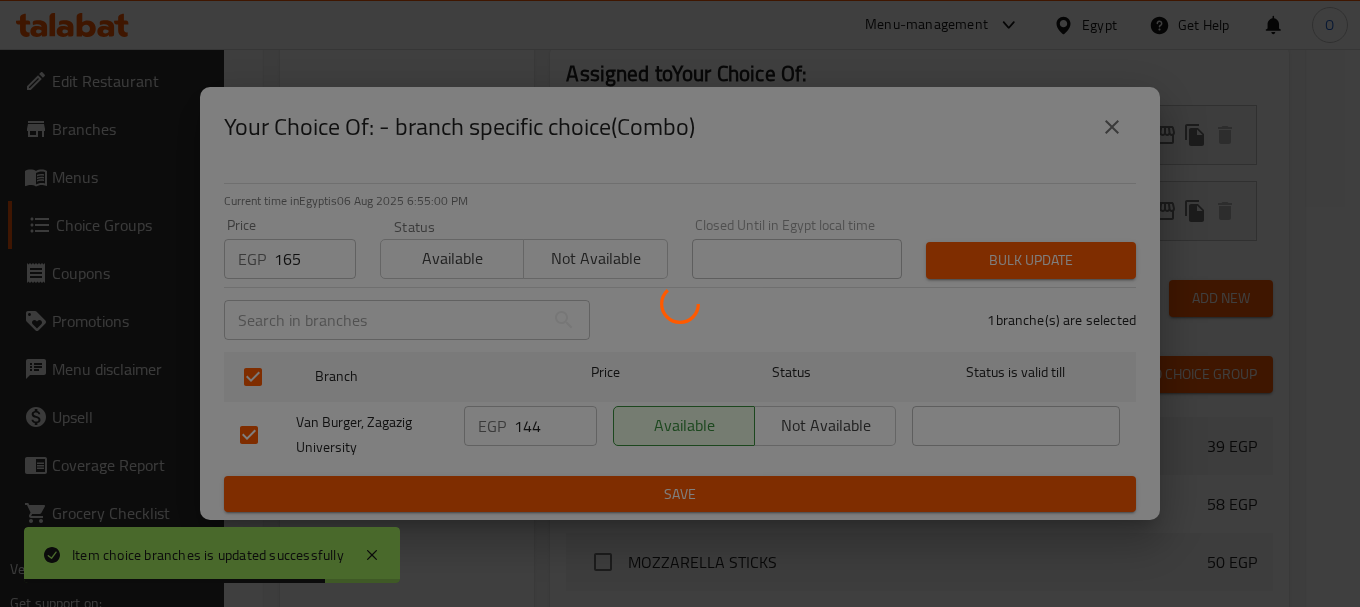 click at bounding box center [680, 303] 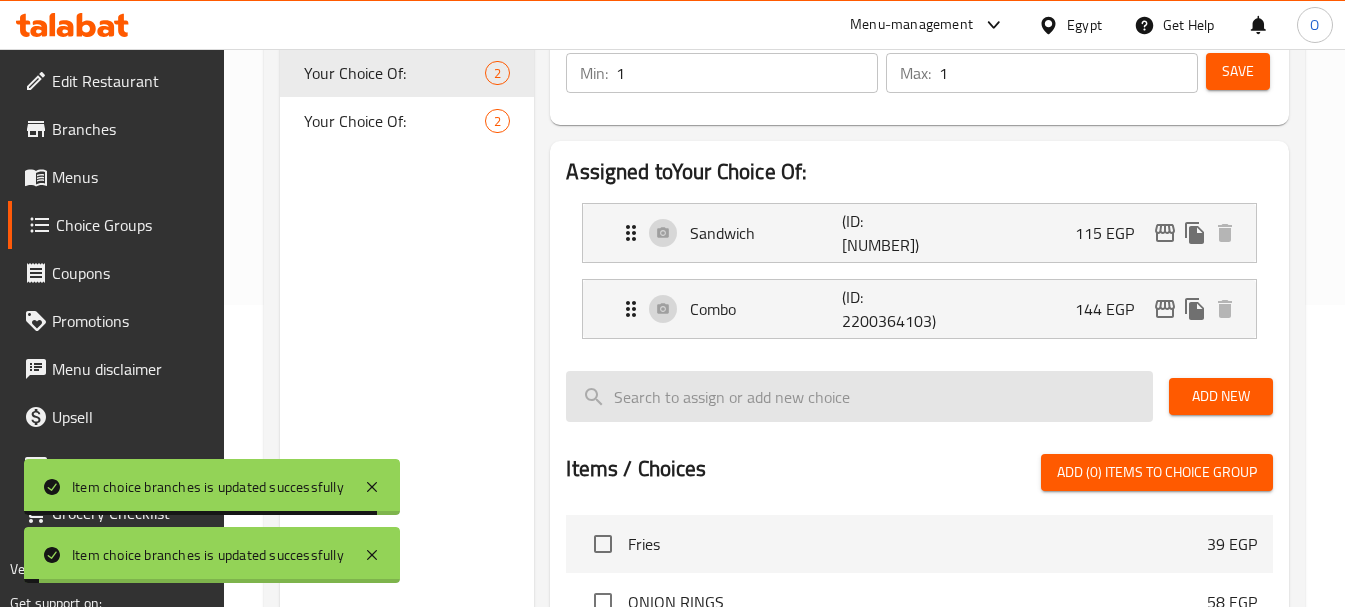scroll, scrollTop: 100, scrollLeft: 0, axis: vertical 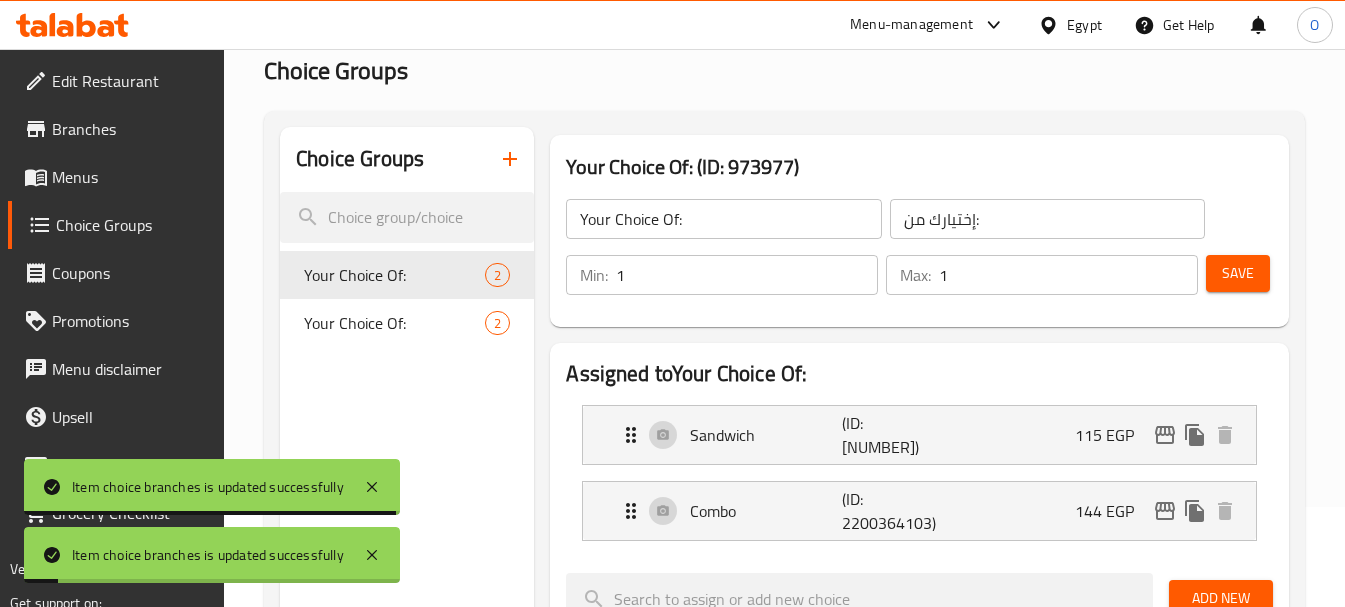 click on "Save" at bounding box center (1238, 273) 